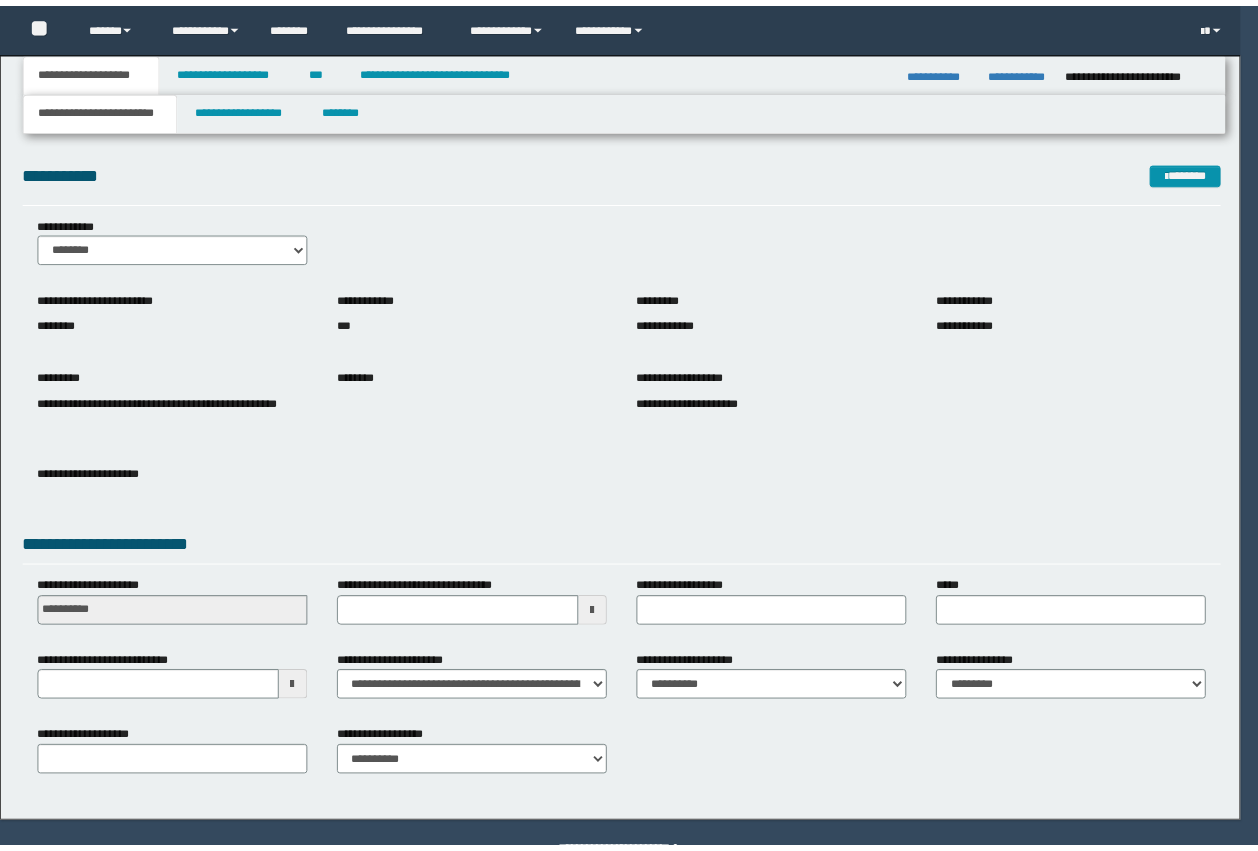 scroll, scrollTop: 0, scrollLeft: 0, axis: both 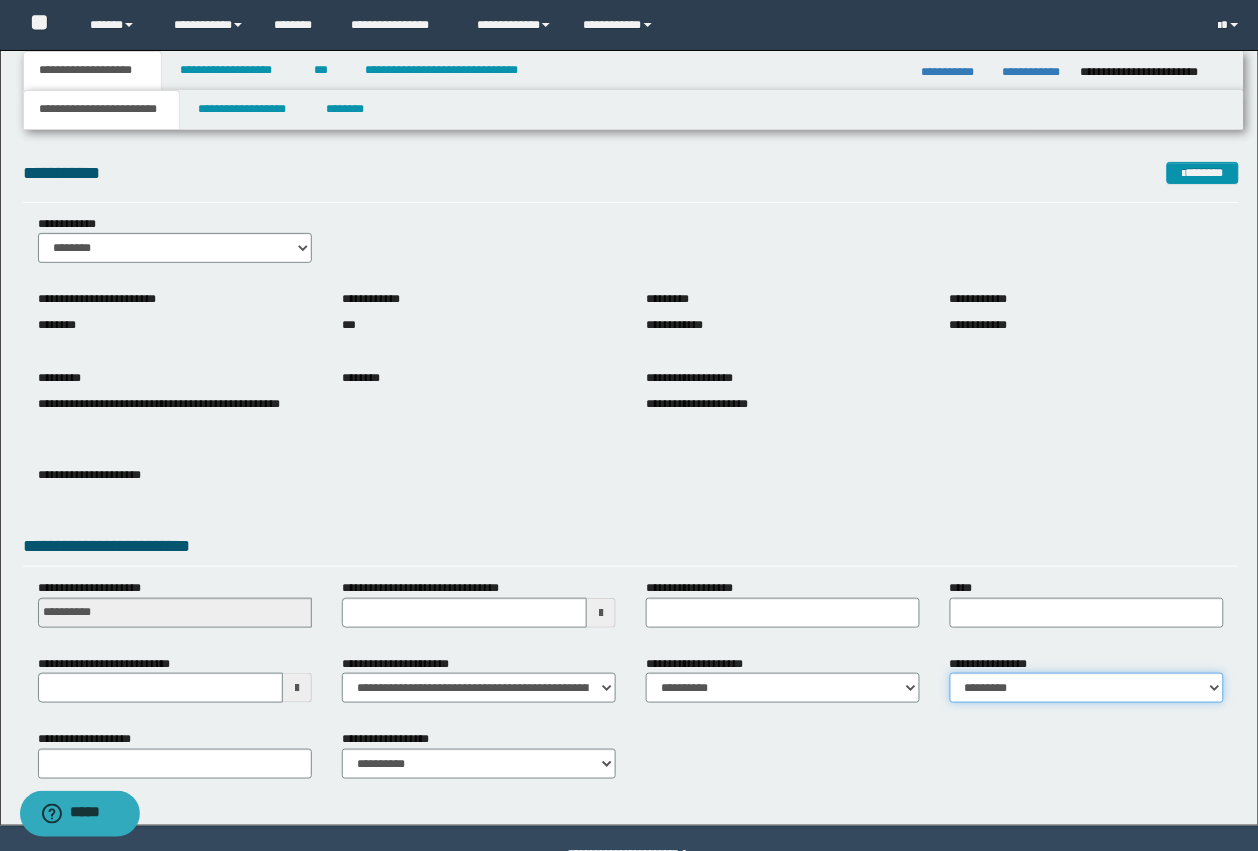 click on "**********" at bounding box center [1087, 688] 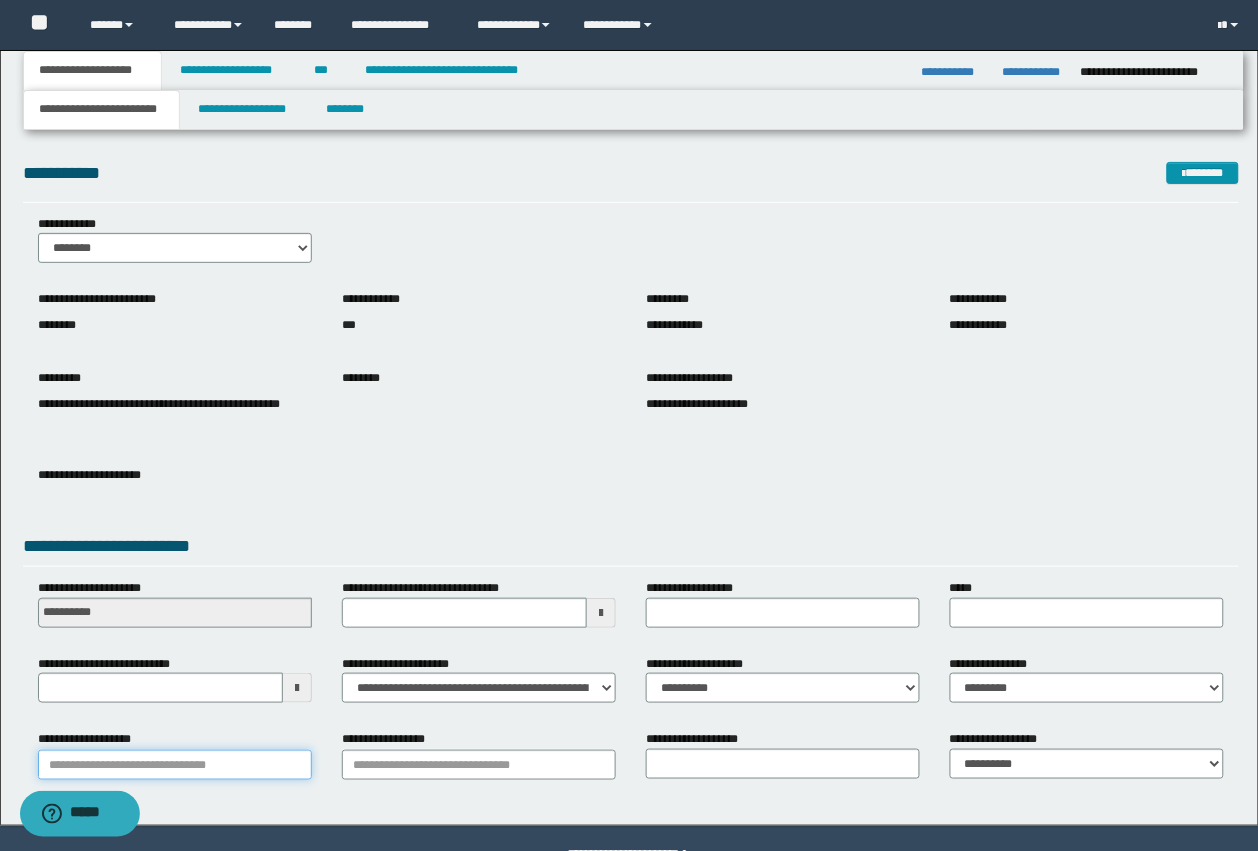 click on "**********" at bounding box center (175, 765) 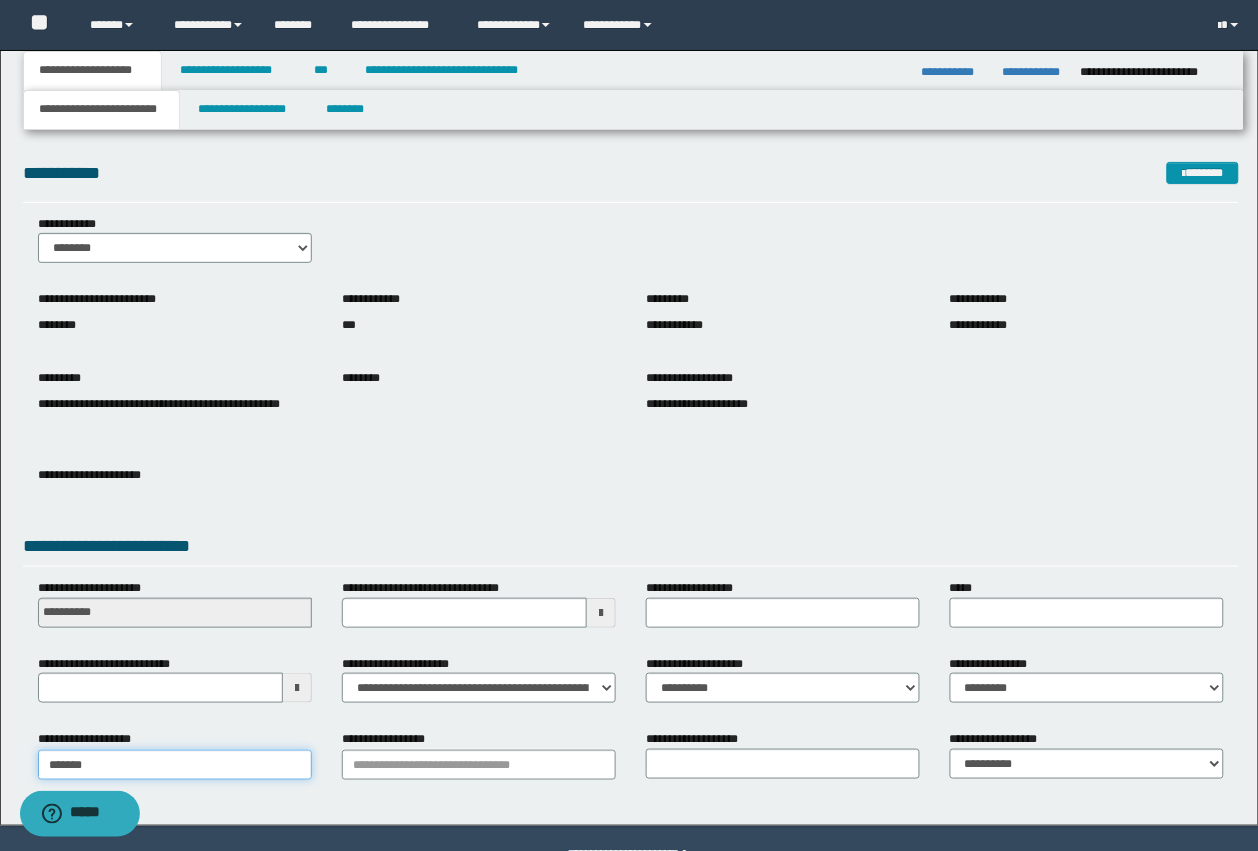 type on "********" 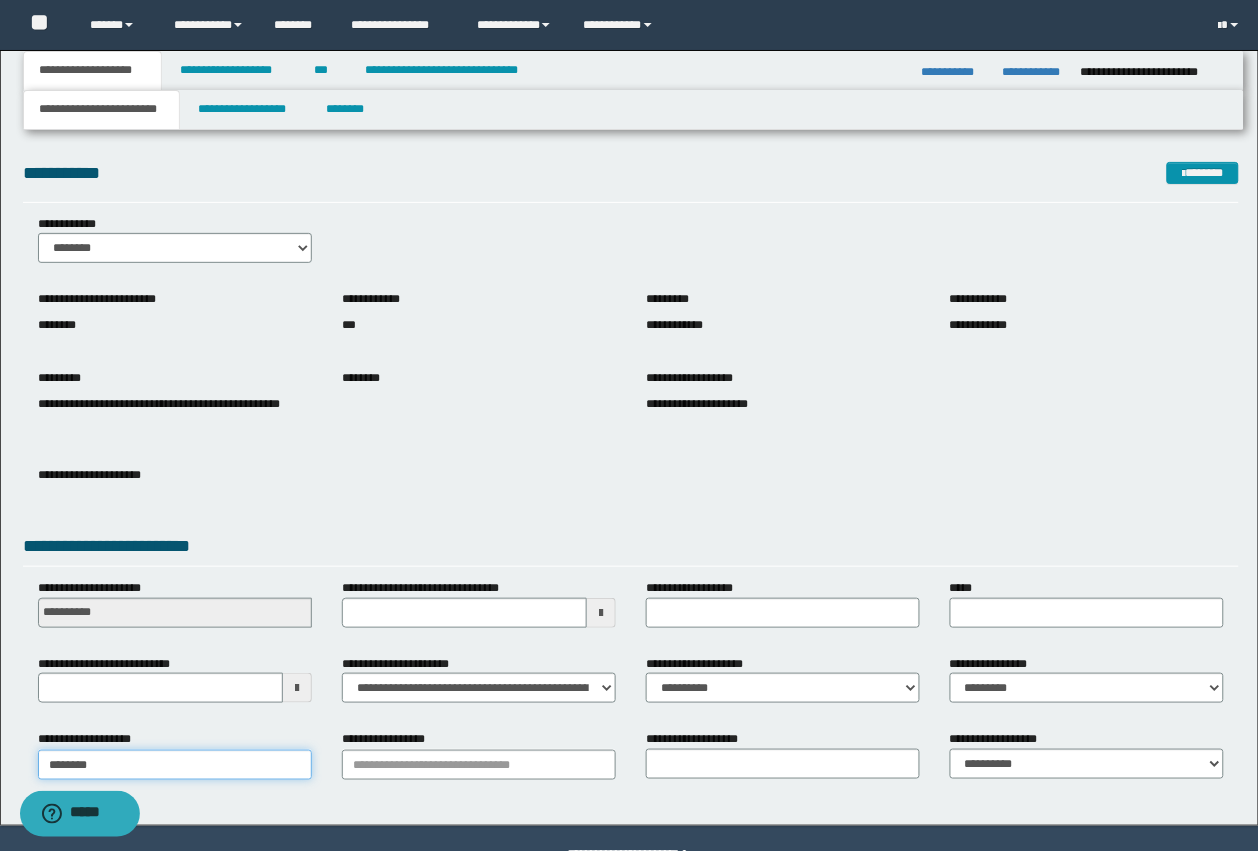 type on "**********" 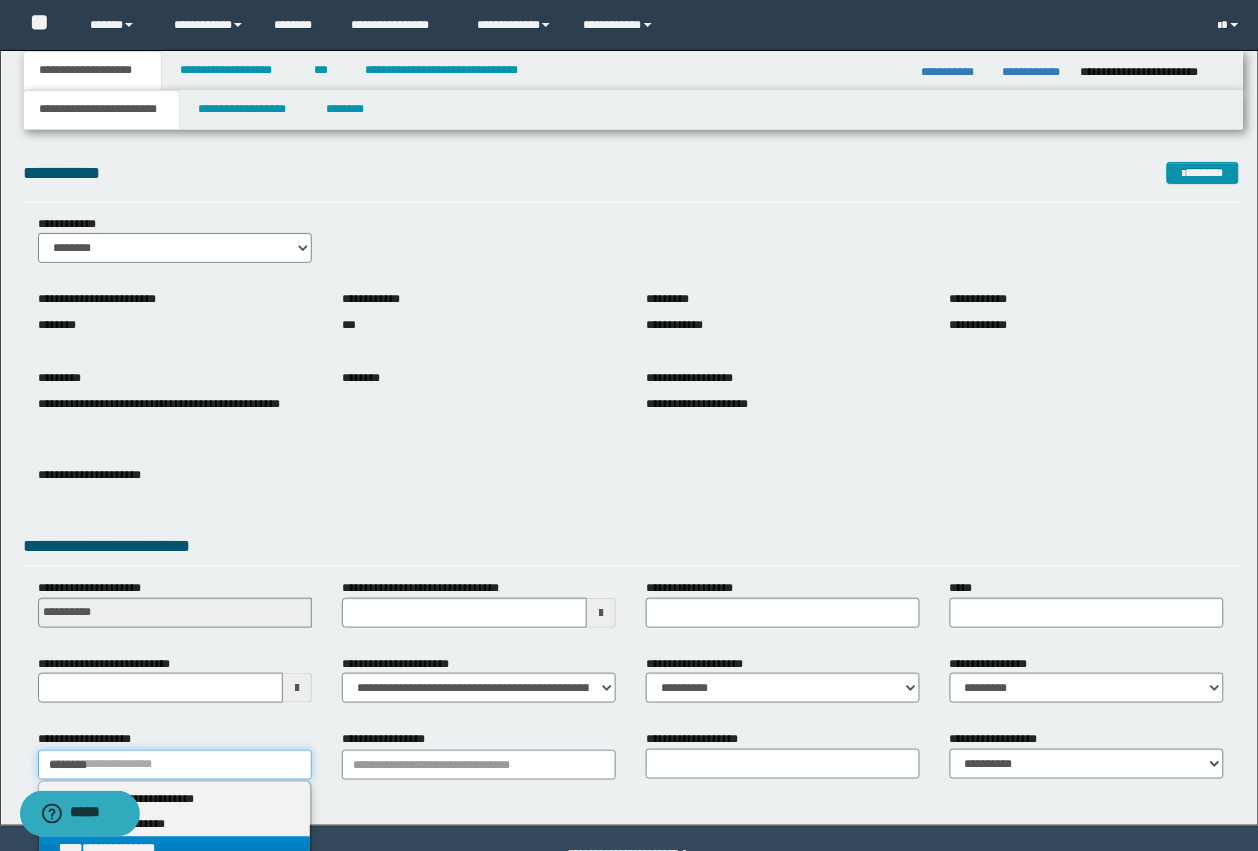 type on "********" 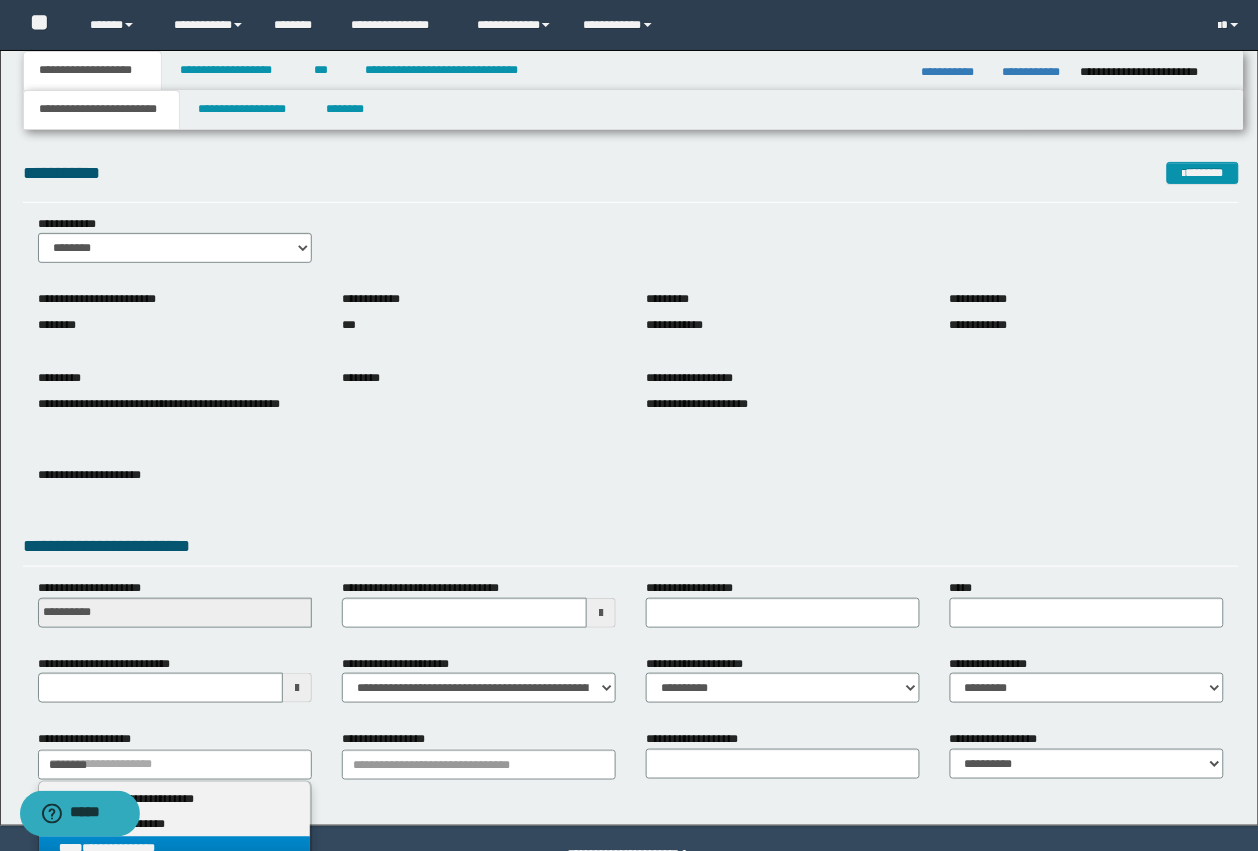 click on "**********" at bounding box center [174, 849] 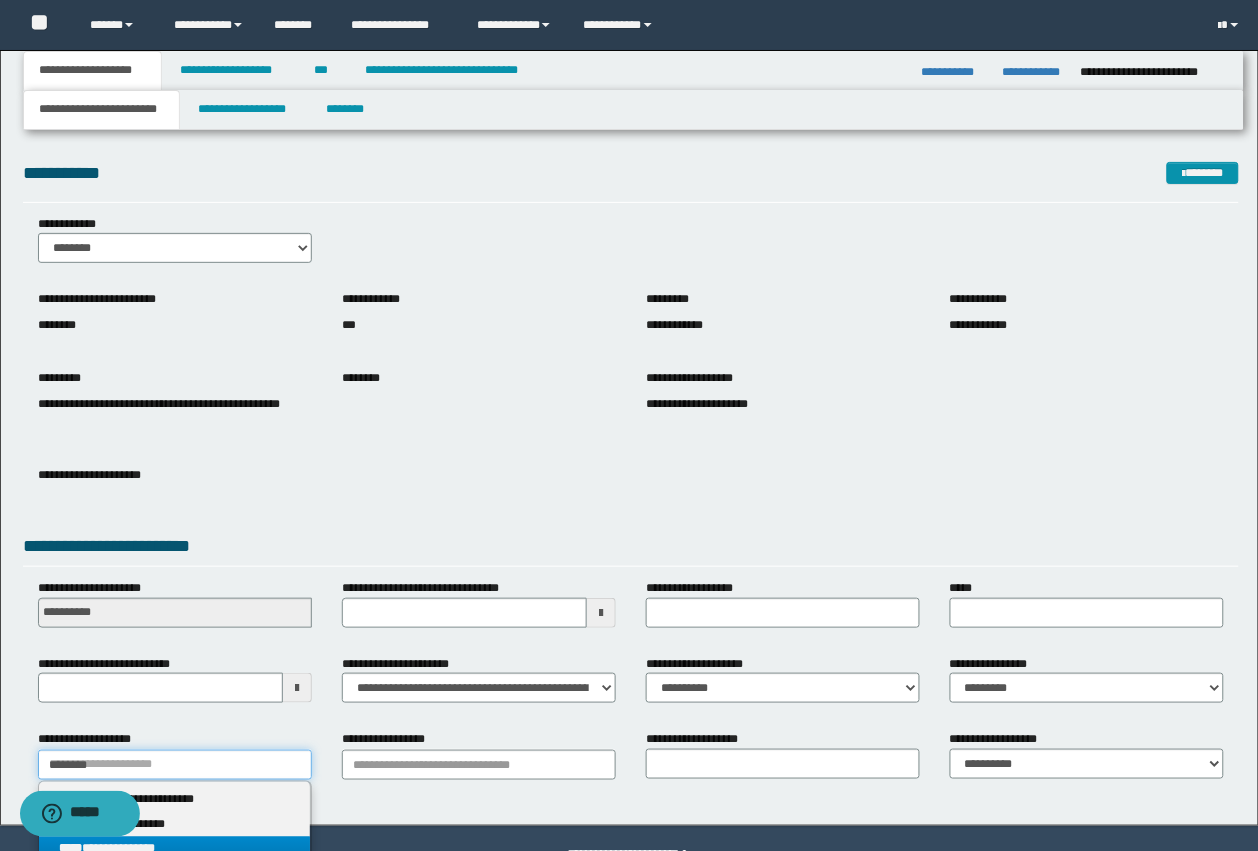 type 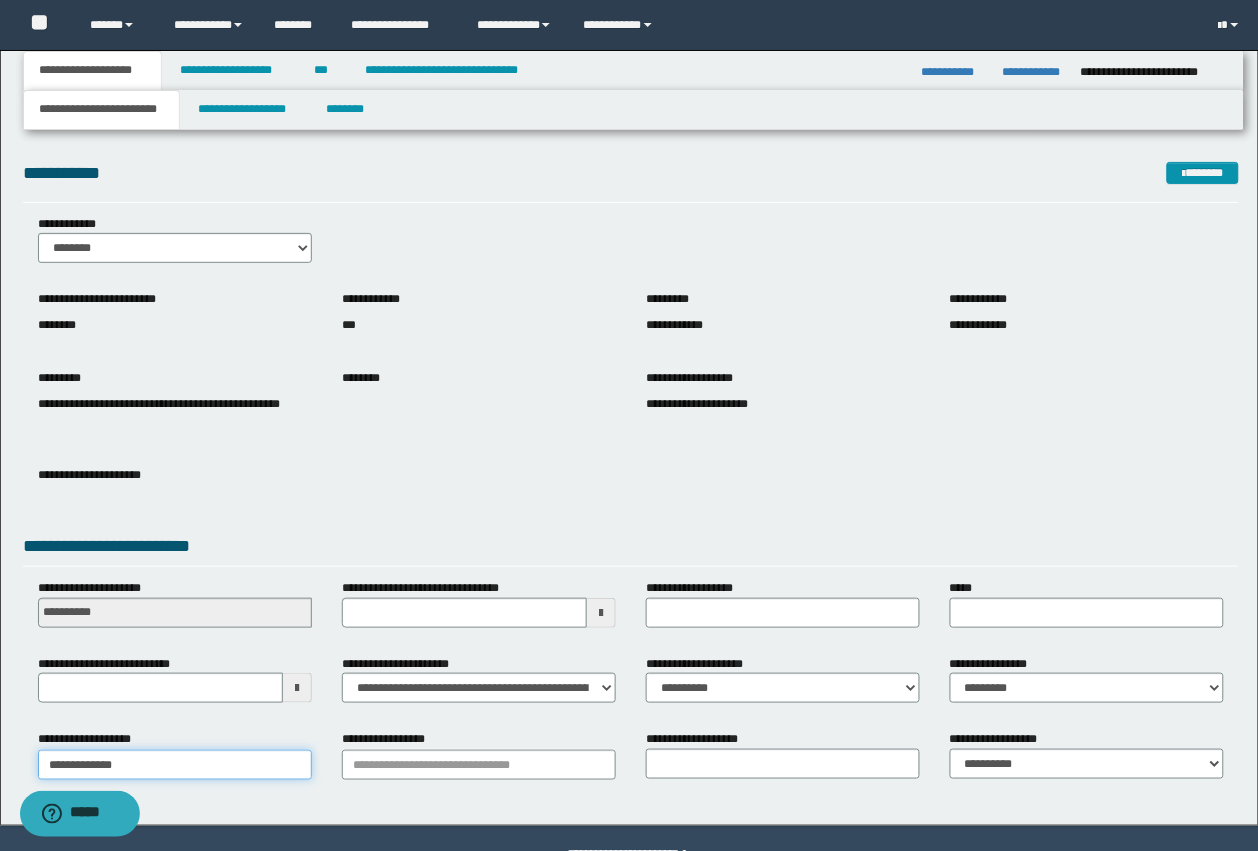 drag, startPoint x: 203, startPoint y: 761, endPoint x: 166, endPoint y: 757, distance: 37.215588 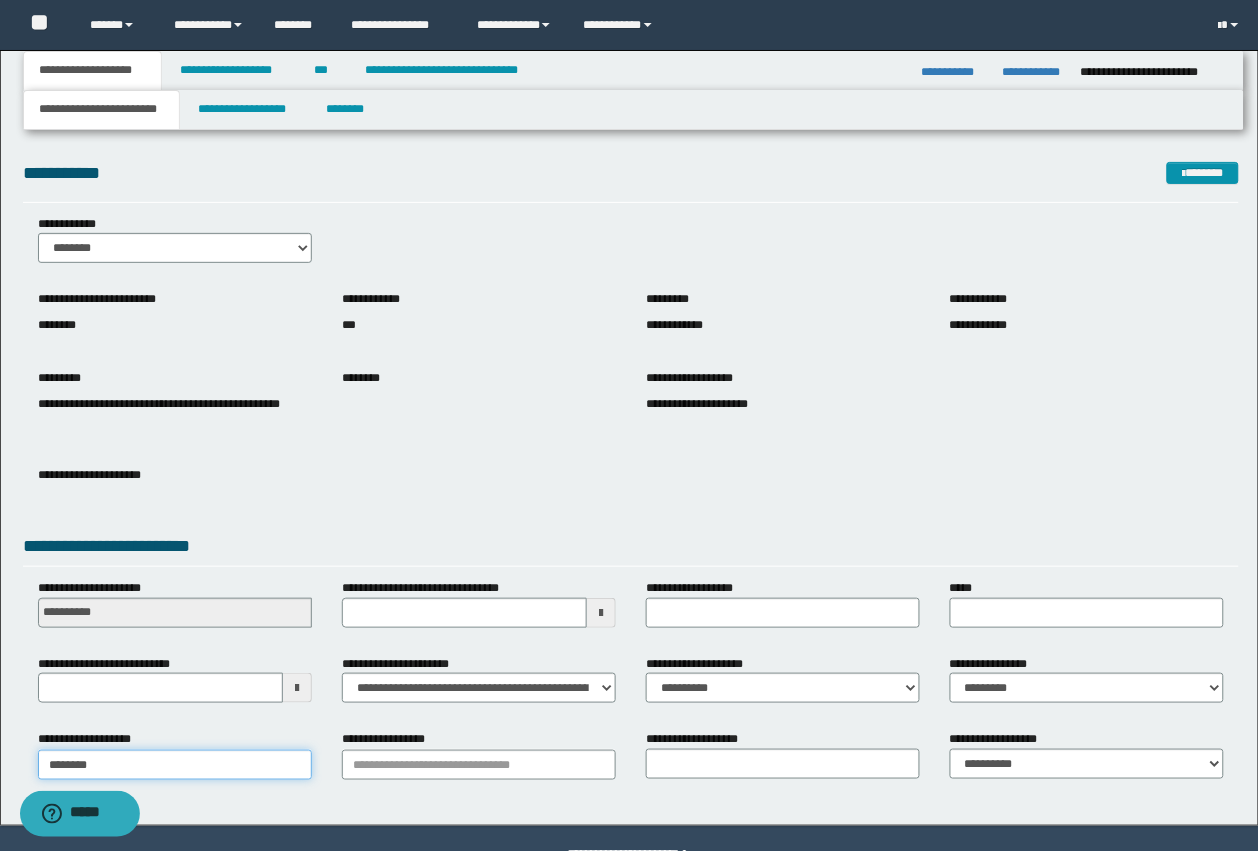 type on "**********" 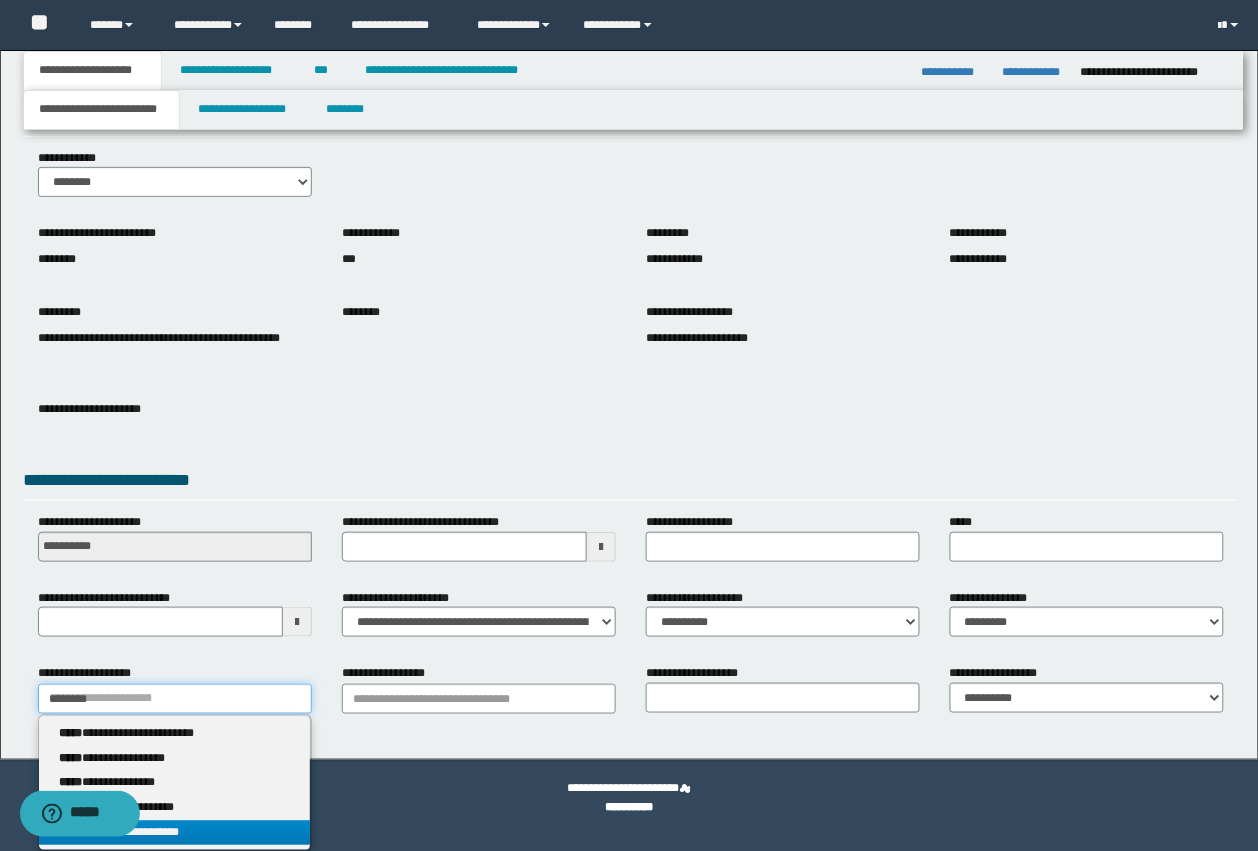 type on "********" 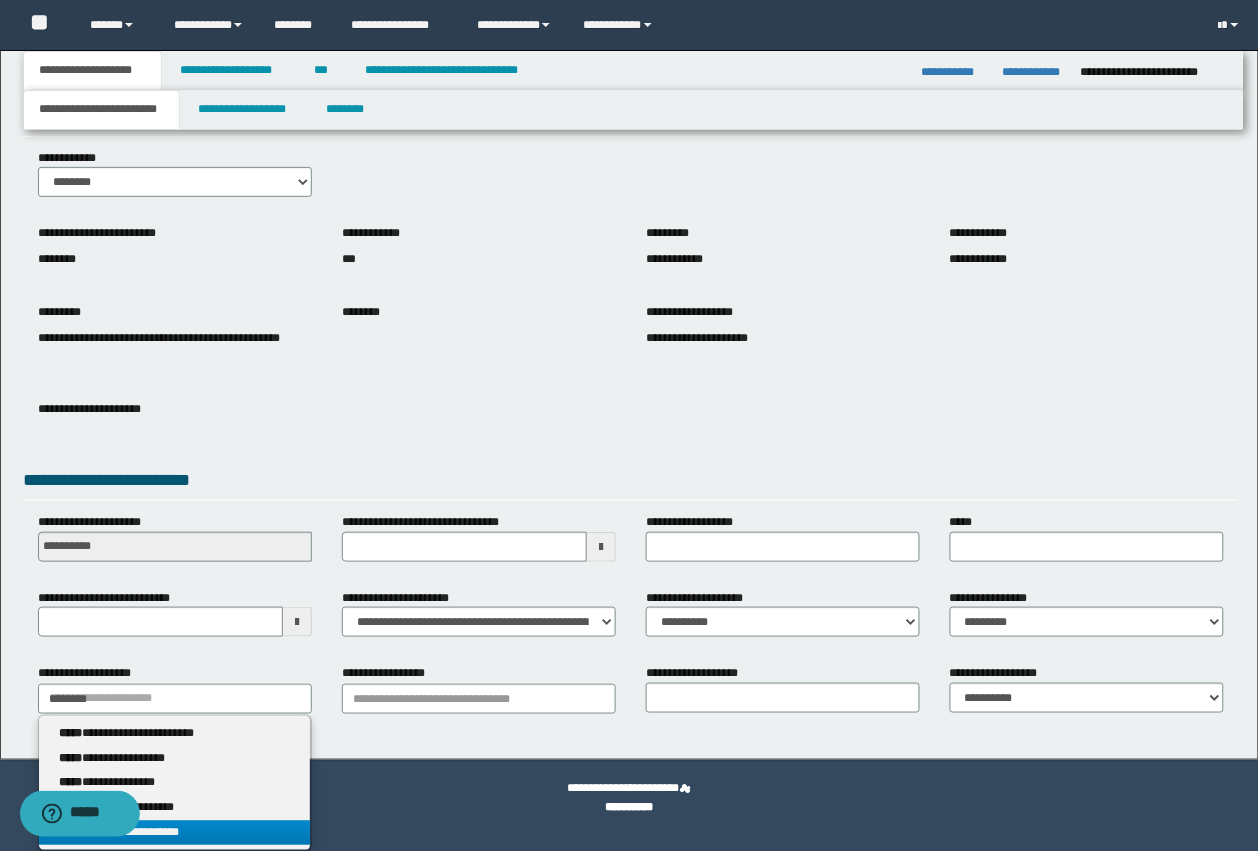 click on "**********" at bounding box center (175, 833) 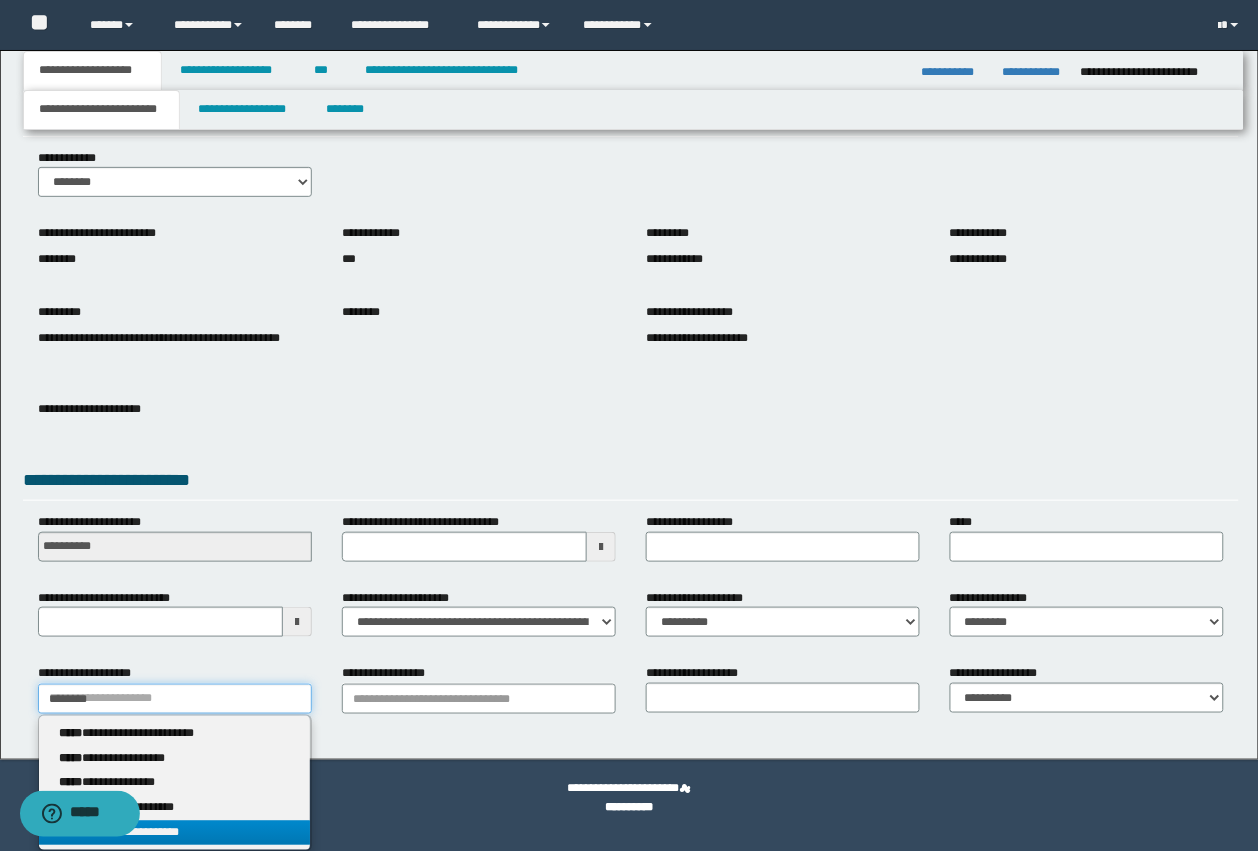 type 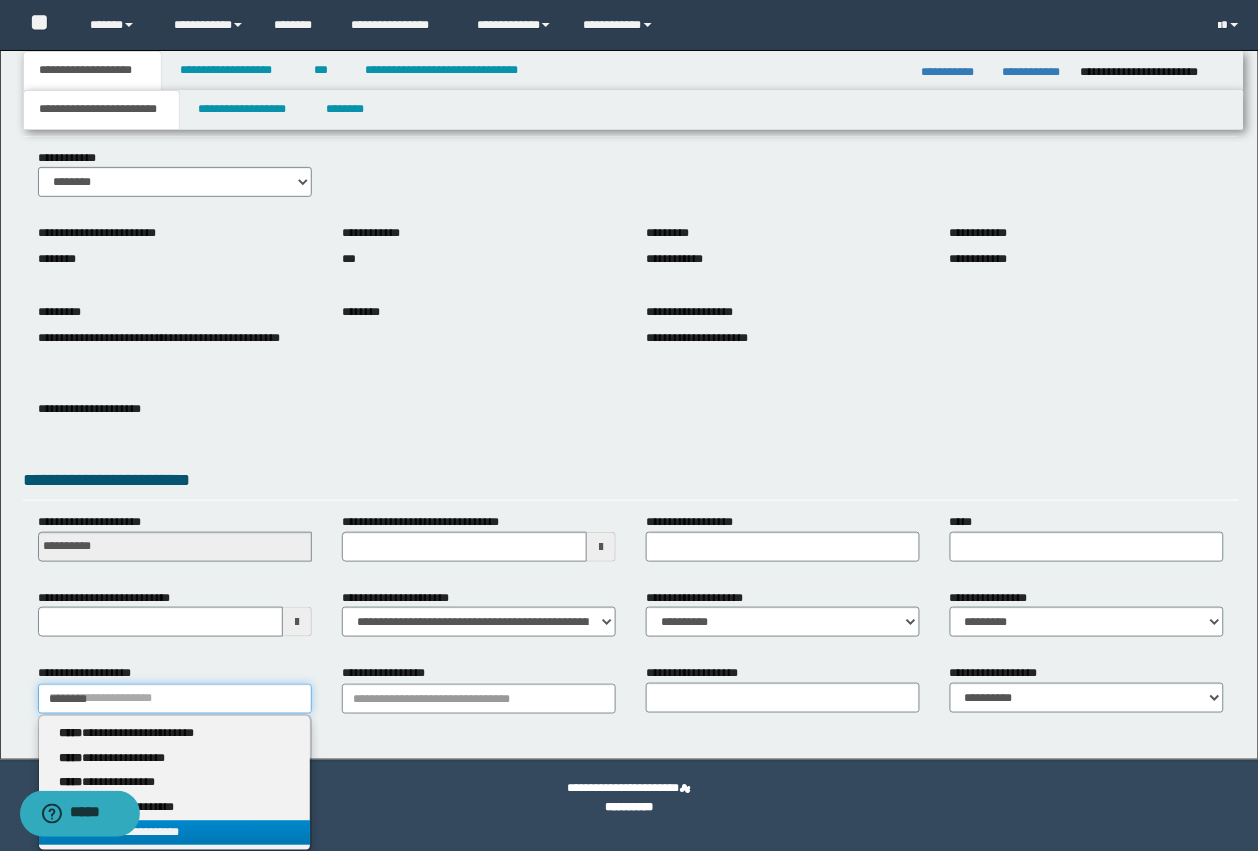 type on "********" 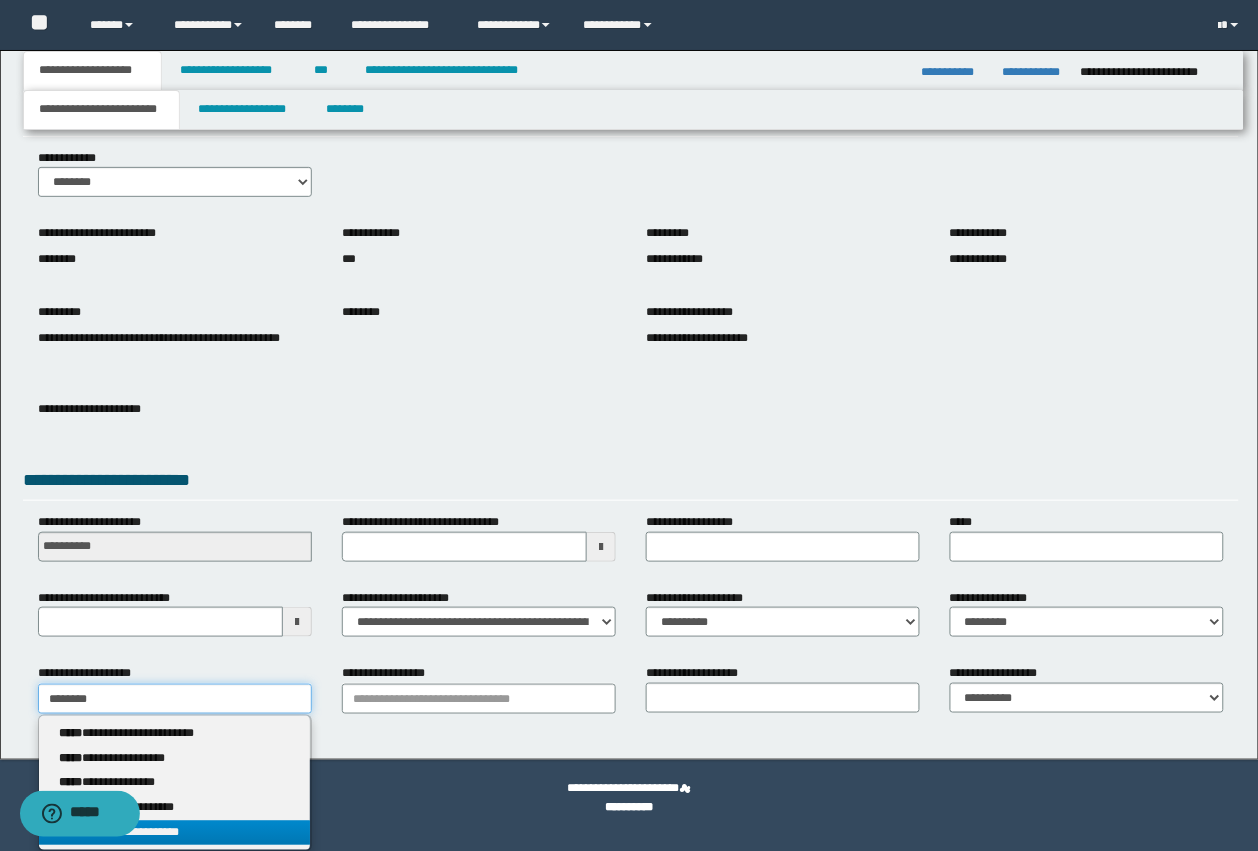 scroll, scrollTop: 52, scrollLeft: 0, axis: vertical 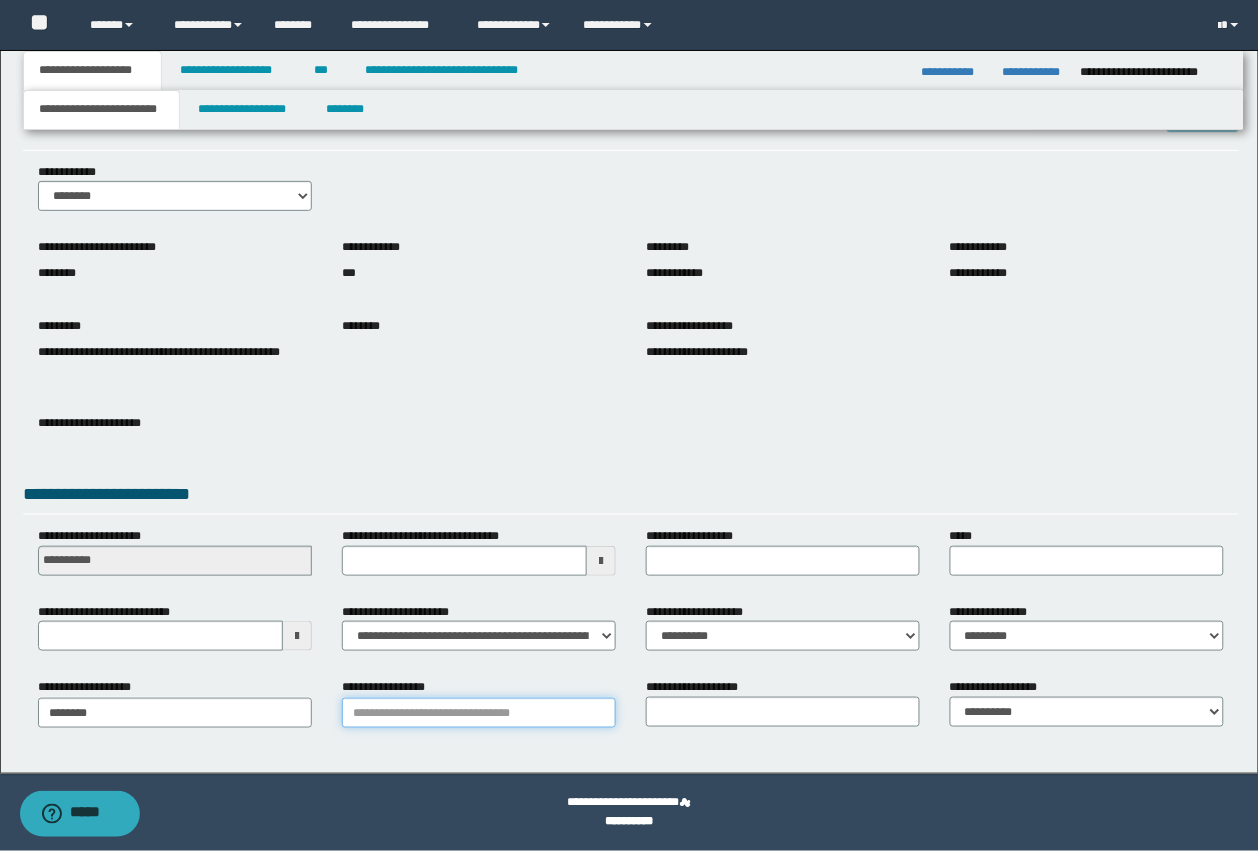 click on "**********" at bounding box center (479, 713) 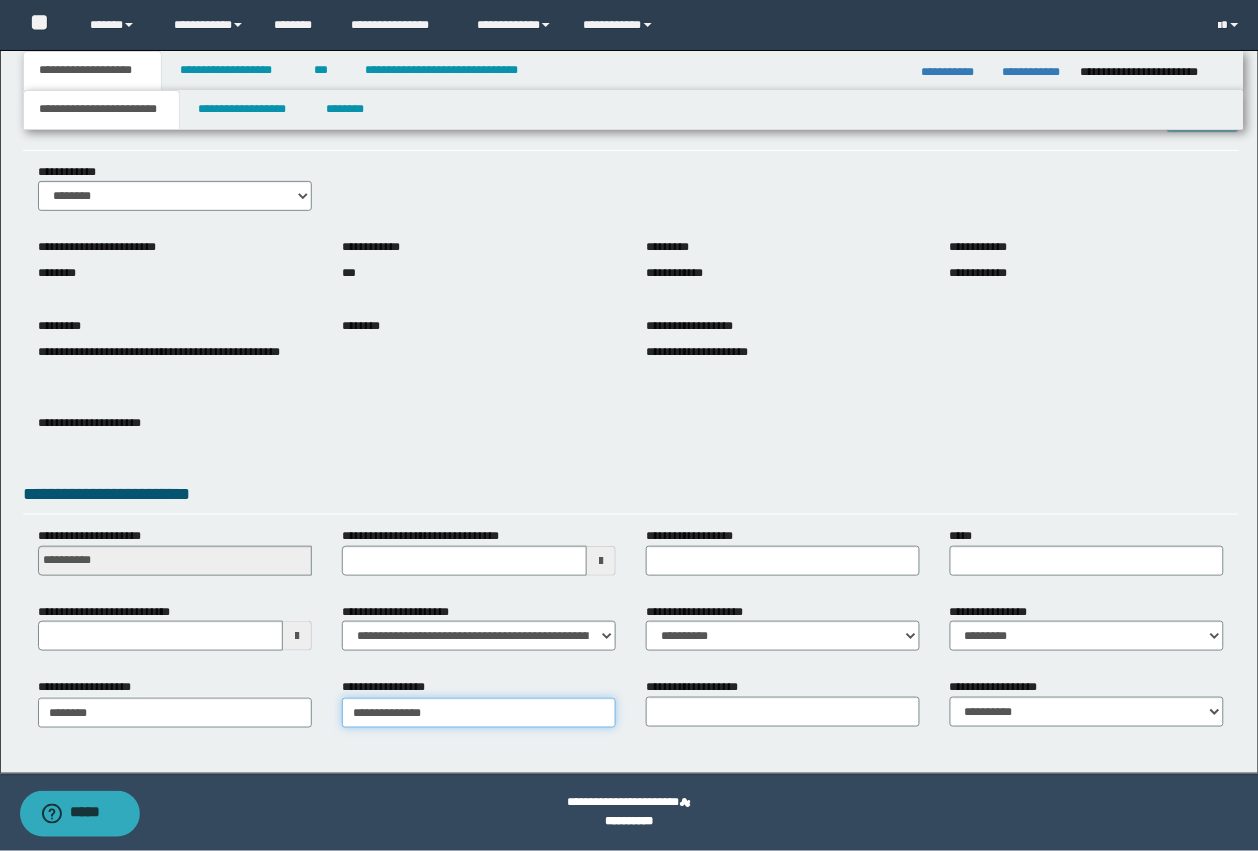 type on "**********" 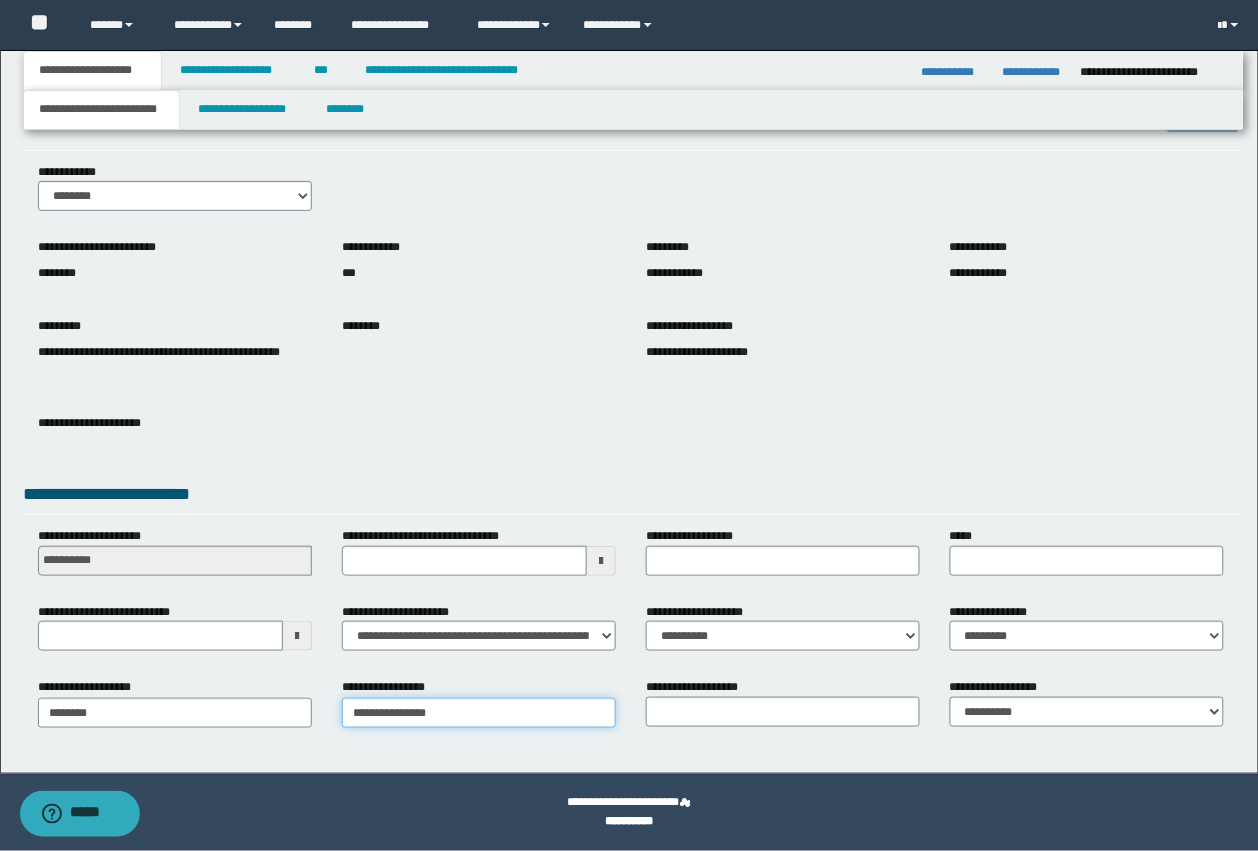type on "**********" 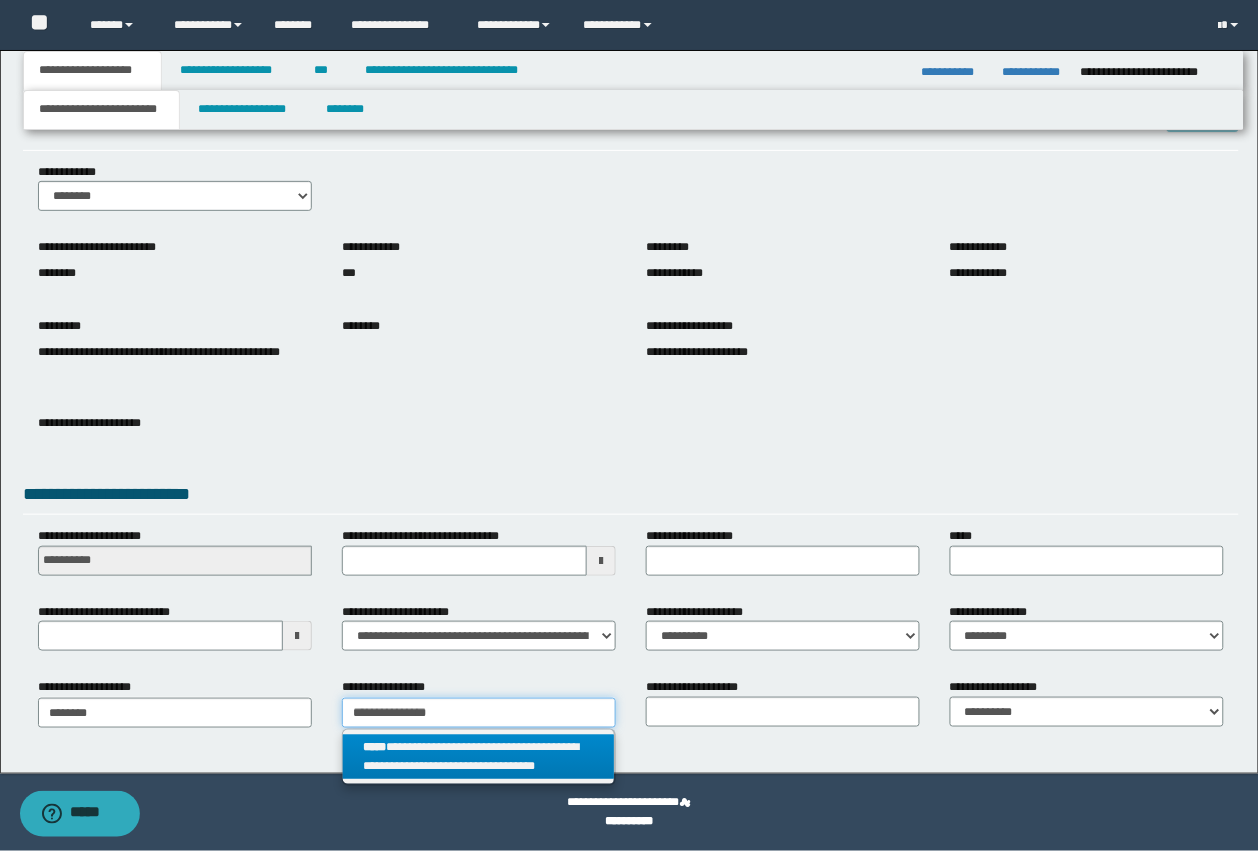 type on "**********" 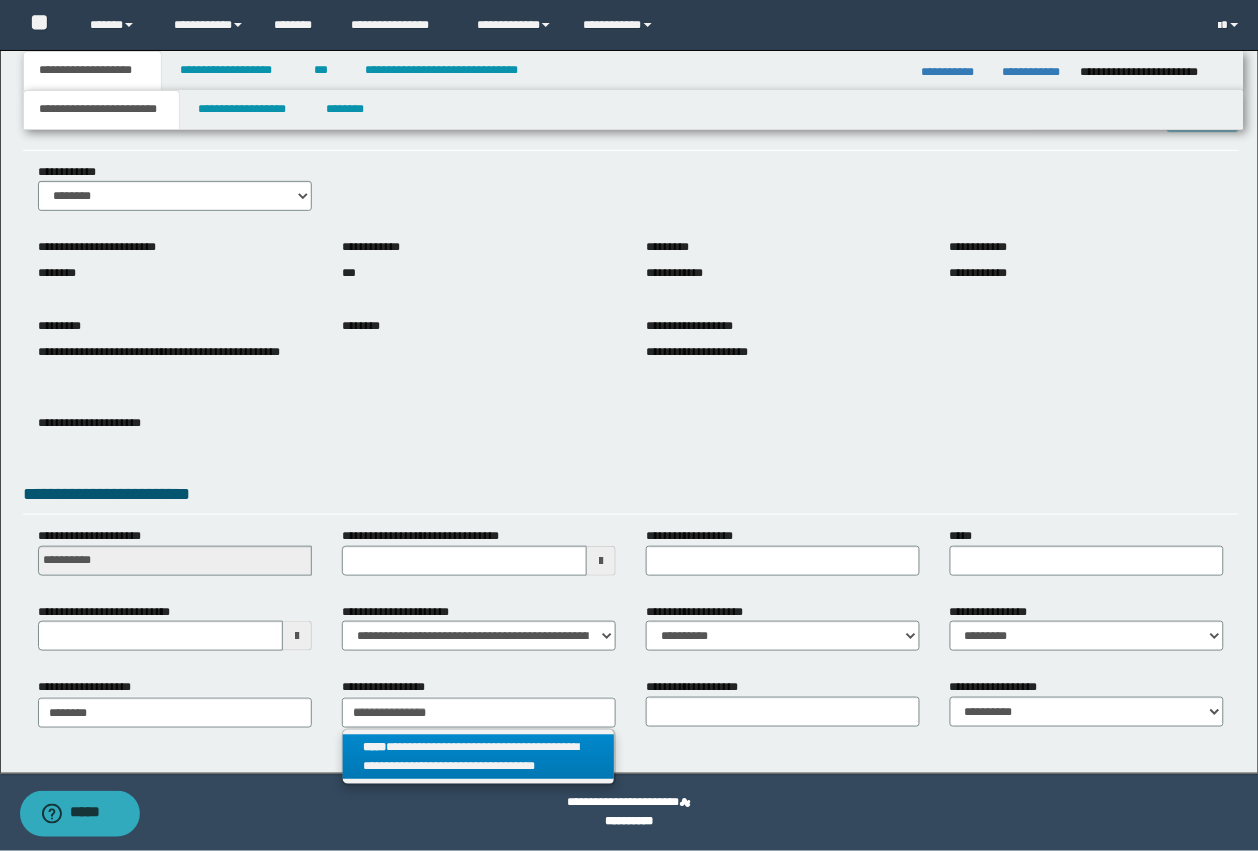 click on "**********" at bounding box center [479, 757] 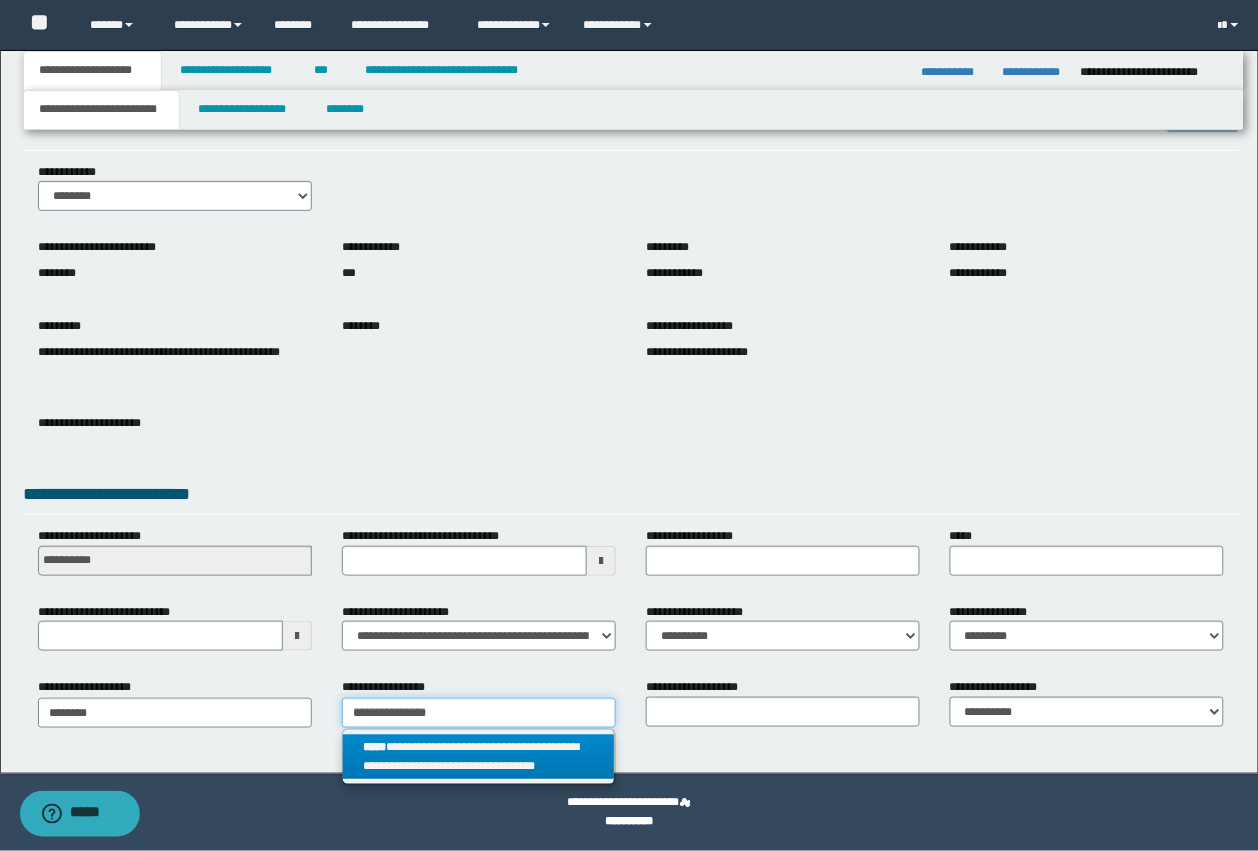 type 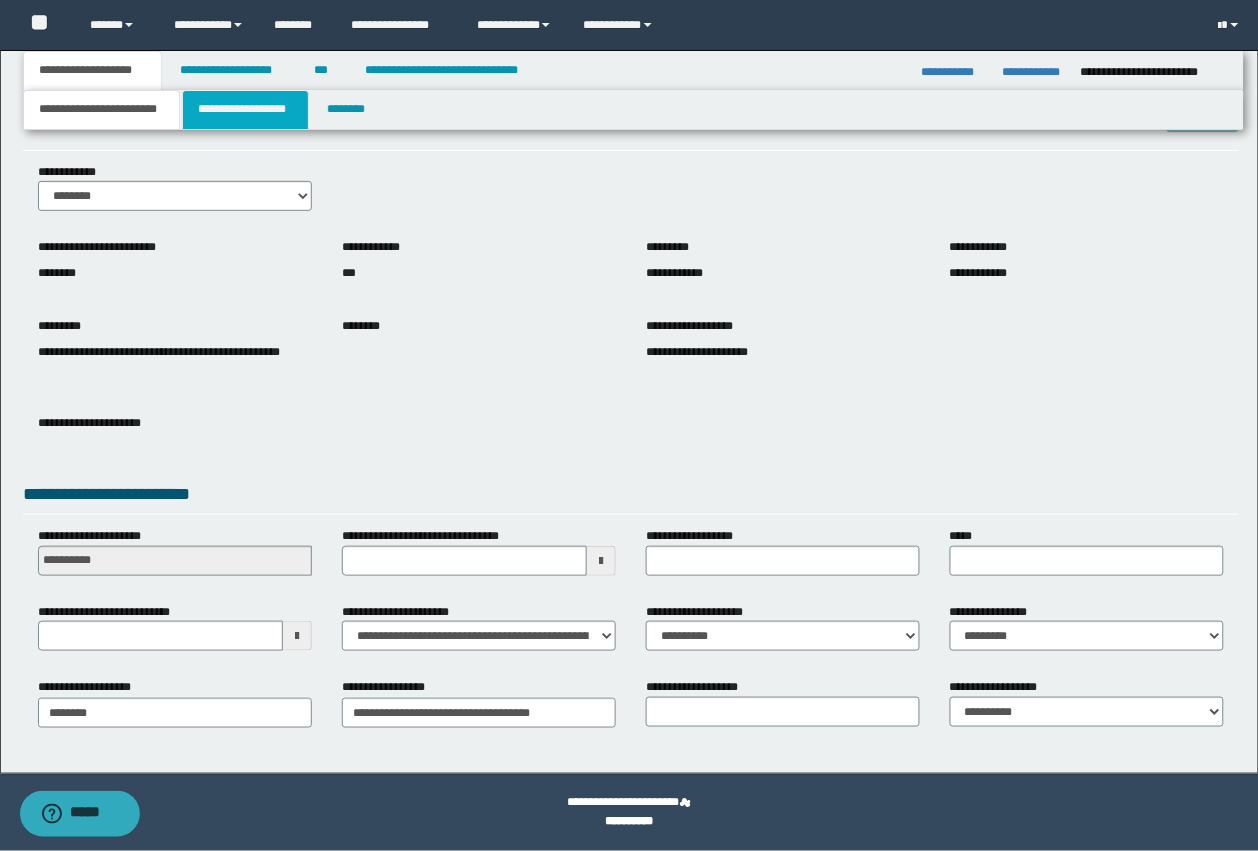 click on "**********" at bounding box center [245, 110] 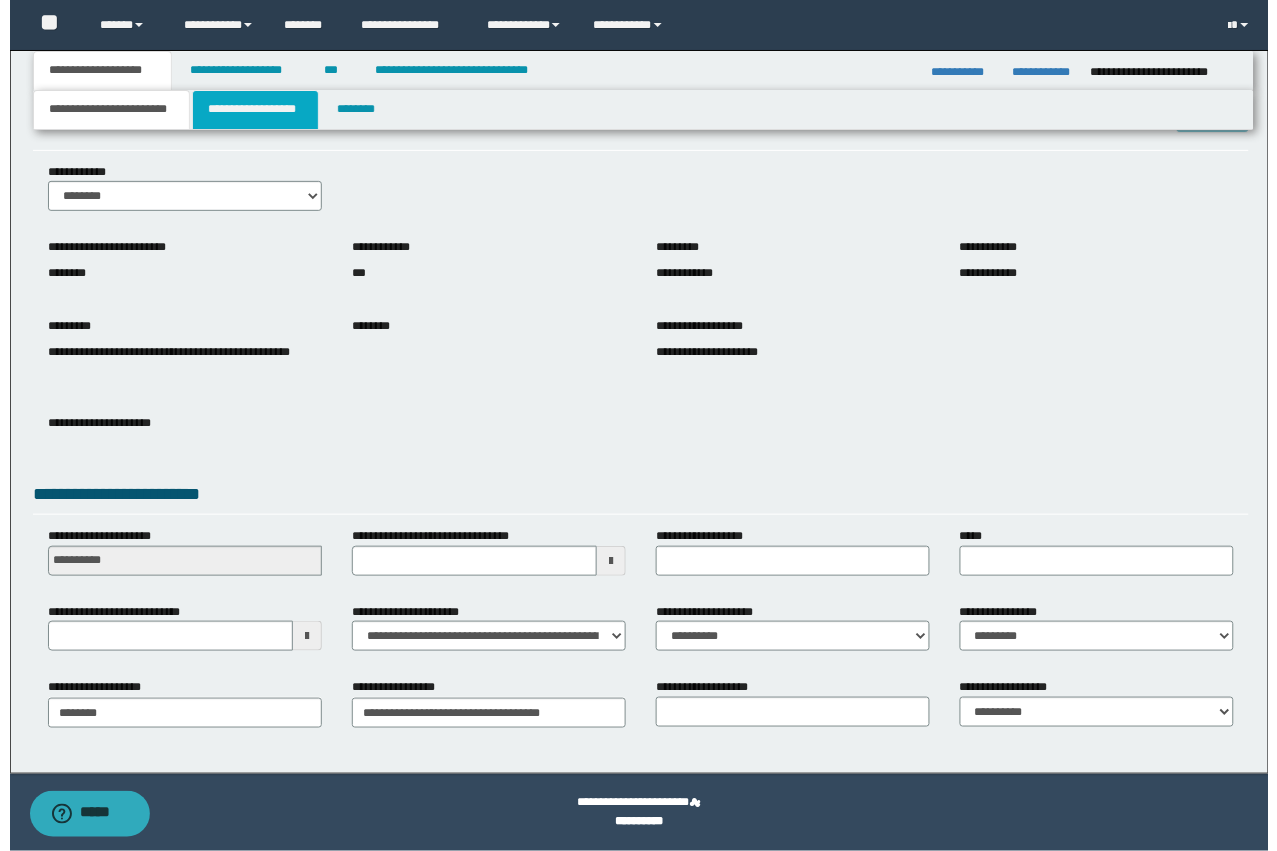 scroll, scrollTop: 0, scrollLeft: 0, axis: both 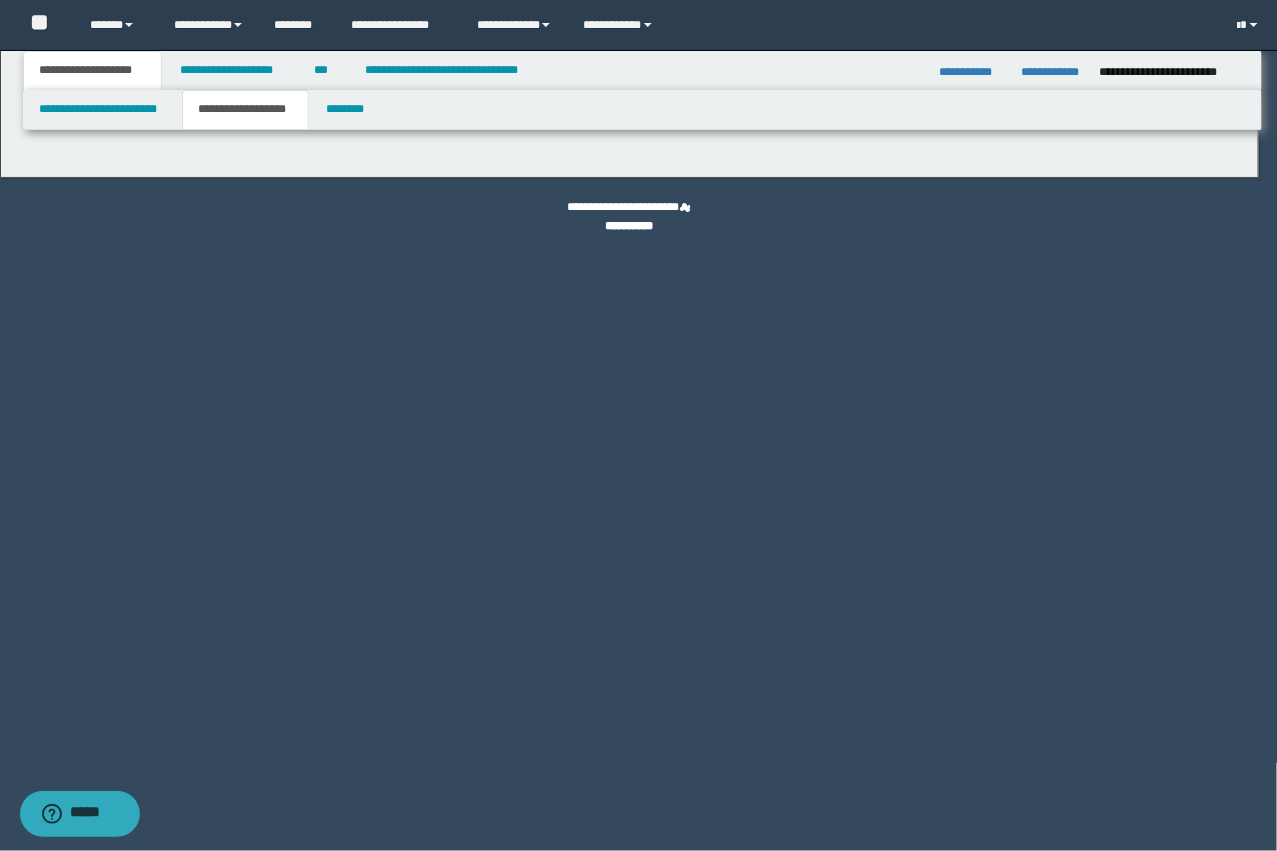 type on "********" 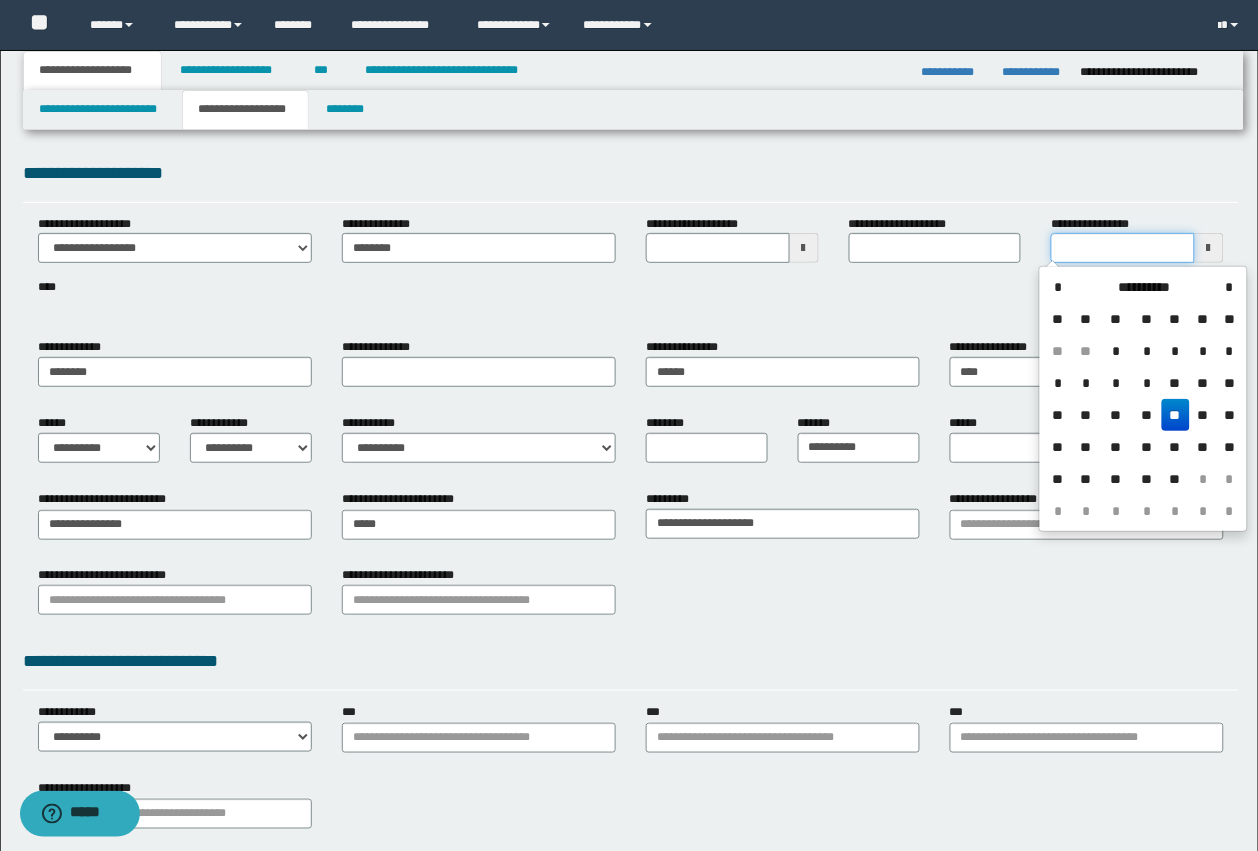 click on "**********" at bounding box center (1123, 248) 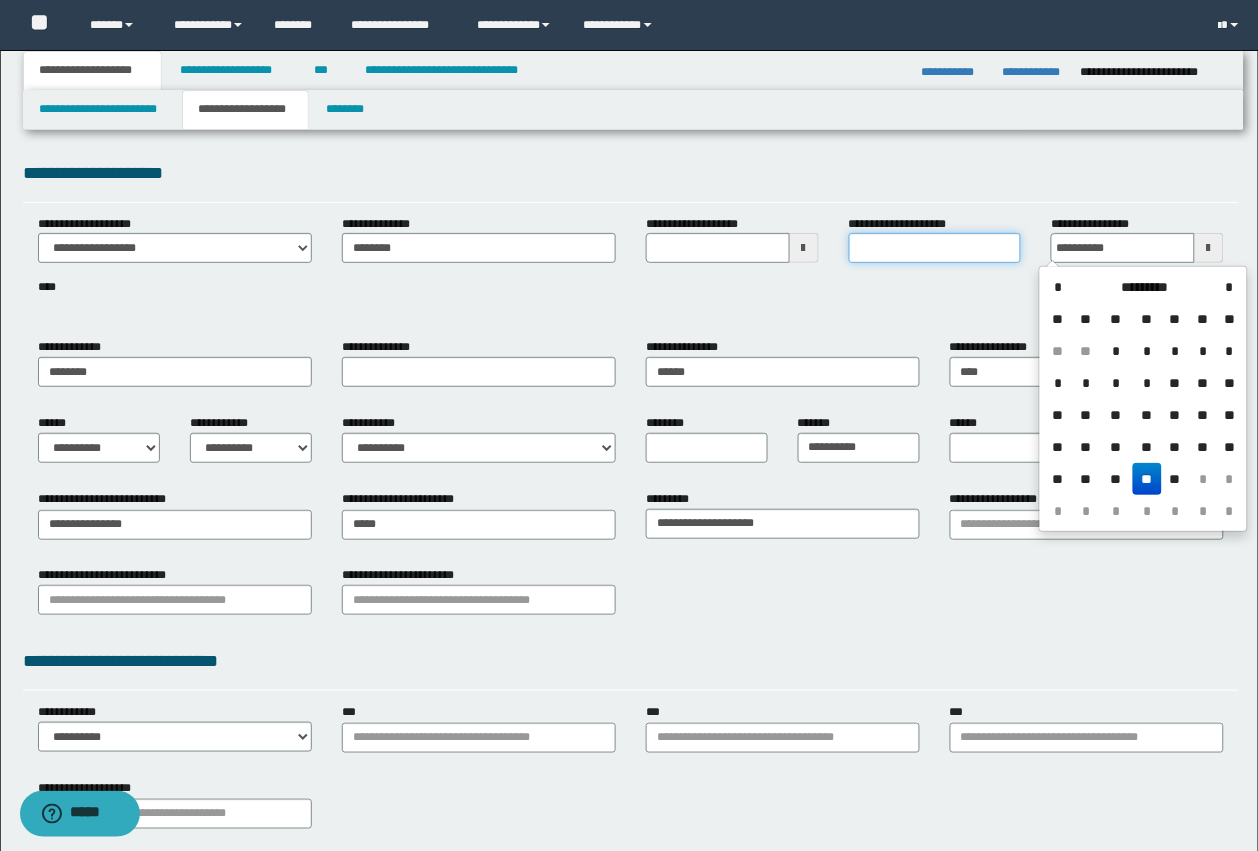 type on "*" 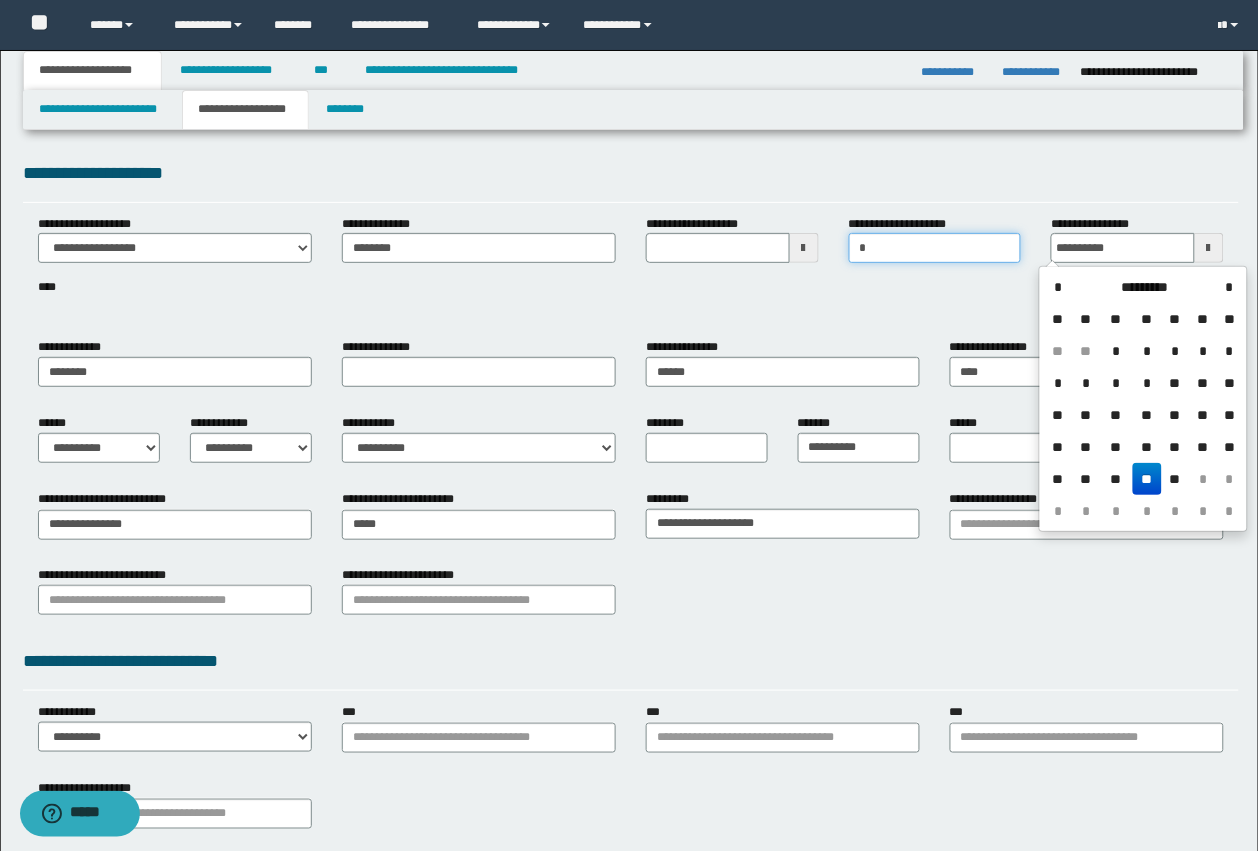 type on "**********" 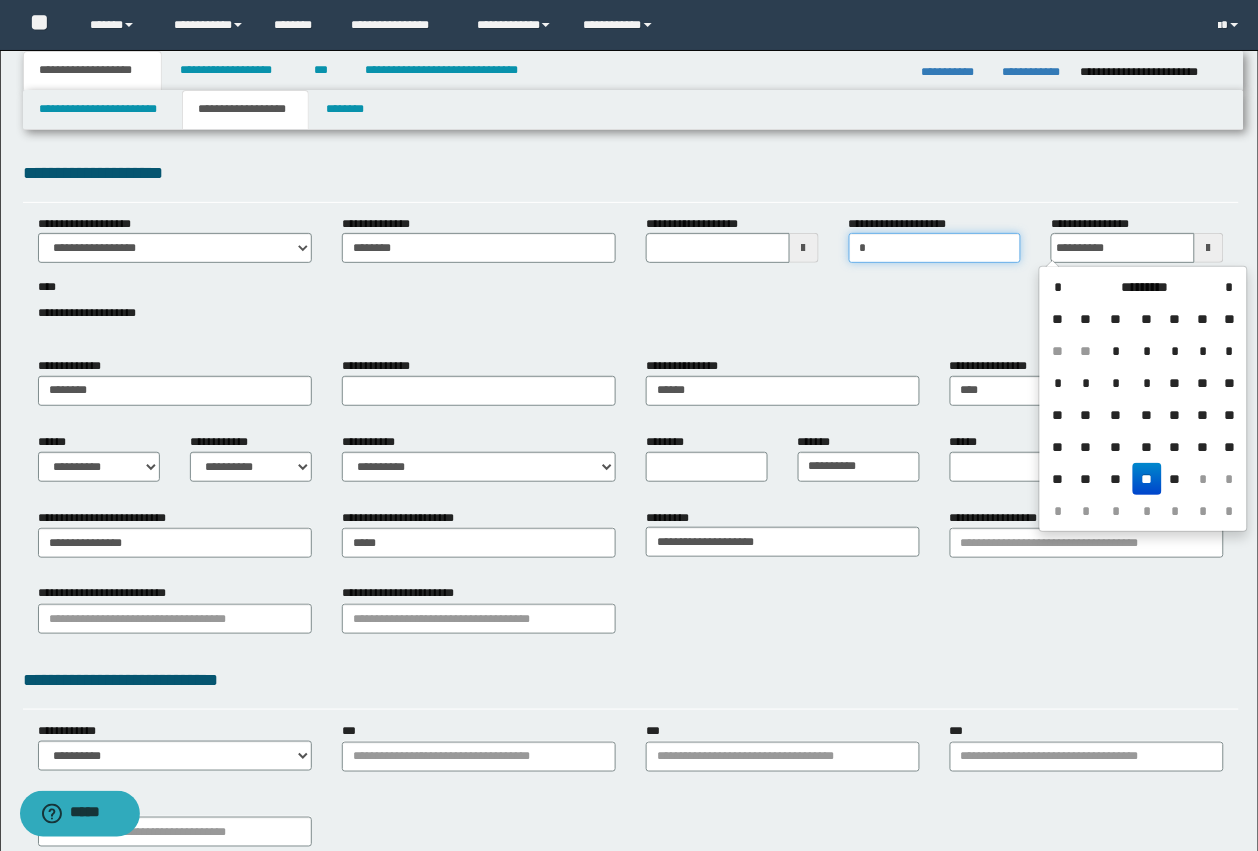 type on "*" 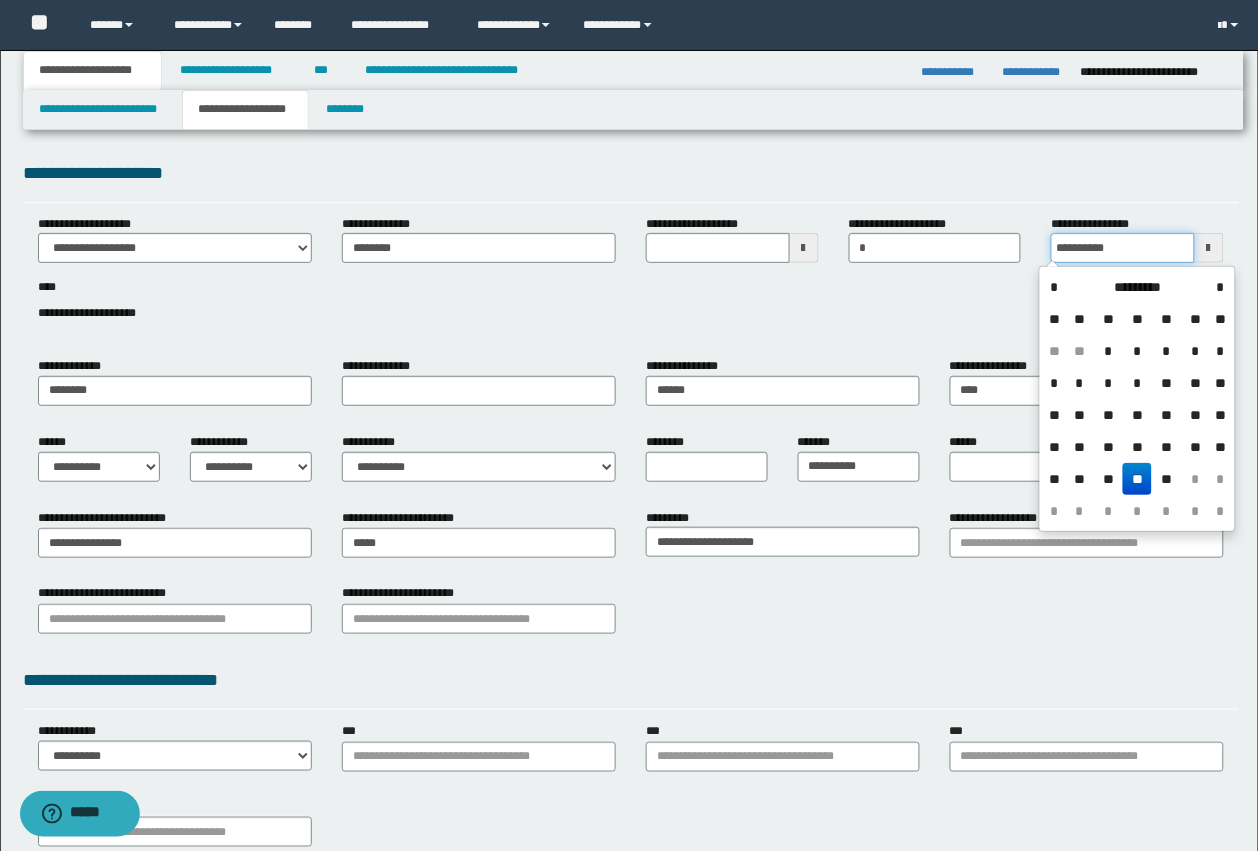 click on "**********" at bounding box center (1123, 248) 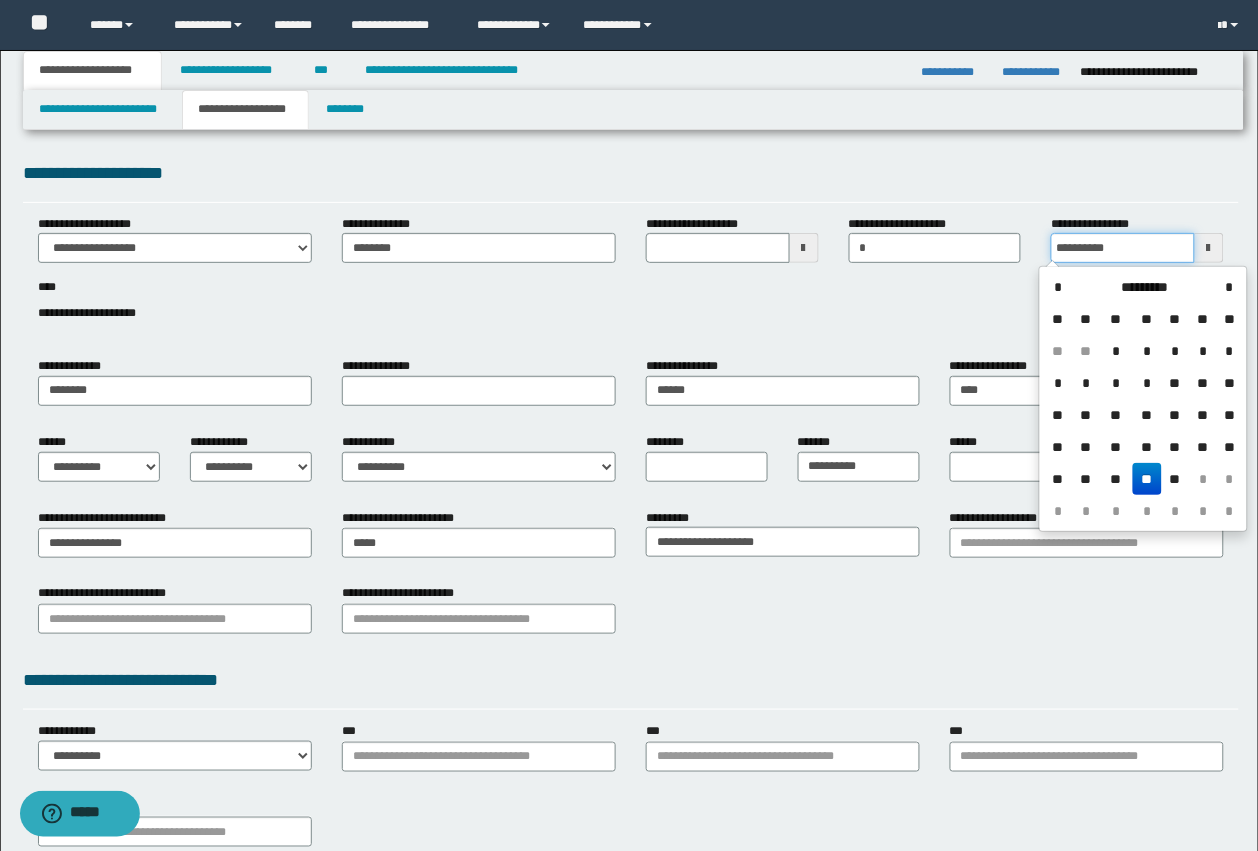 drag, startPoint x: 1166, startPoint y: 252, endPoint x: 1062, endPoint y: 242, distance: 104.47966 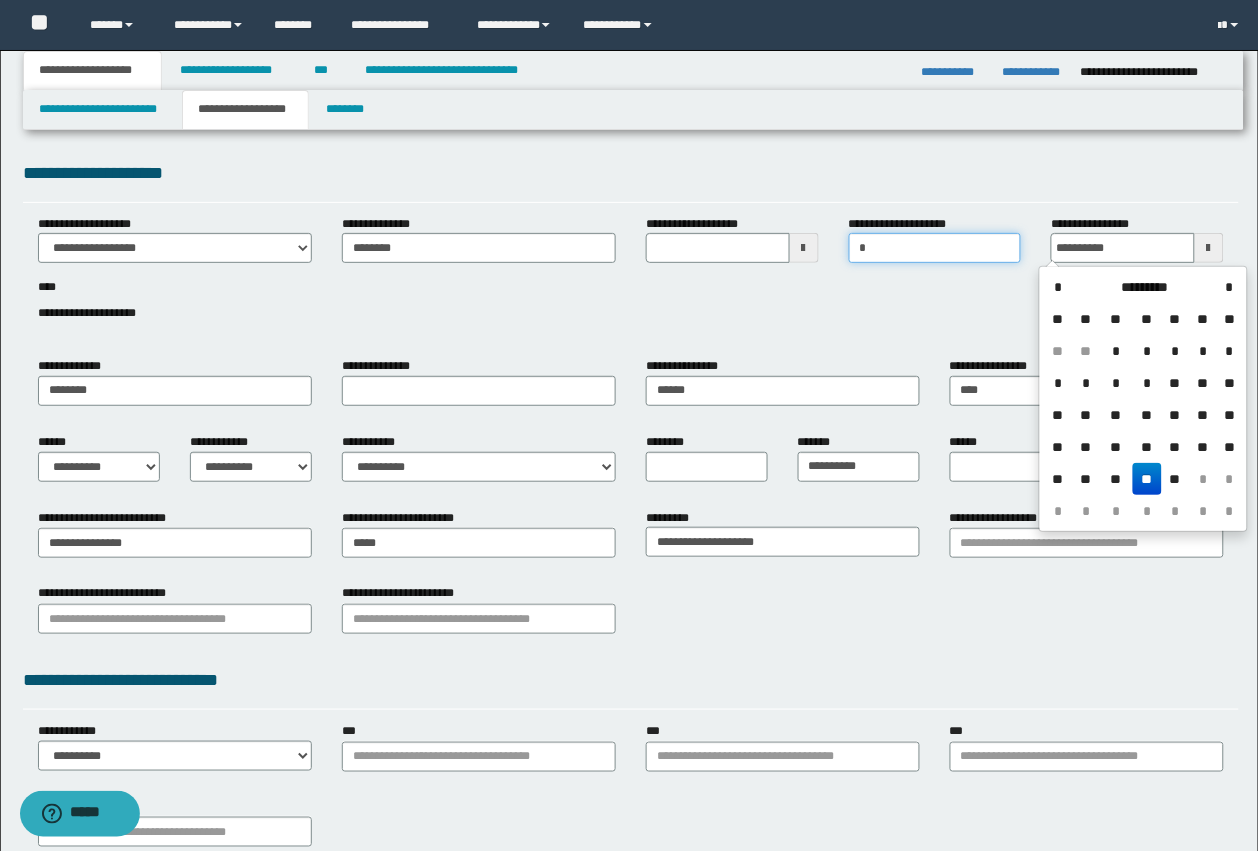 type on "**********" 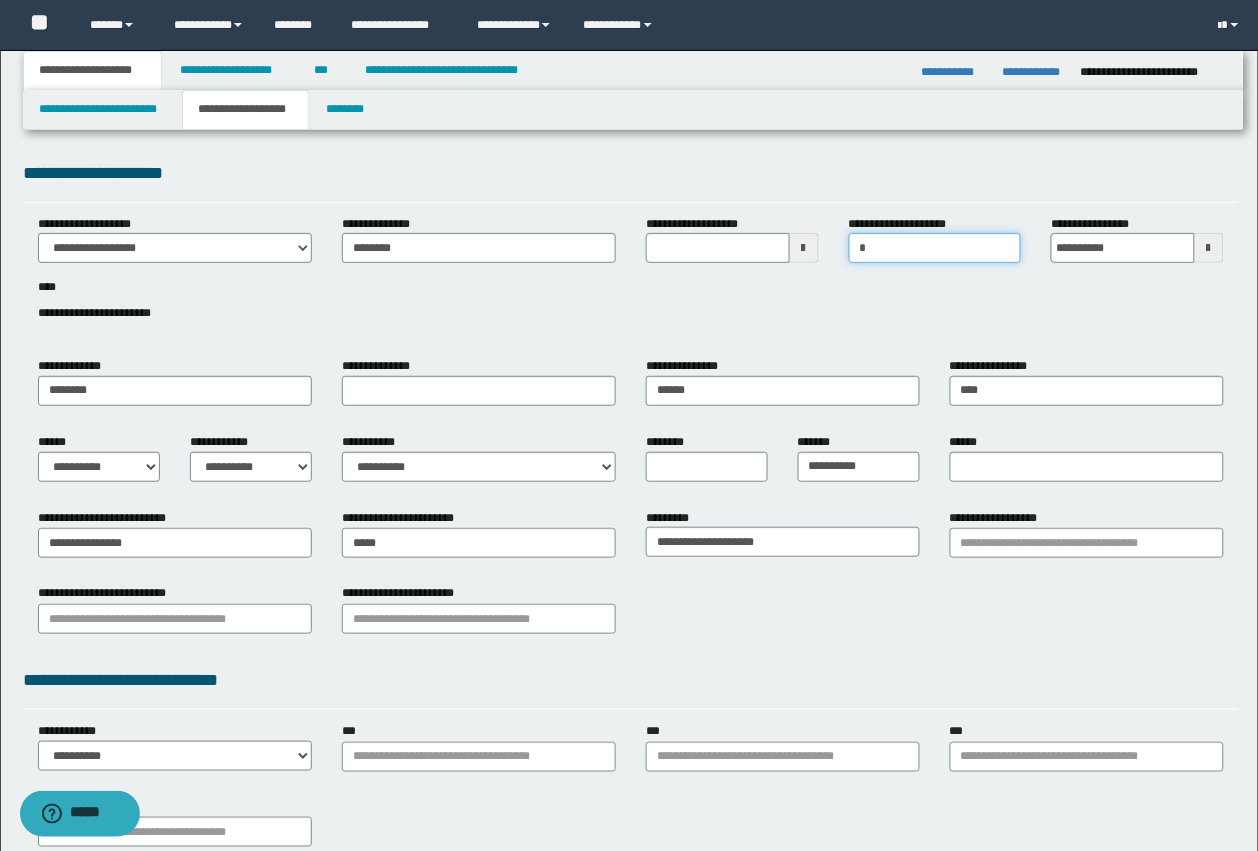 click on "*" at bounding box center [935, 248] 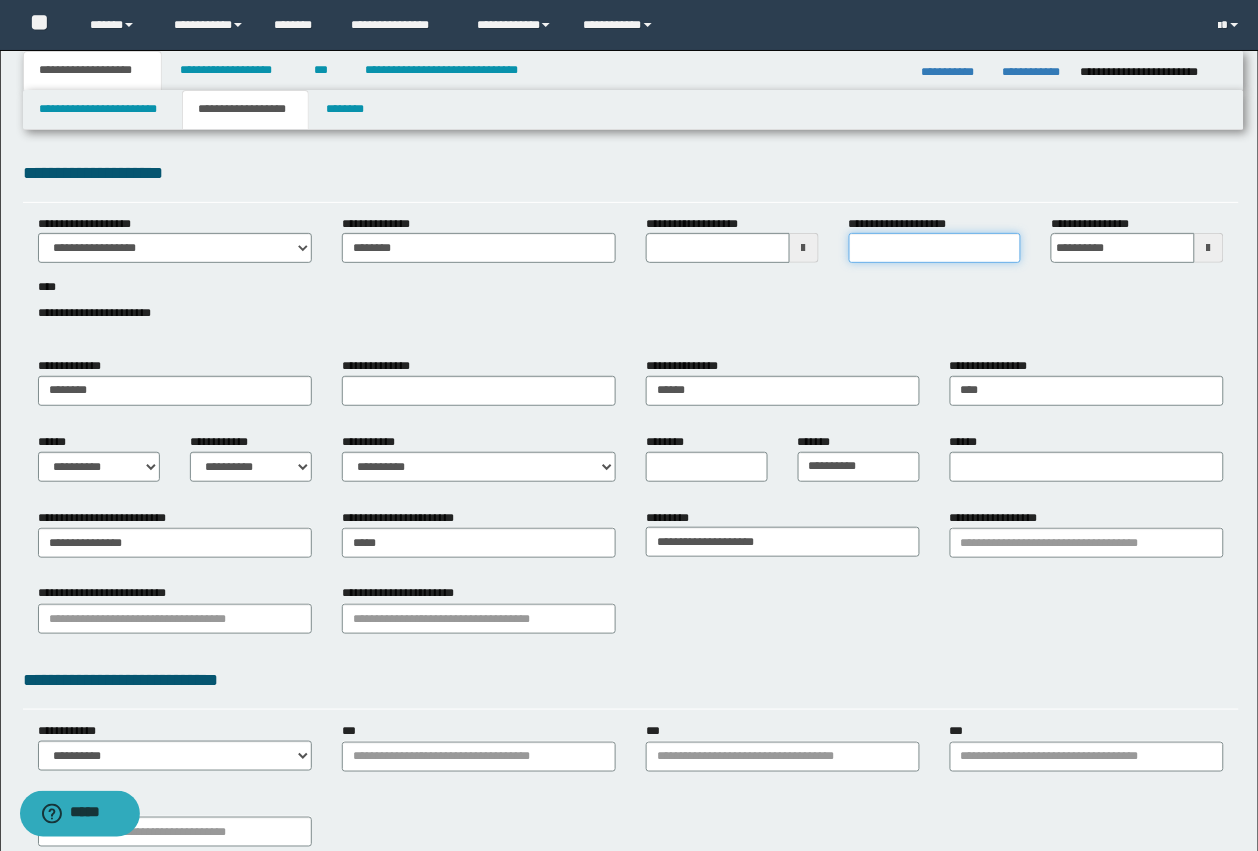 type on "**********" 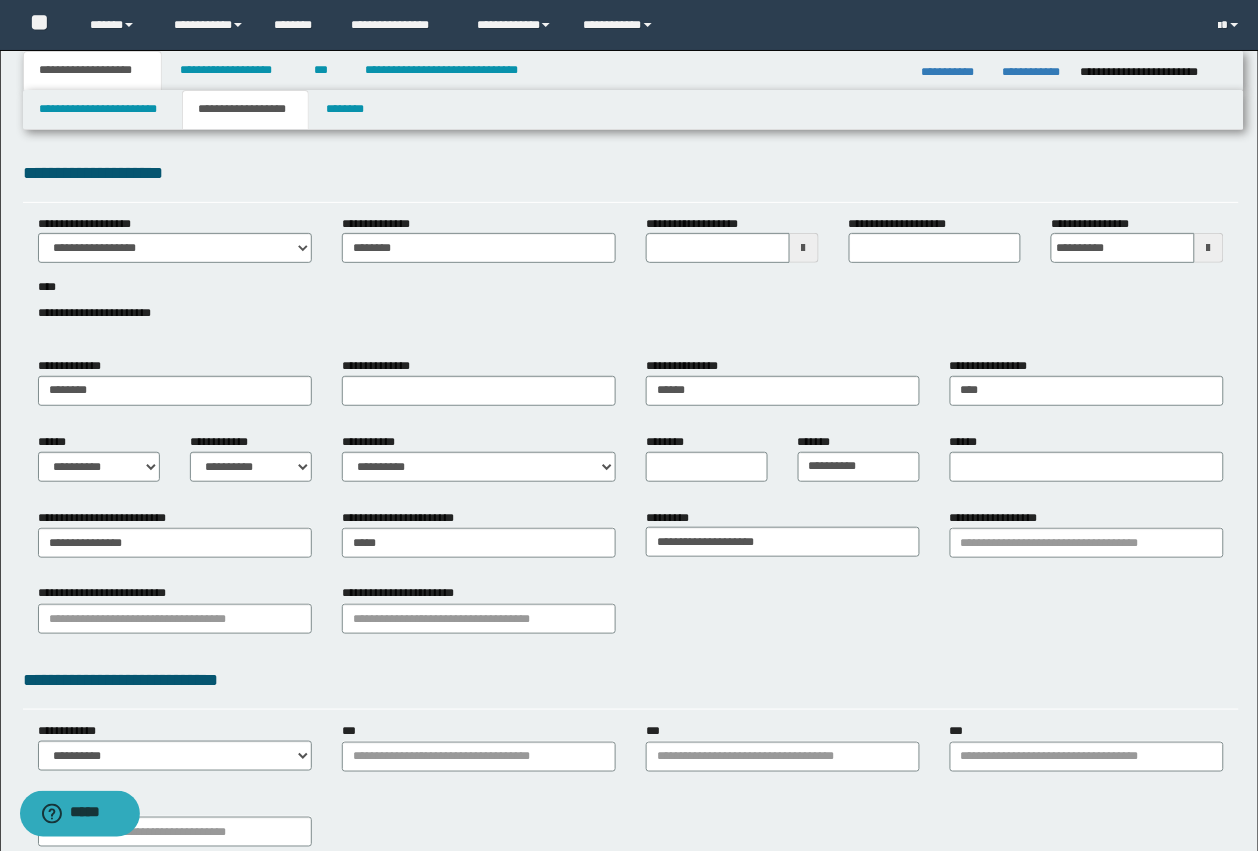 drag, startPoint x: 1090, startPoint y: 227, endPoint x: 1151, endPoint y: 237, distance: 61.81424 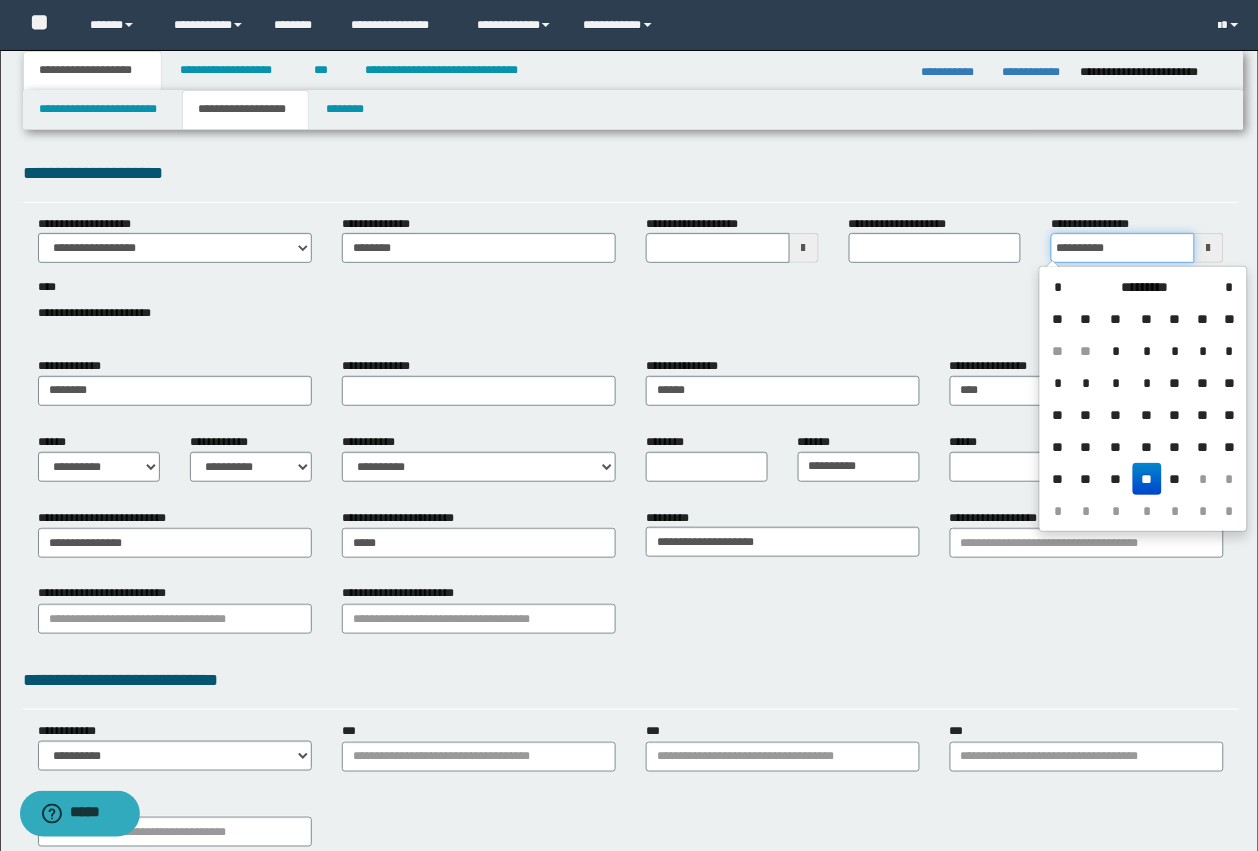 drag, startPoint x: 1163, startPoint y: 255, endPoint x: 1023, endPoint y: 236, distance: 141.2834 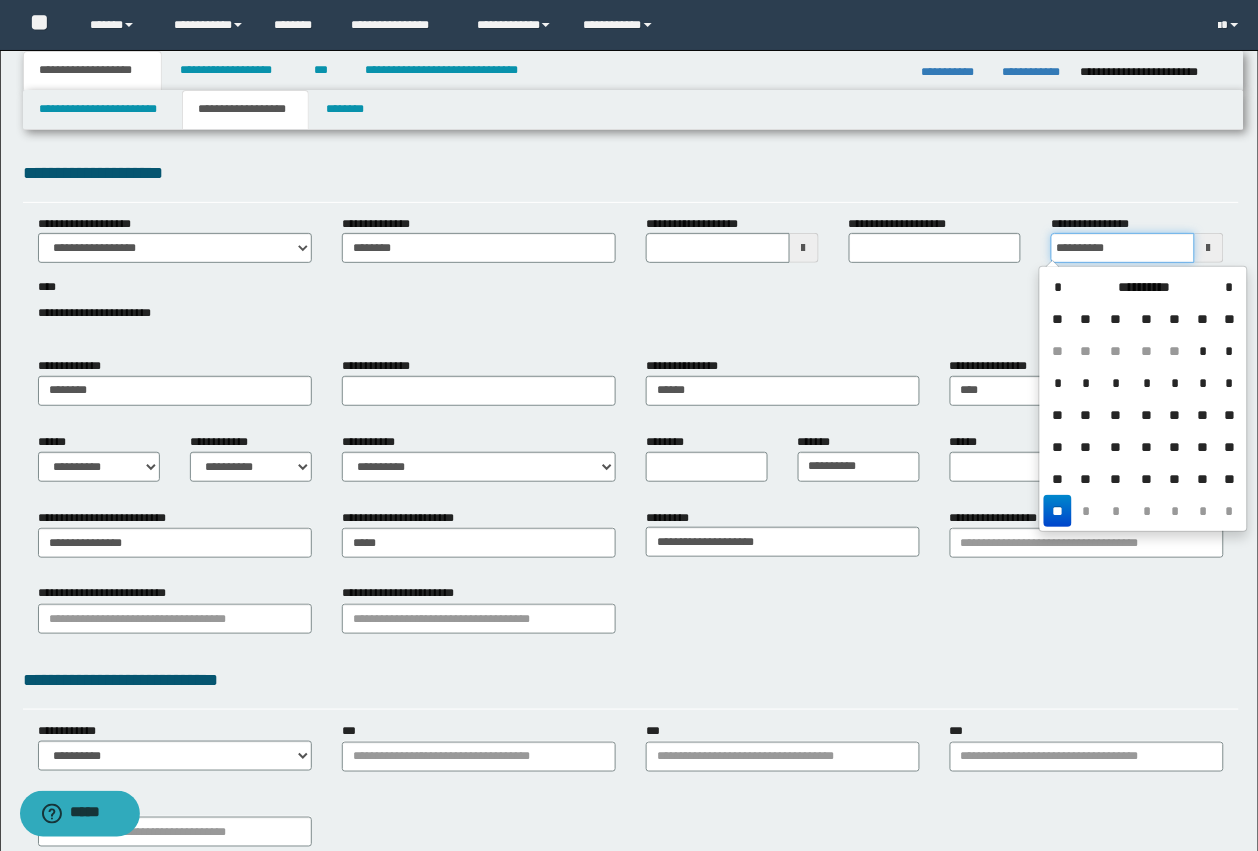 type on "**********" 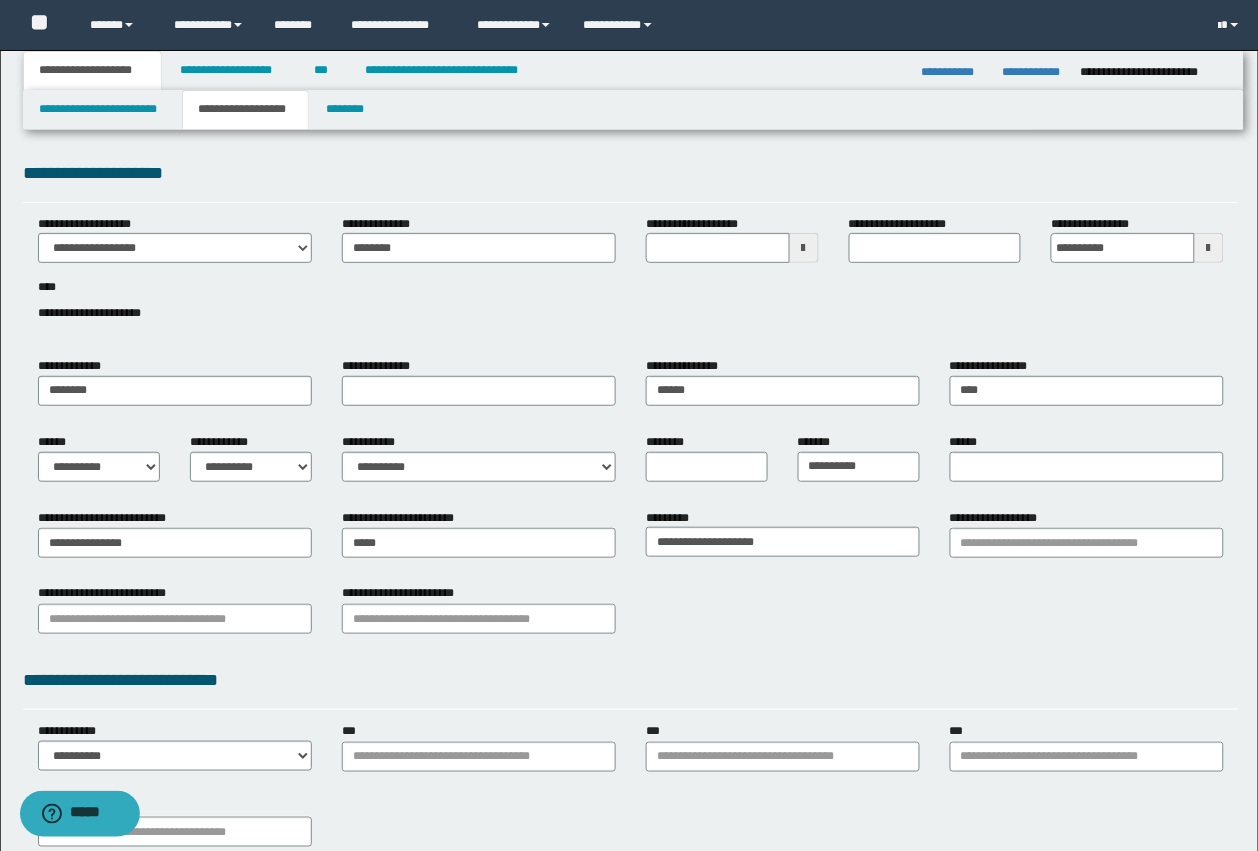 click on "**********" at bounding box center [732, 247] 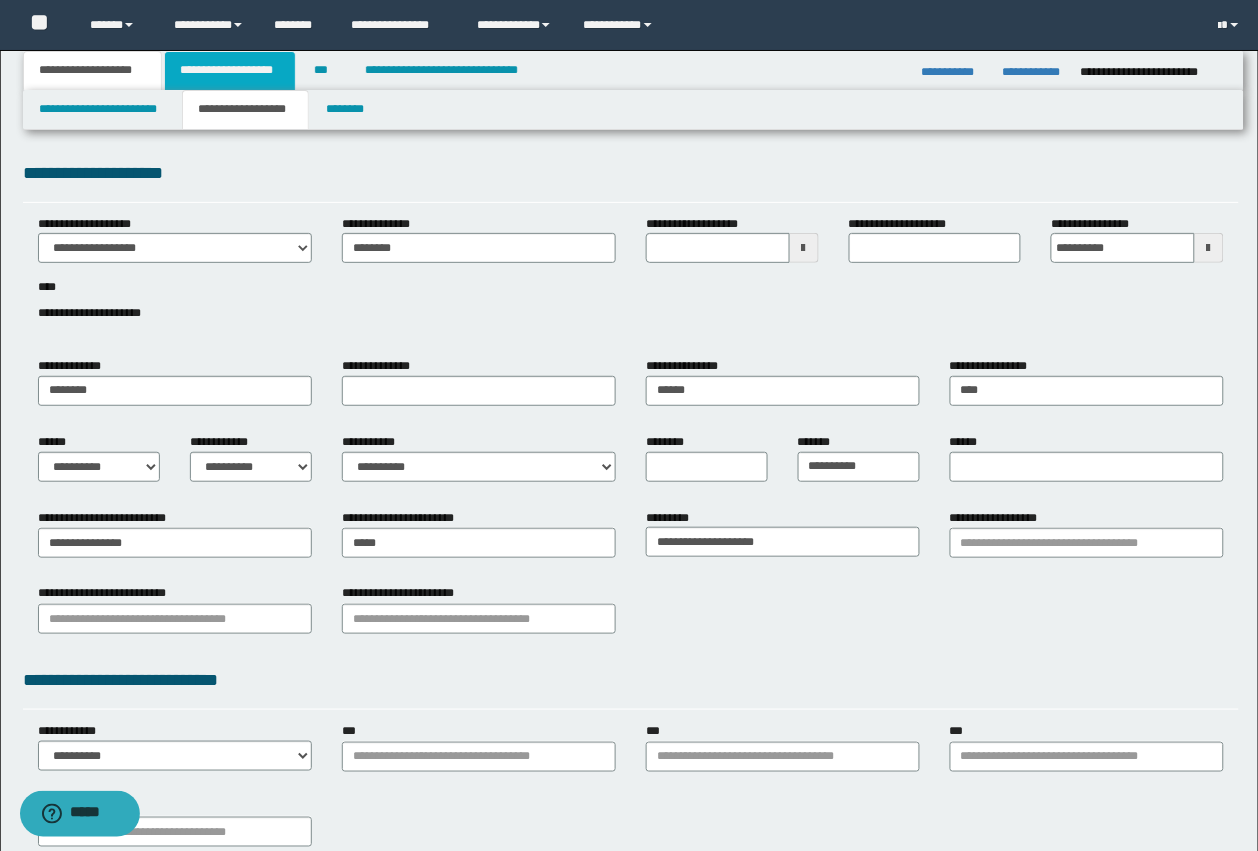 click on "**********" at bounding box center (230, 71) 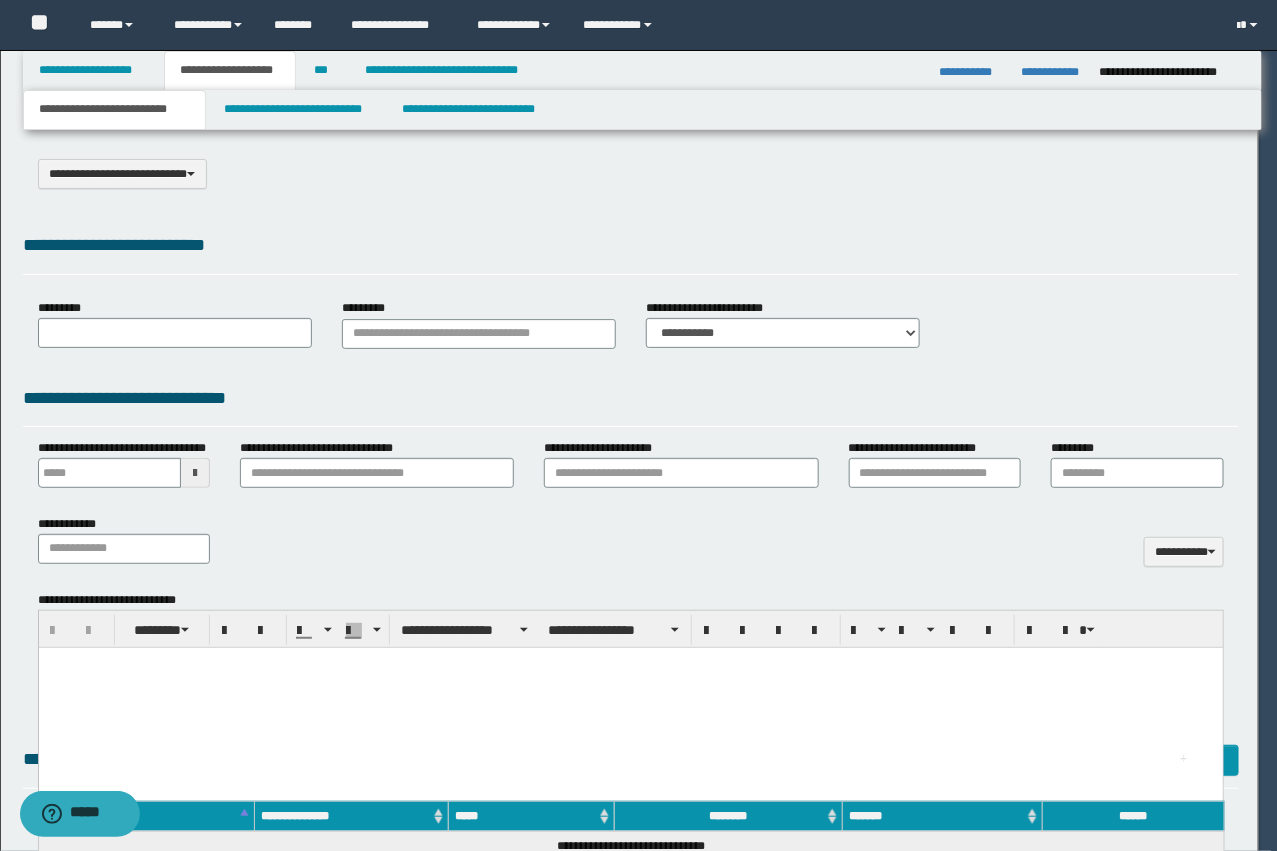 scroll, scrollTop: 0, scrollLeft: 0, axis: both 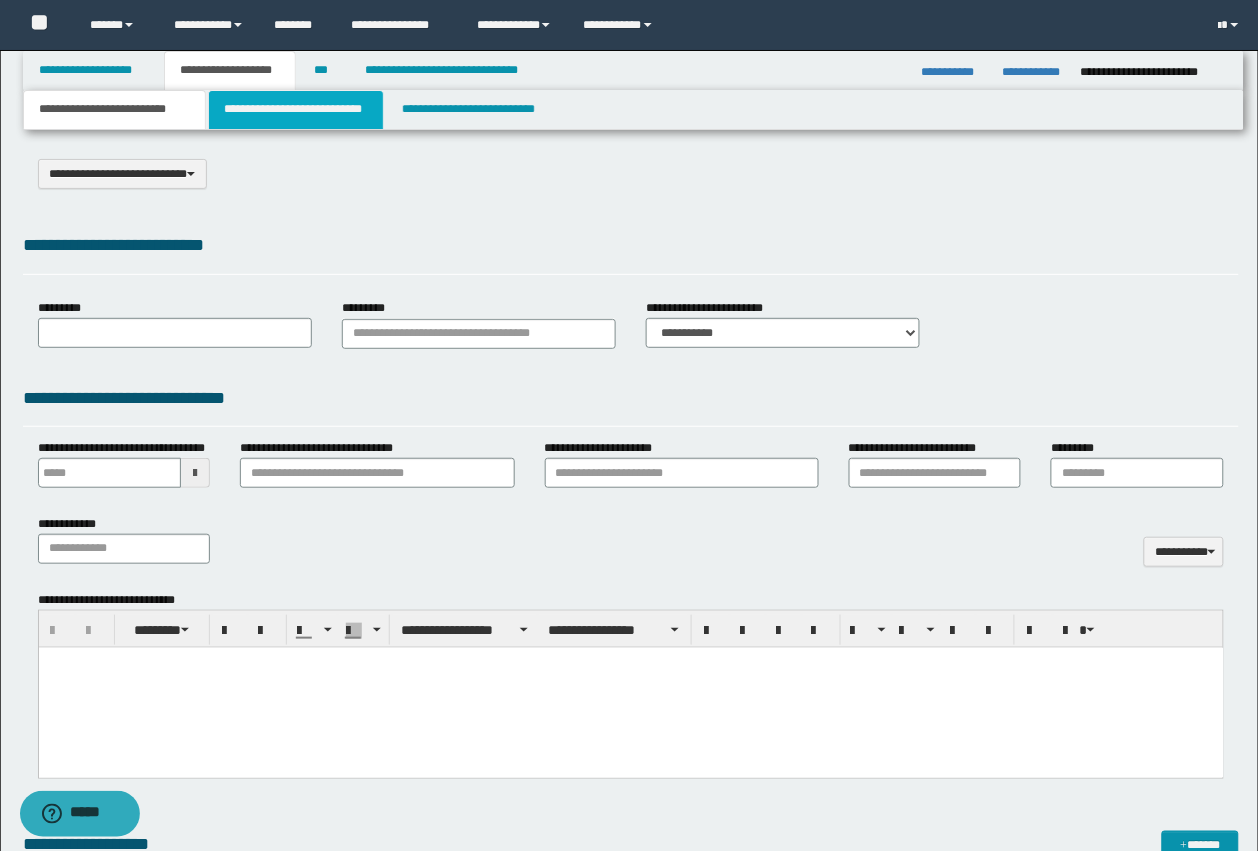 click on "**********" at bounding box center [296, 110] 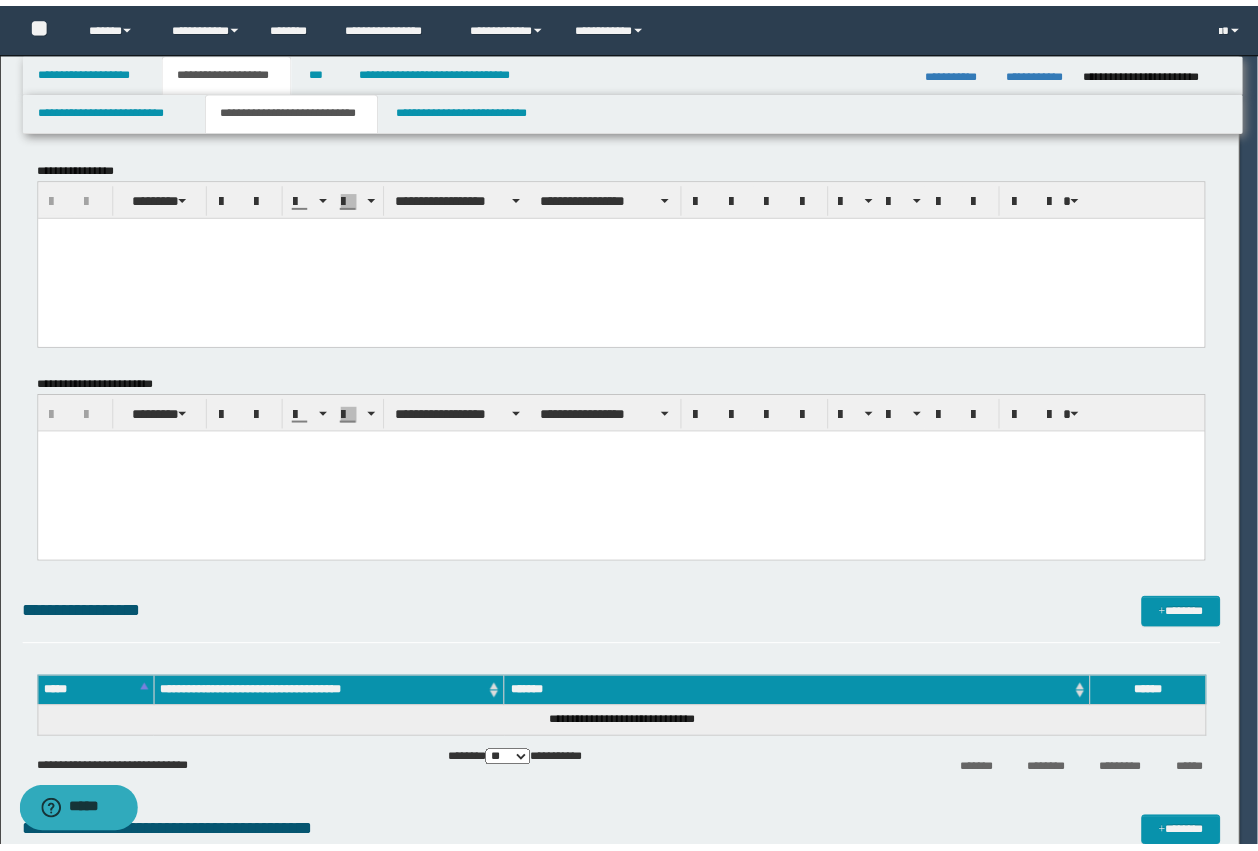 scroll, scrollTop: 0, scrollLeft: 0, axis: both 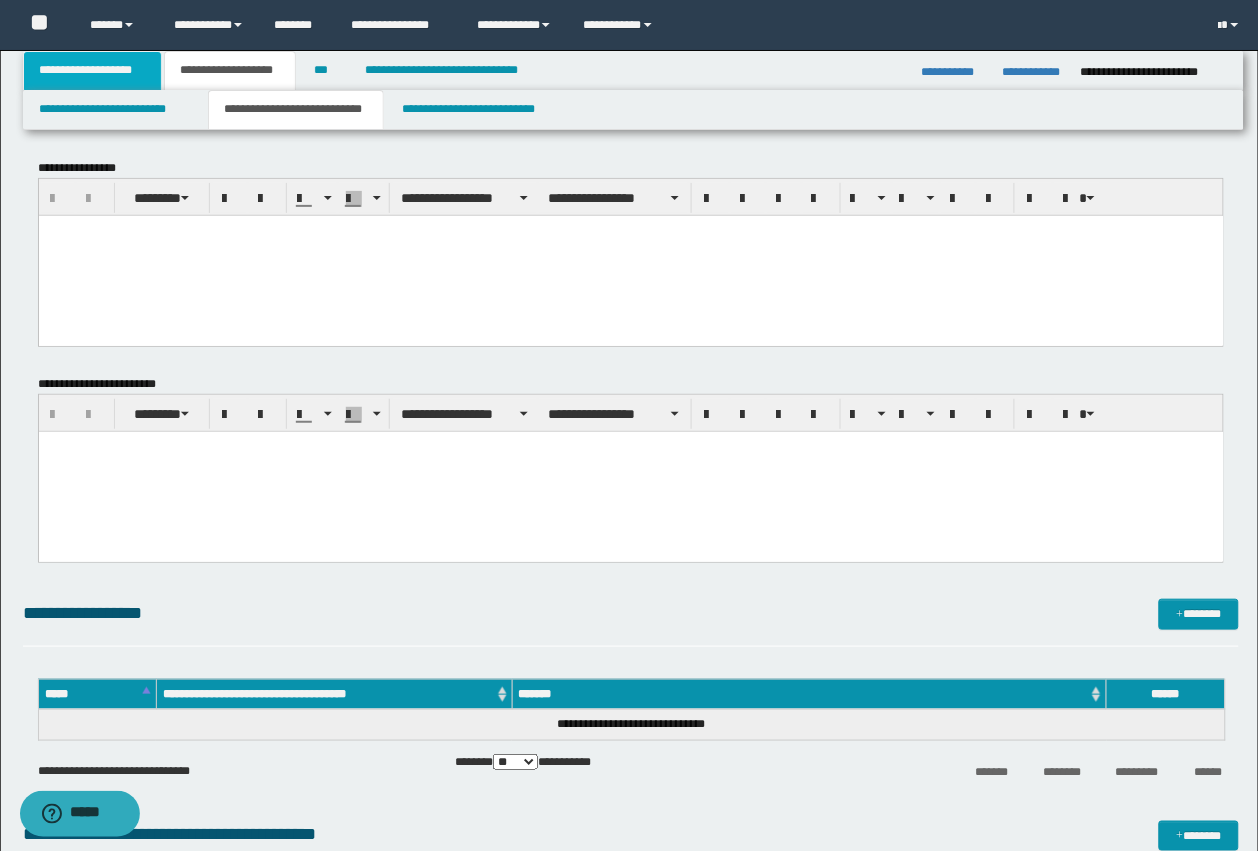 click on "**********" at bounding box center [92, 71] 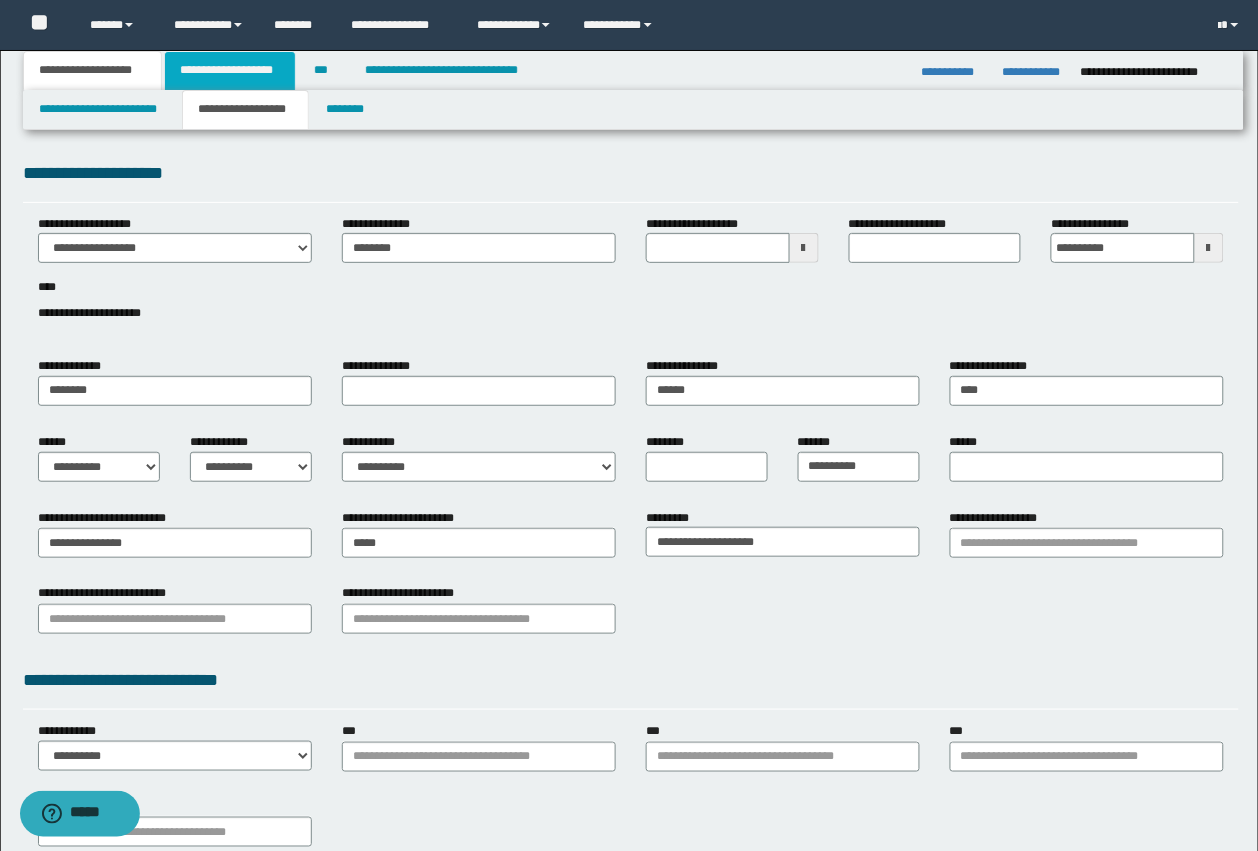 click on "**********" at bounding box center (230, 71) 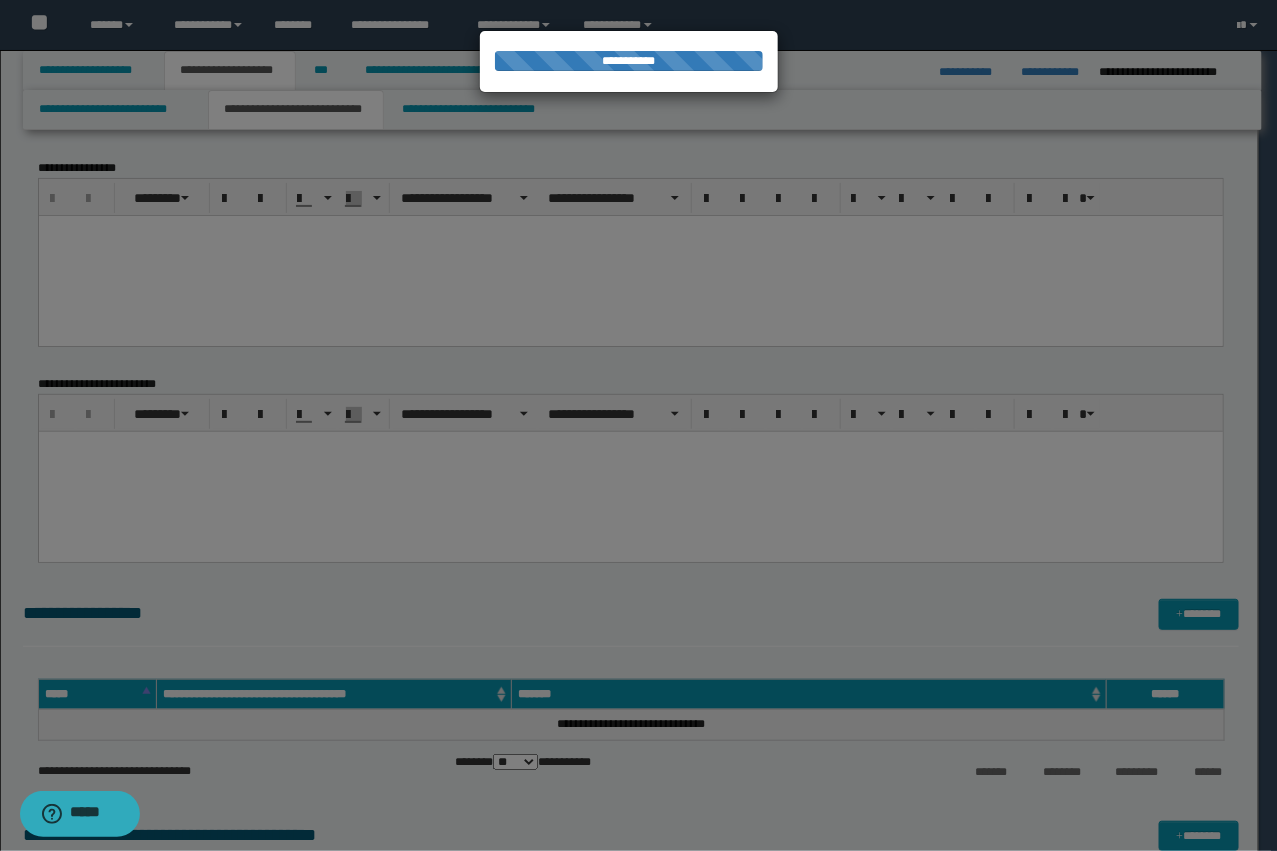 click on "**********" at bounding box center [629, 827] 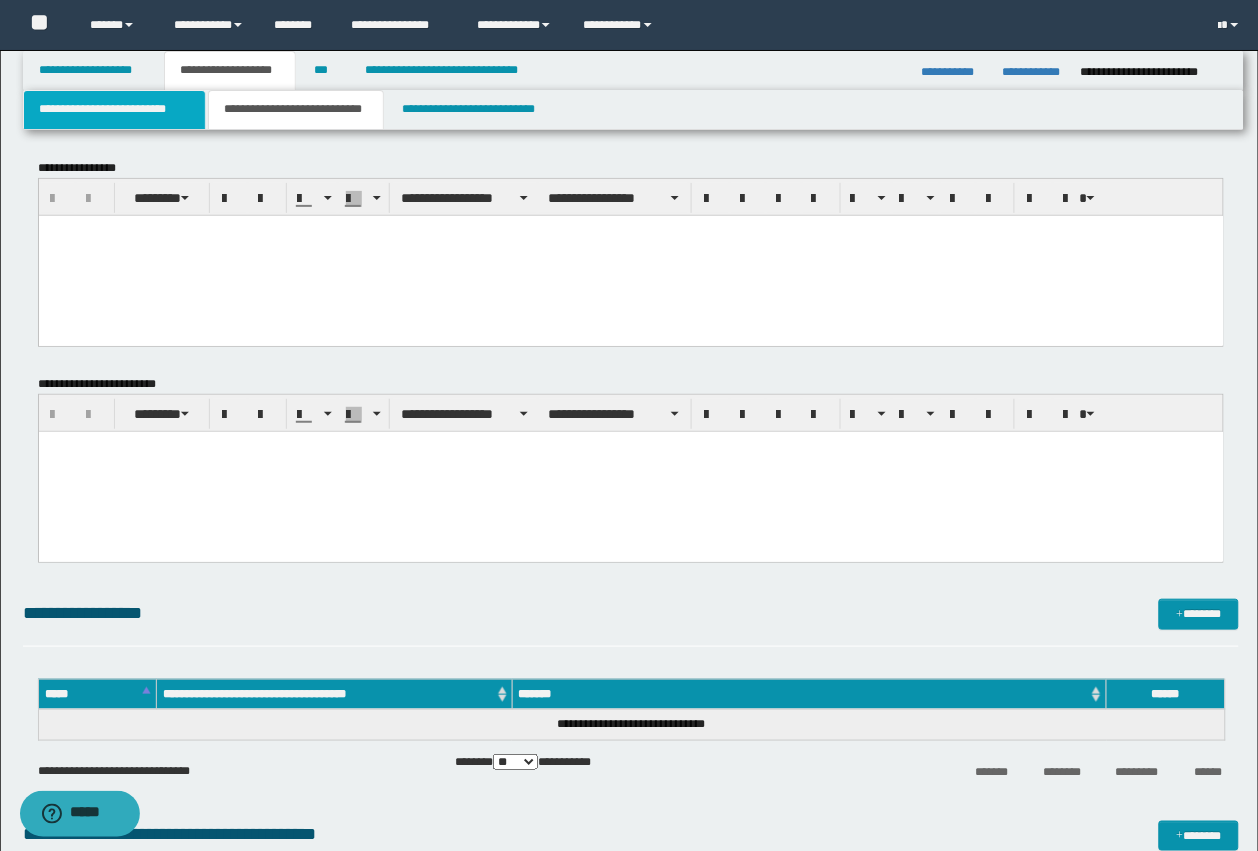 click on "**********" at bounding box center (114, 110) 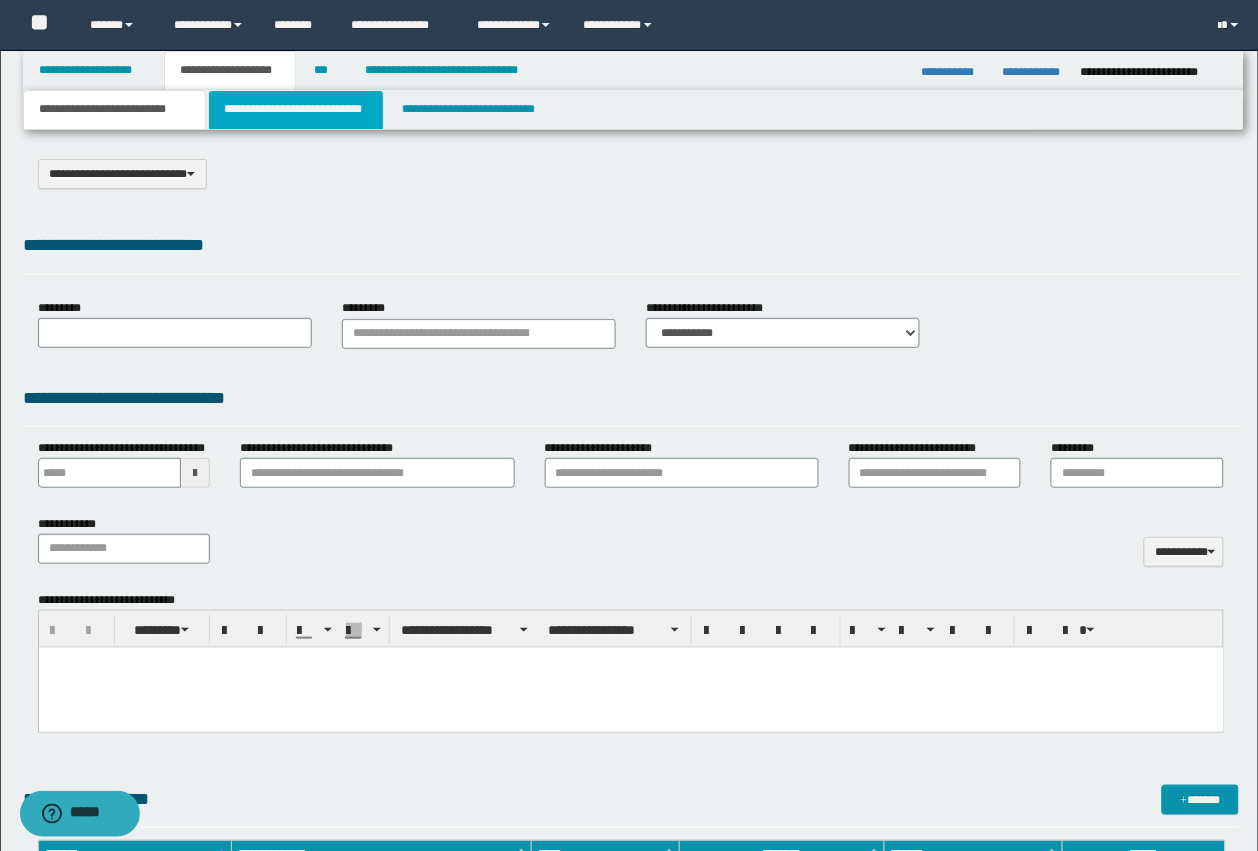 click on "**********" at bounding box center [296, 110] 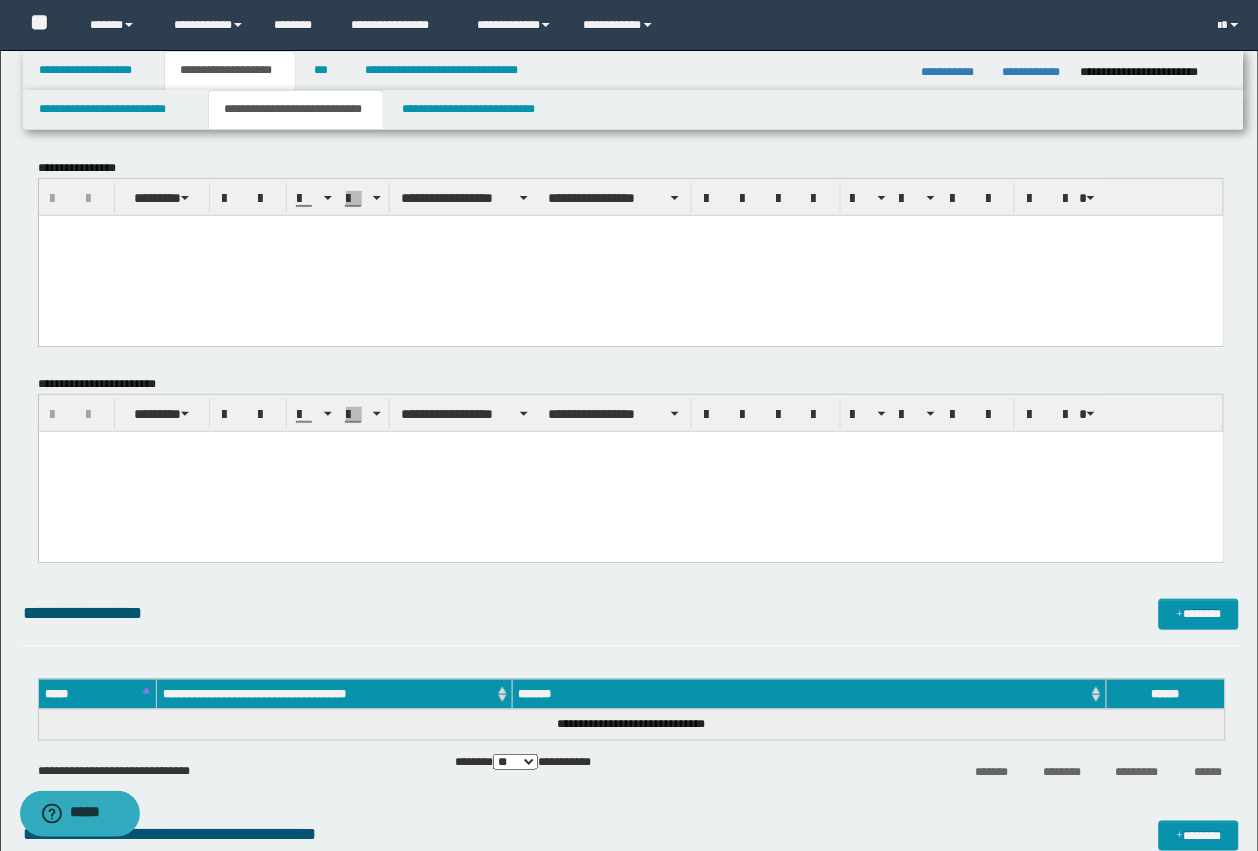 click at bounding box center (630, 255) 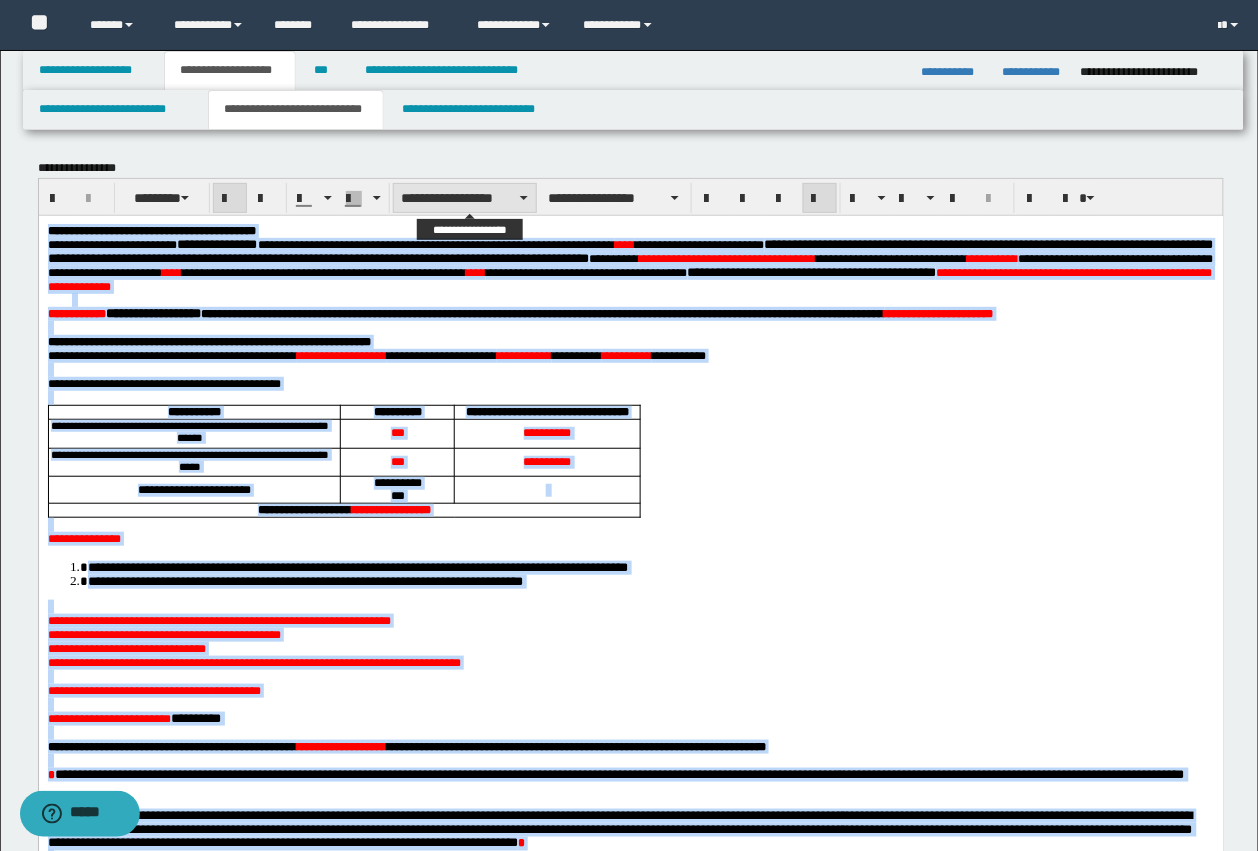 click on "**********" at bounding box center (465, 198) 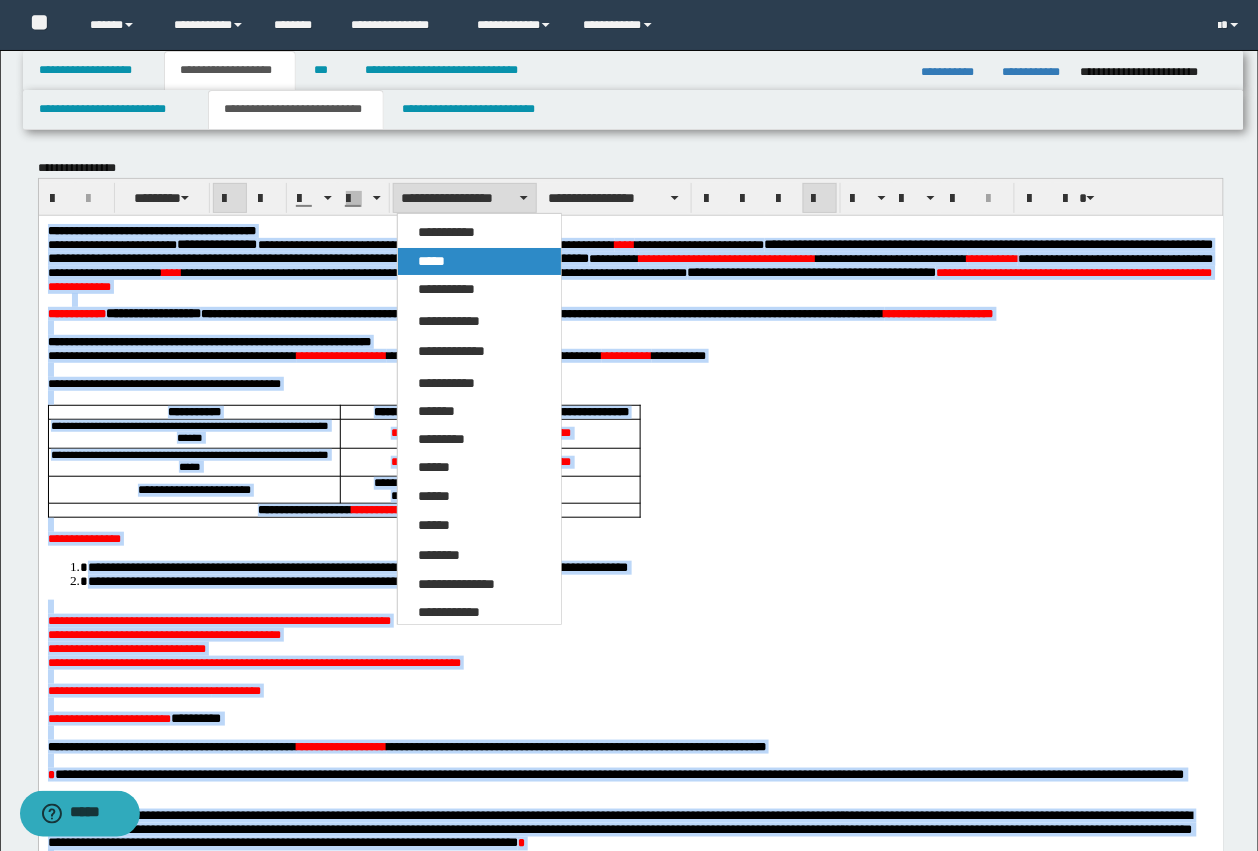 drag, startPoint x: 430, startPoint y: 258, endPoint x: 467, endPoint y: 1, distance: 259.64975 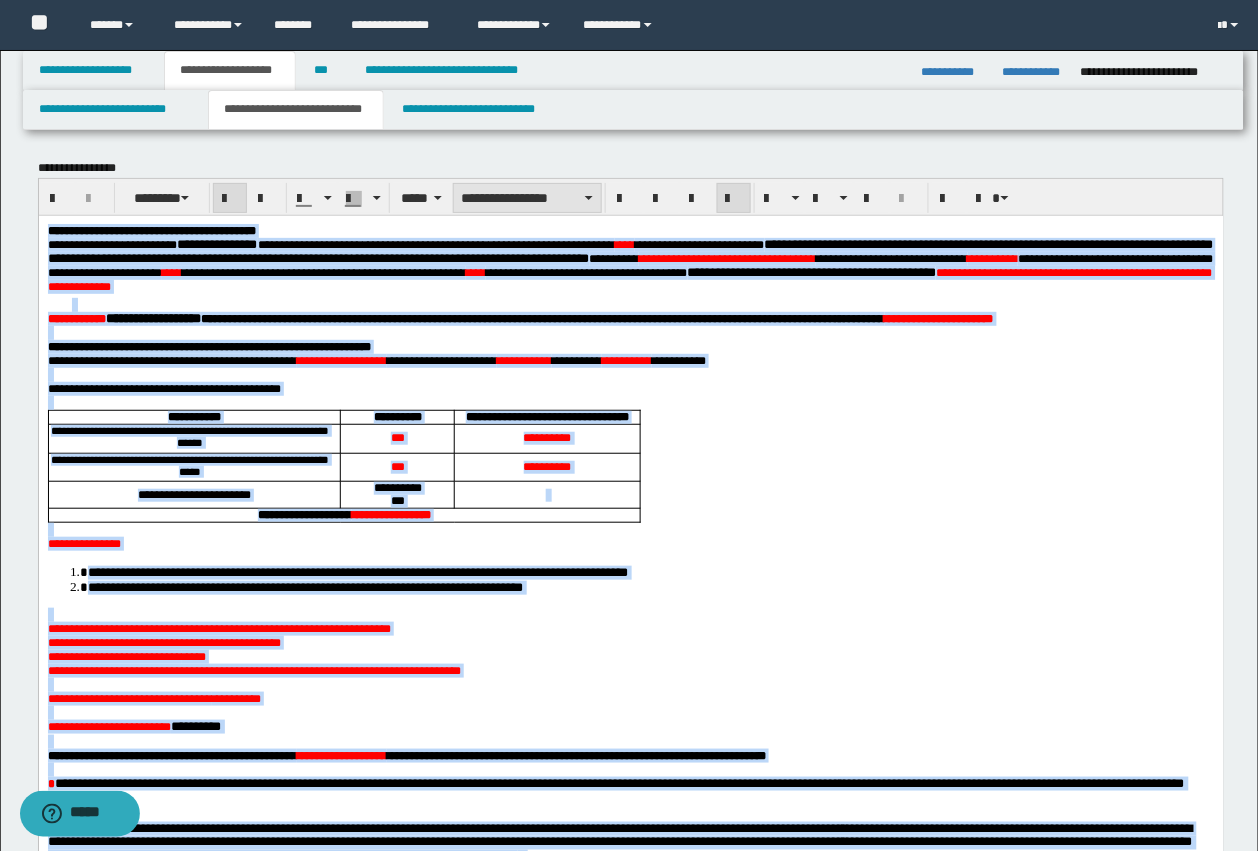 click on "**********" at bounding box center [527, 198] 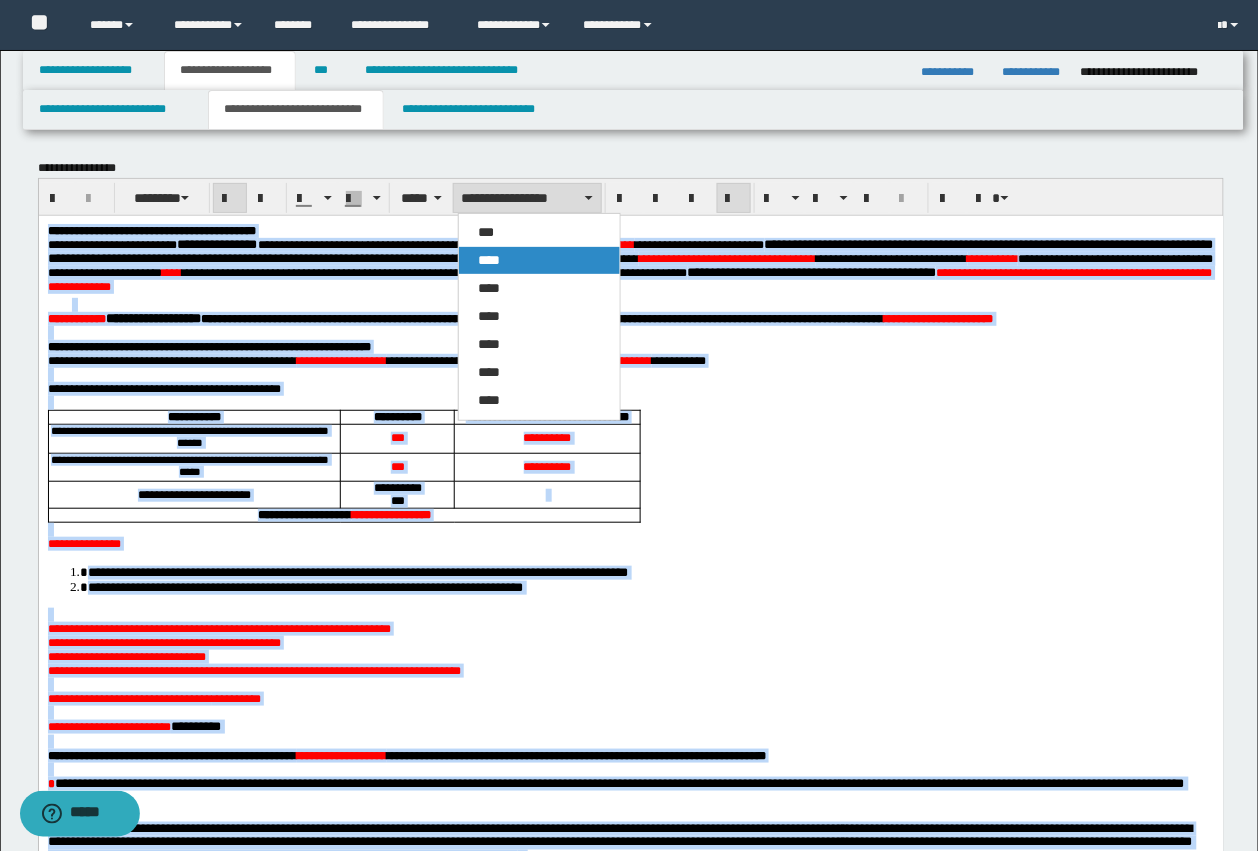 click on "****" at bounding box center [490, 260] 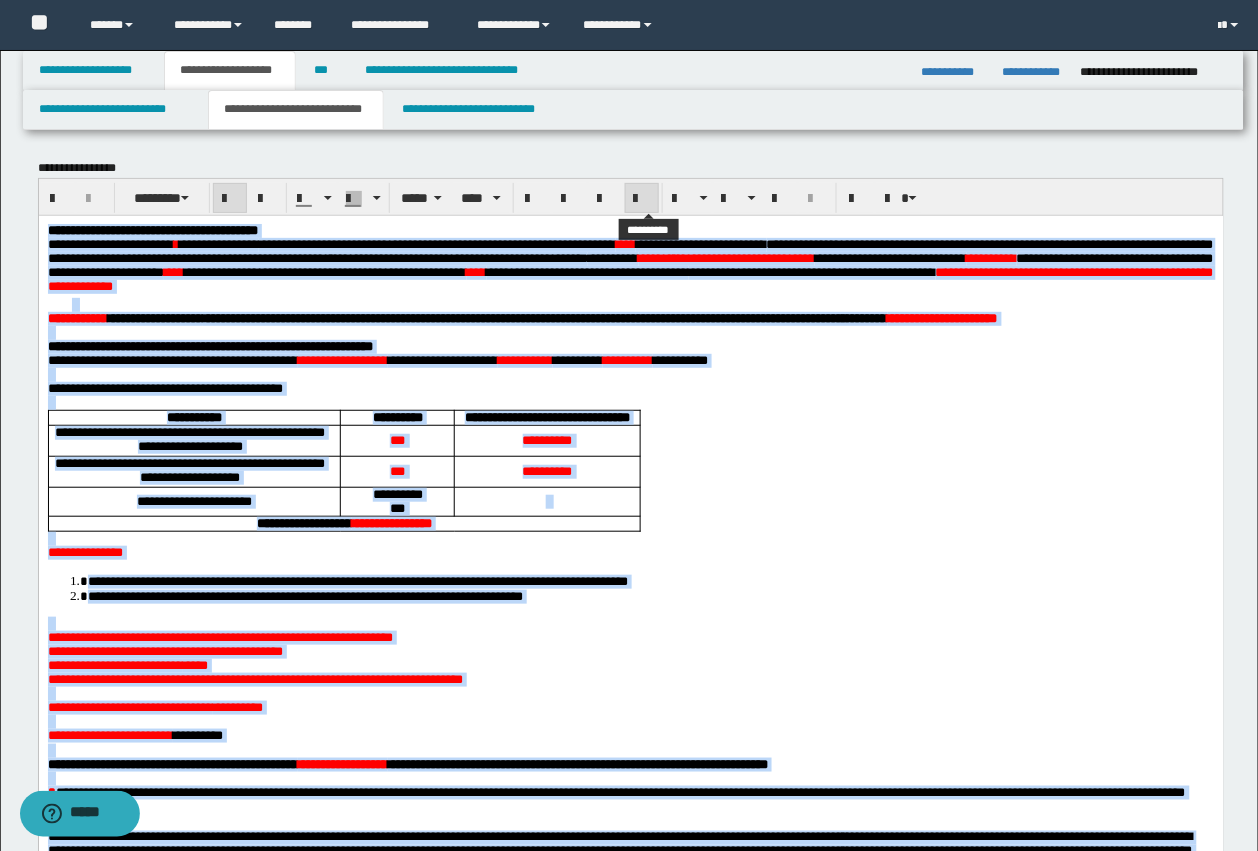 click at bounding box center (642, 199) 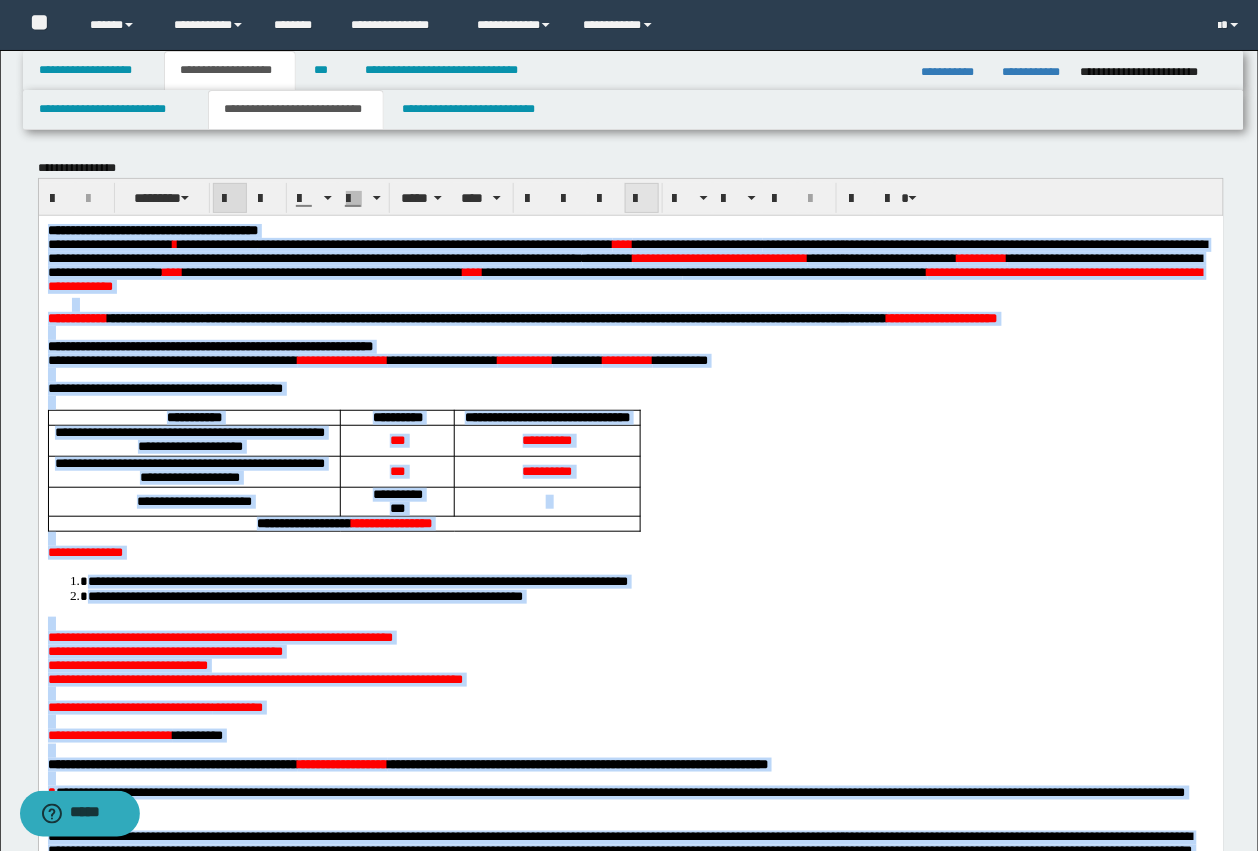 click at bounding box center [642, 199] 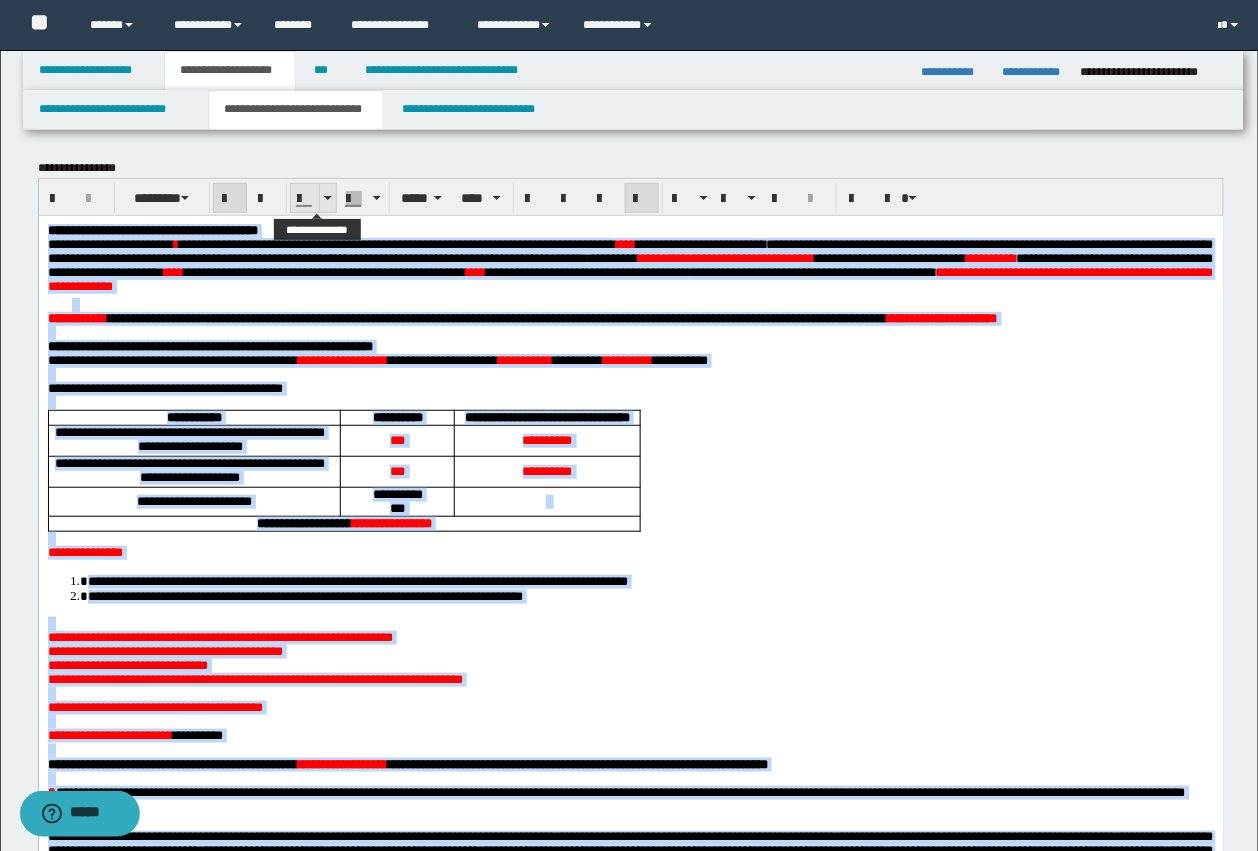 click at bounding box center [305, 199] 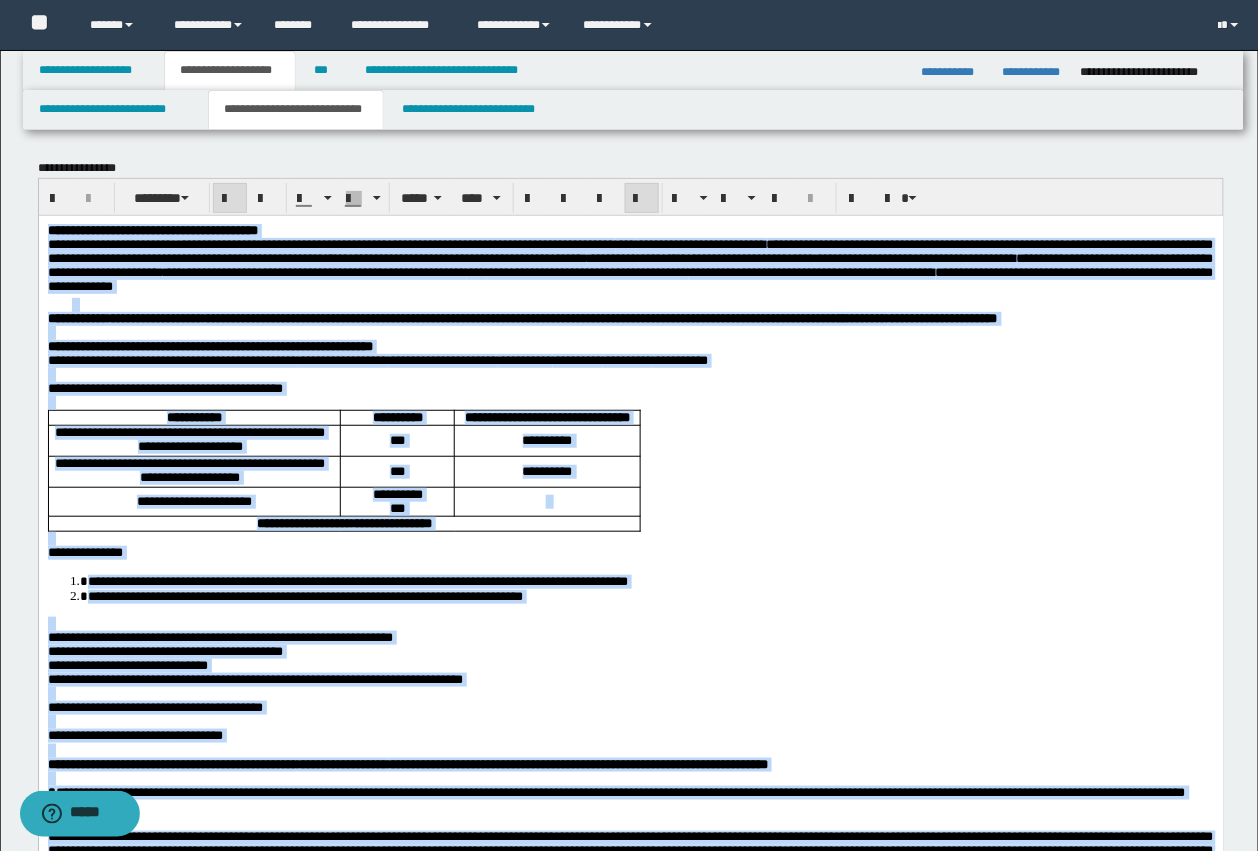 click on "**********" at bounding box center (599, 317) 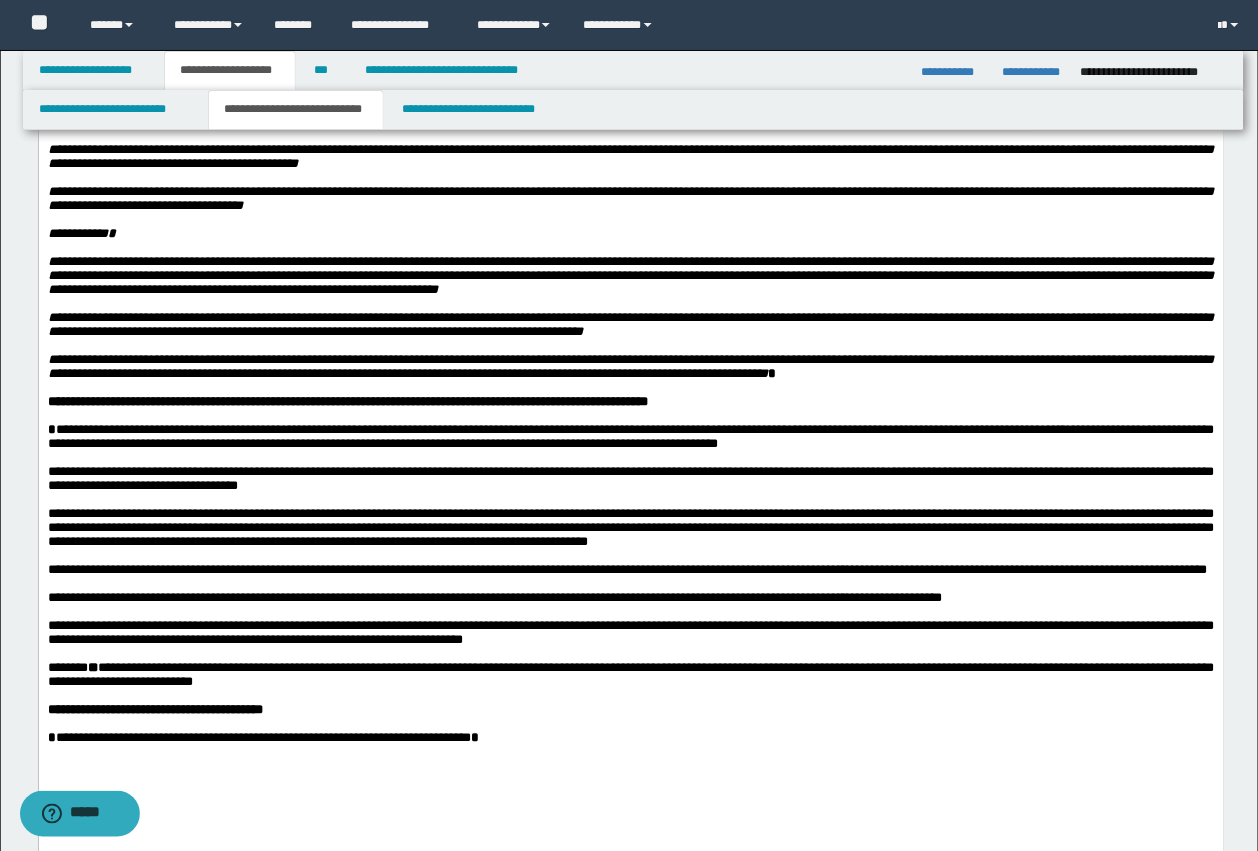 scroll, scrollTop: 875, scrollLeft: 0, axis: vertical 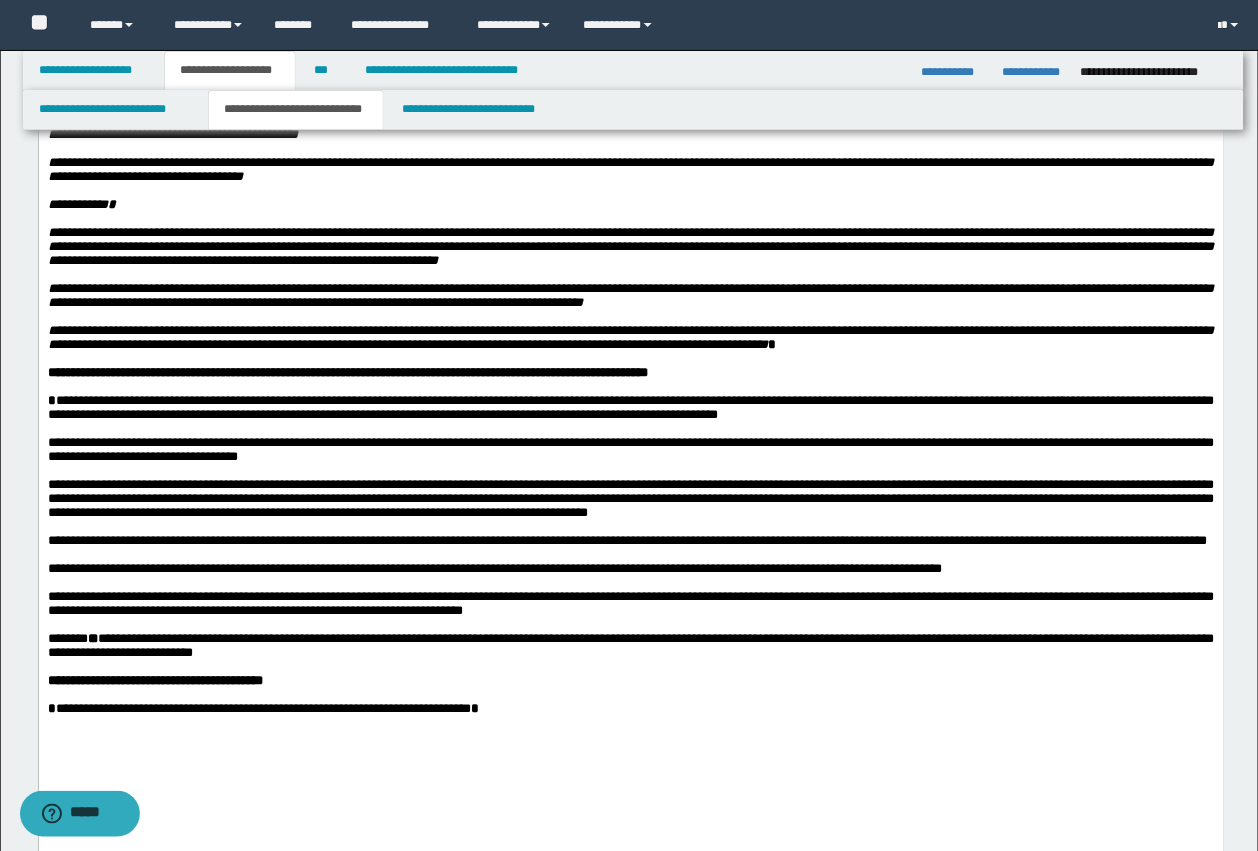 drag, startPoint x: 372, startPoint y: 241, endPoint x: 347, endPoint y: 262, distance: 32.649654 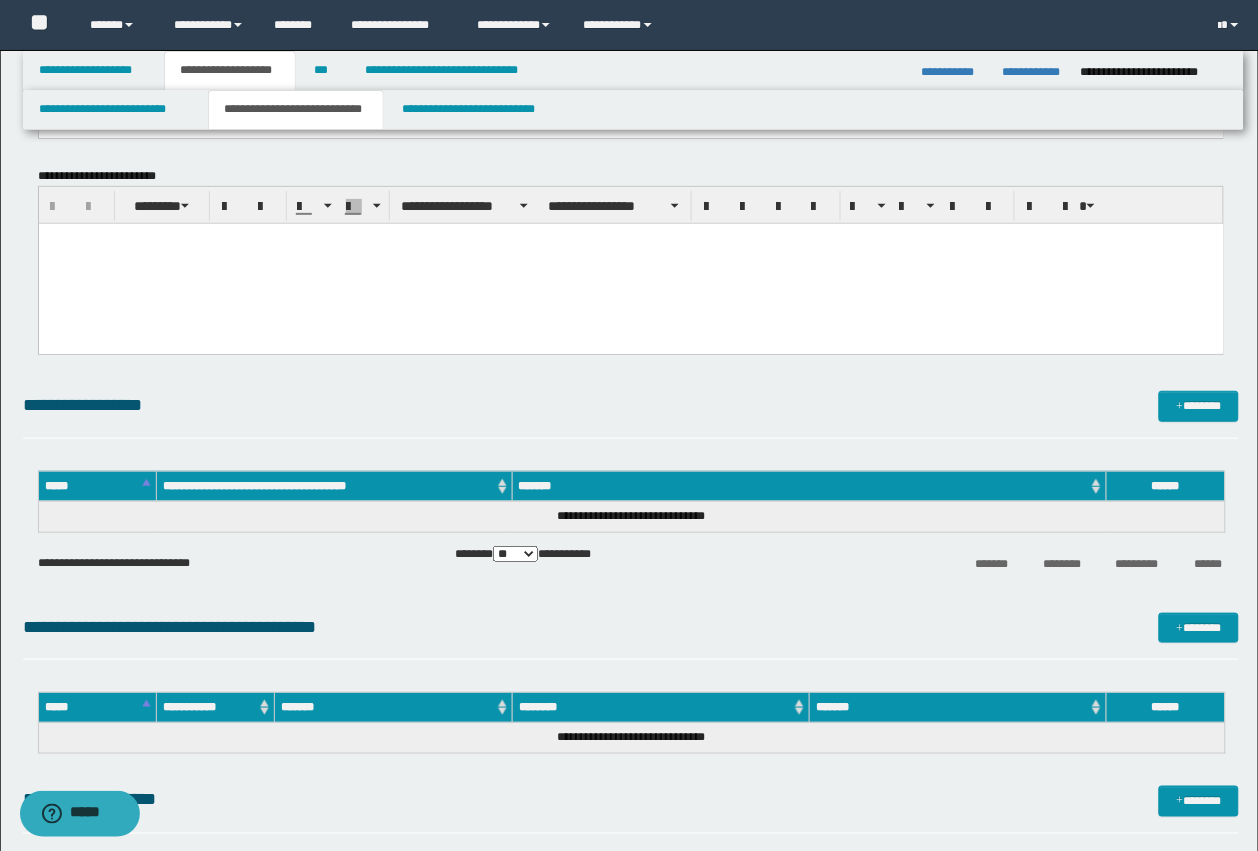 scroll, scrollTop: 1750, scrollLeft: 0, axis: vertical 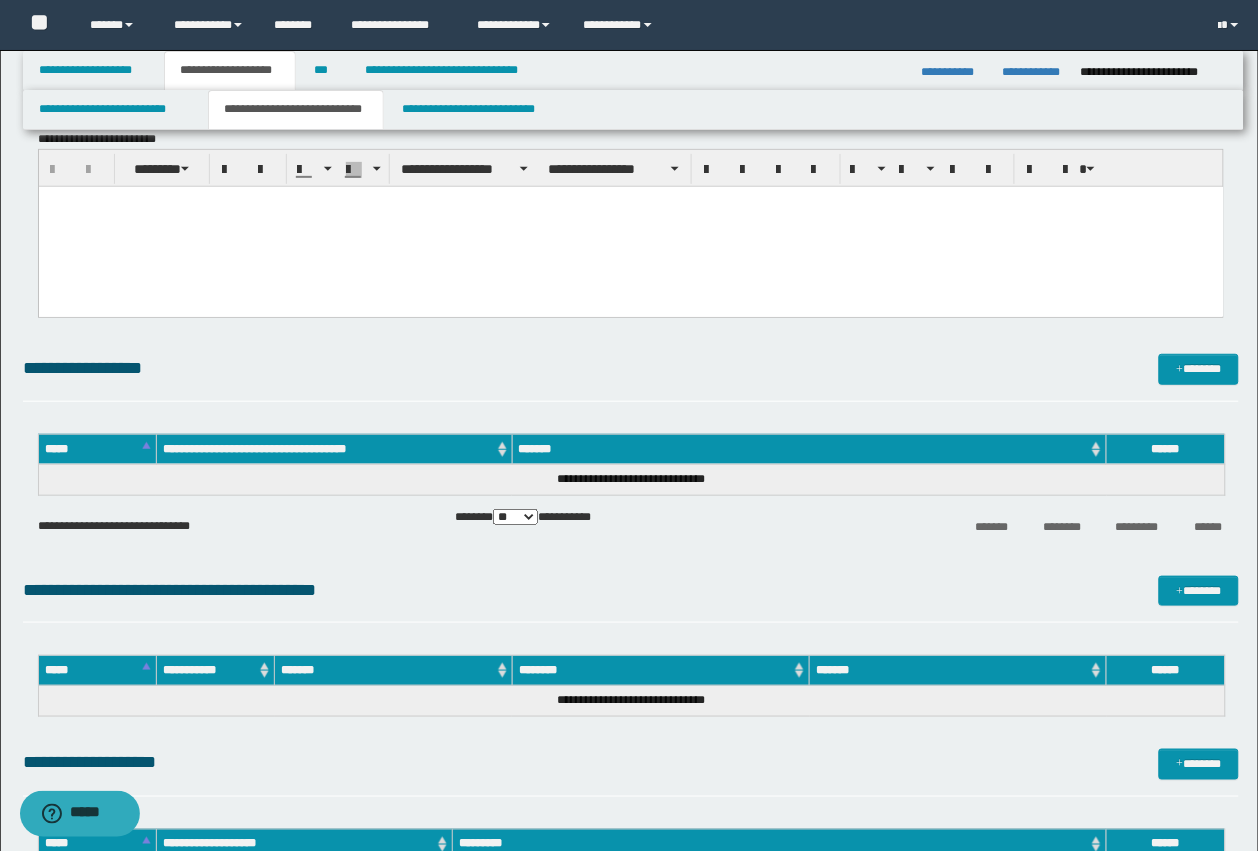click at bounding box center [630, 226] 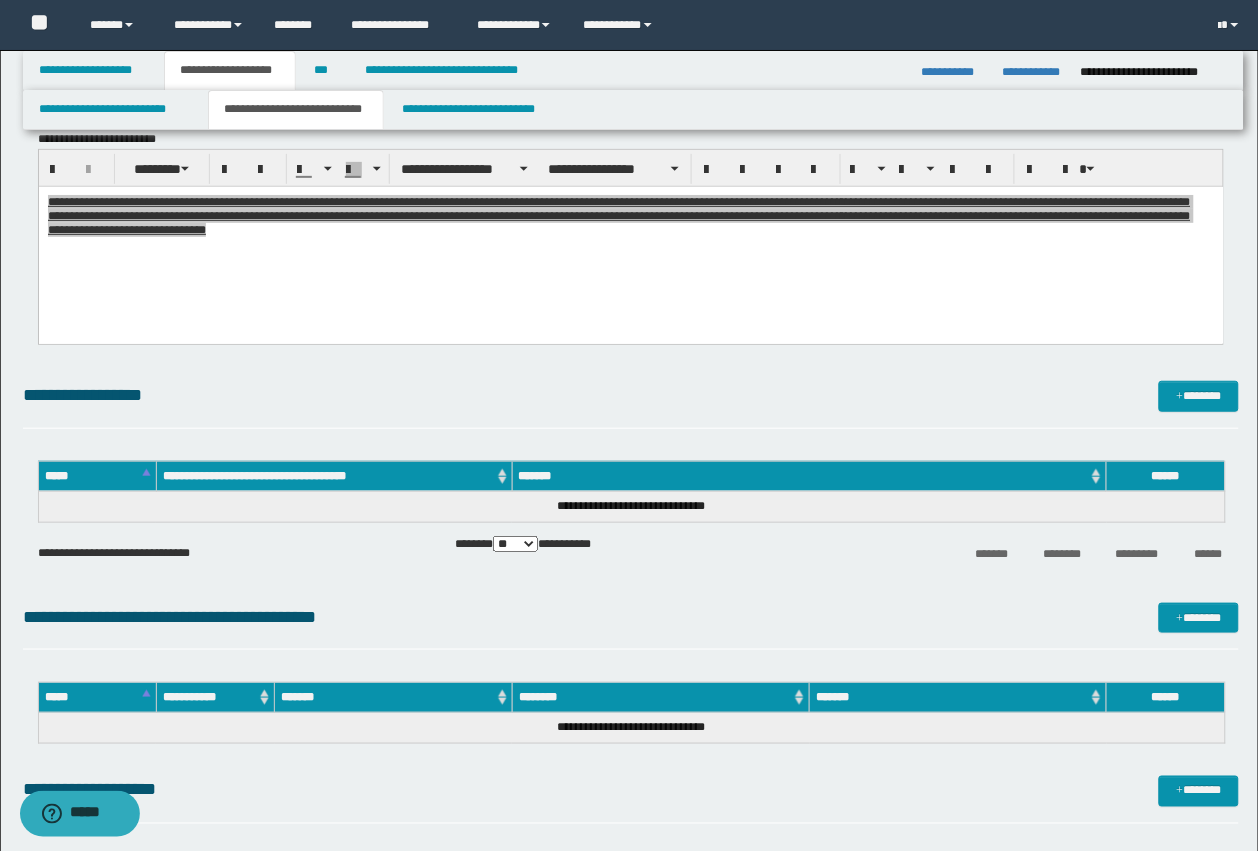 click on "**********" at bounding box center (631, 168) 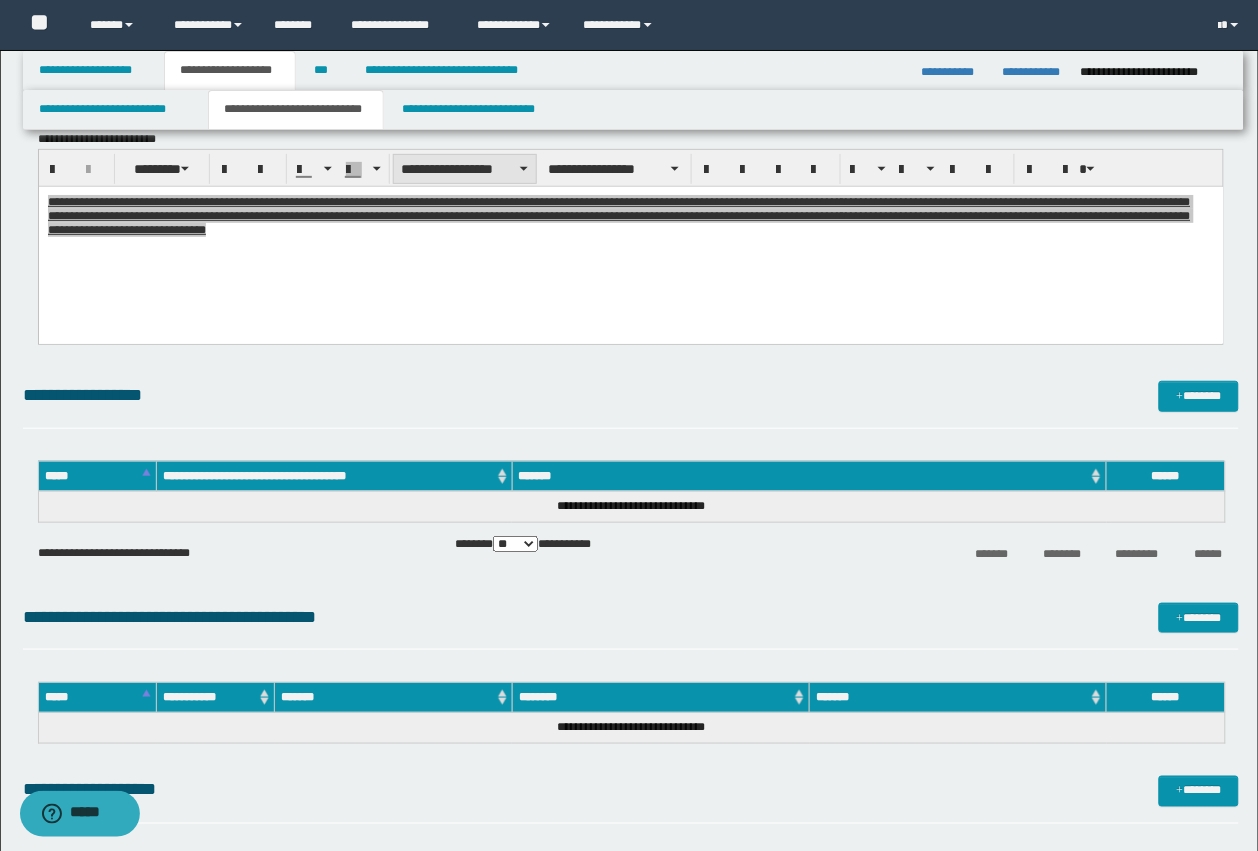 click on "**********" at bounding box center [465, 169] 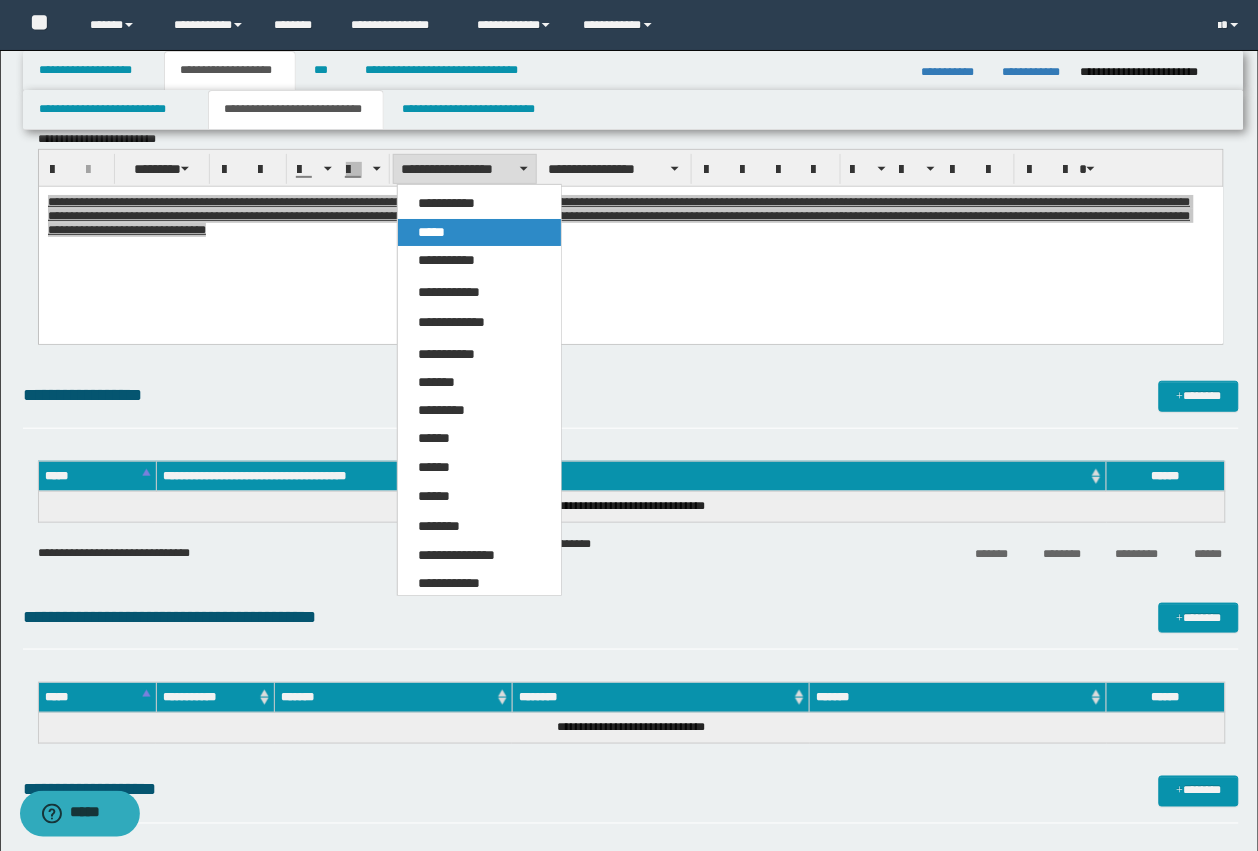 click on "*****" at bounding box center [479, 232] 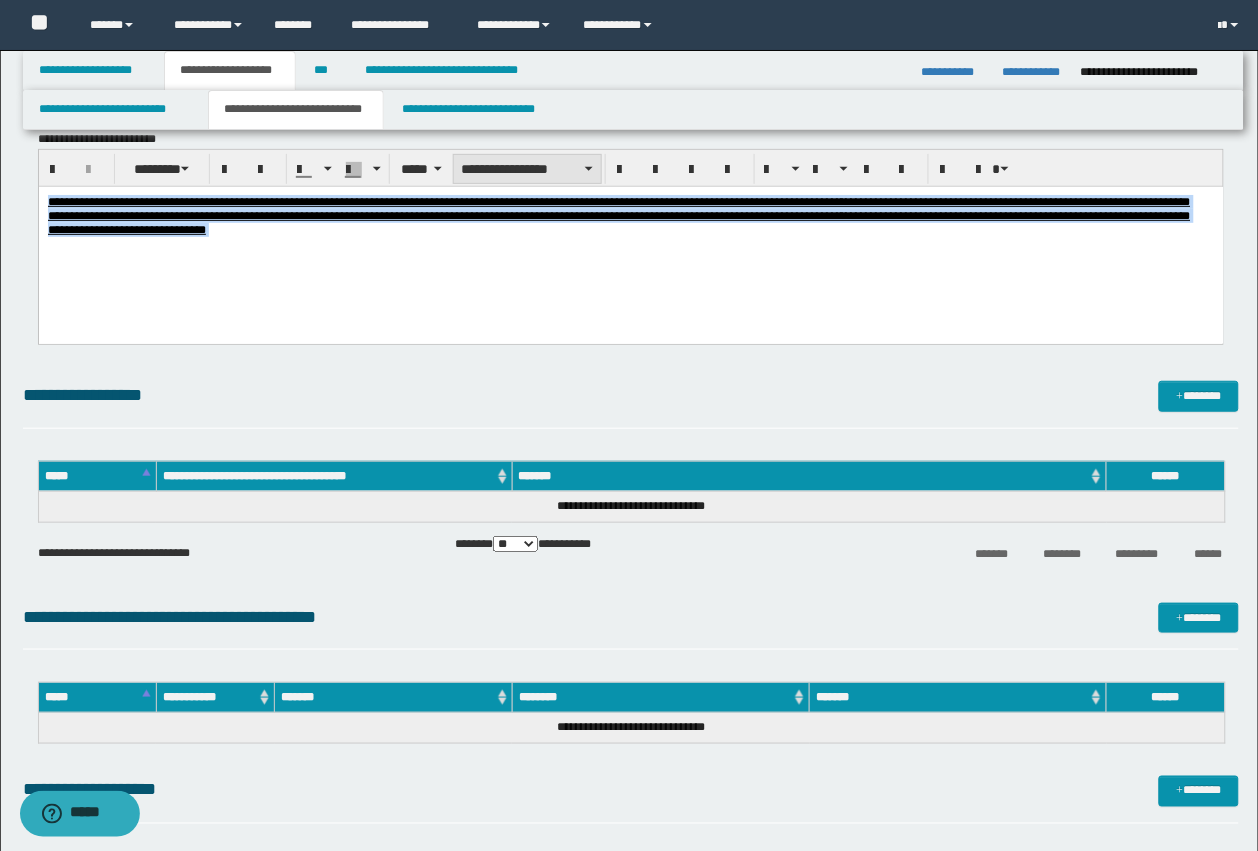 click on "**********" at bounding box center [527, 169] 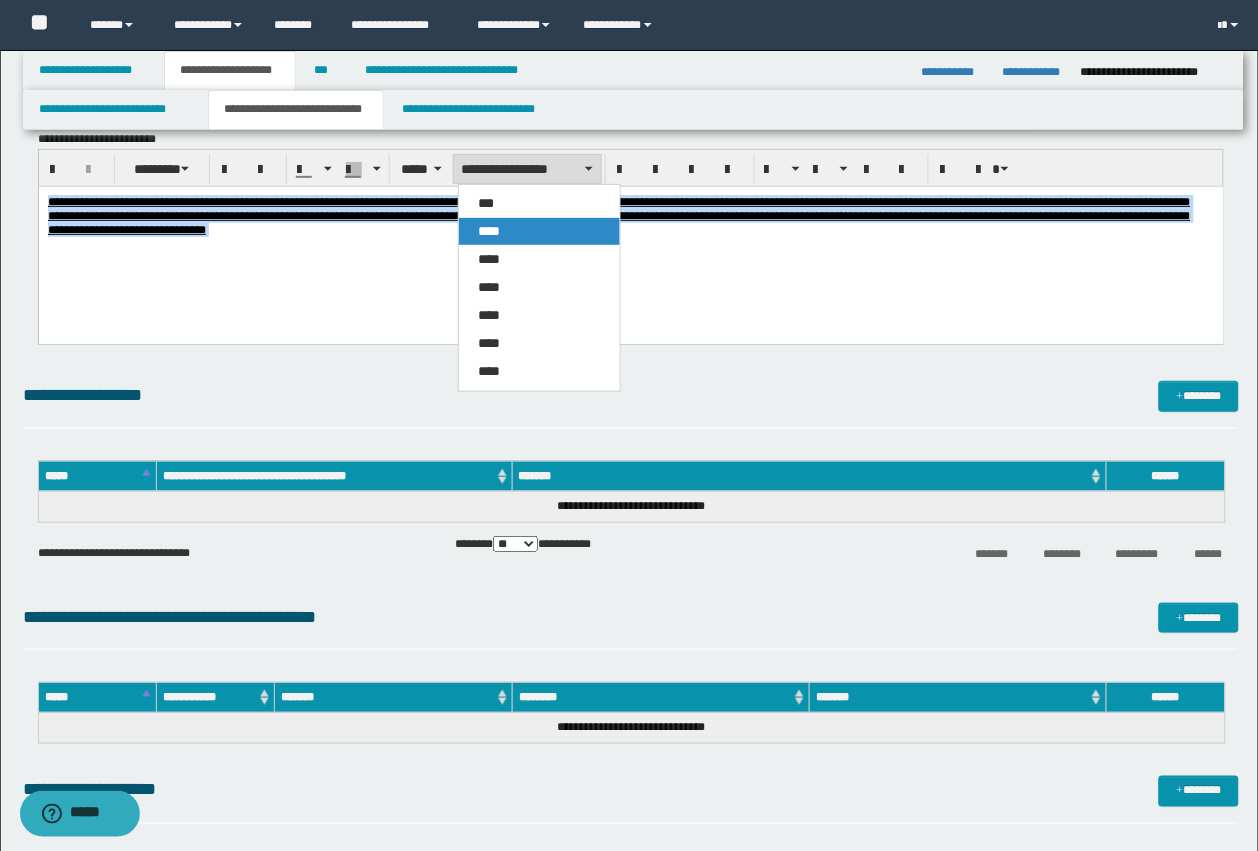click on "****" at bounding box center [539, 231] 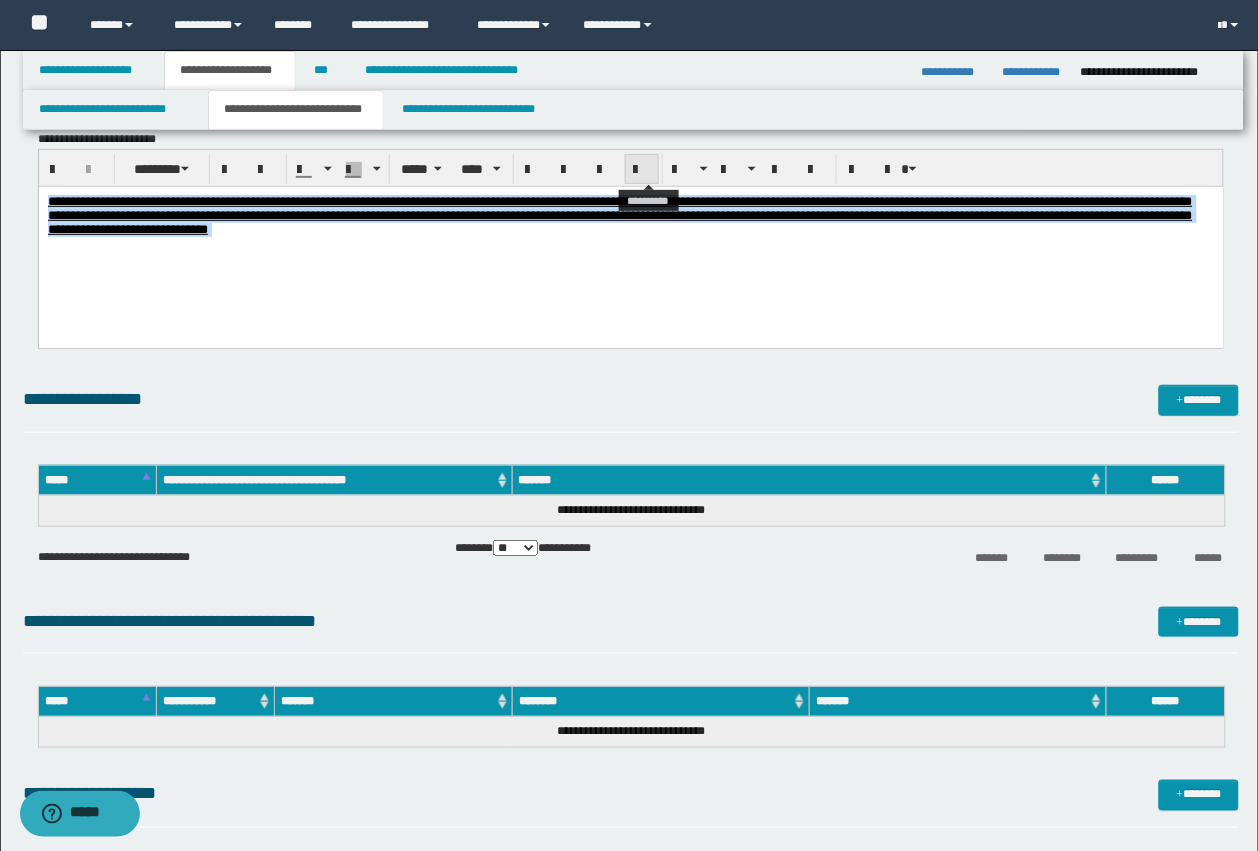 click at bounding box center (642, 169) 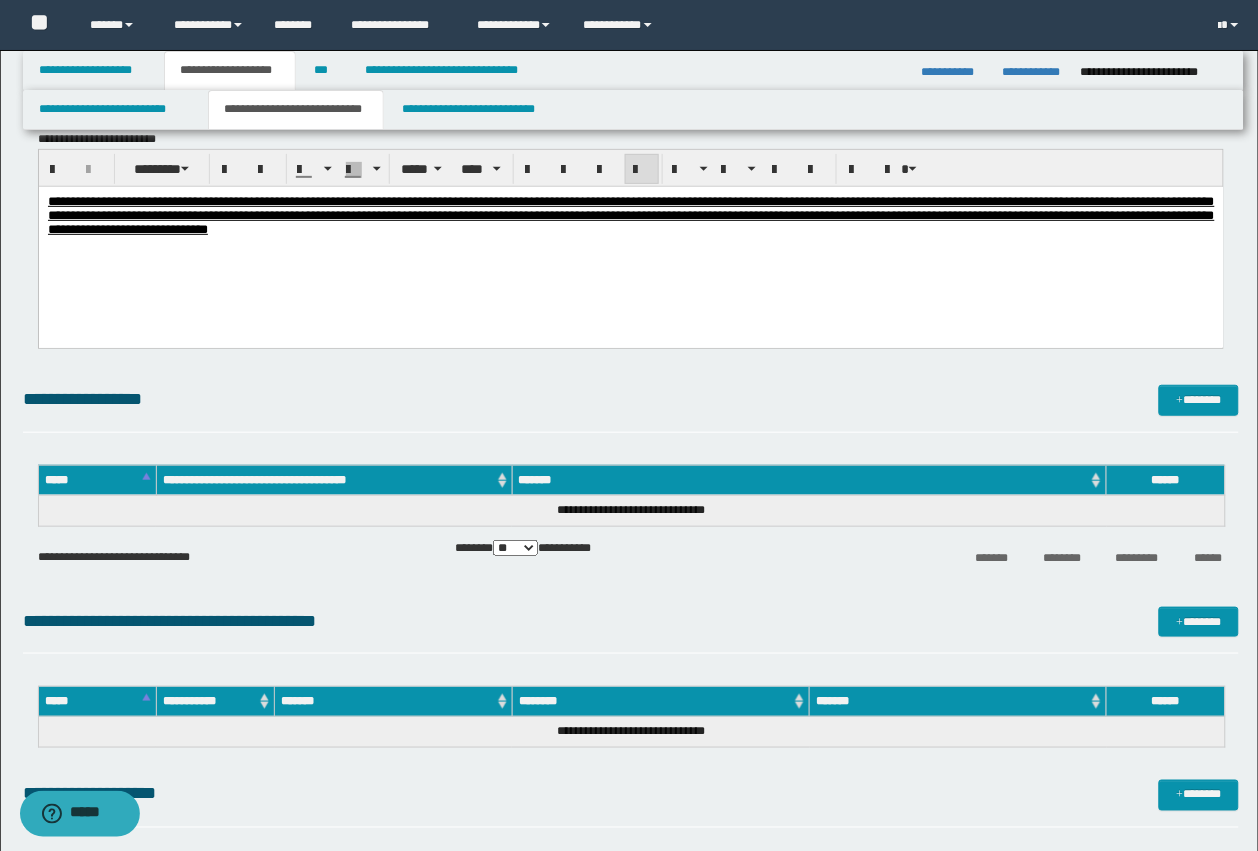 click on "**********" at bounding box center [630, 240] 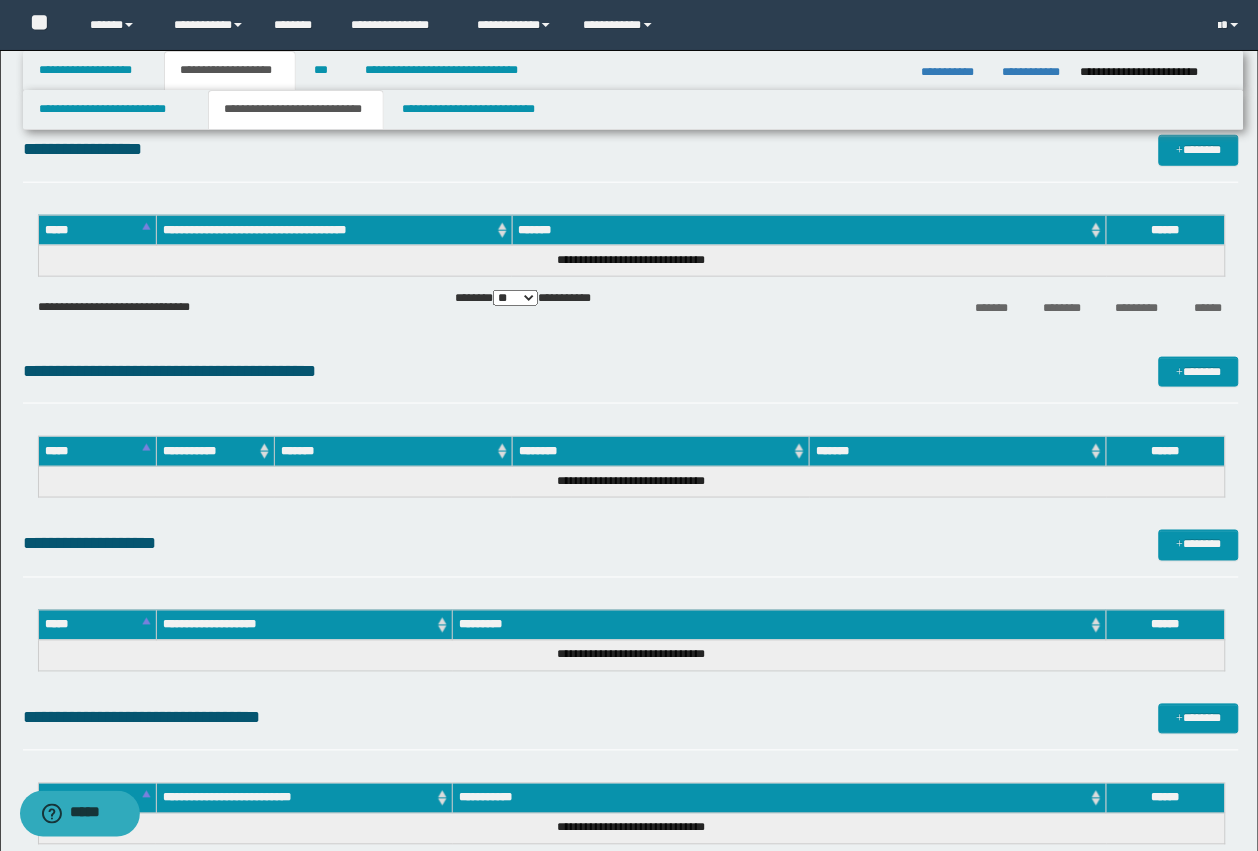 scroll, scrollTop: 1875, scrollLeft: 0, axis: vertical 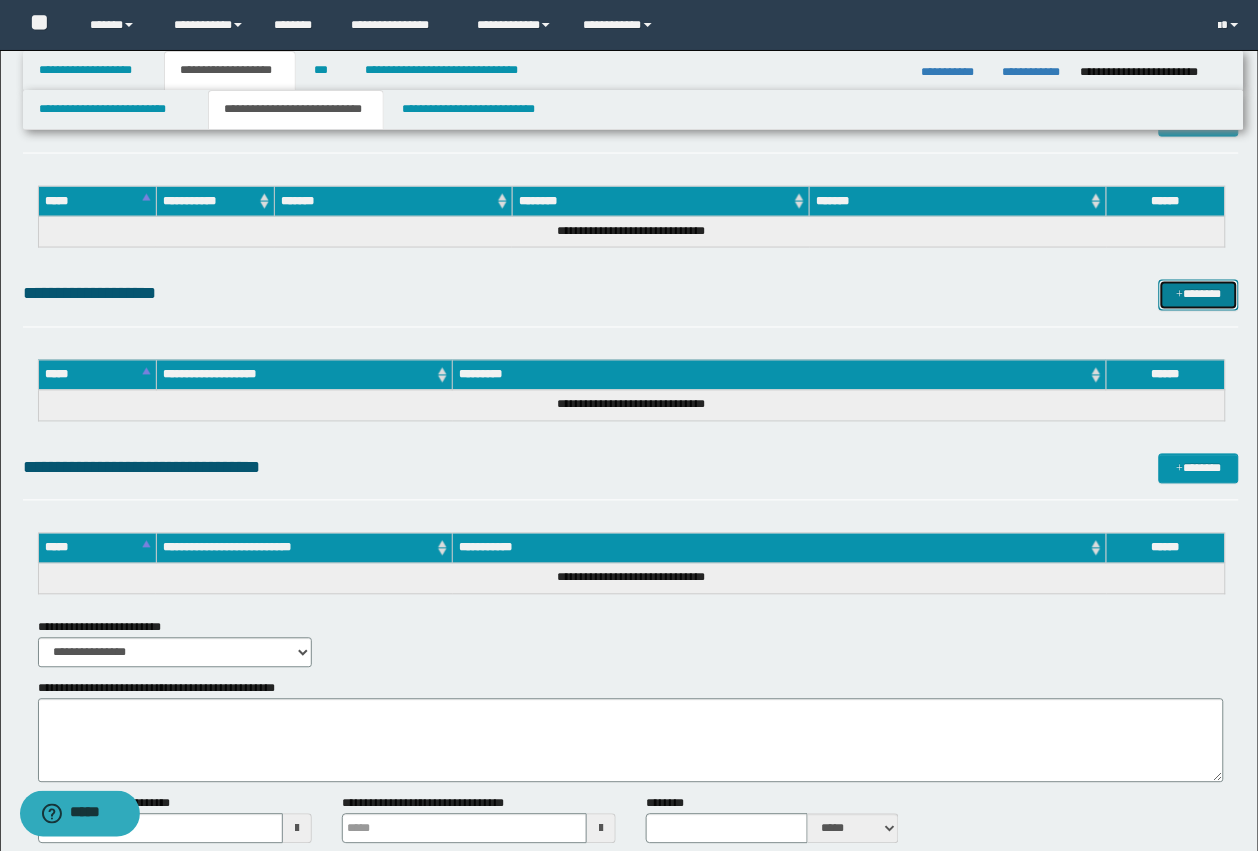 click on "*******" at bounding box center [1199, 295] 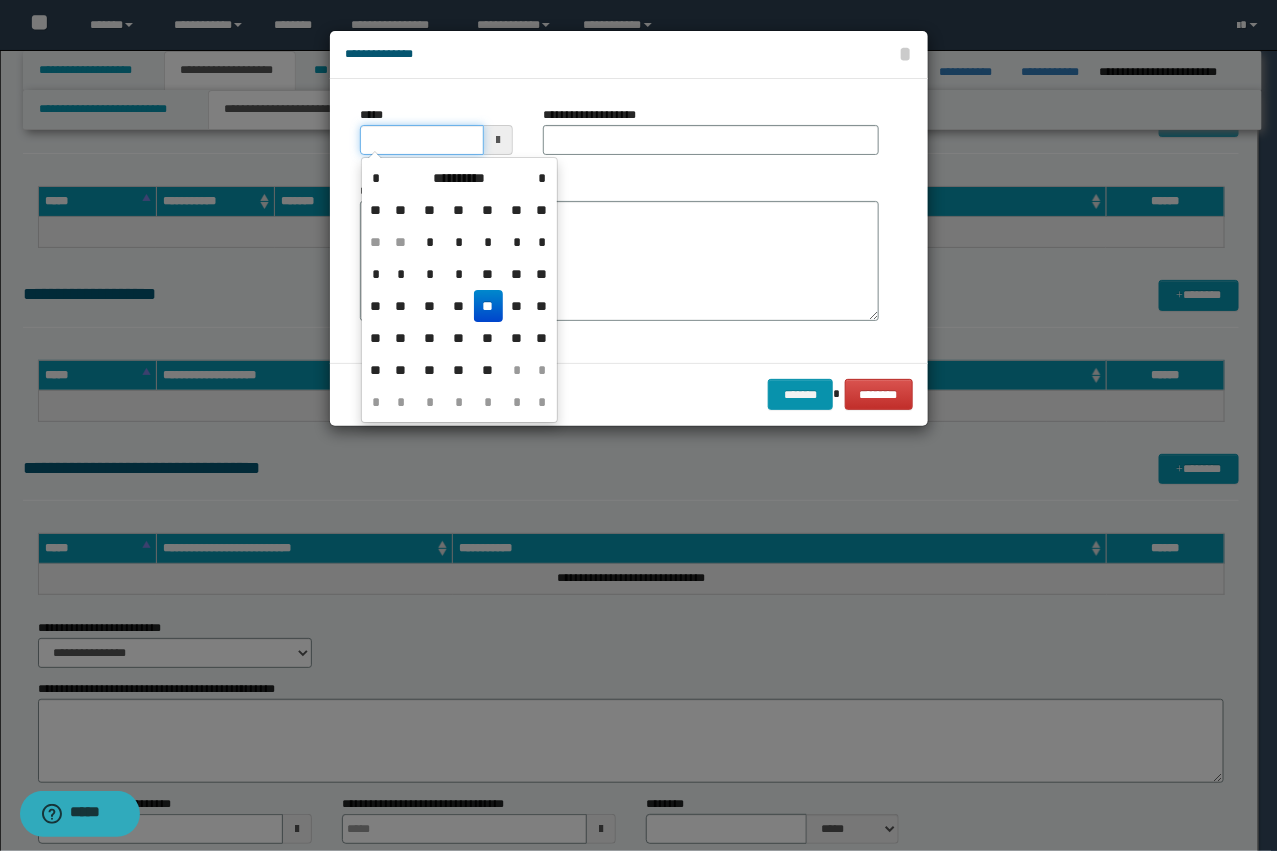 click on "*****" at bounding box center (422, 140) 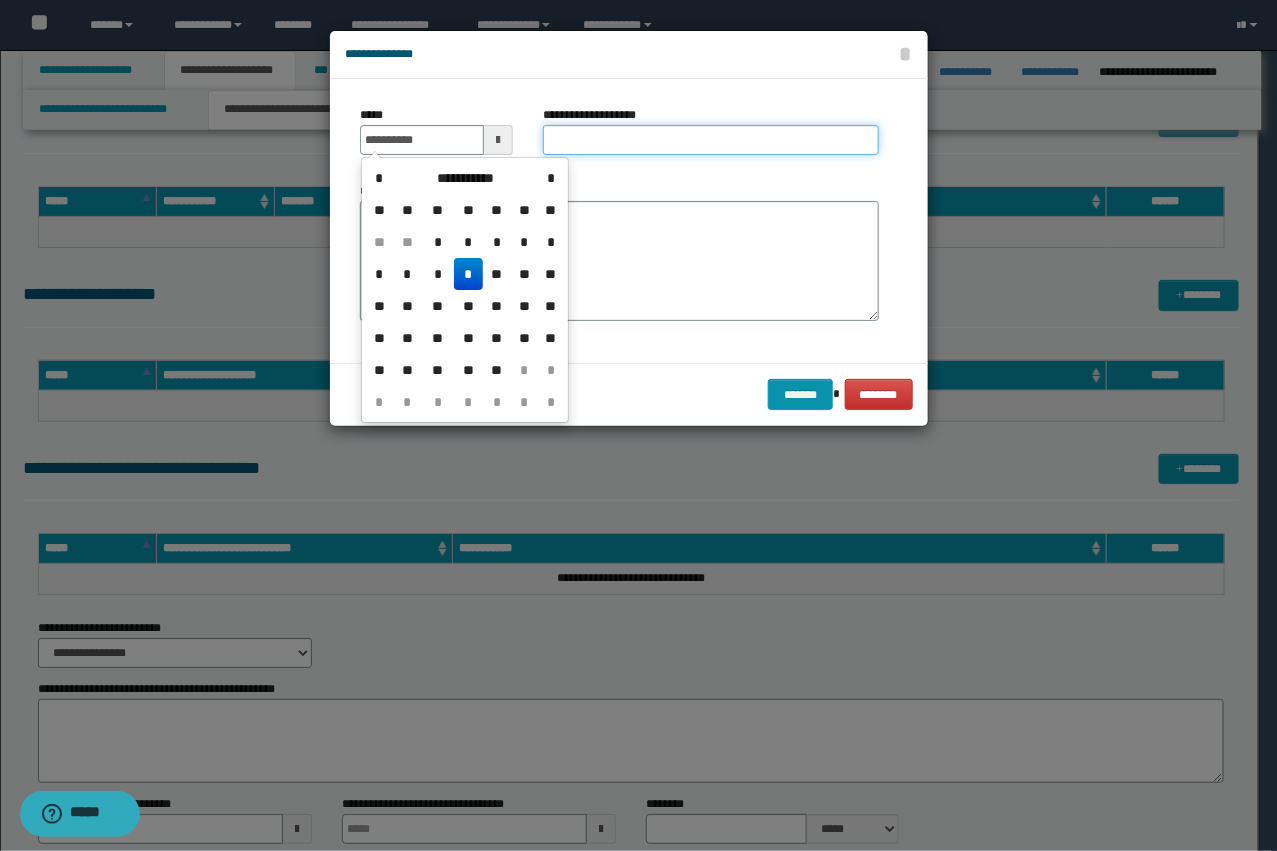 type on "**********" 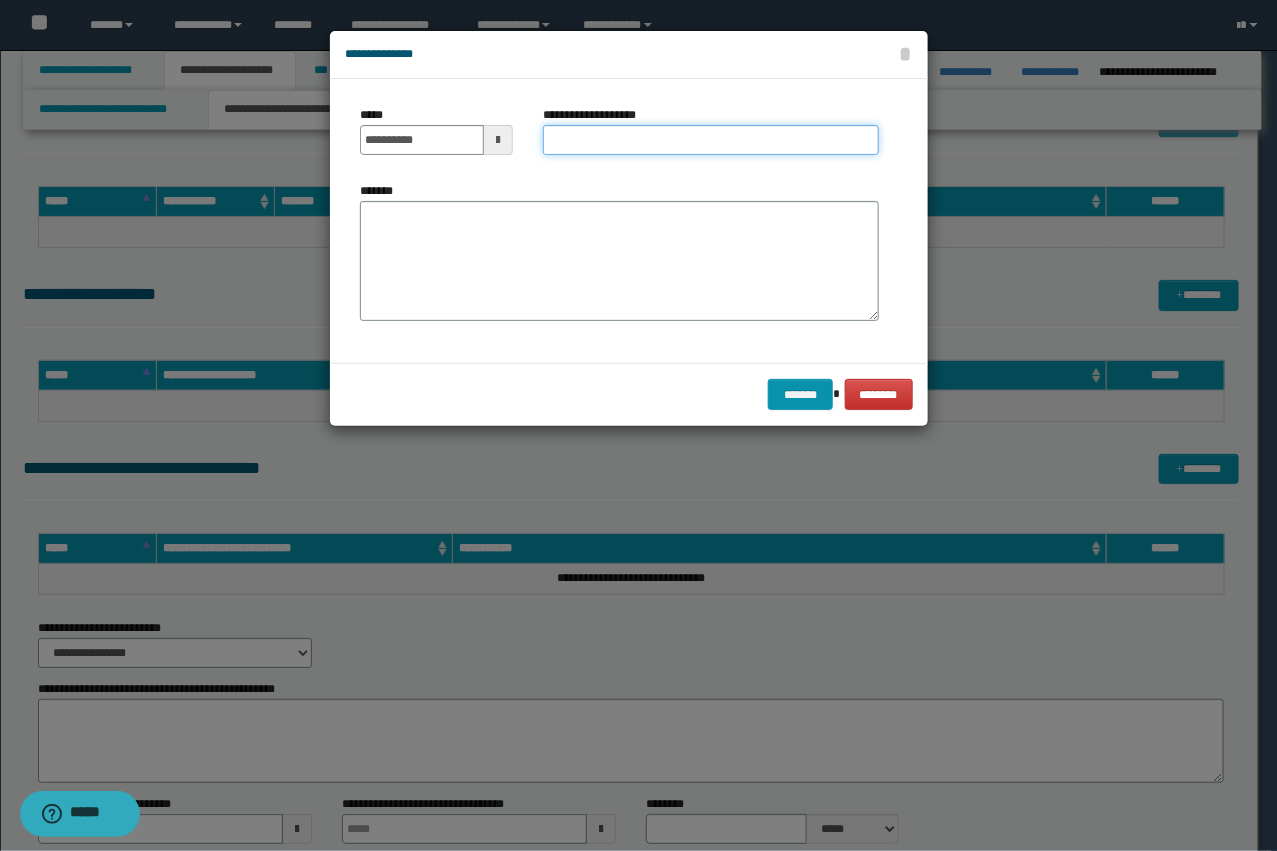 paste on "**********" 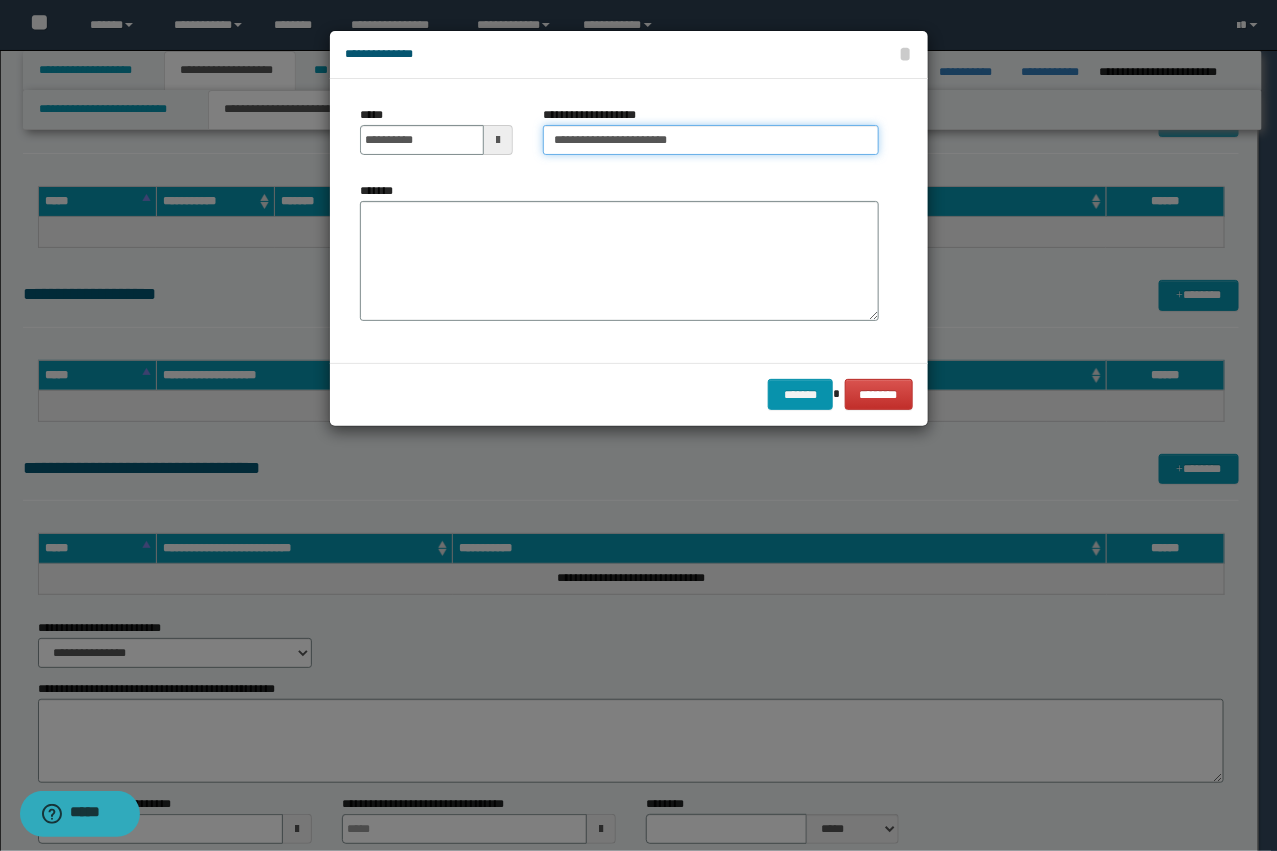 click on "**********" at bounding box center [711, 140] 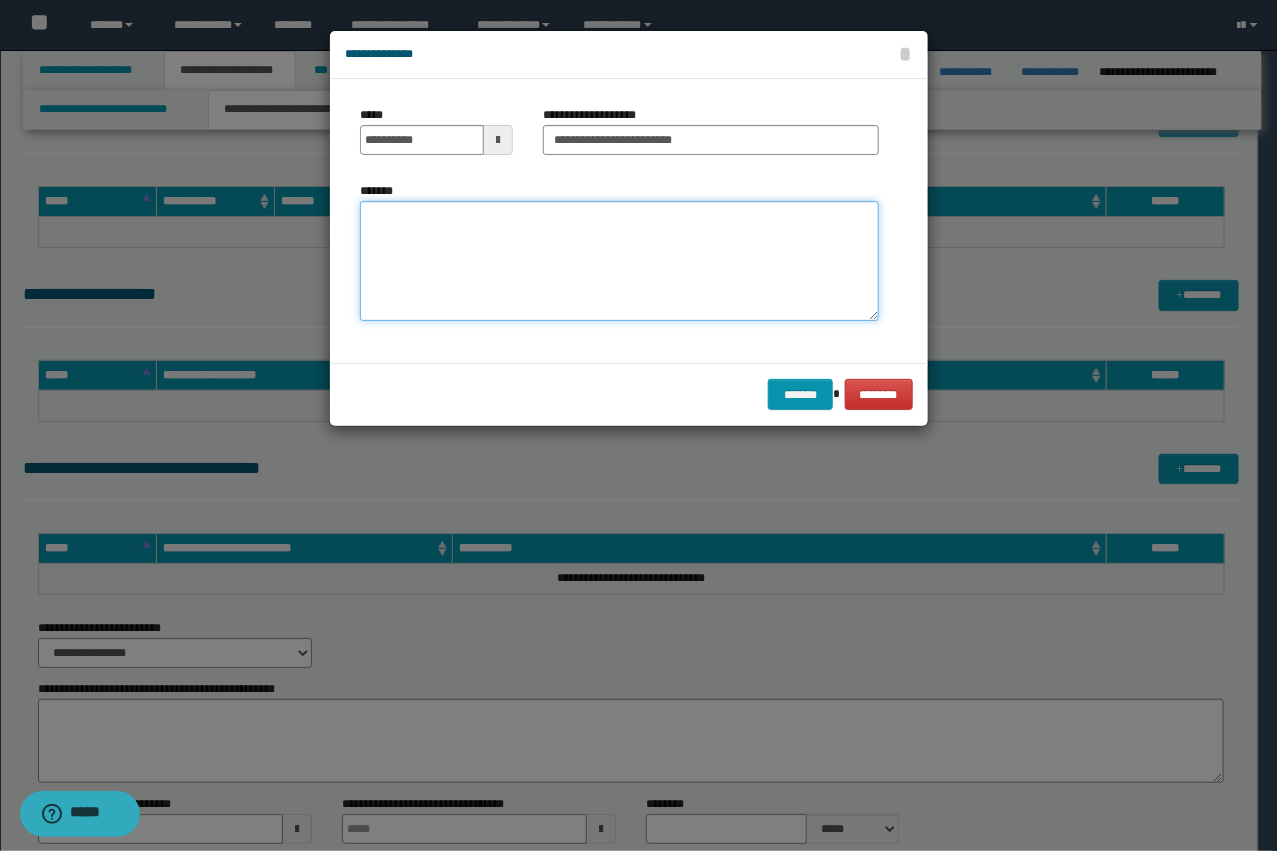 click on "*******" at bounding box center [619, 261] 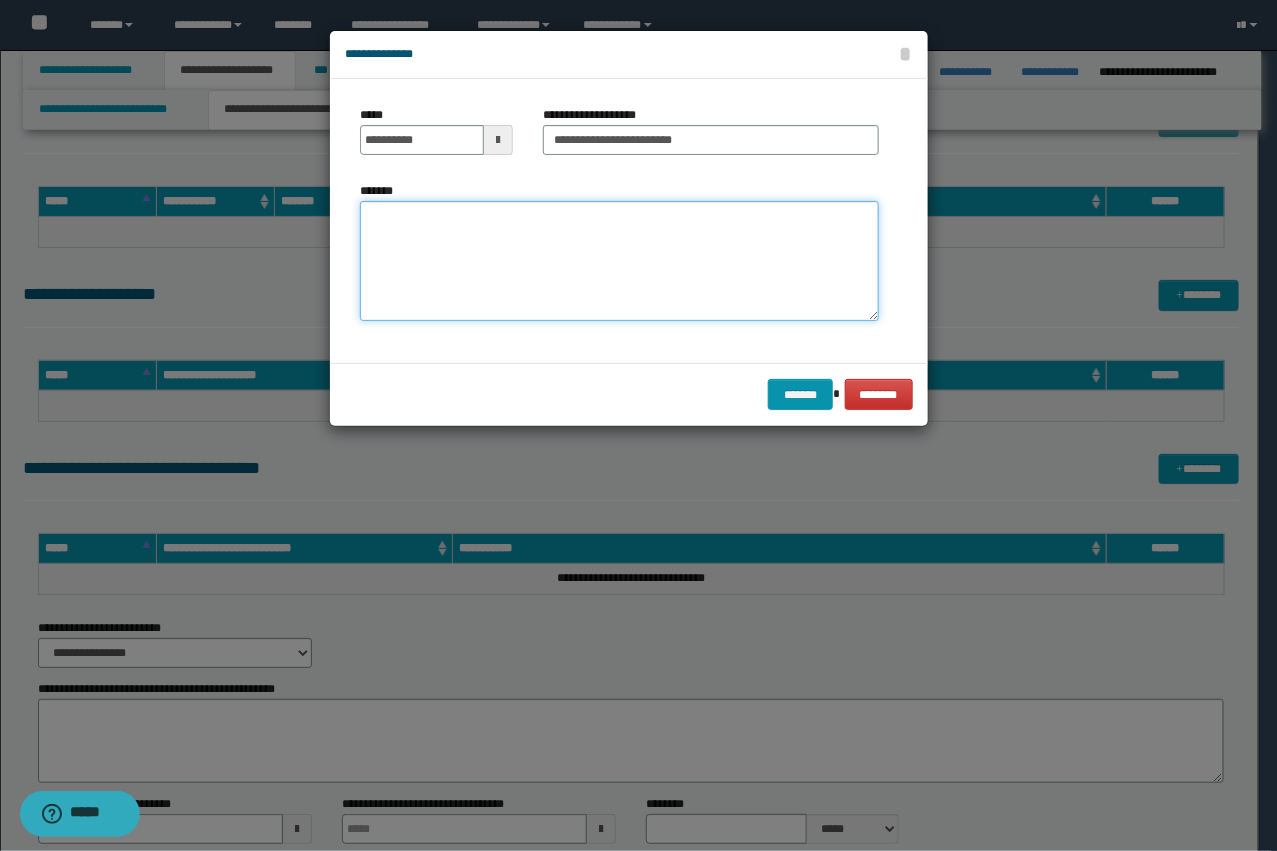 paste on "**********" 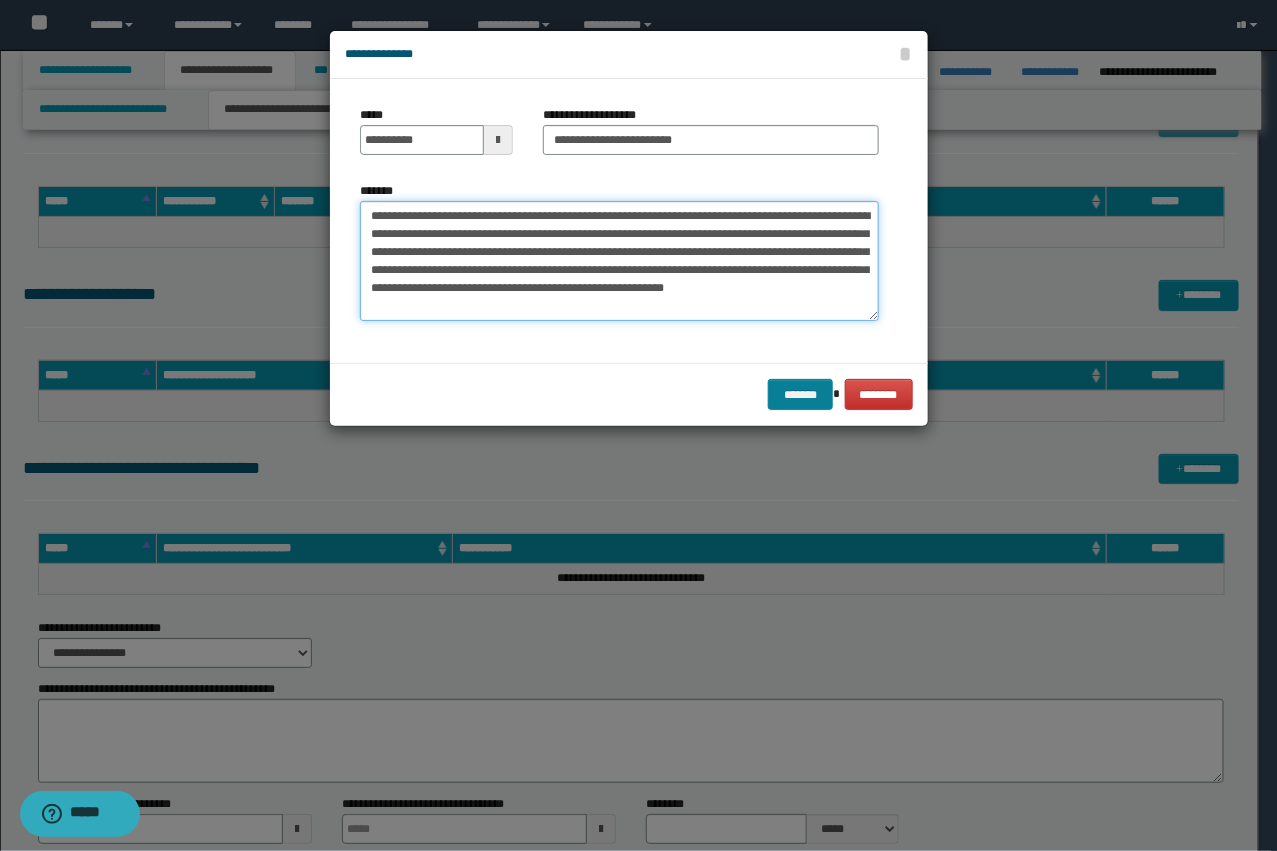type on "**********" 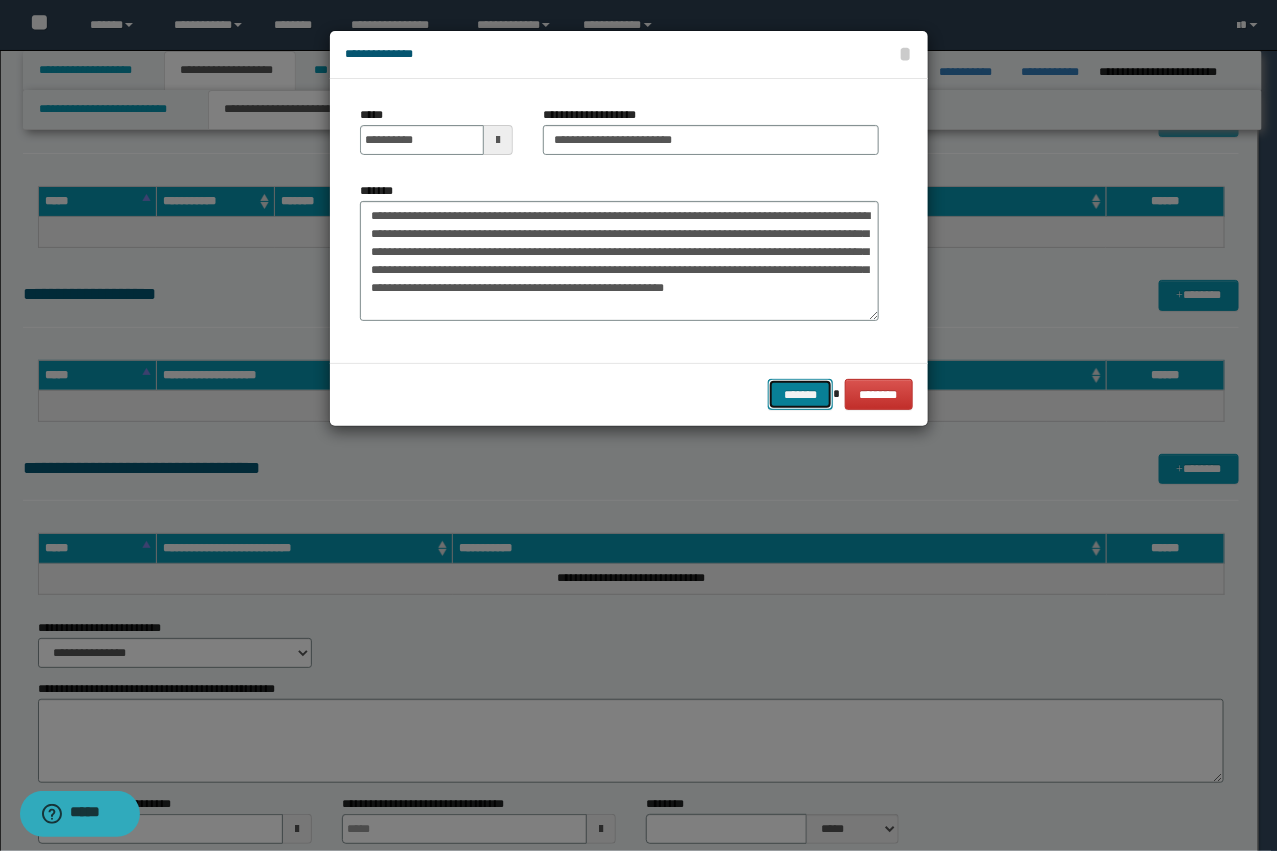 click on "*******" at bounding box center (800, 394) 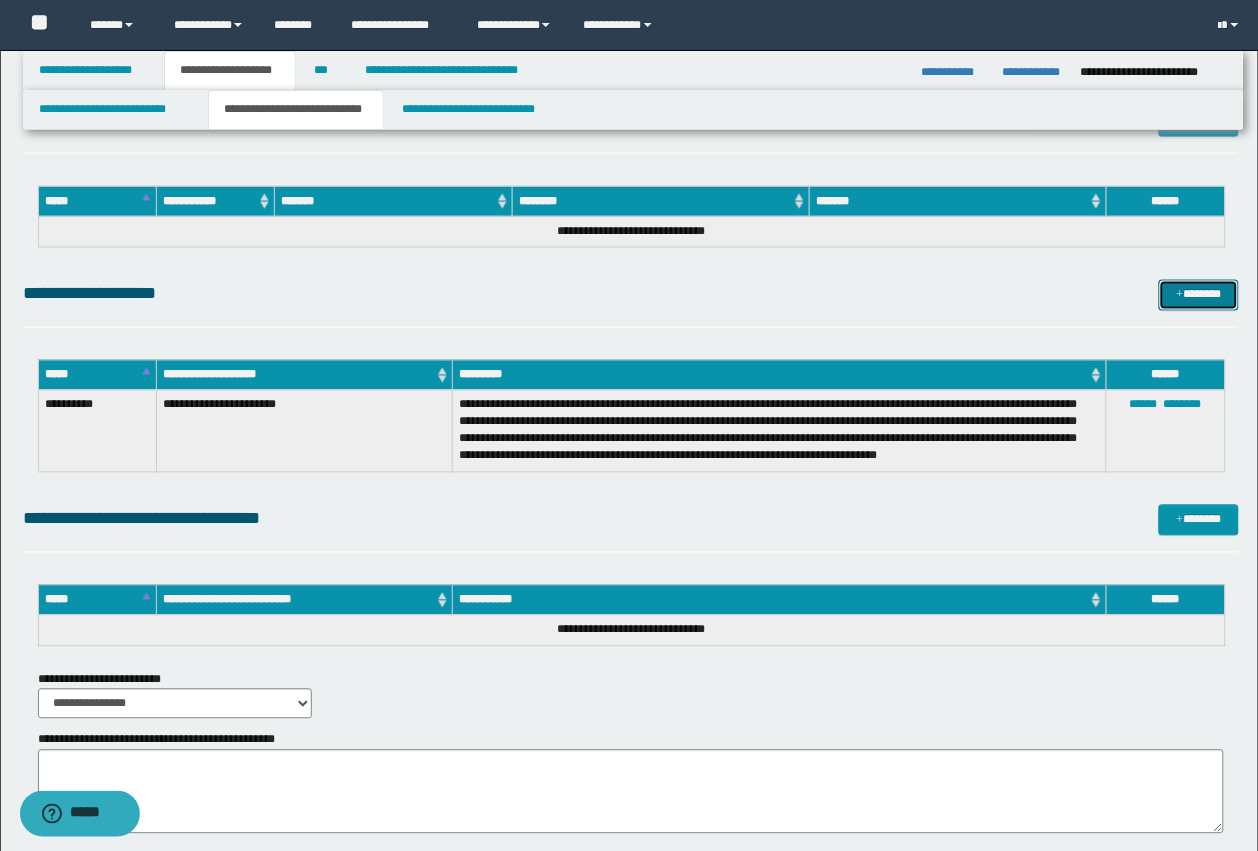 click on "*******" at bounding box center [1199, 295] 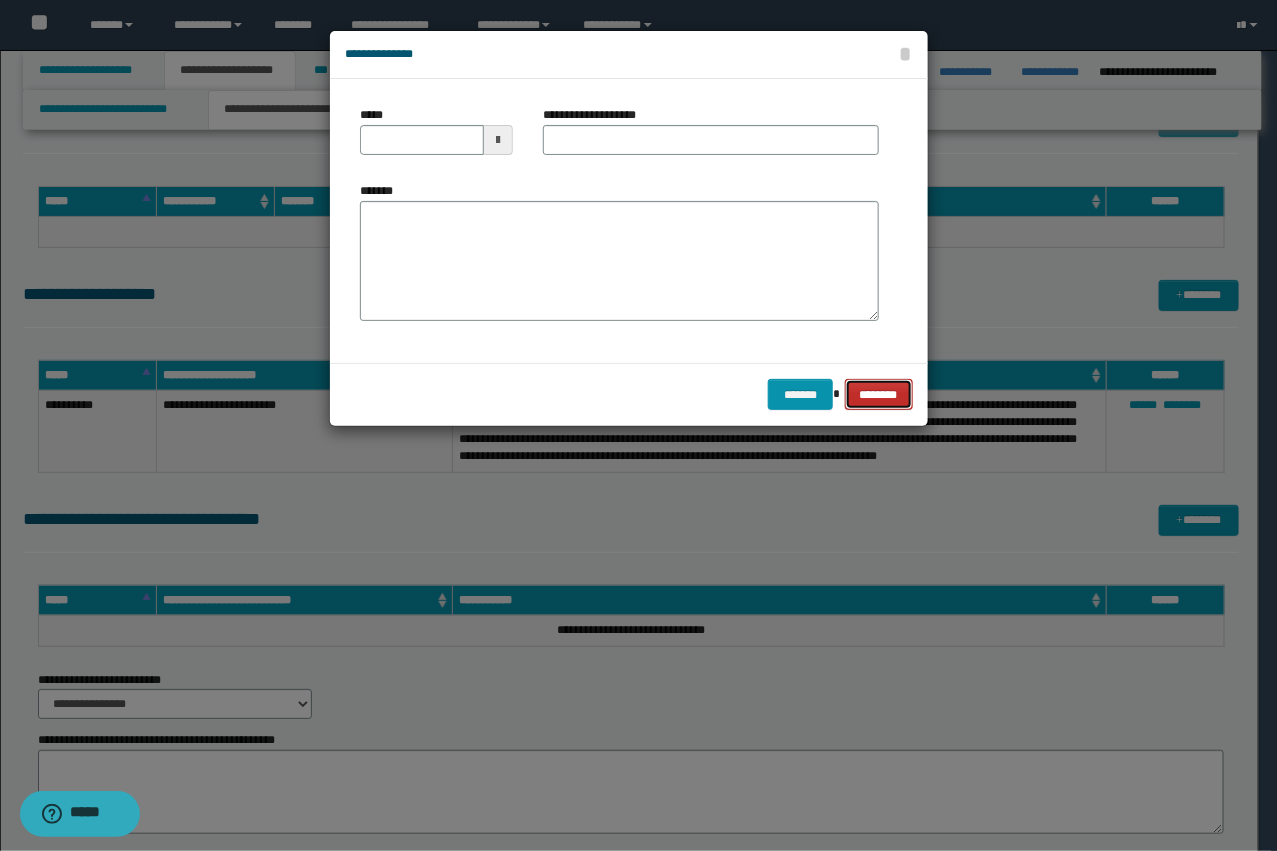 click on "********" at bounding box center (879, 394) 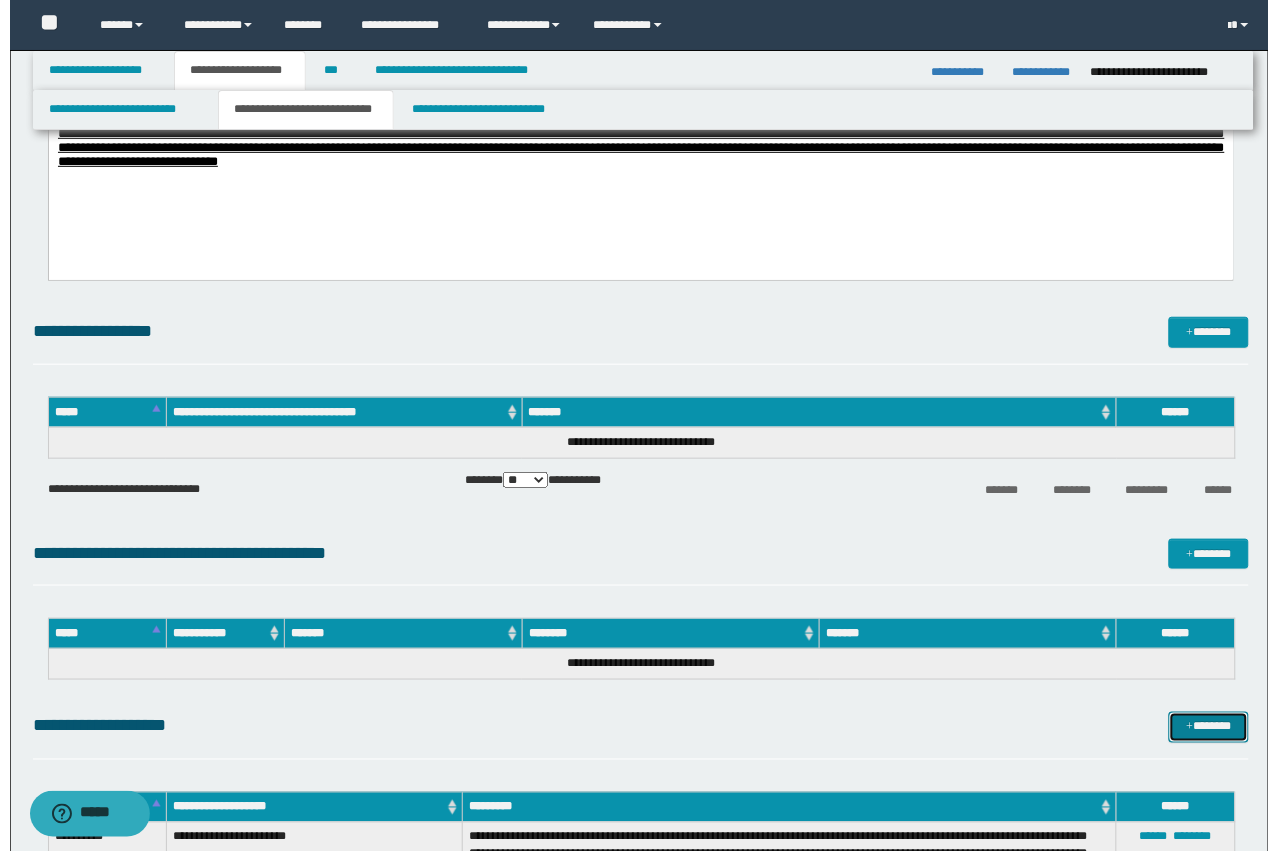 scroll, scrollTop: 1750, scrollLeft: 0, axis: vertical 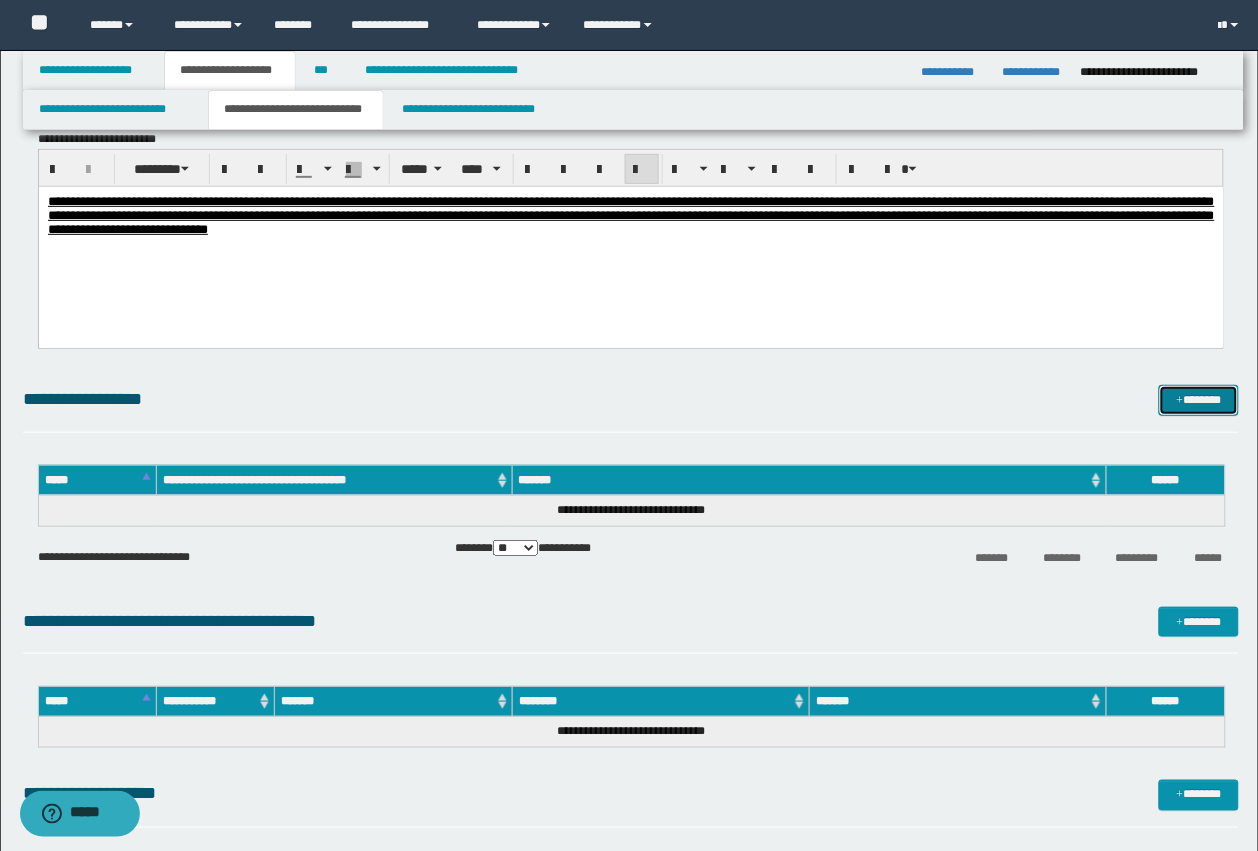 click on "*******" at bounding box center (1199, 400) 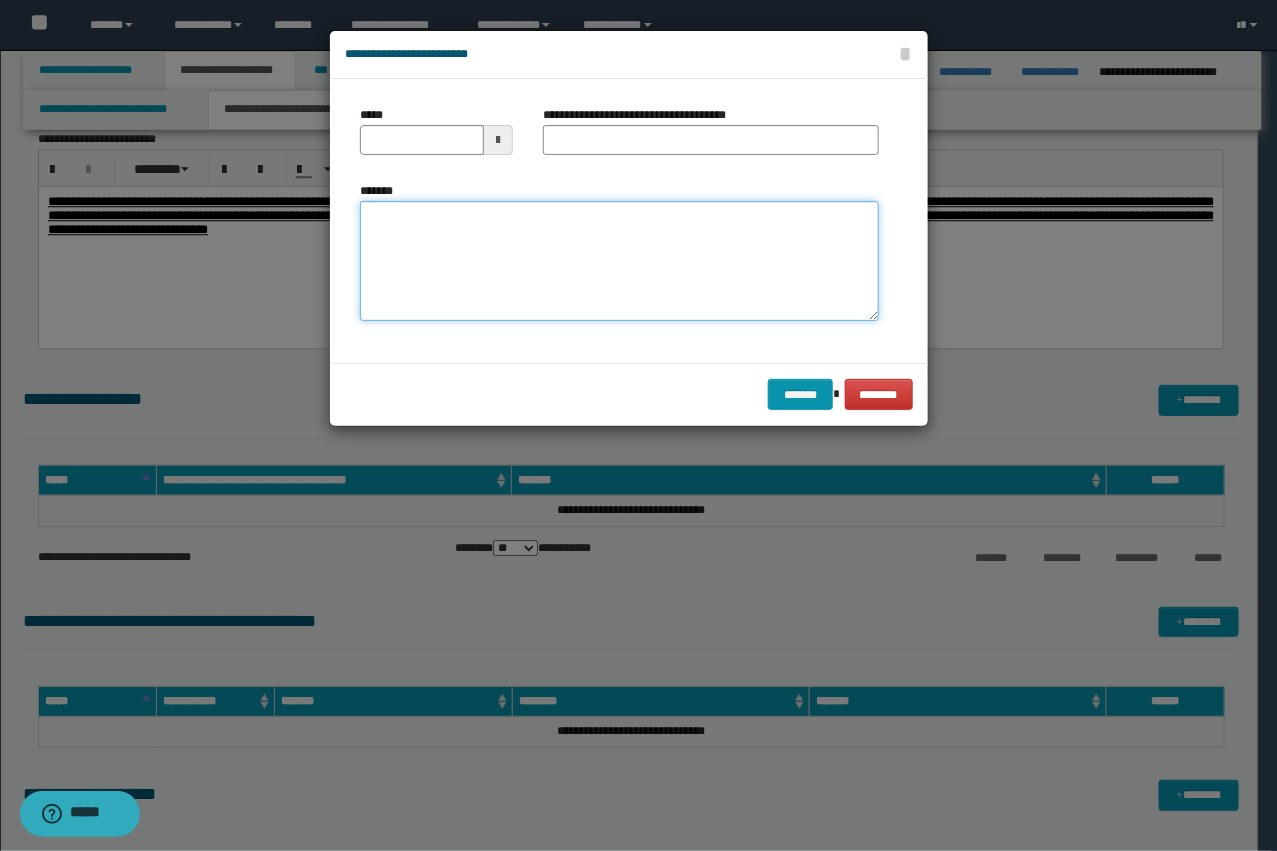 click on "*******" at bounding box center (619, 261) 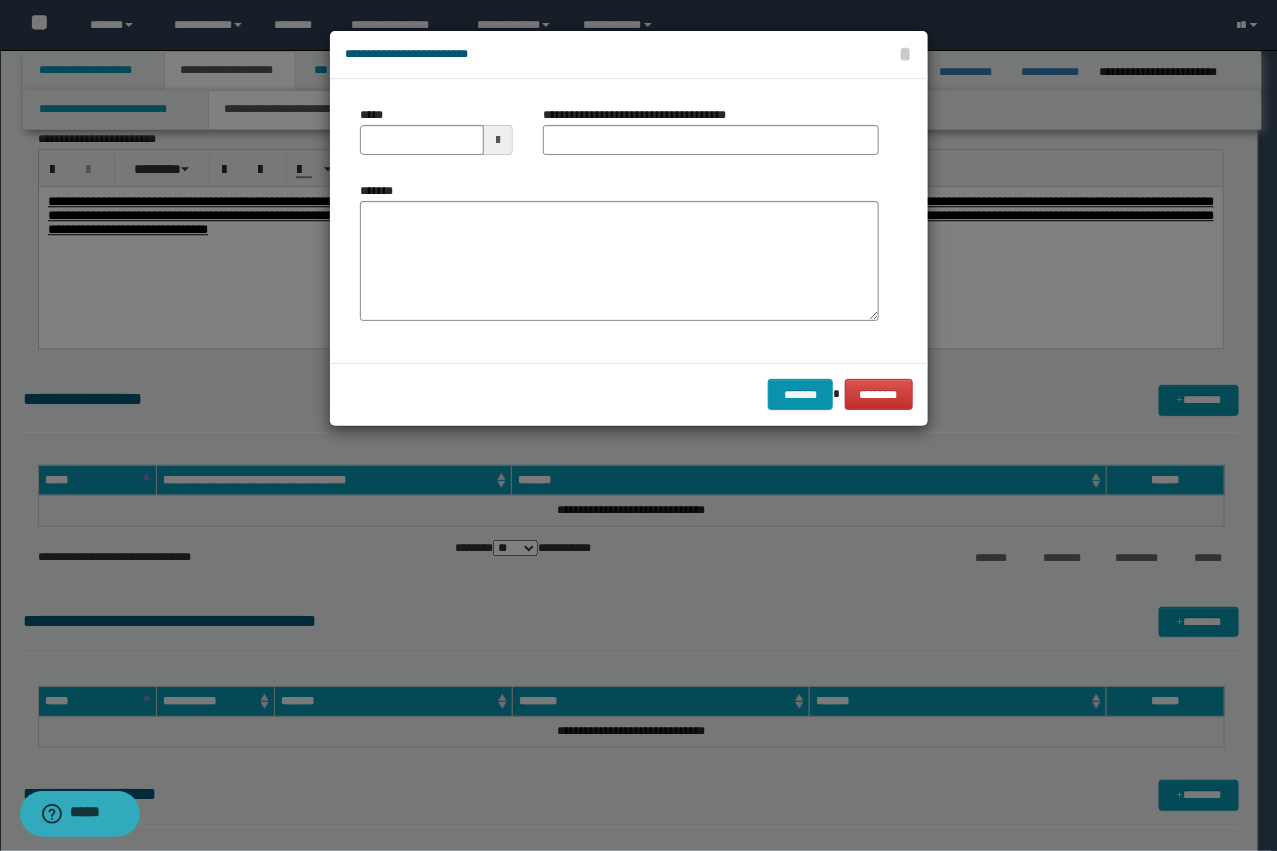 click on "*******" at bounding box center (619, 259) 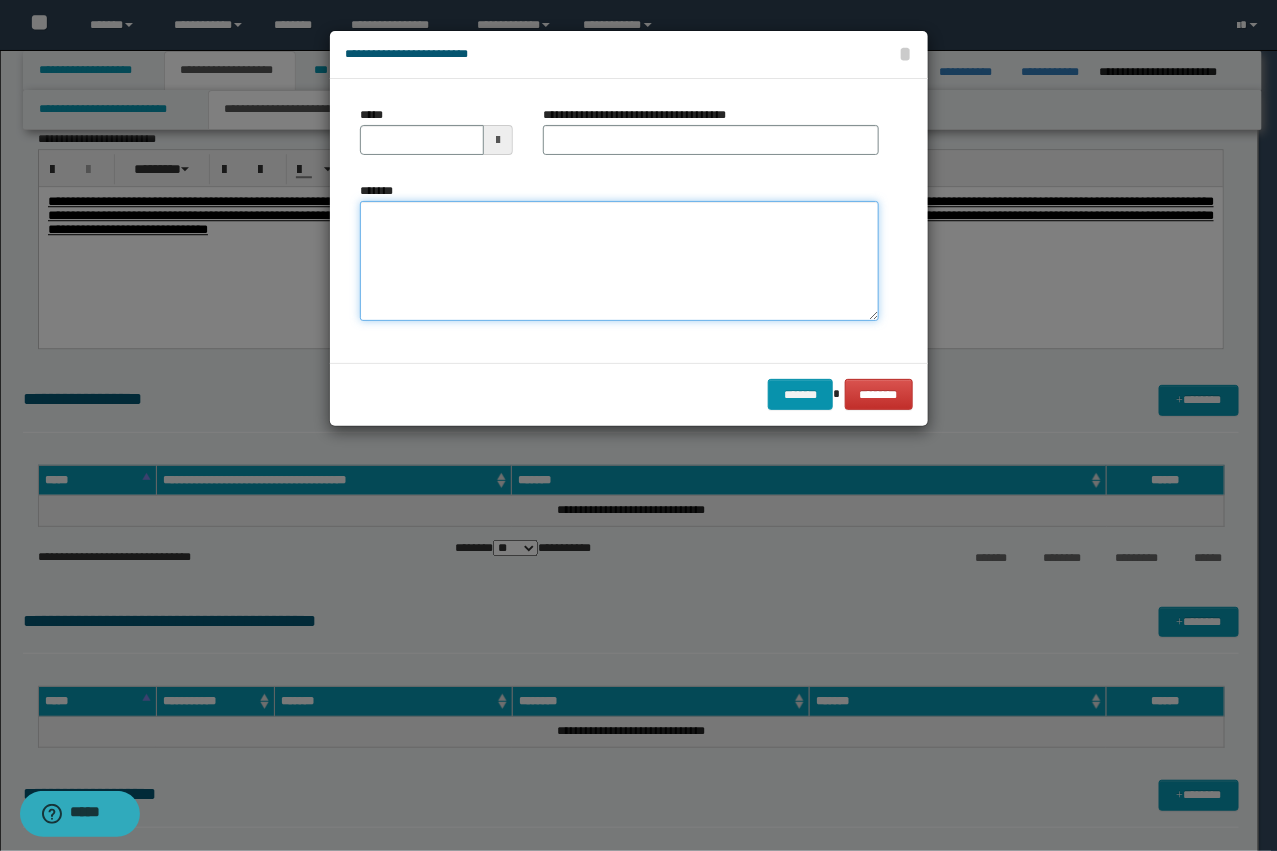 click on "*******" at bounding box center [619, 261] 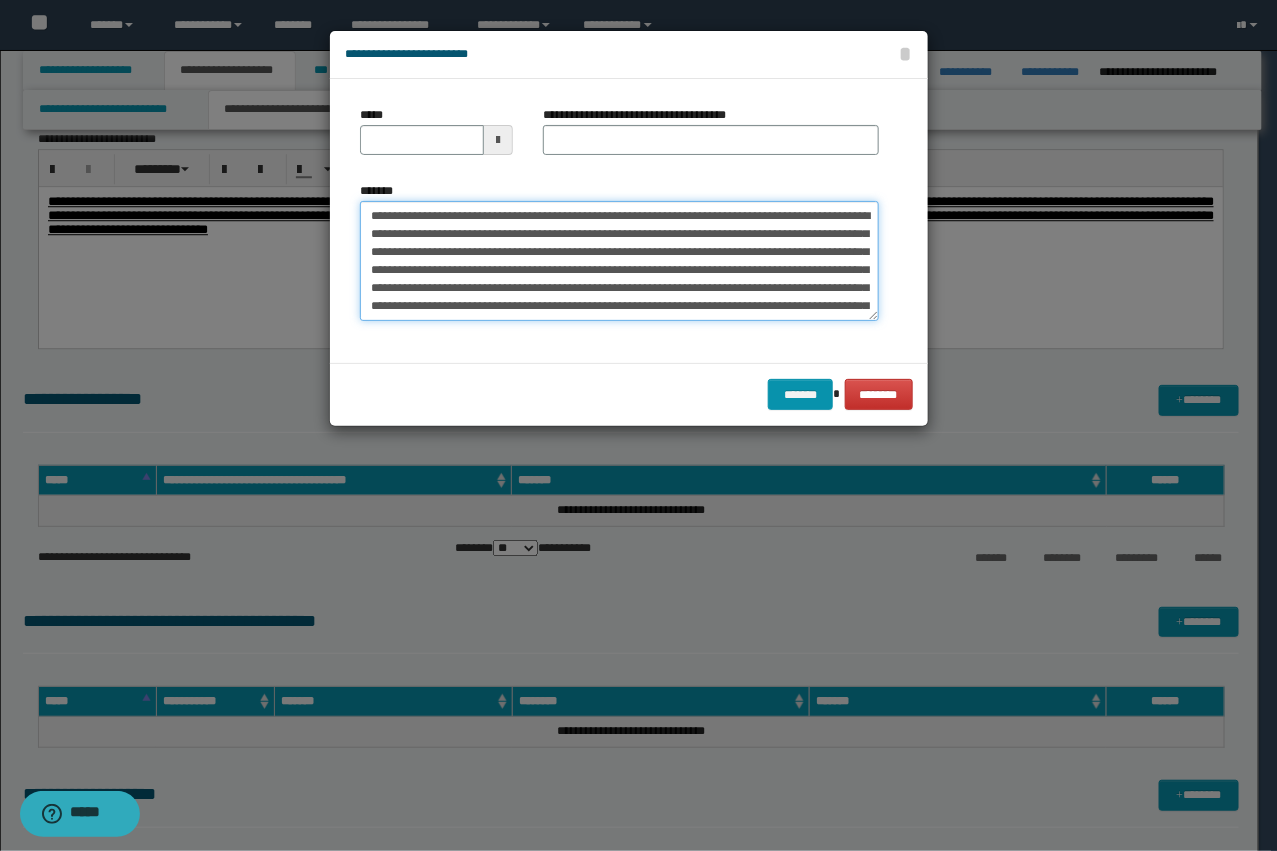 scroll, scrollTop: 30, scrollLeft: 0, axis: vertical 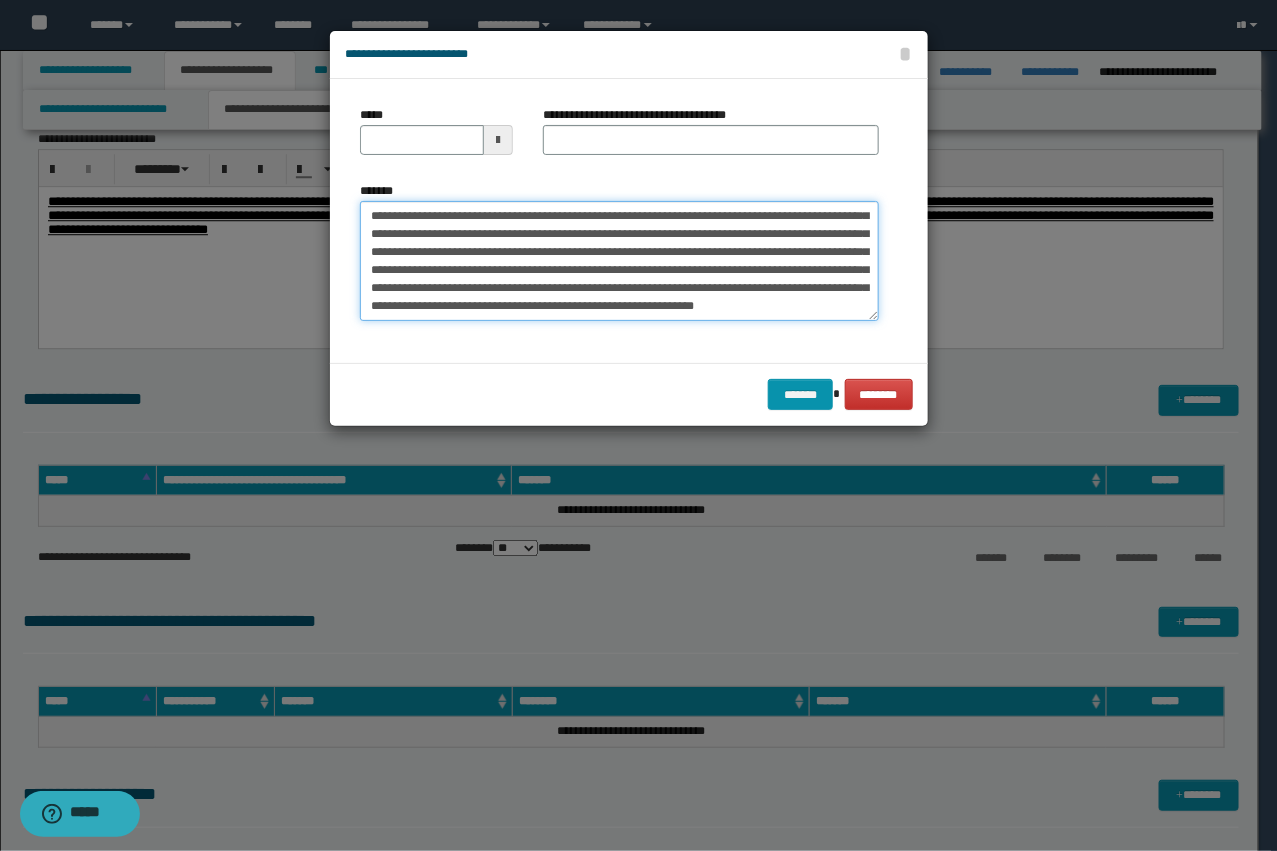 type on "**********" 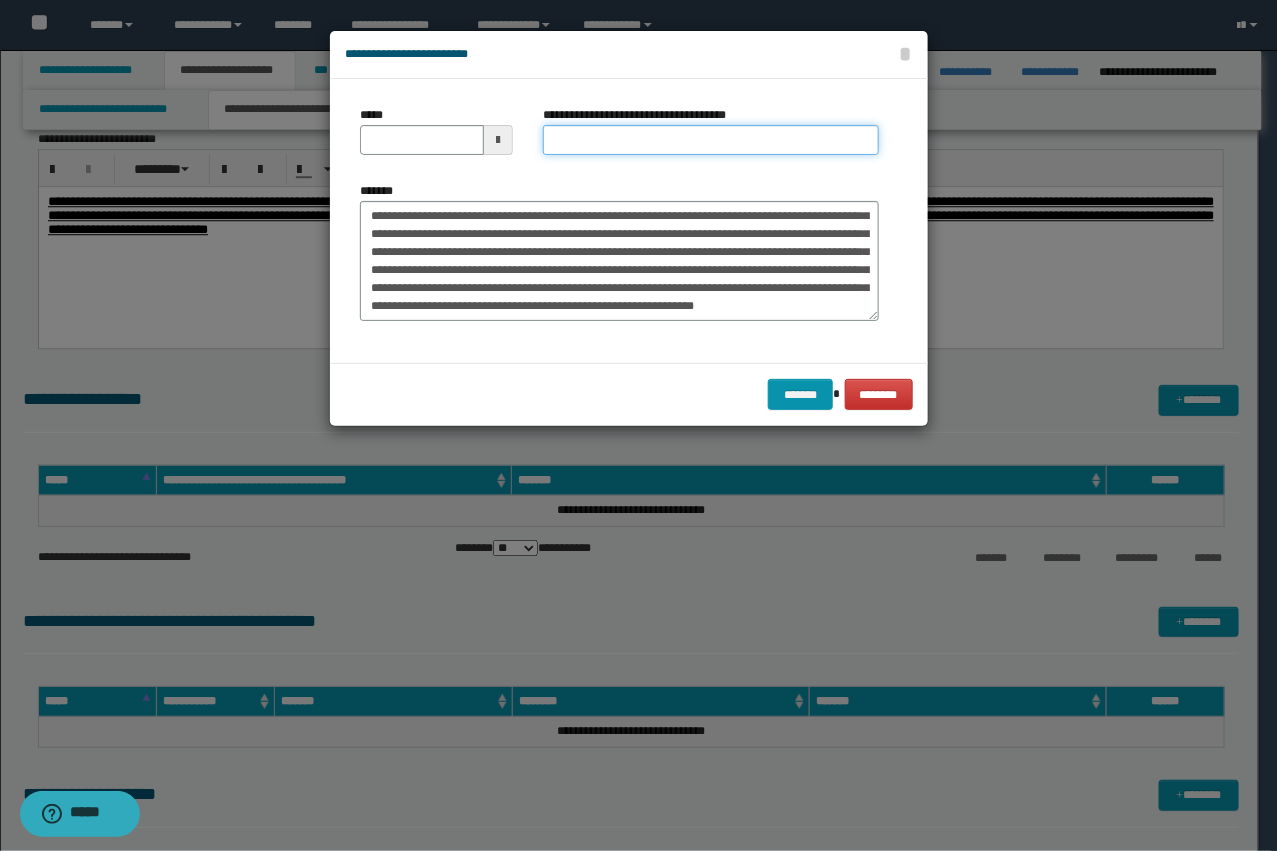click on "**********" at bounding box center (711, 140) 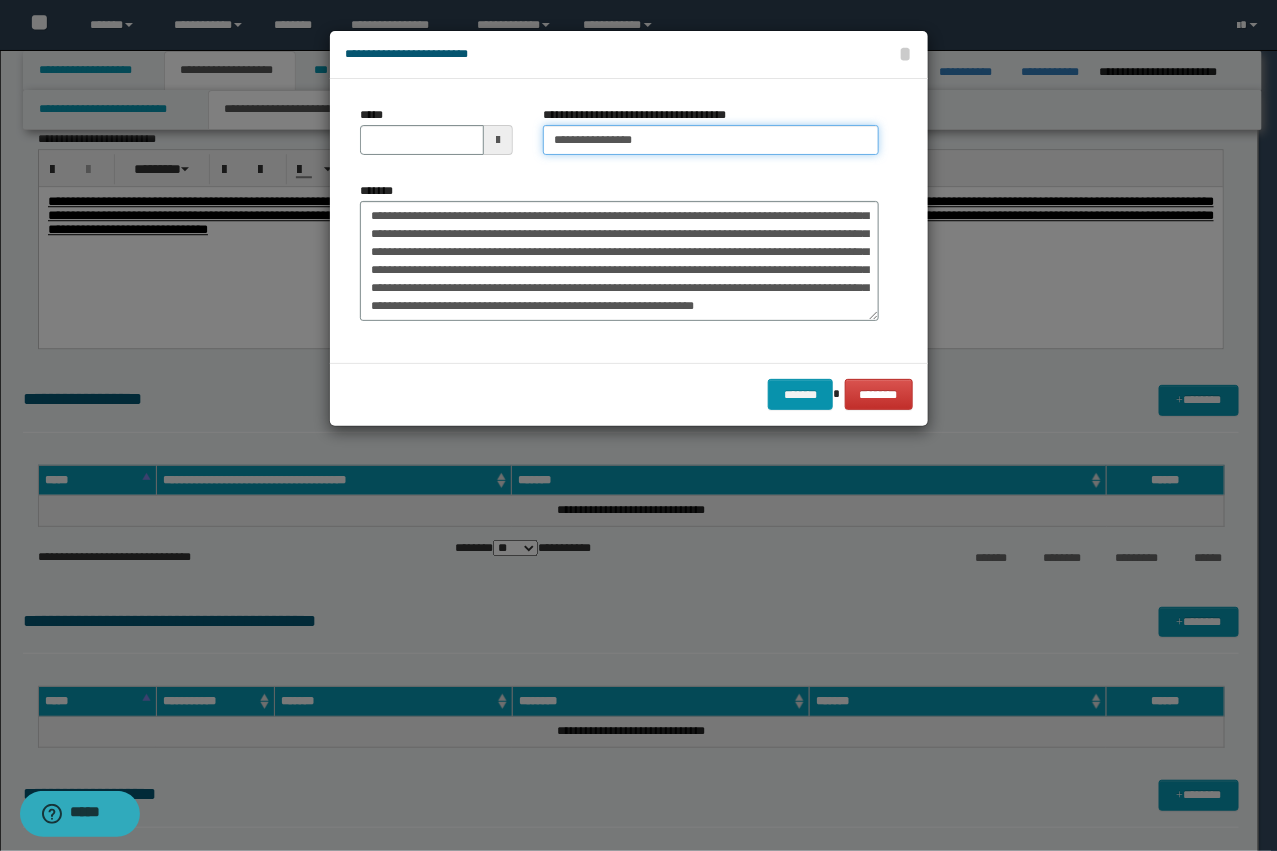 type 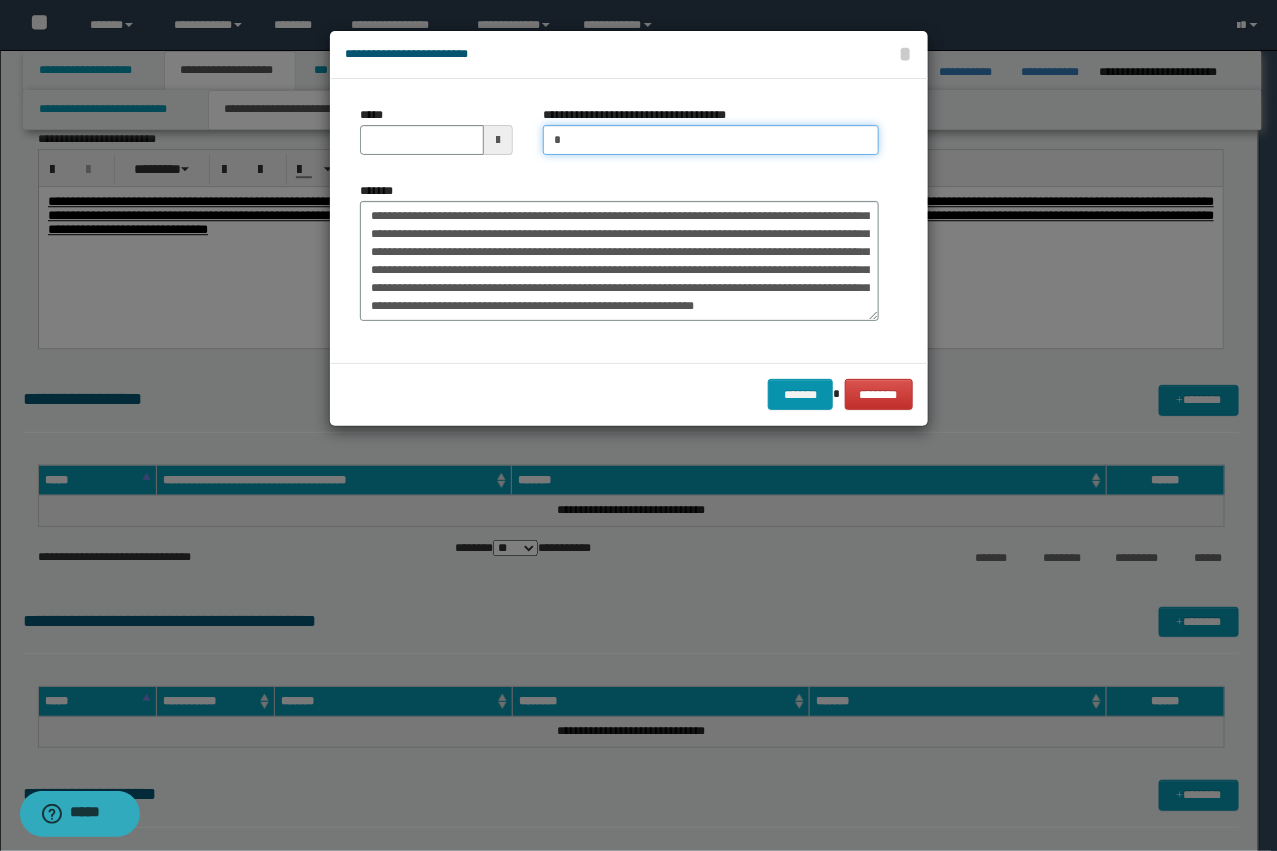 type on "**********" 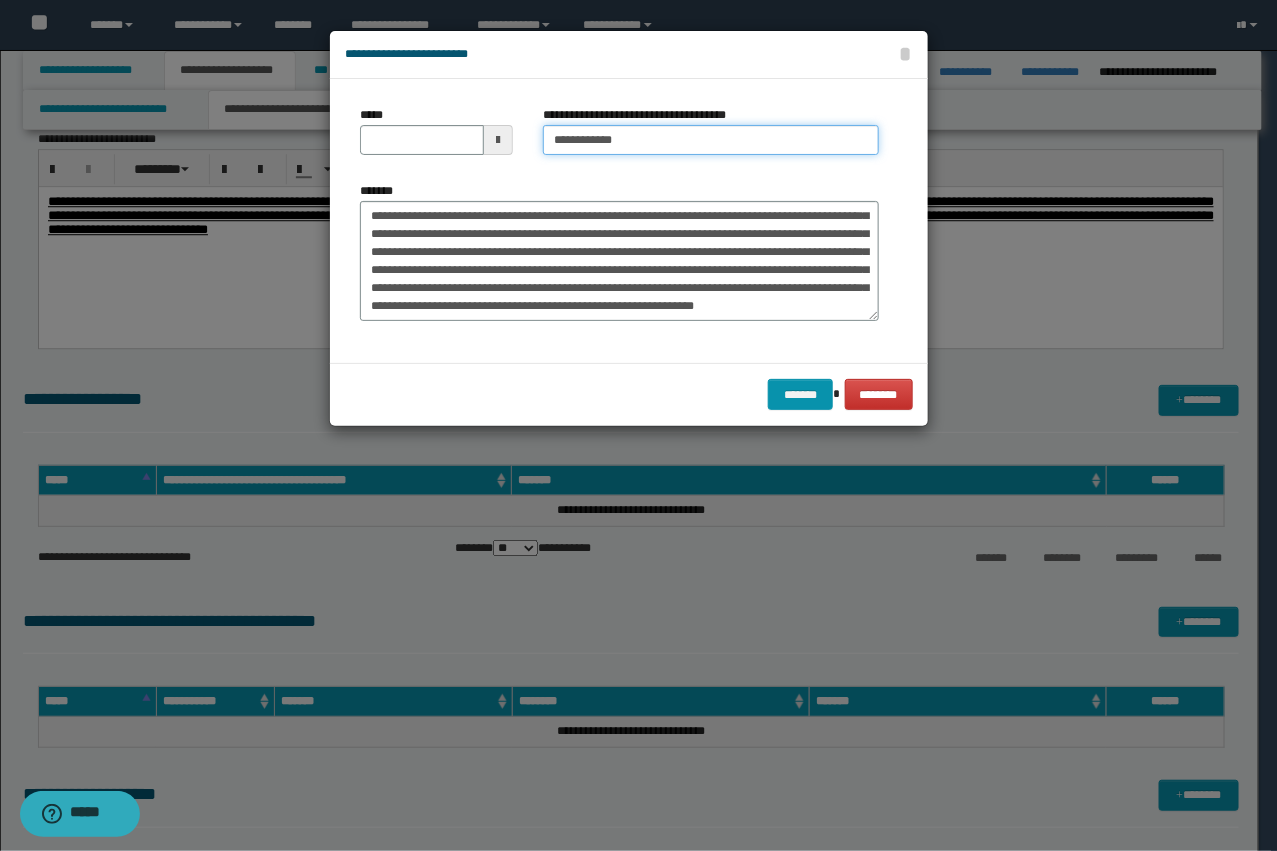 scroll, scrollTop: 0, scrollLeft: 0, axis: both 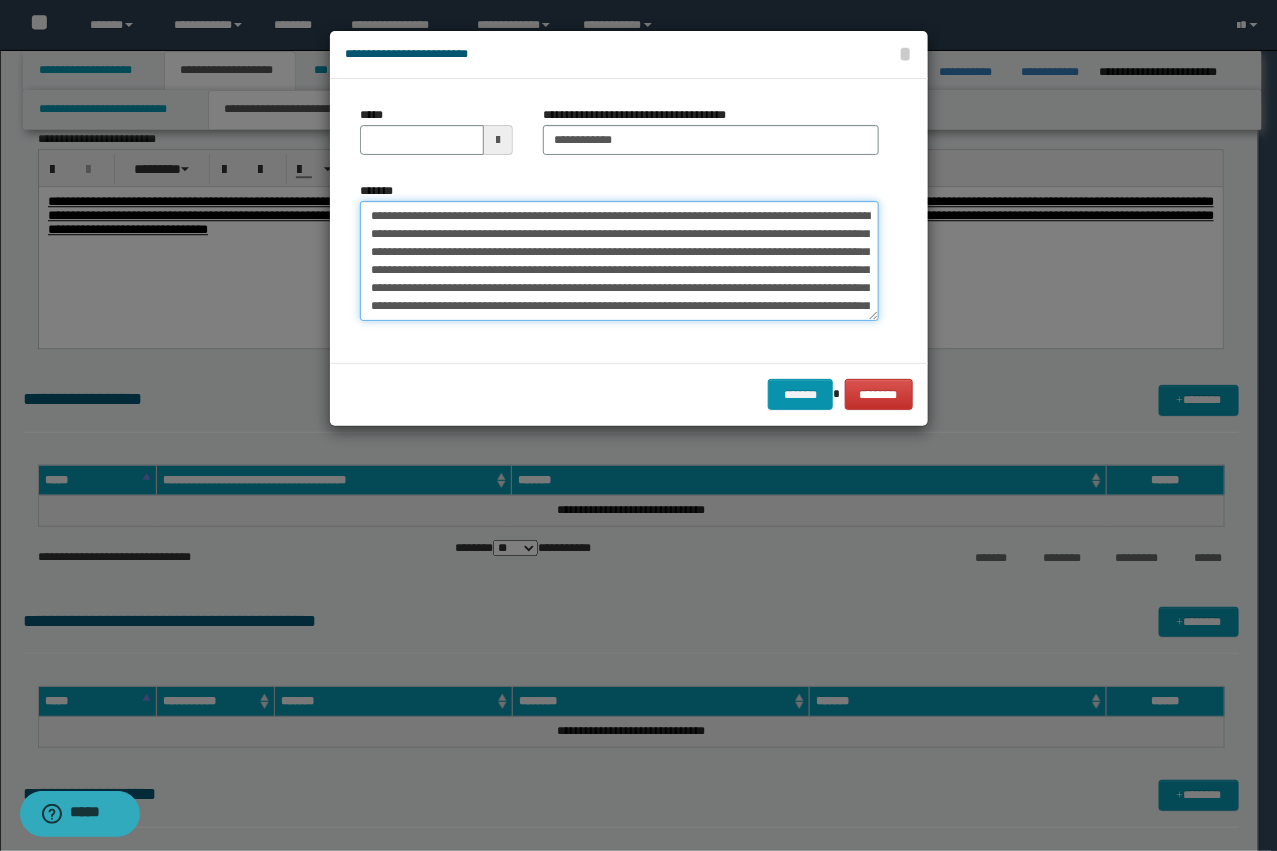 drag, startPoint x: 601, startPoint y: 211, endPoint x: 546, endPoint y: 285, distance: 92.20087 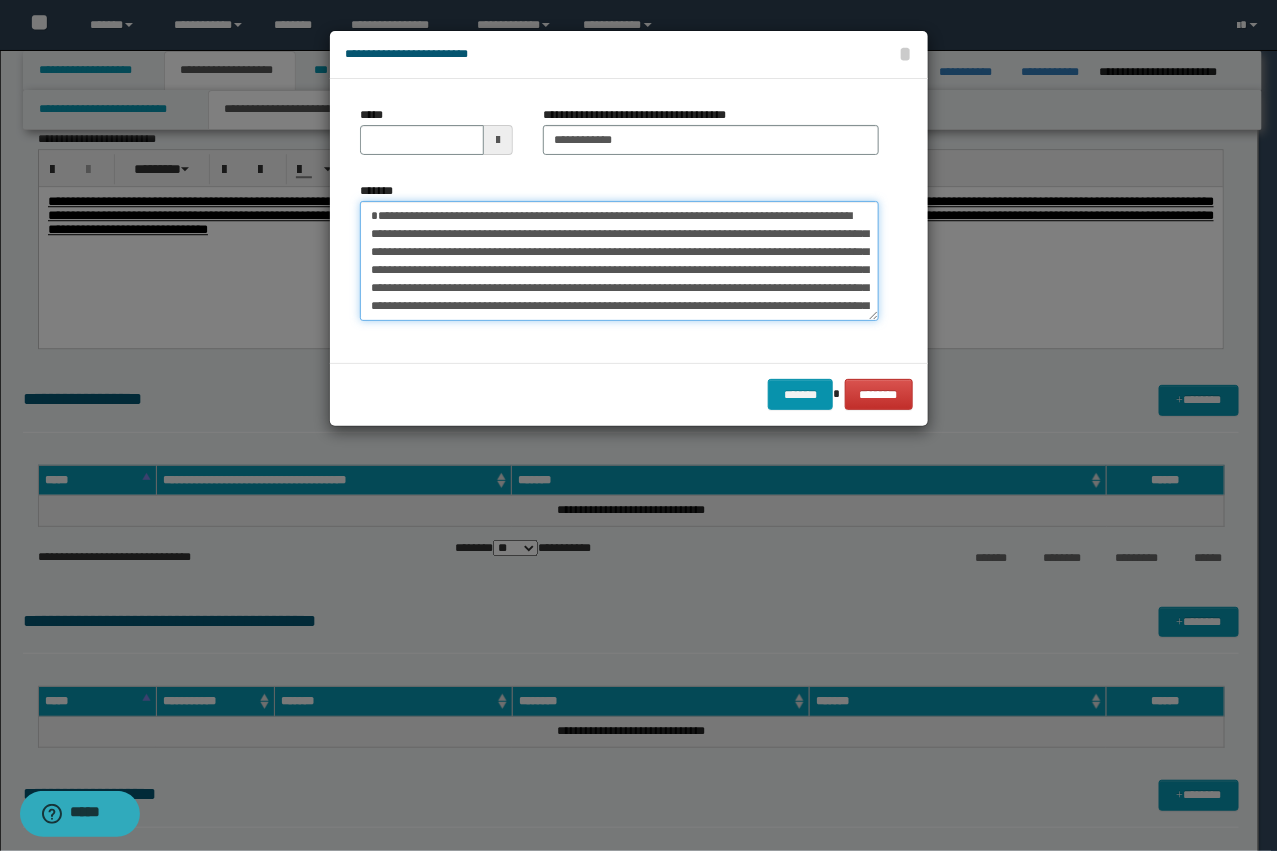 type 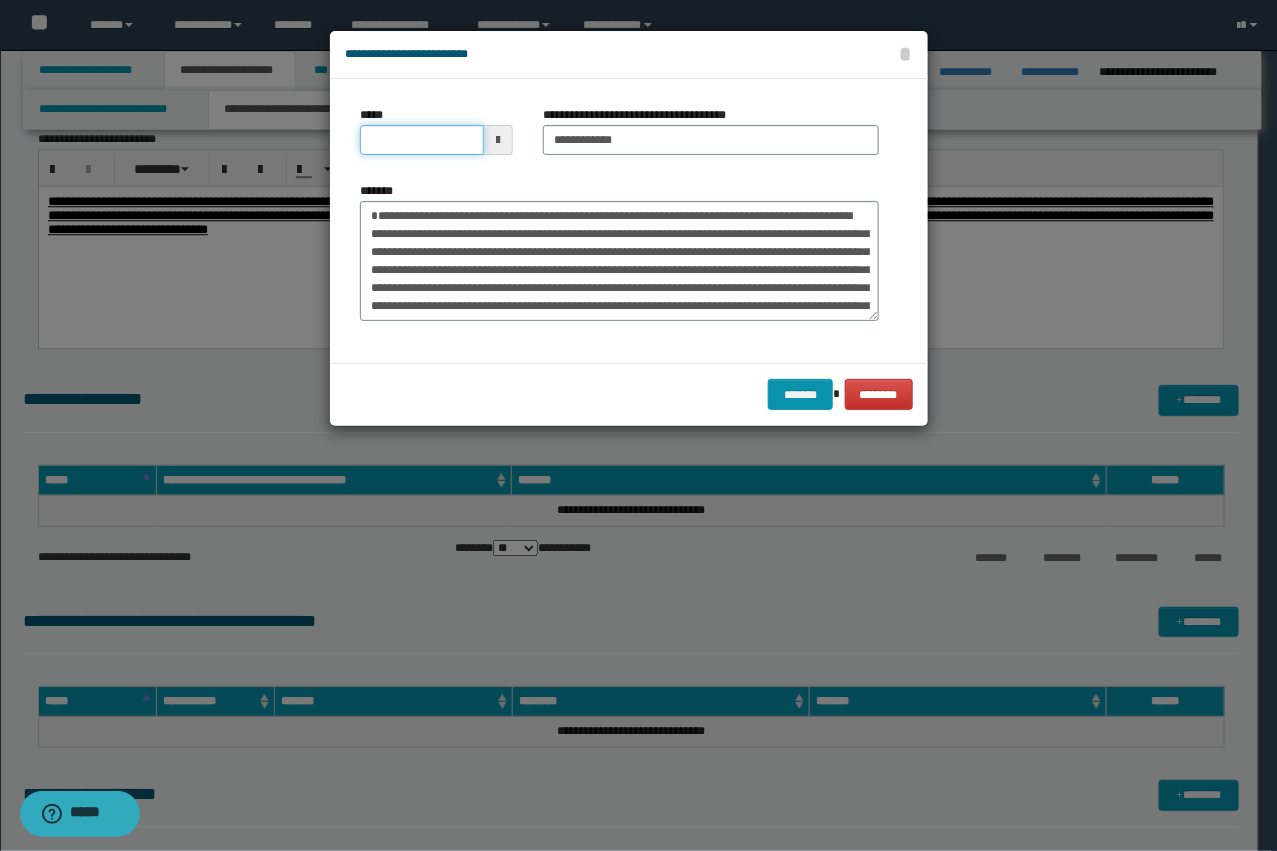 click on "*****" at bounding box center [422, 140] 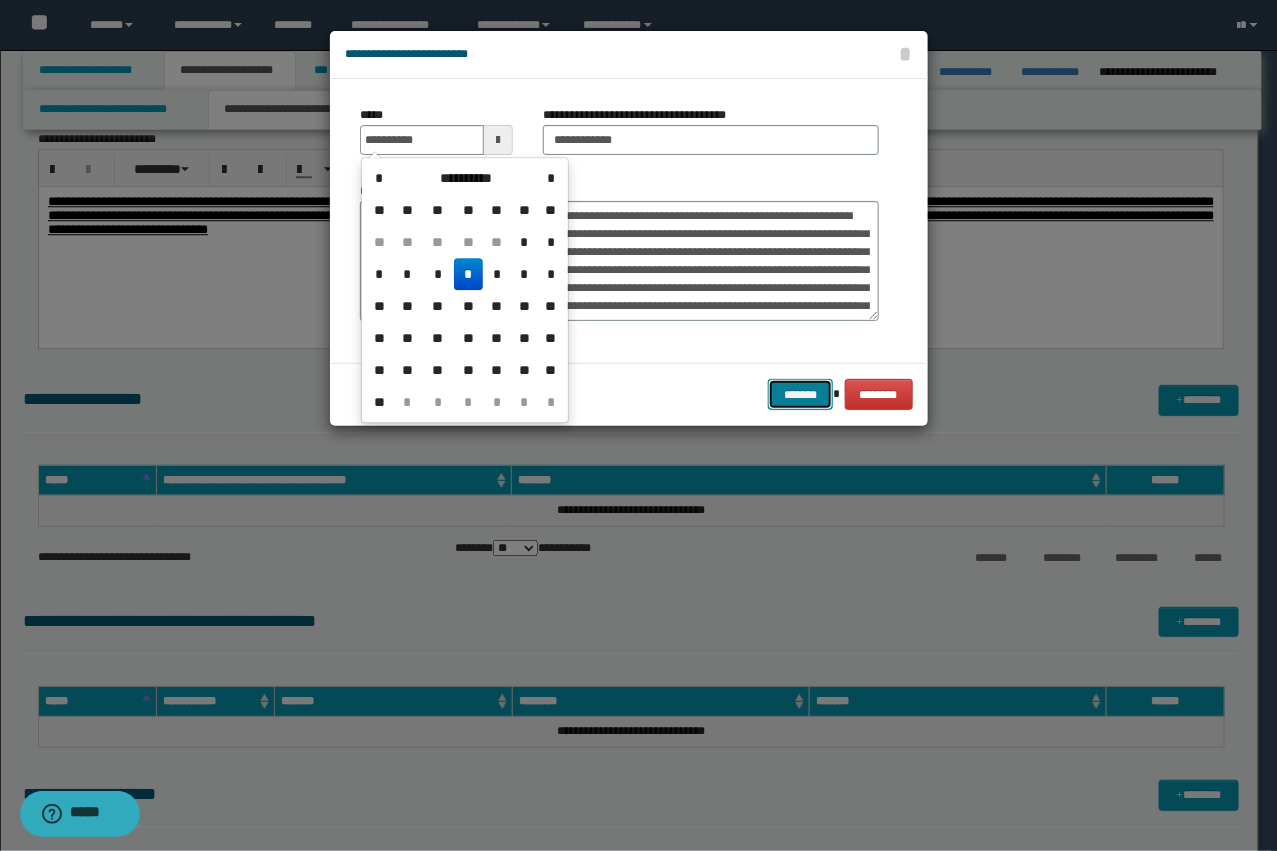 type on "**********" 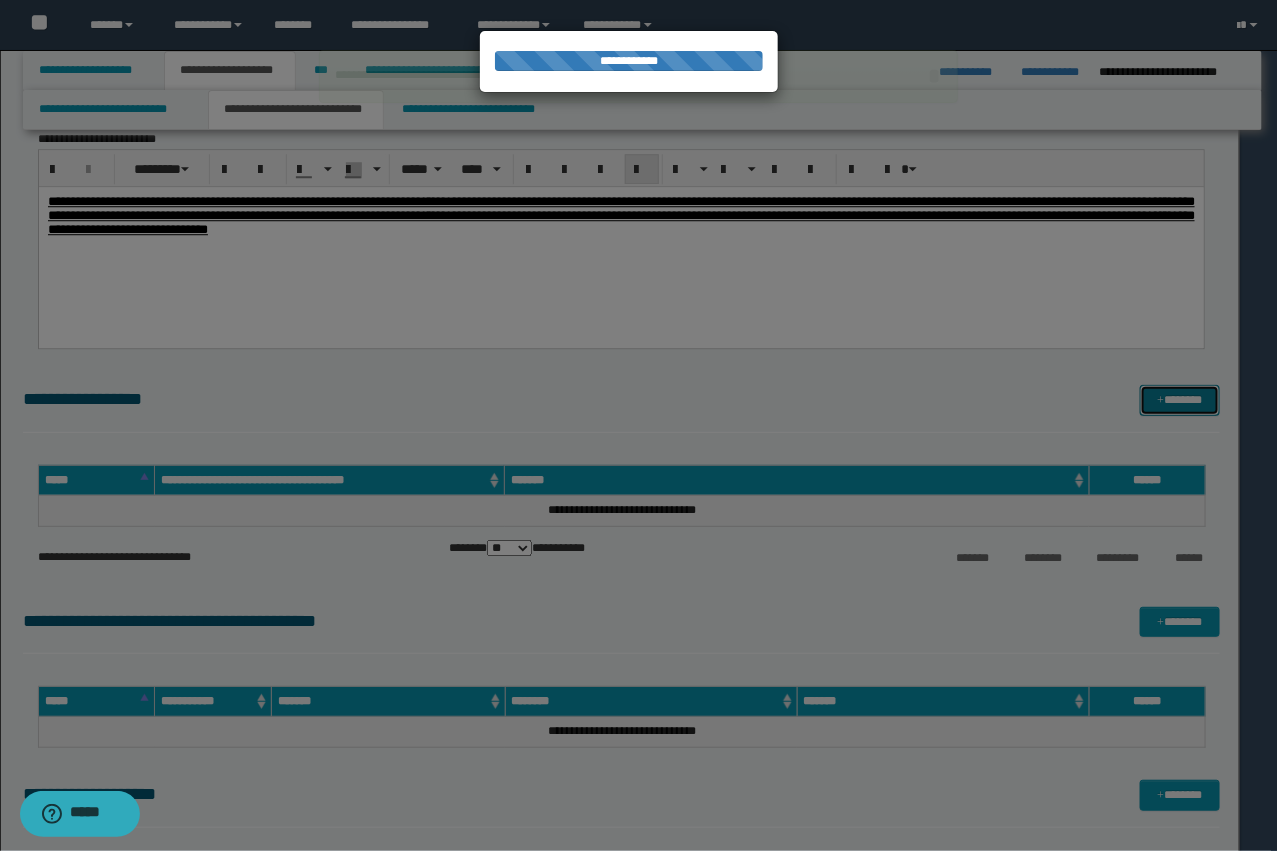 type 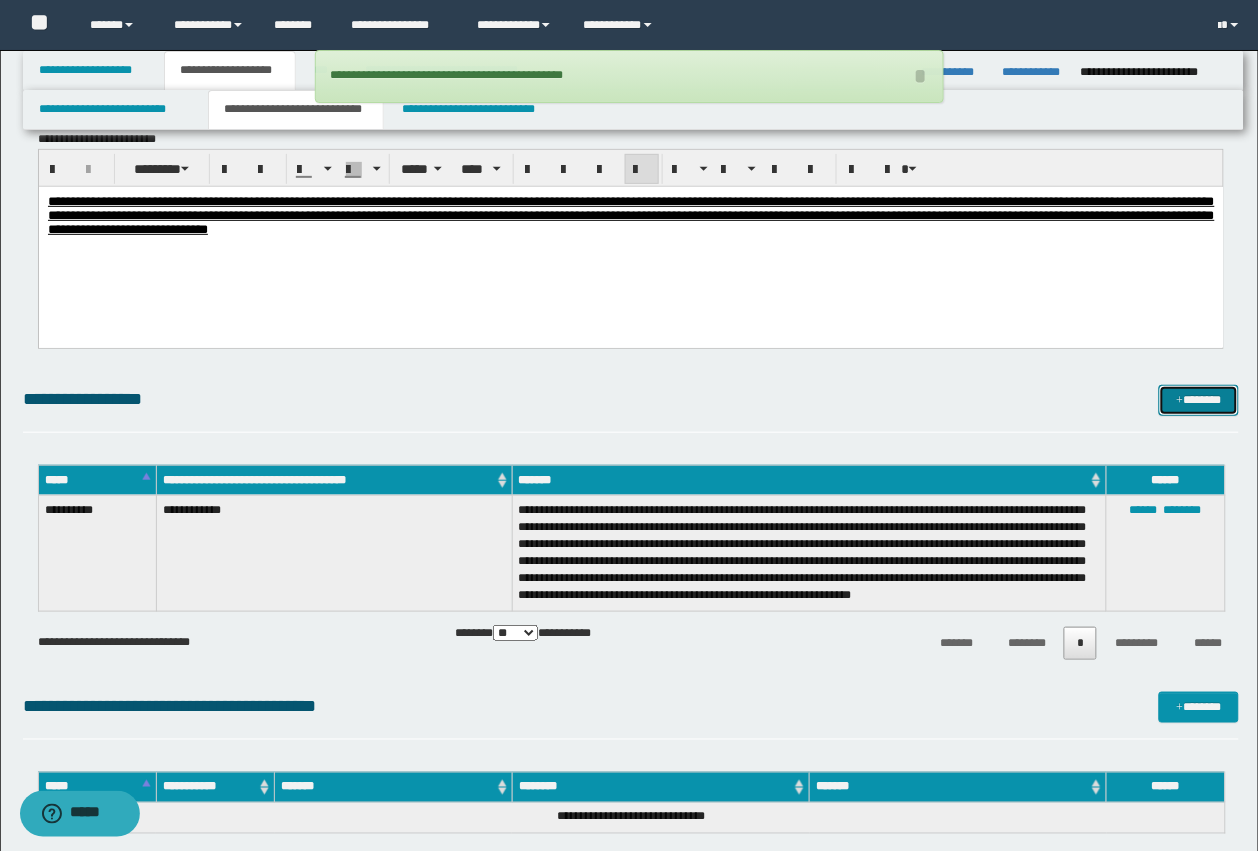 click on "*******" at bounding box center (1199, 400) 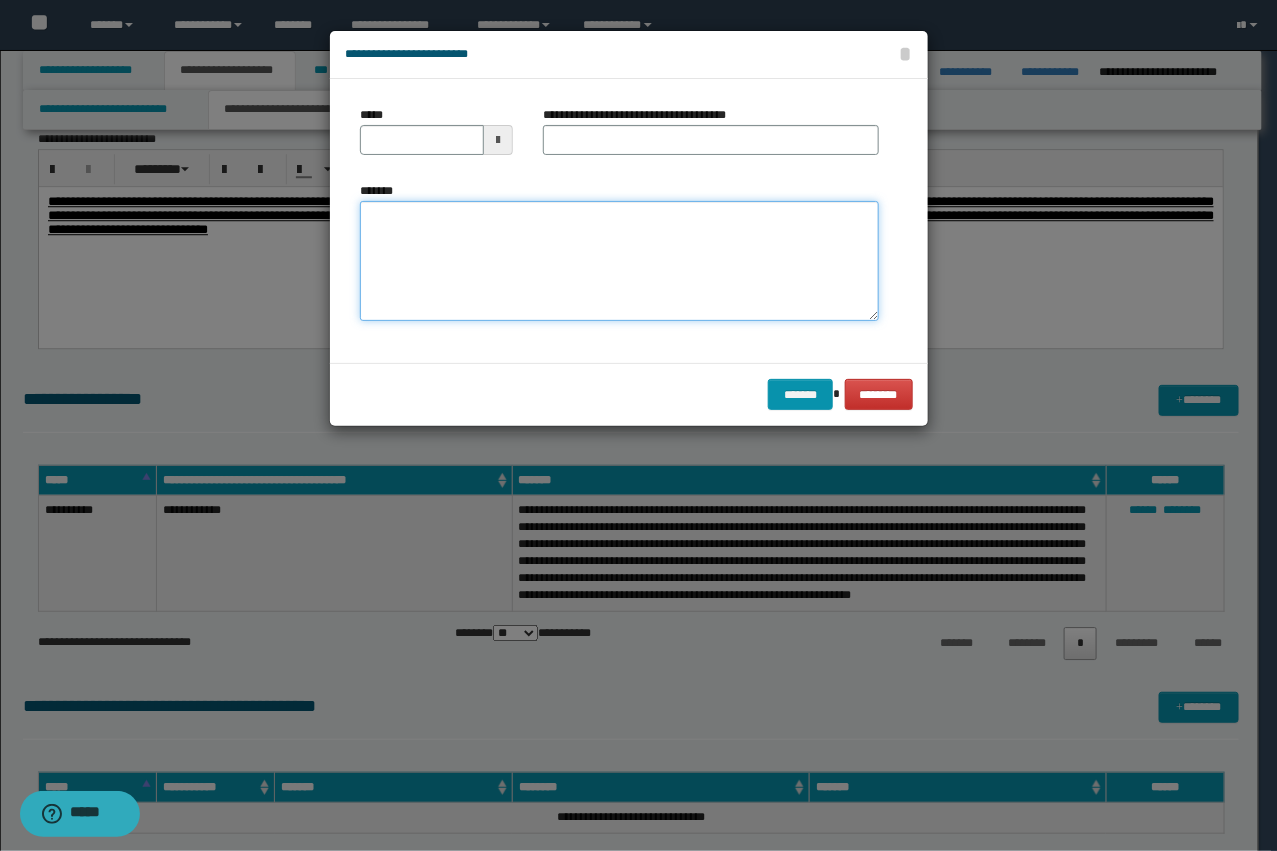 click on "*******" at bounding box center [619, 261] 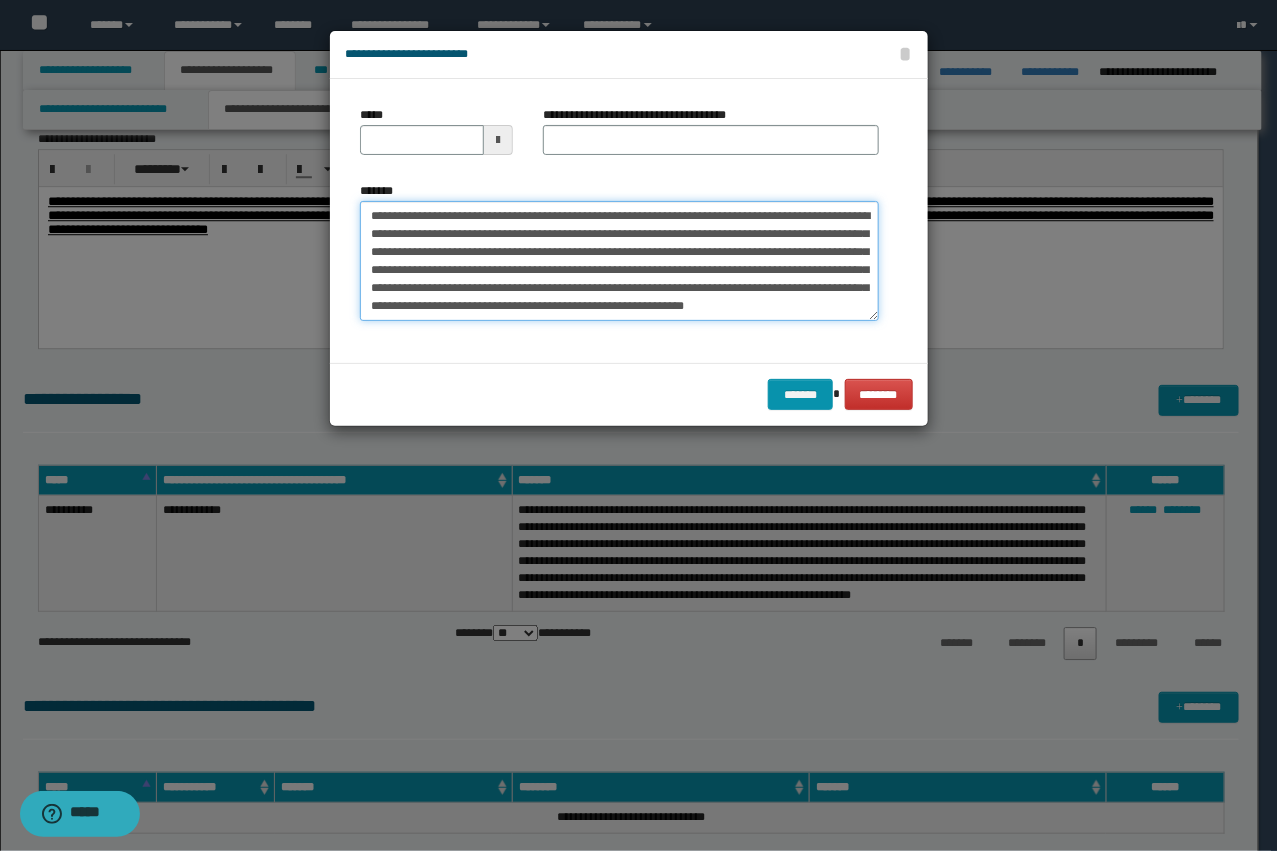 scroll, scrollTop: 48, scrollLeft: 0, axis: vertical 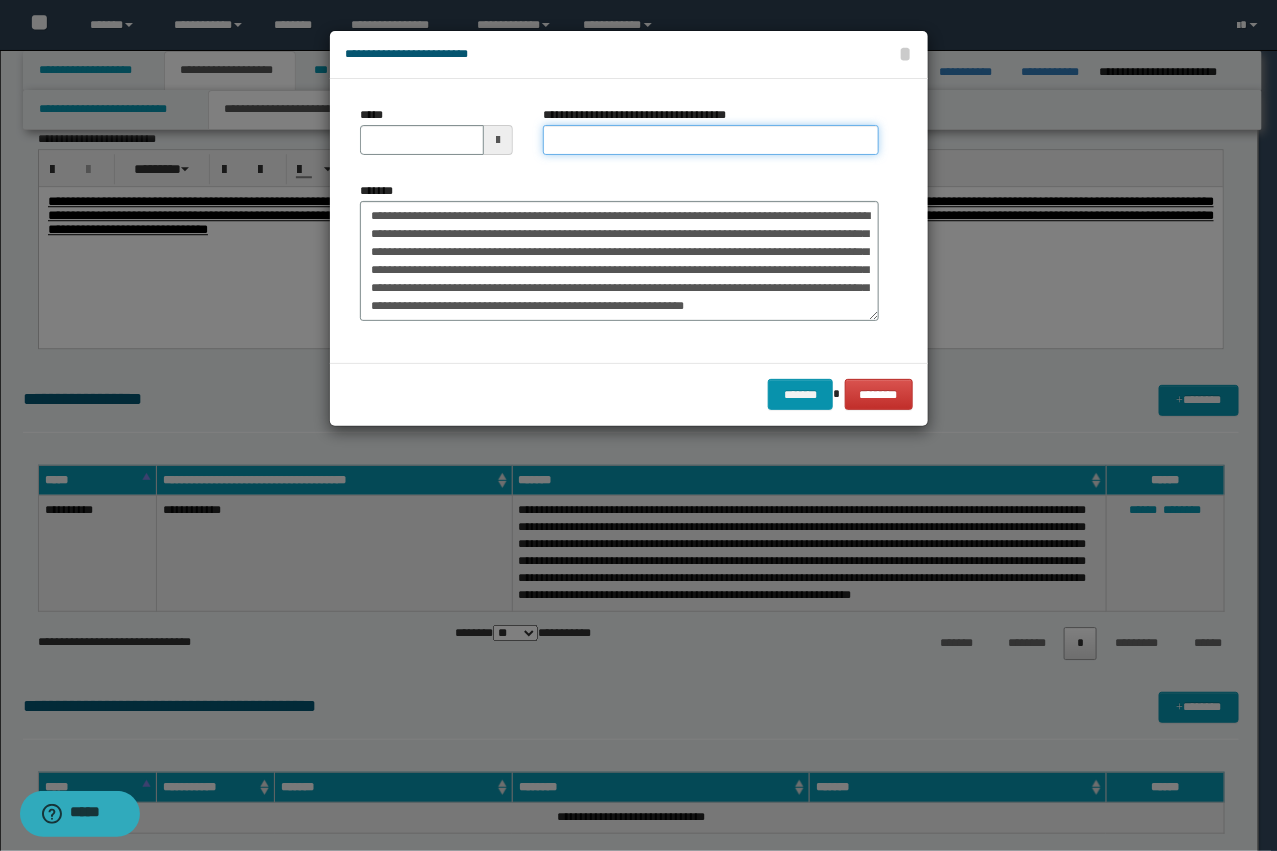 click on "**********" at bounding box center [711, 140] 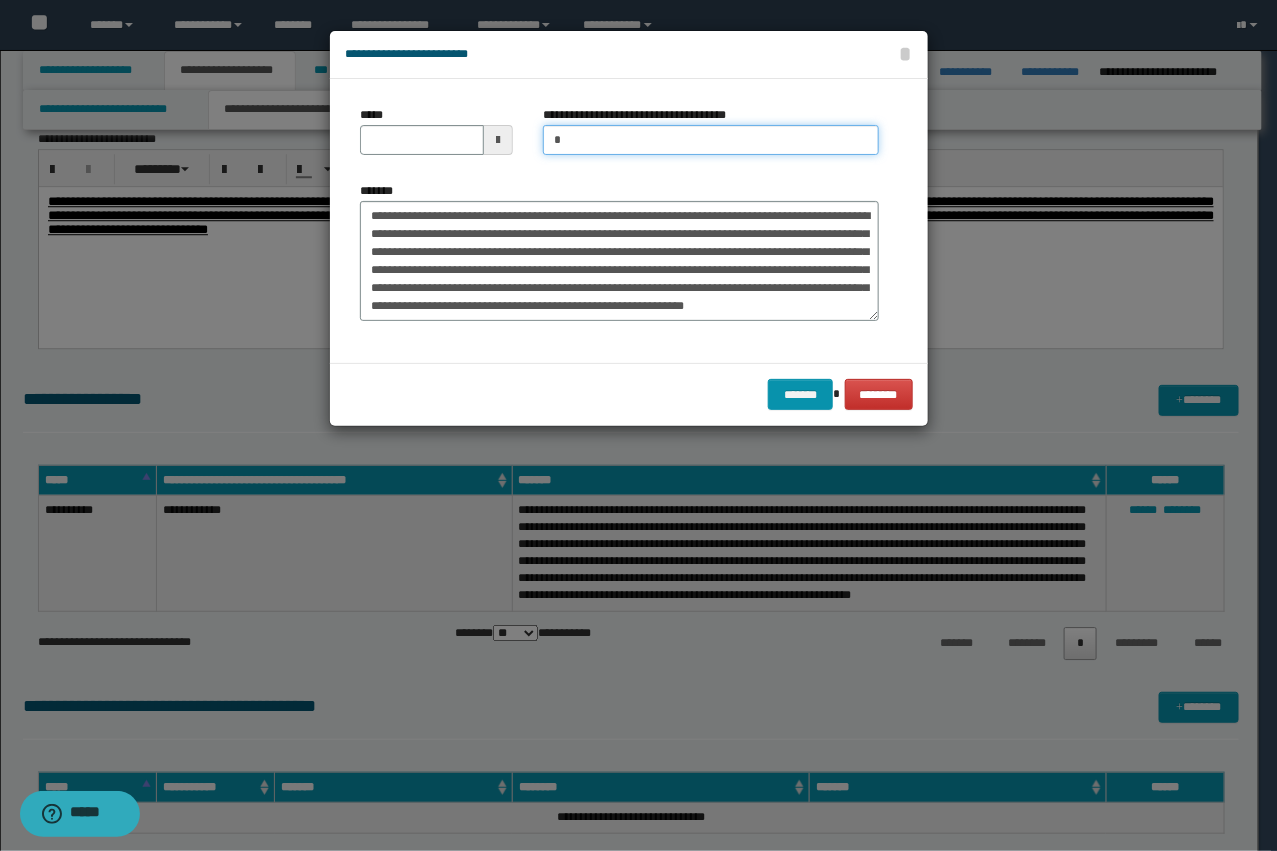 type on "**********" 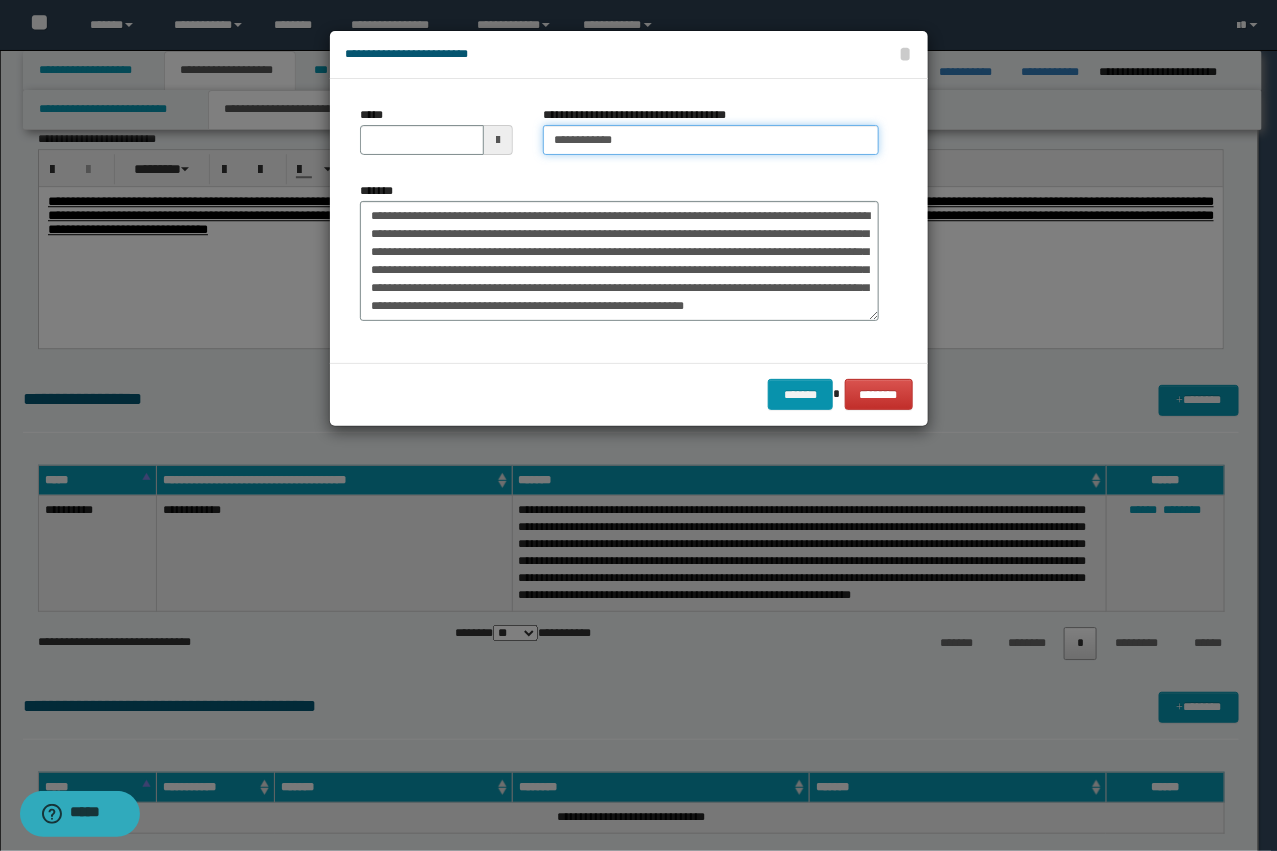 scroll, scrollTop: 0, scrollLeft: 0, axis: both 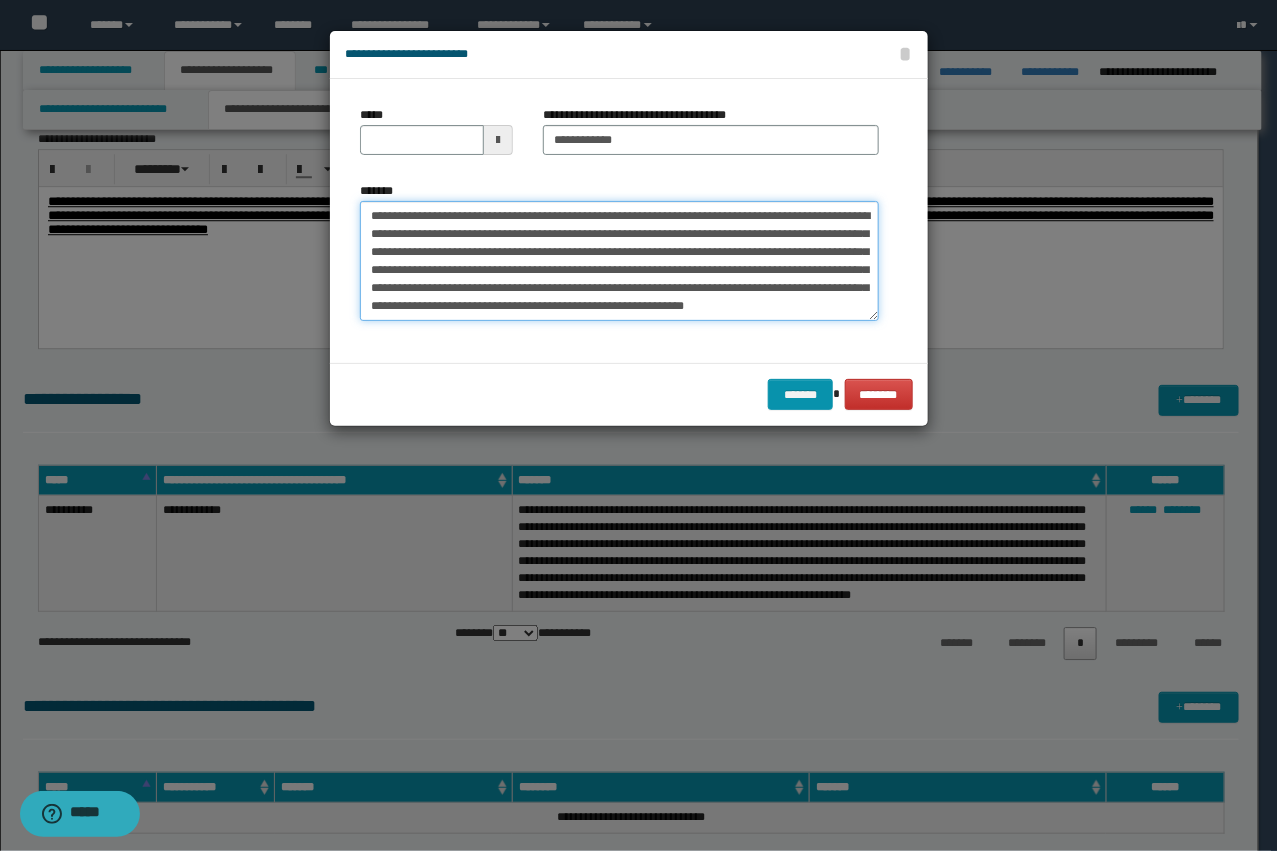 drag, startPoint x: 505, startPoint y: 216, endPoint x: 325, endPoint y: 191, distance: 181.72781 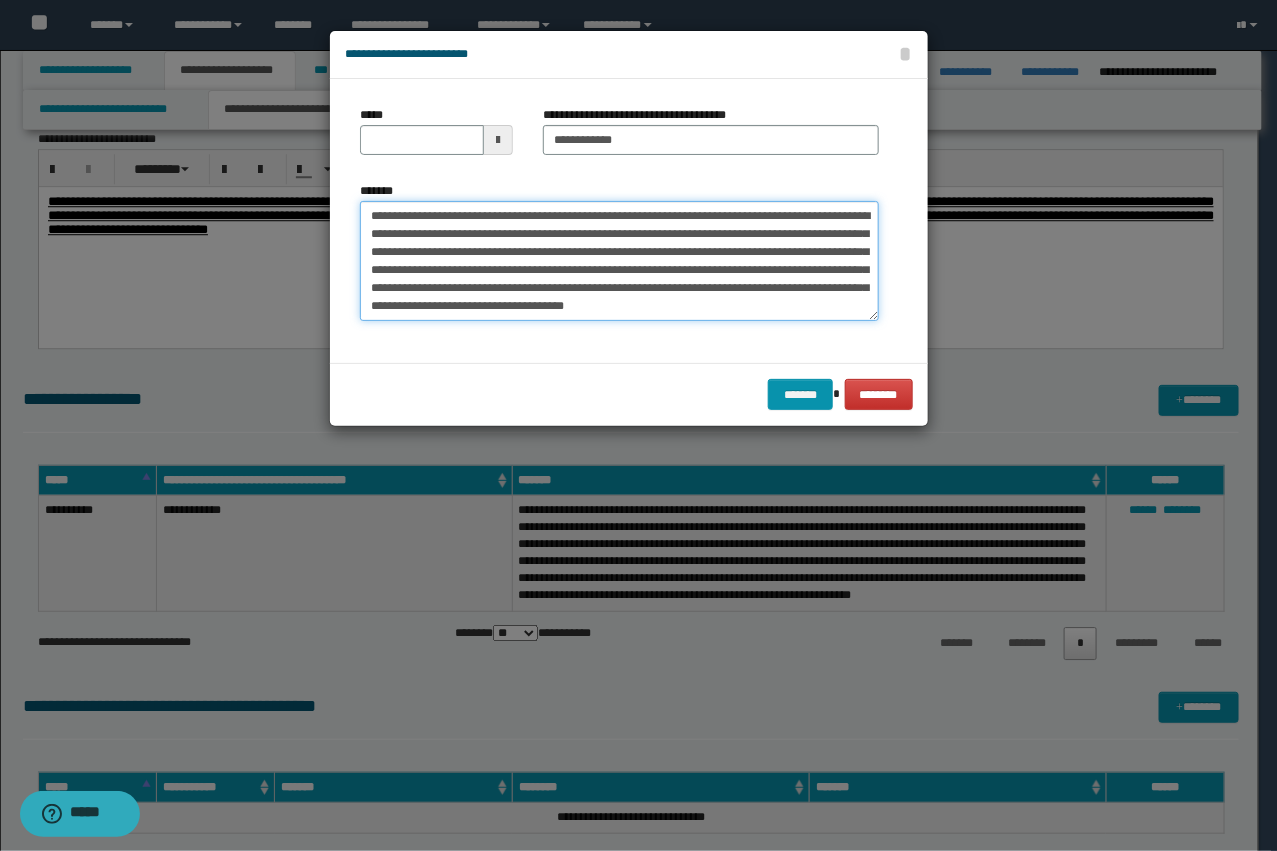 type 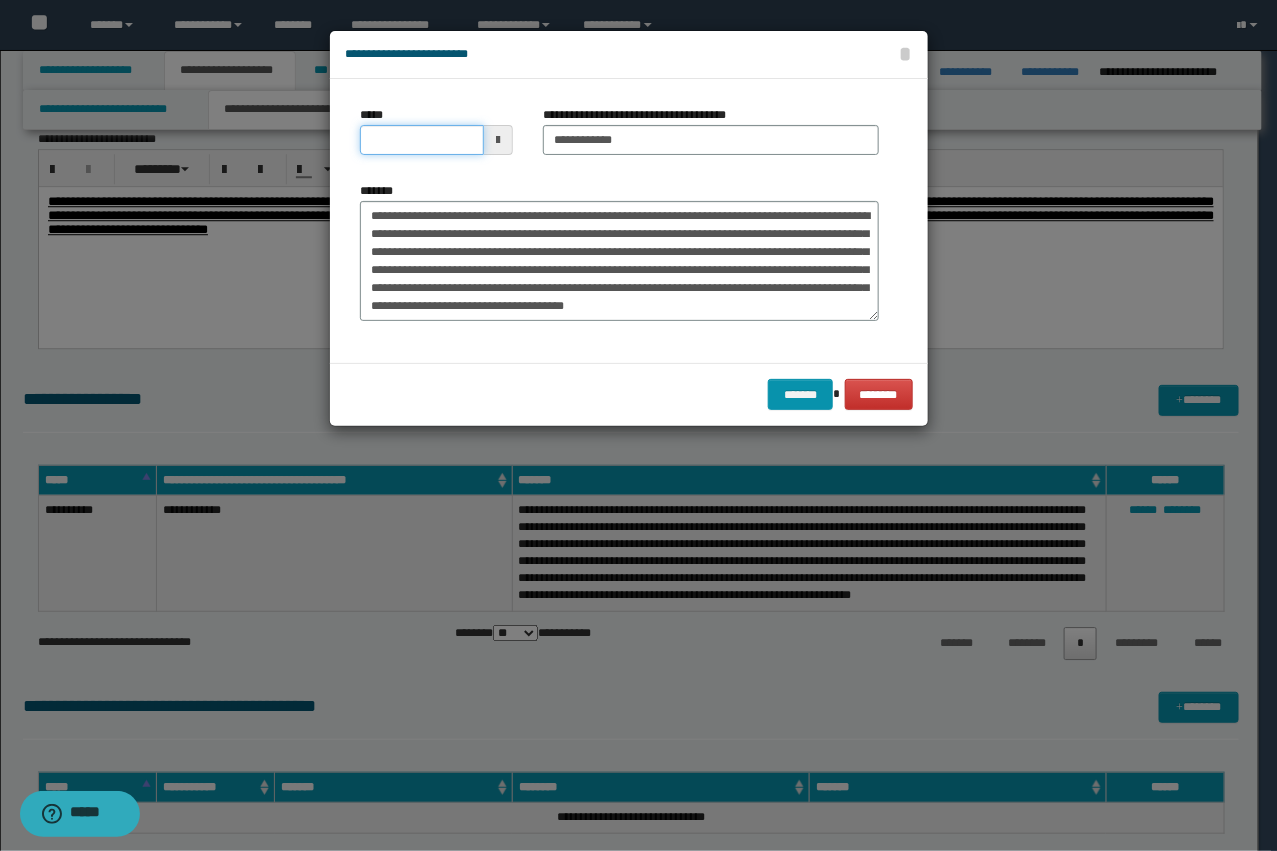 click on "*****" at bounding box center [422, 140] 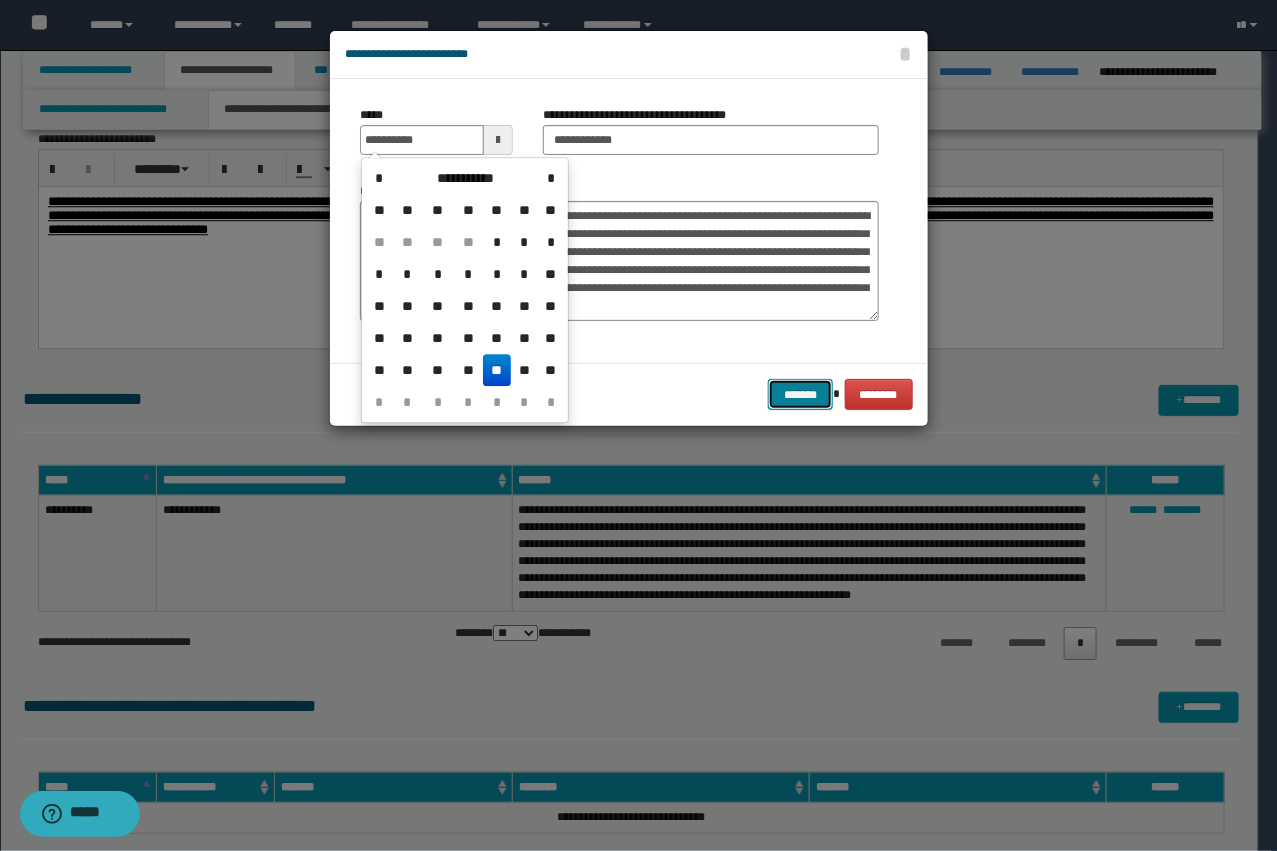 type on "**********" 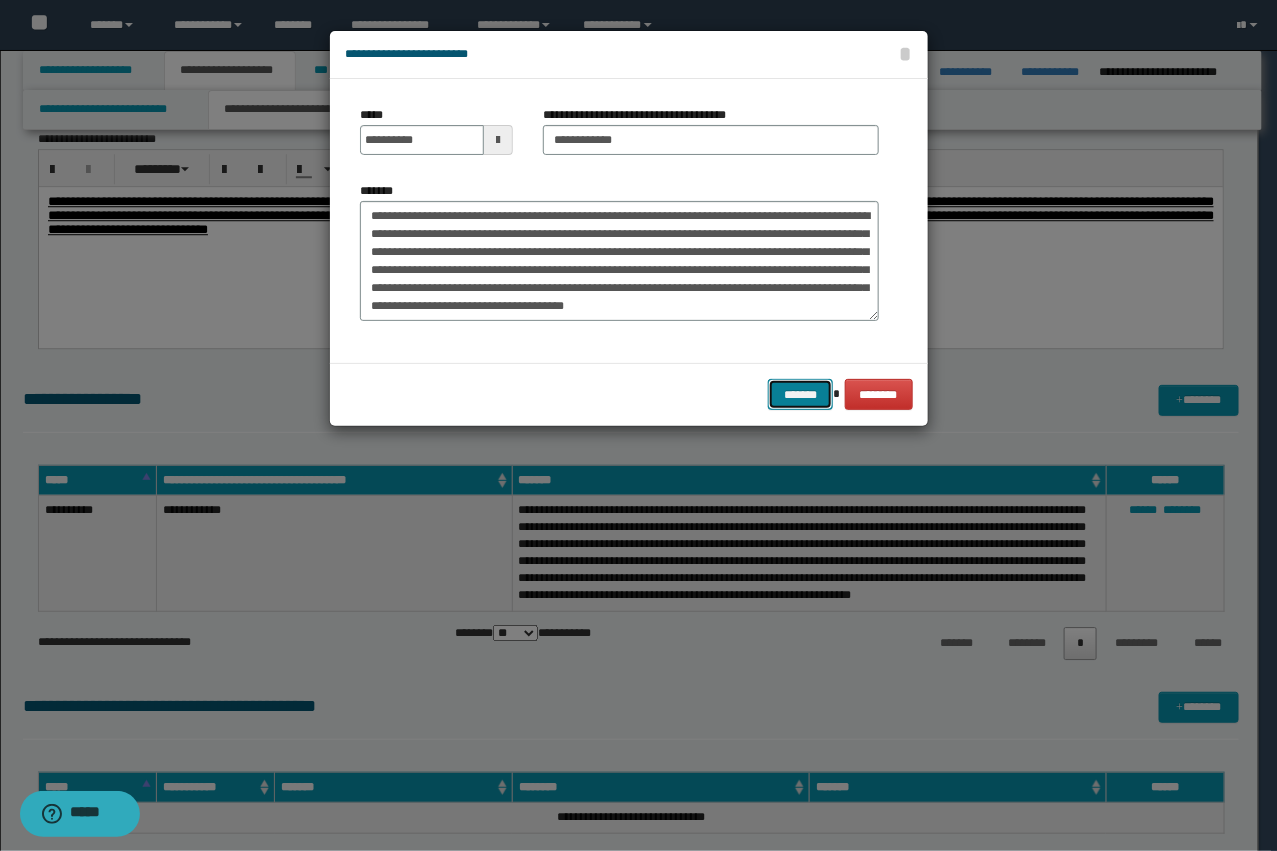 click on "*******" at bounding box center (800, 394) 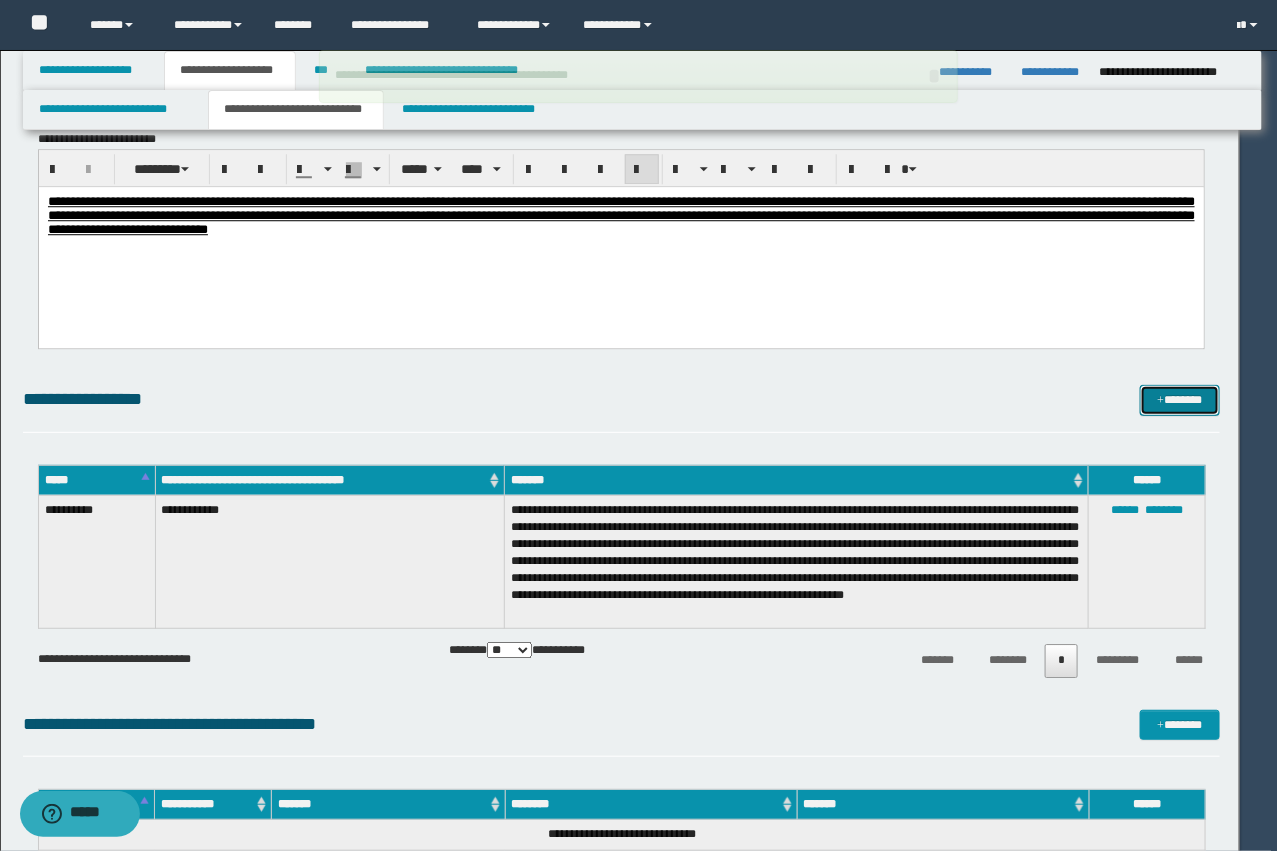 type 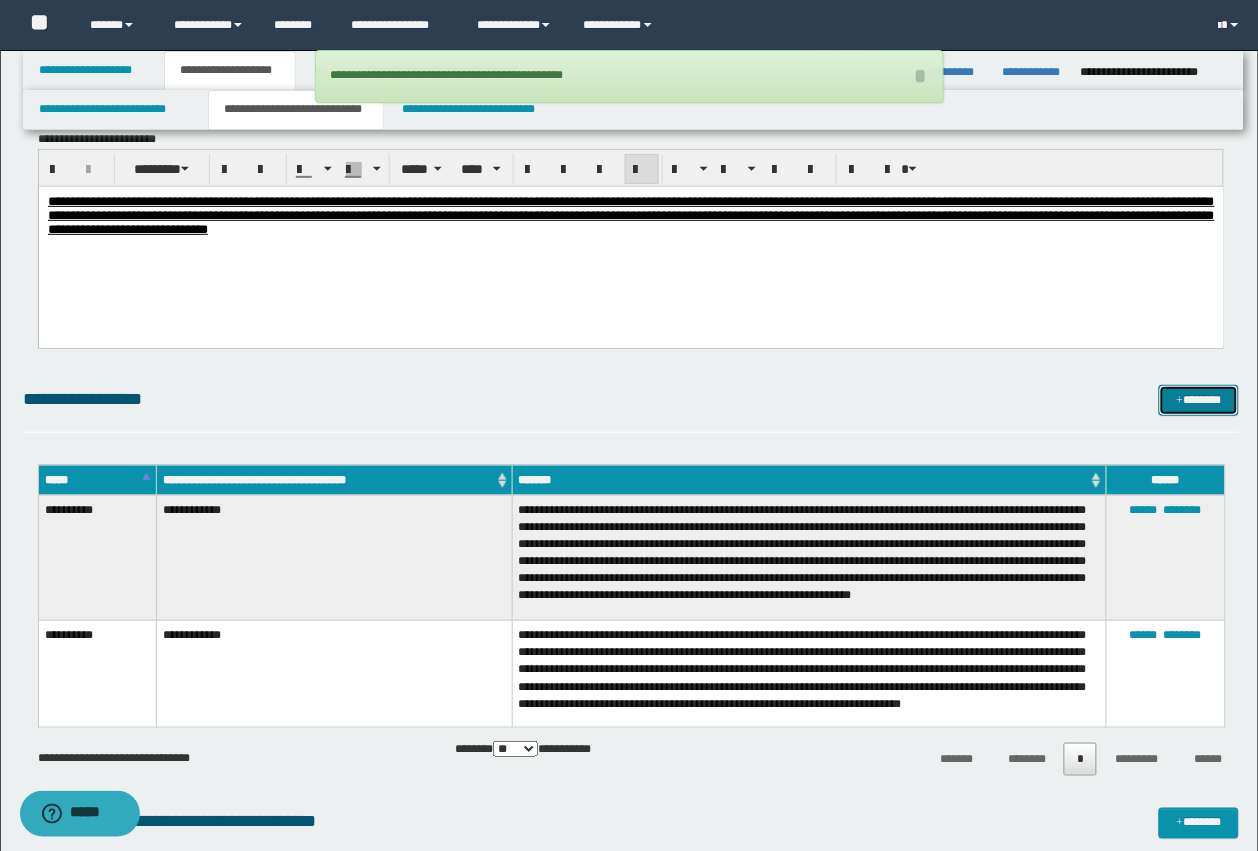 click on "*******" at bounding box center [1199, 400] 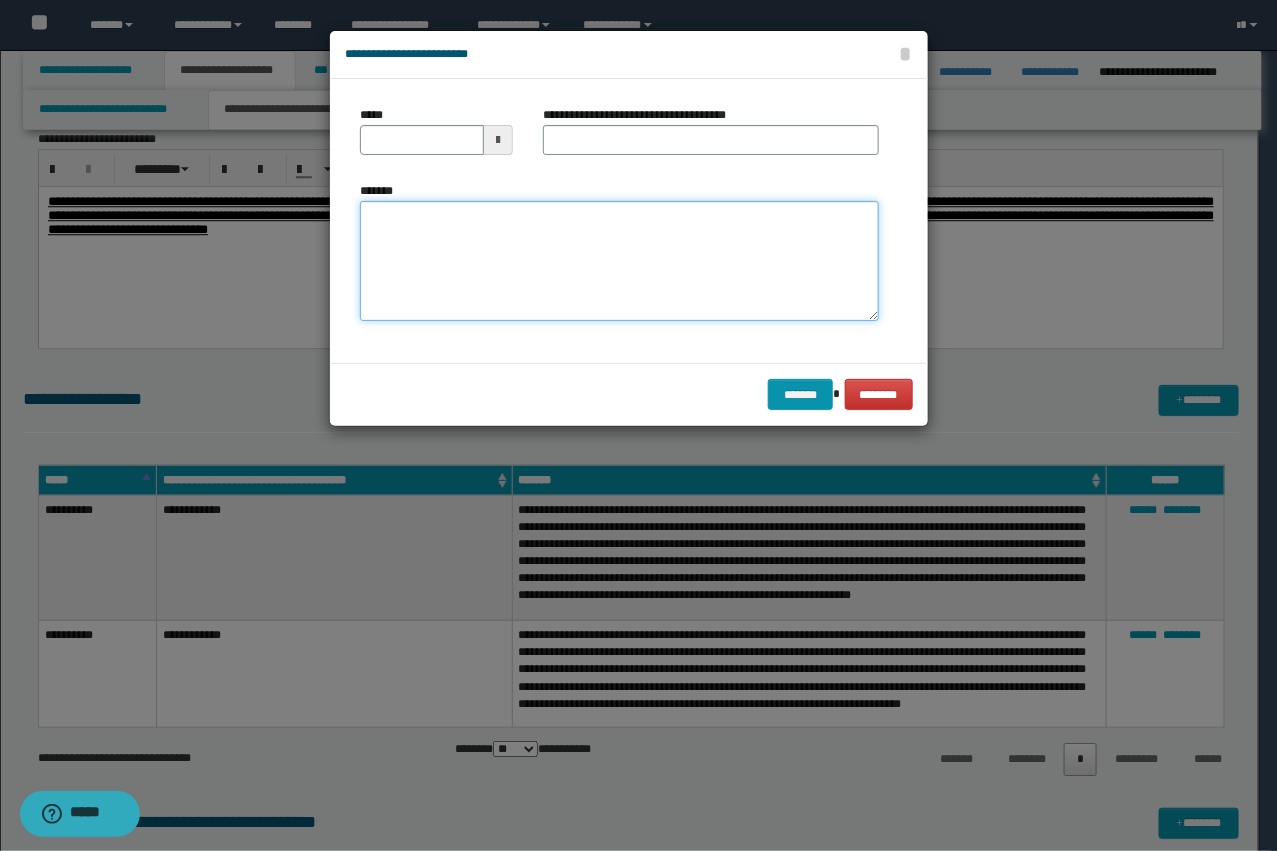 click on "*******" at bounding box center (619, 261) 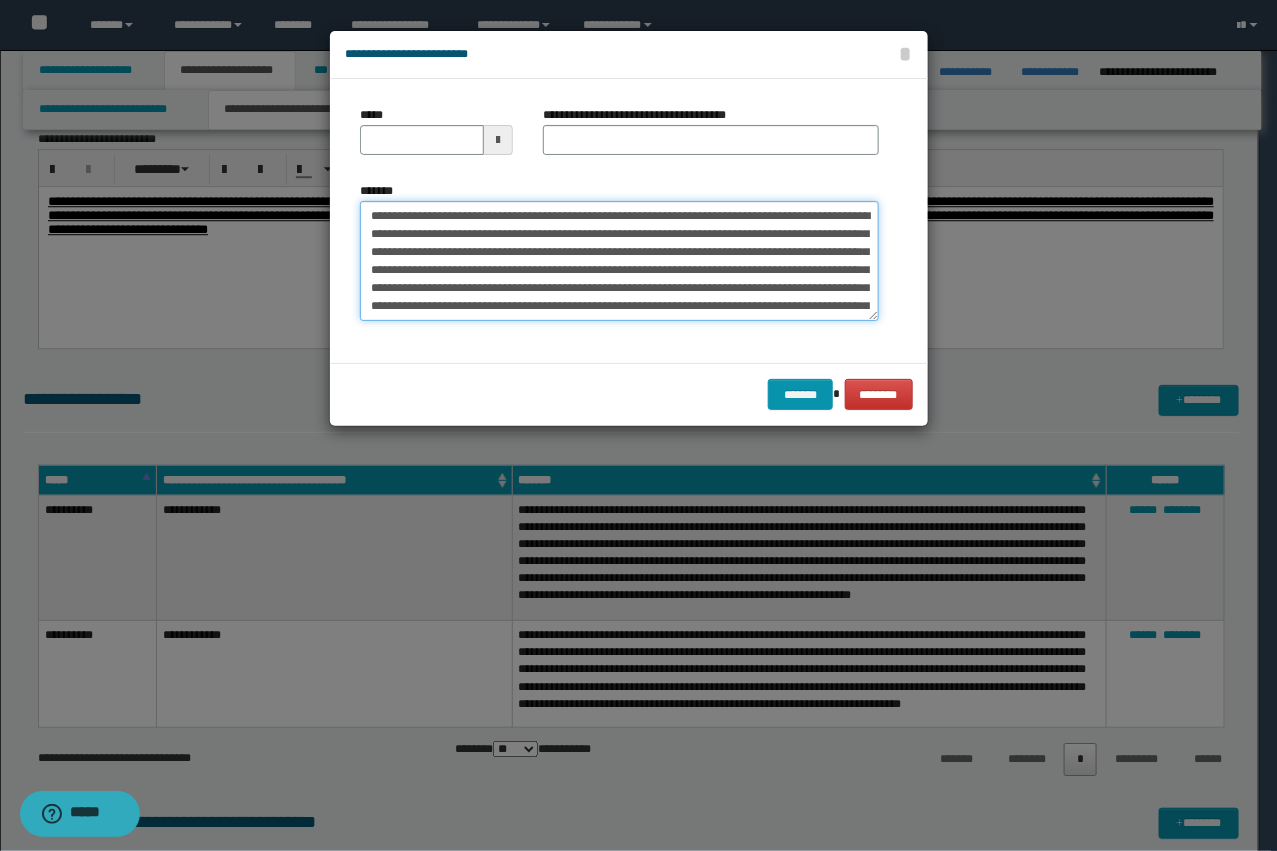 scroll, scrollTop: 48, scrollLeft: 0, axis: vertical 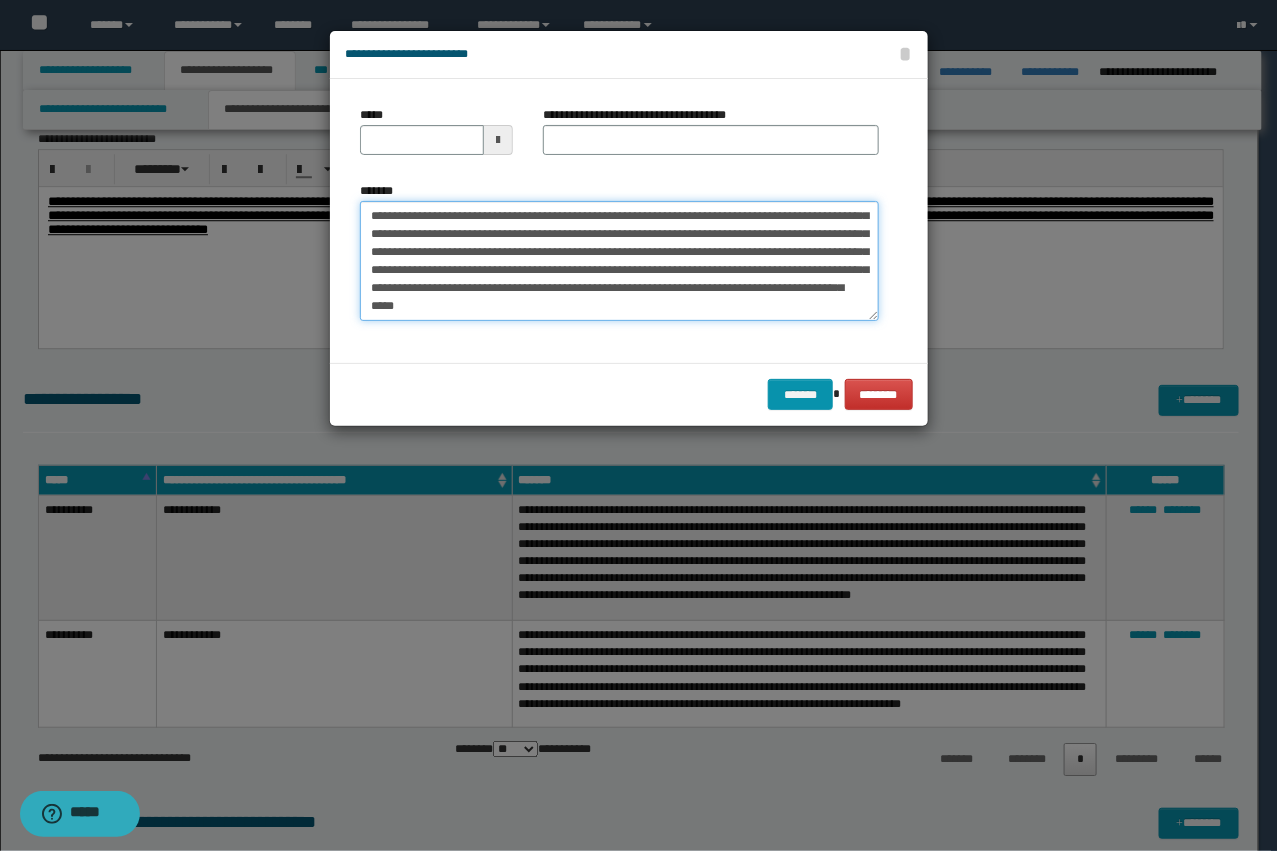type on "**********" 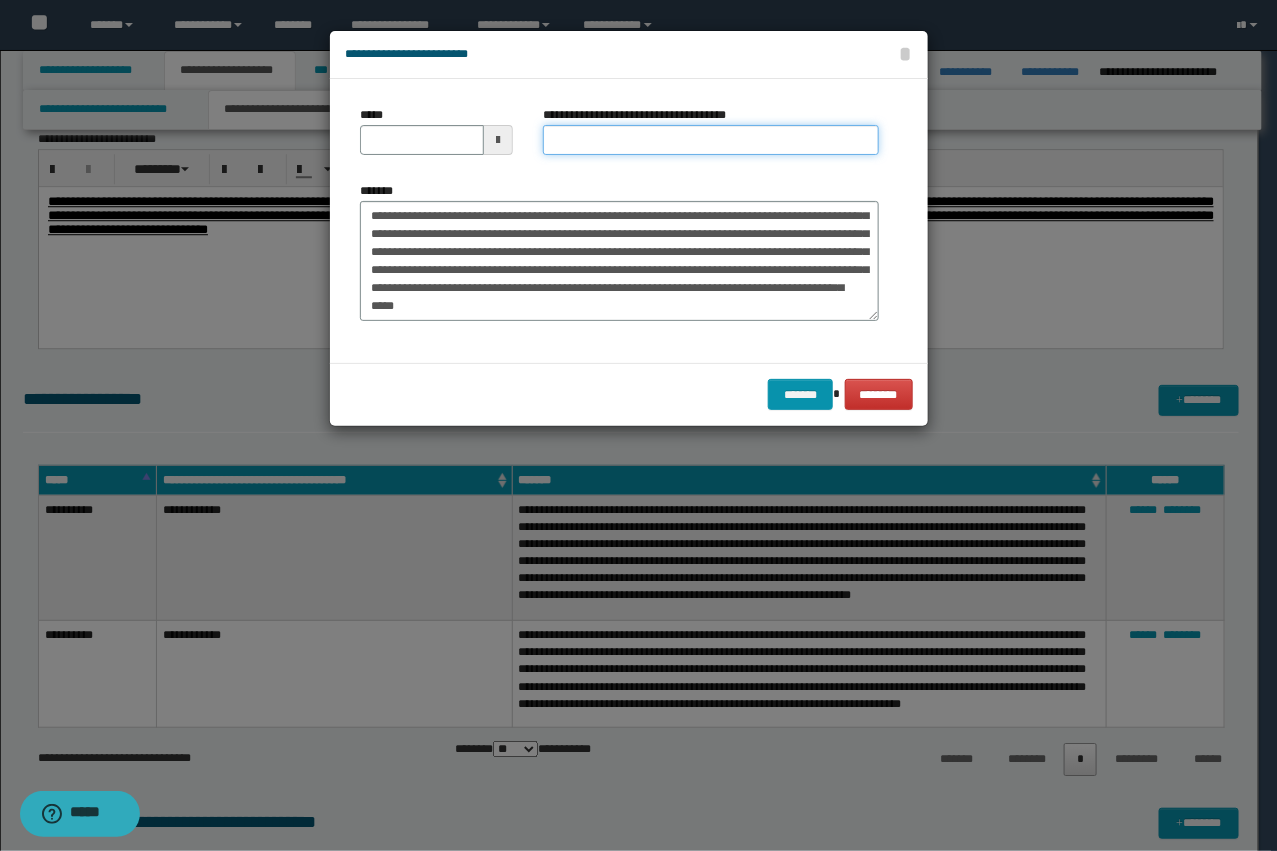 click on "**********" at bounding box center [711, 140] 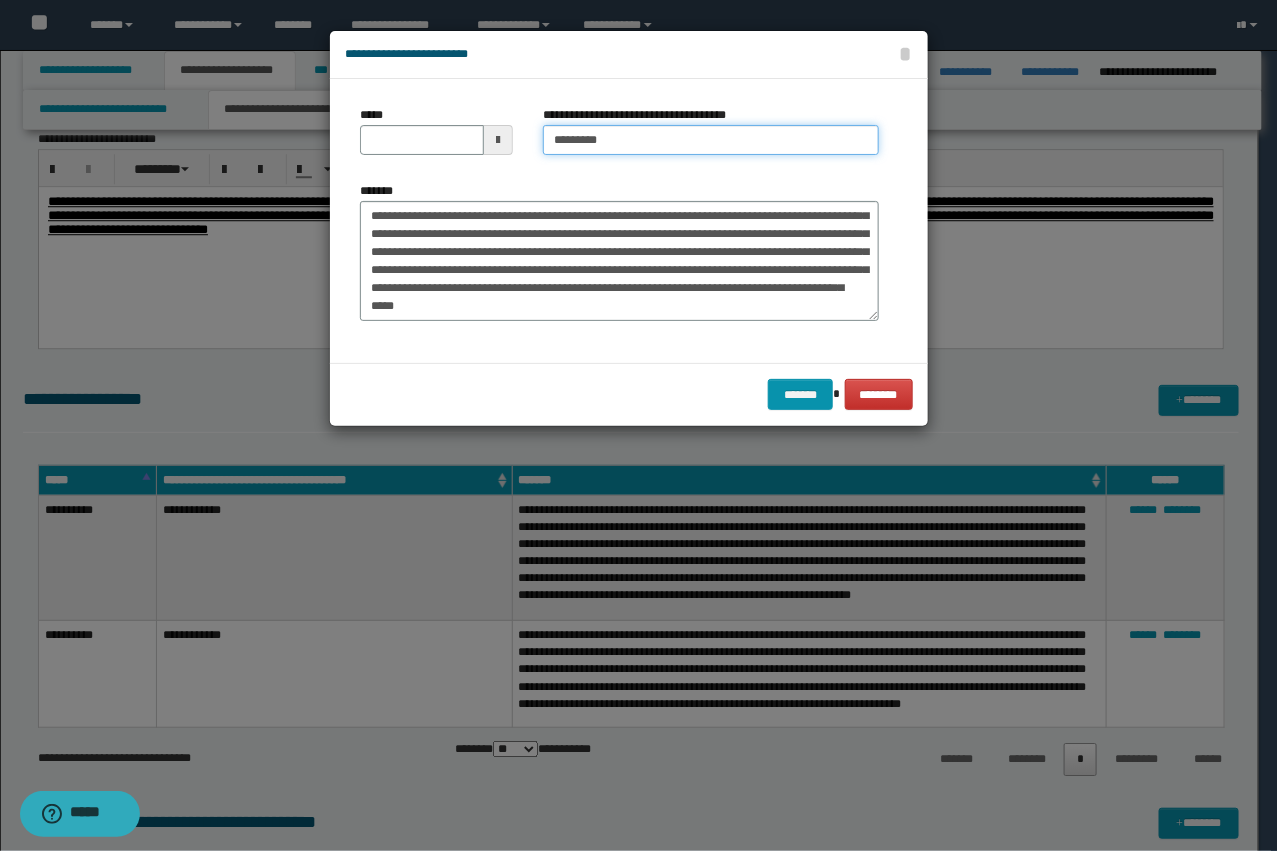 scroll, scrollTop: 0, scrollLeft: 0, axis: both 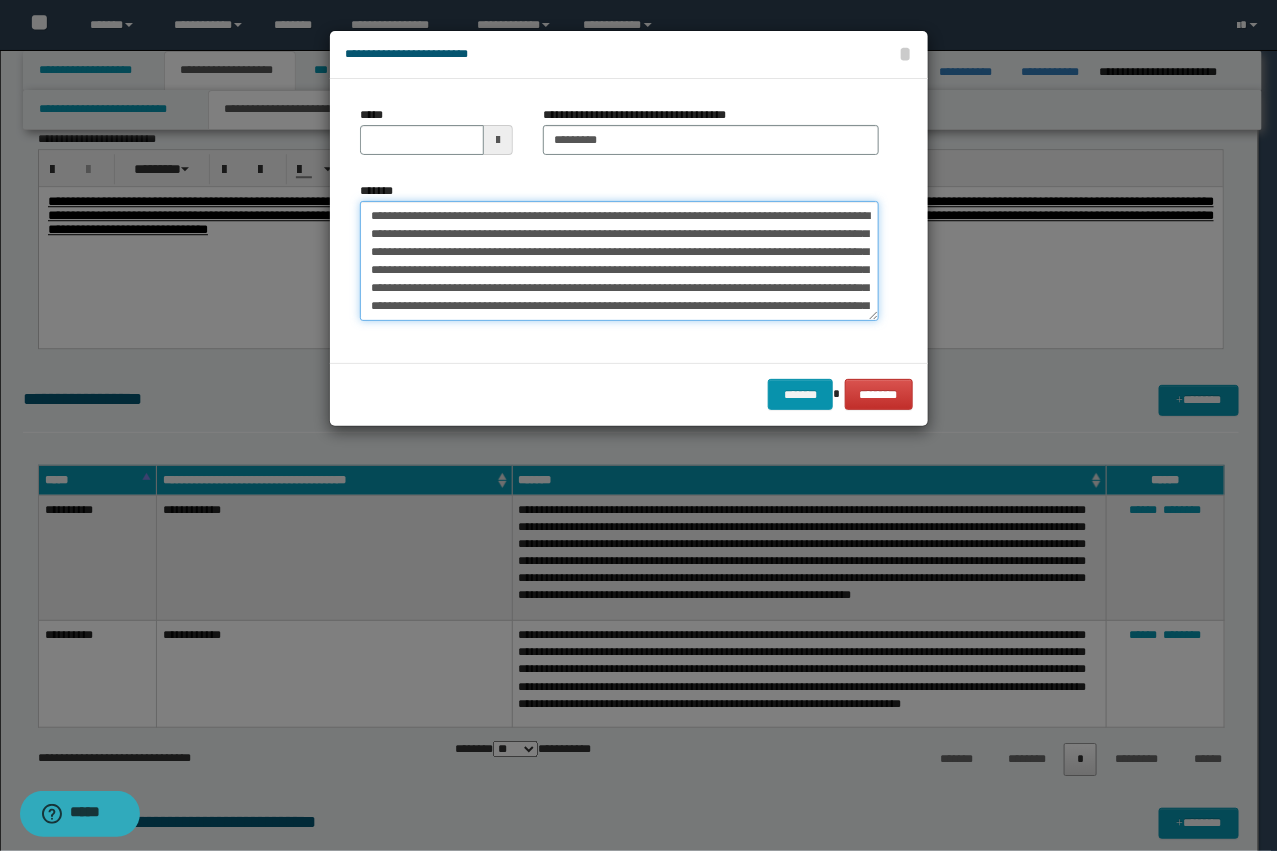 drag, startPoint x: 488, startPoint y: 216, endPoint x: 303, endPoint y: 183, distance: 187.9202 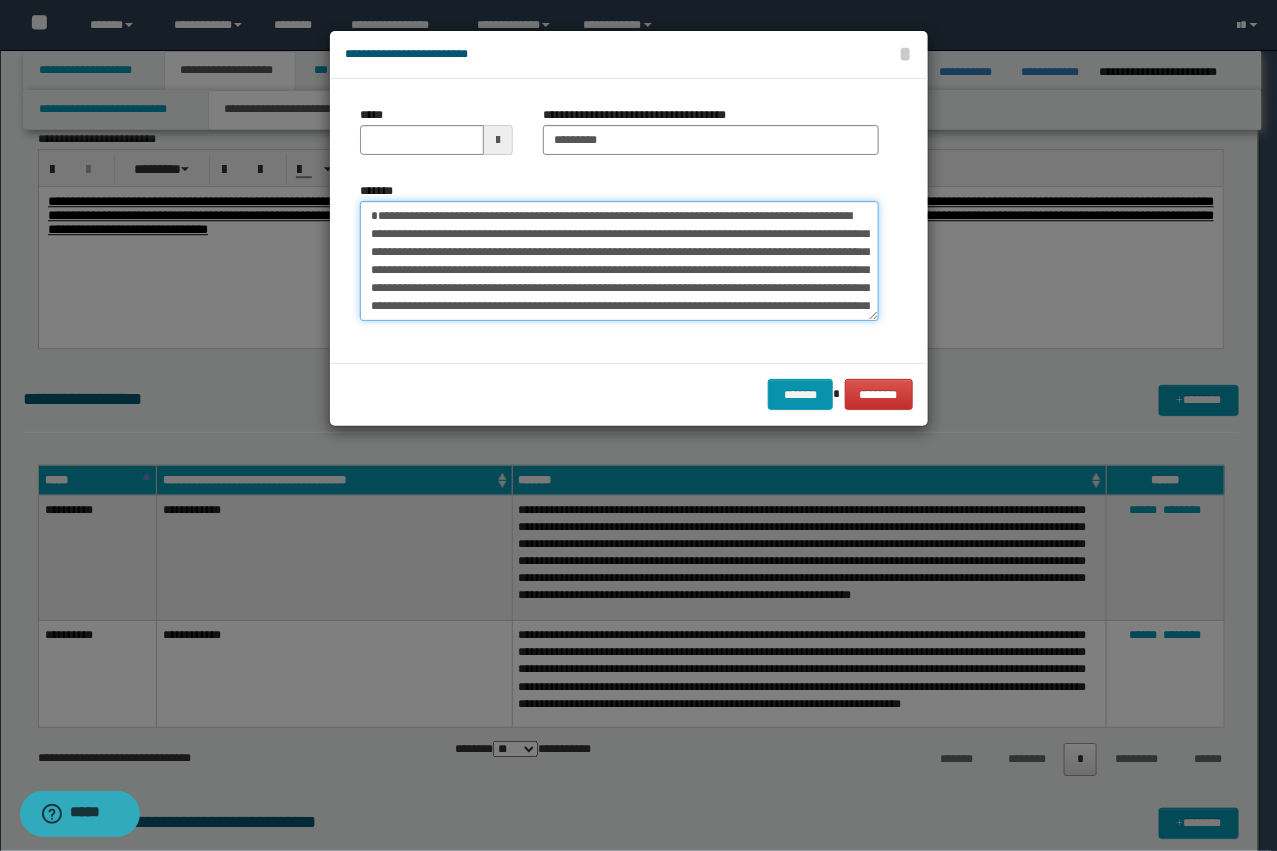 type 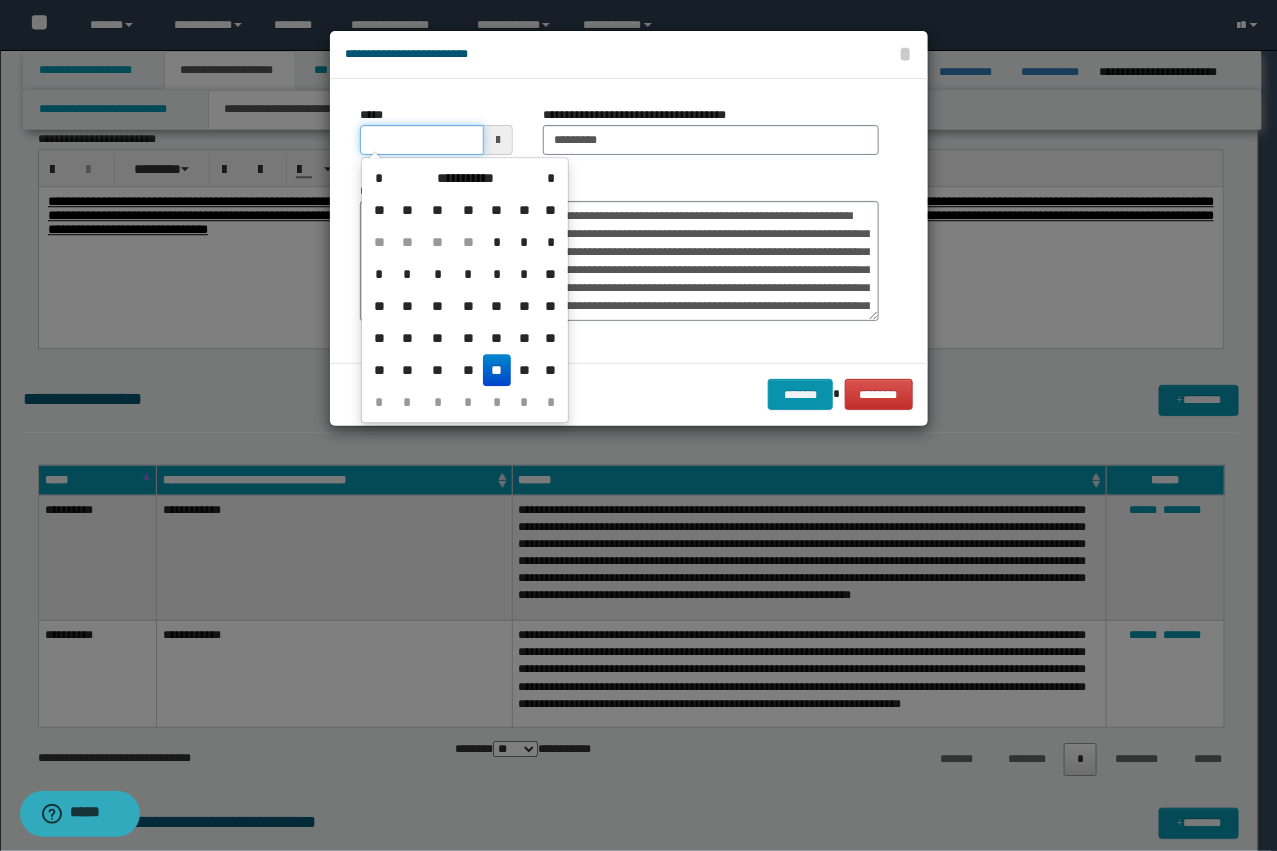 click on "*****" at bounding box center [422, 140] 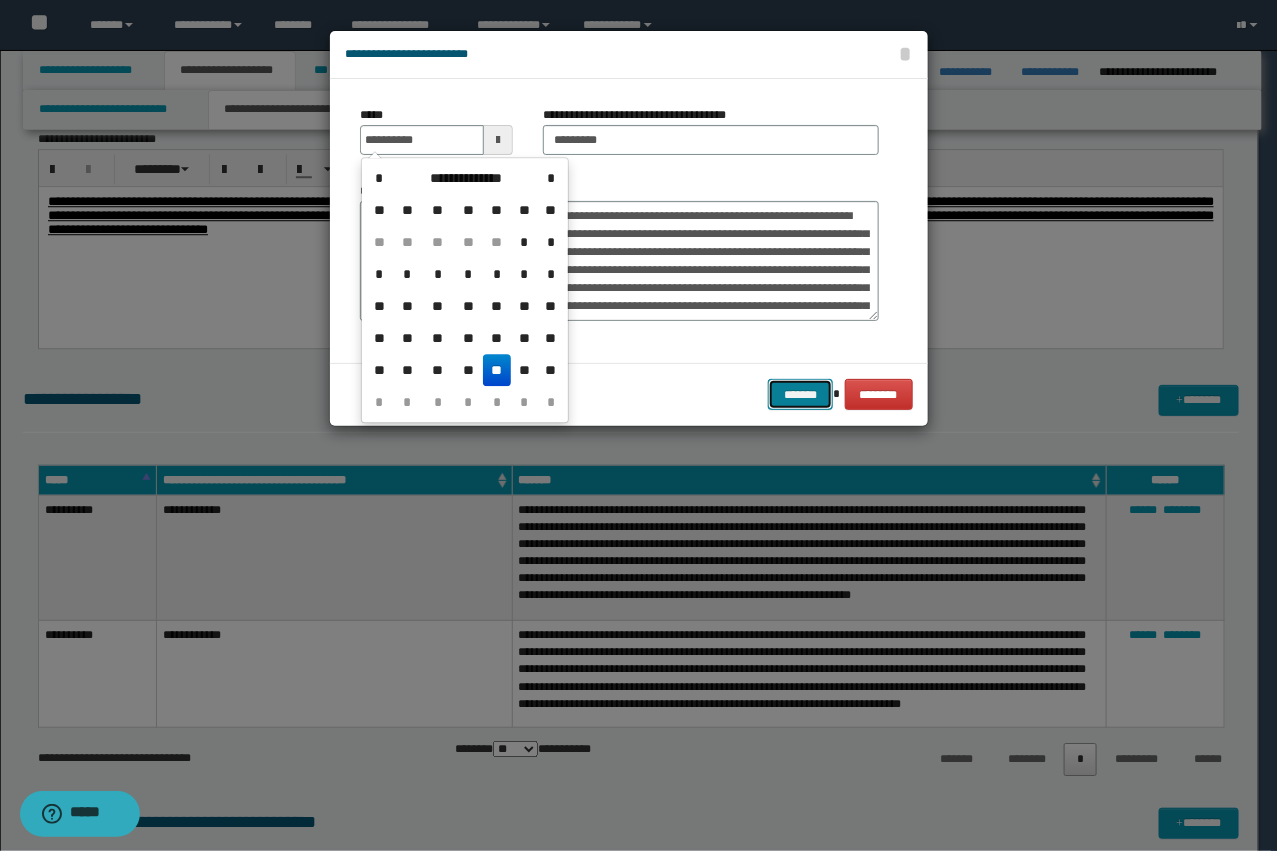 type on "**********" 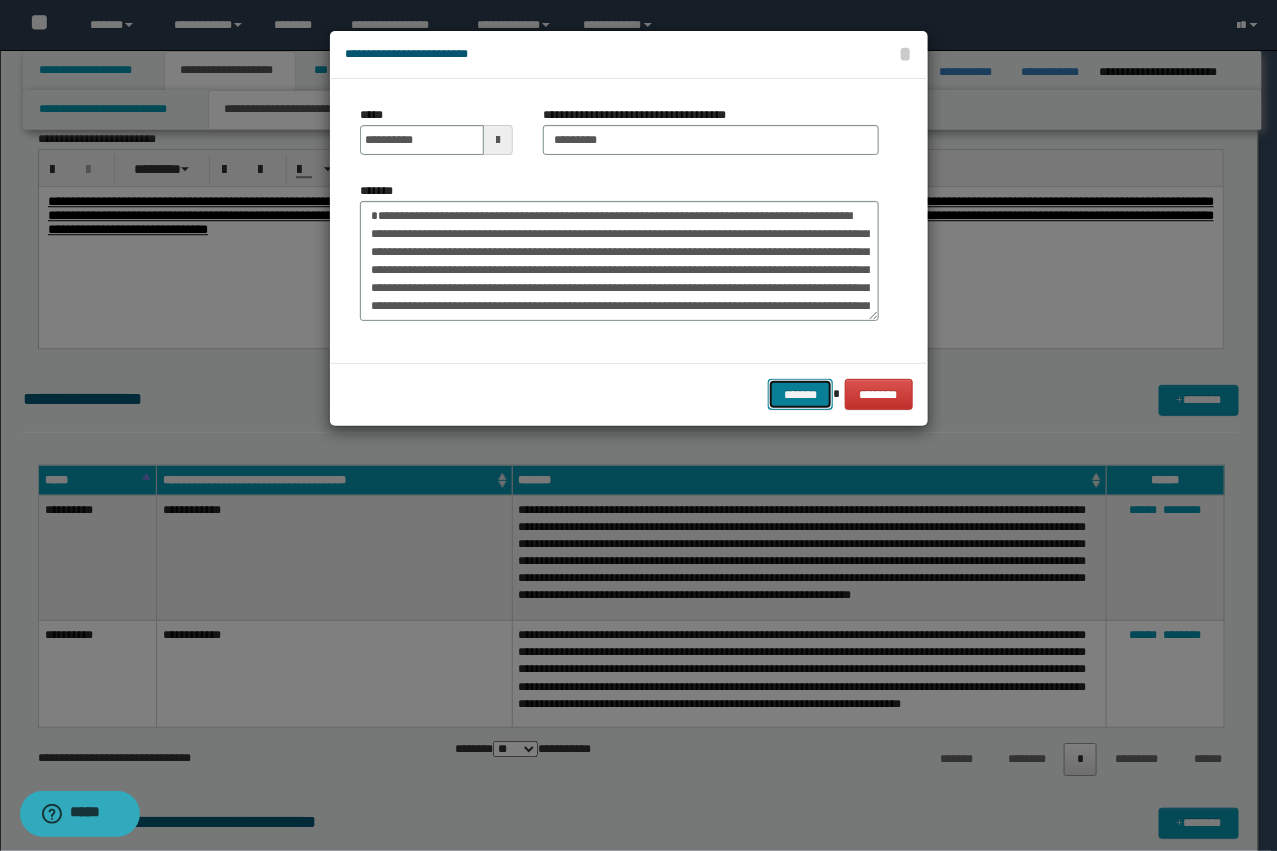 click on "*******" at bounding box center [800, 394] 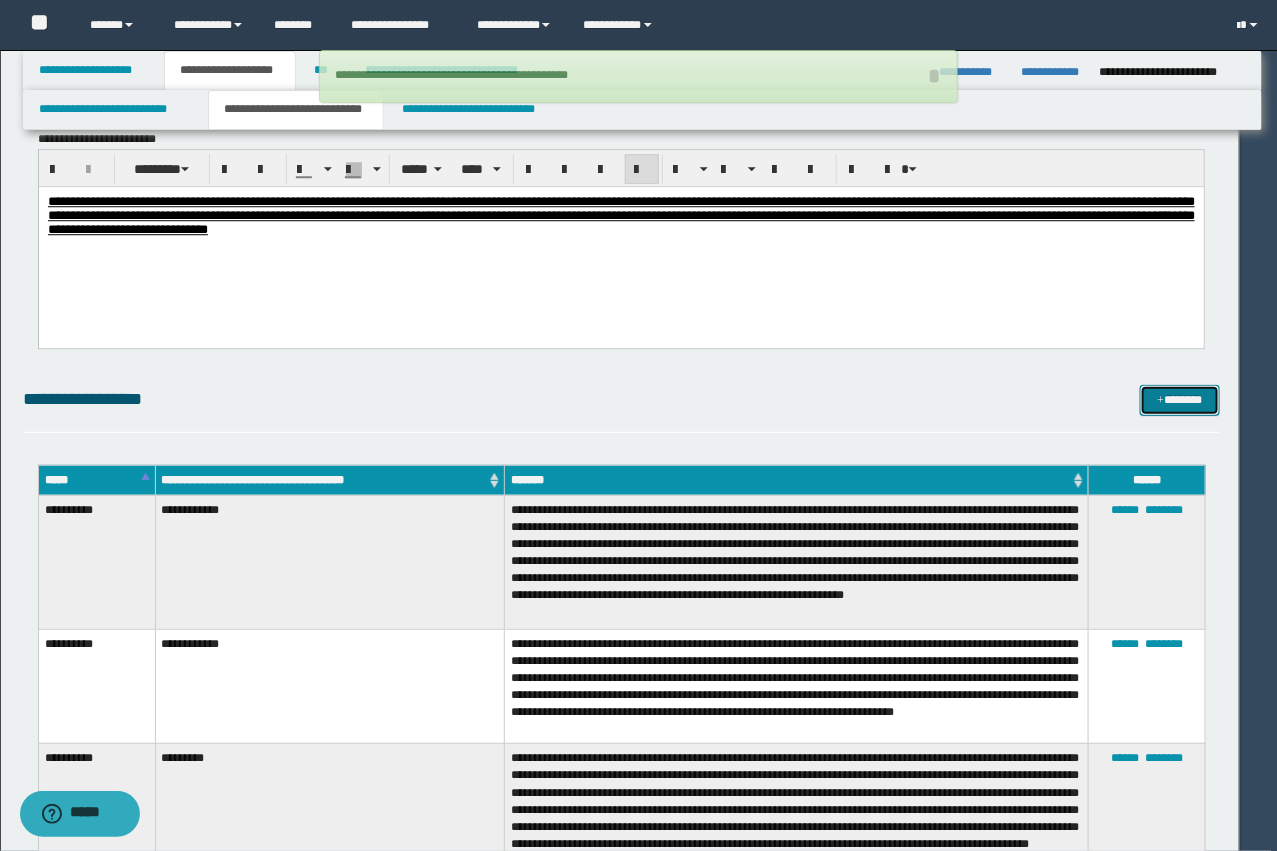 type 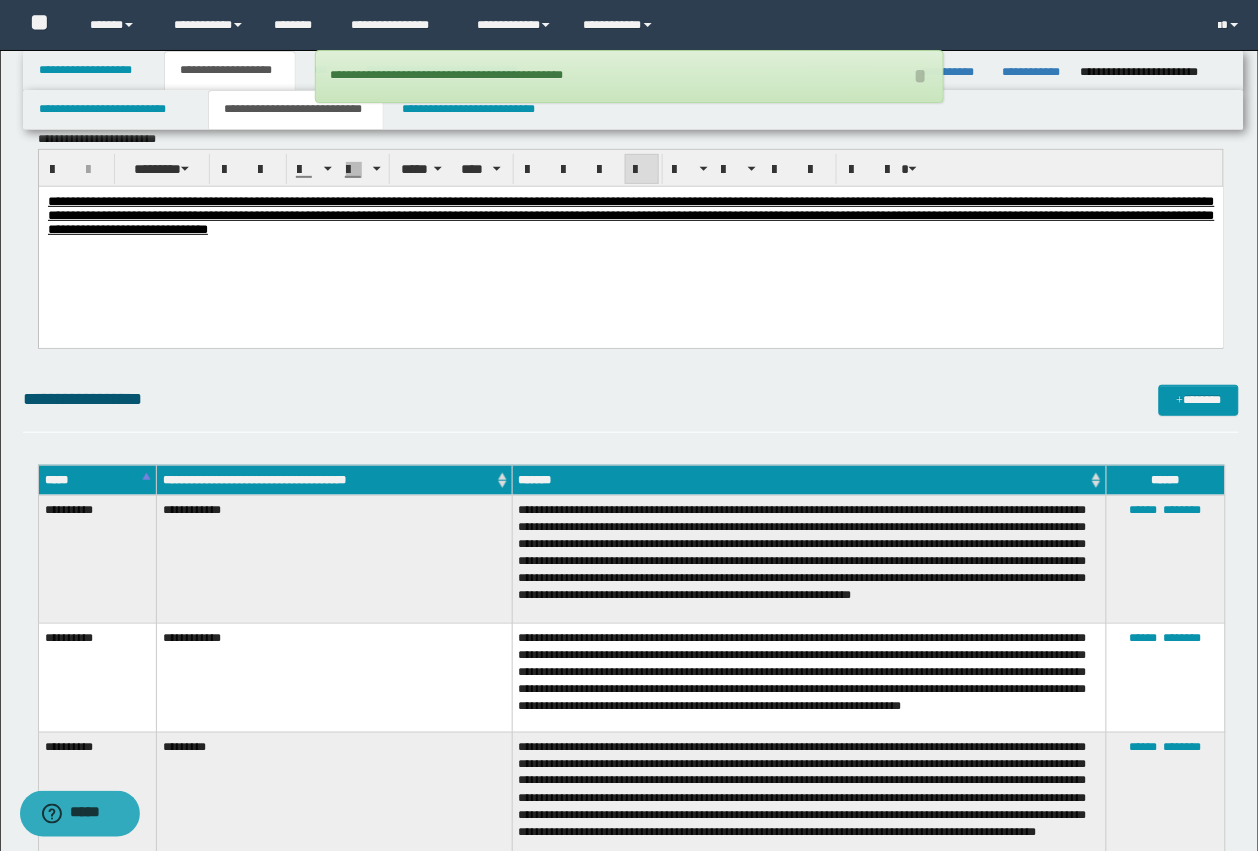 click on "**********" at bounding box center (631, 77) 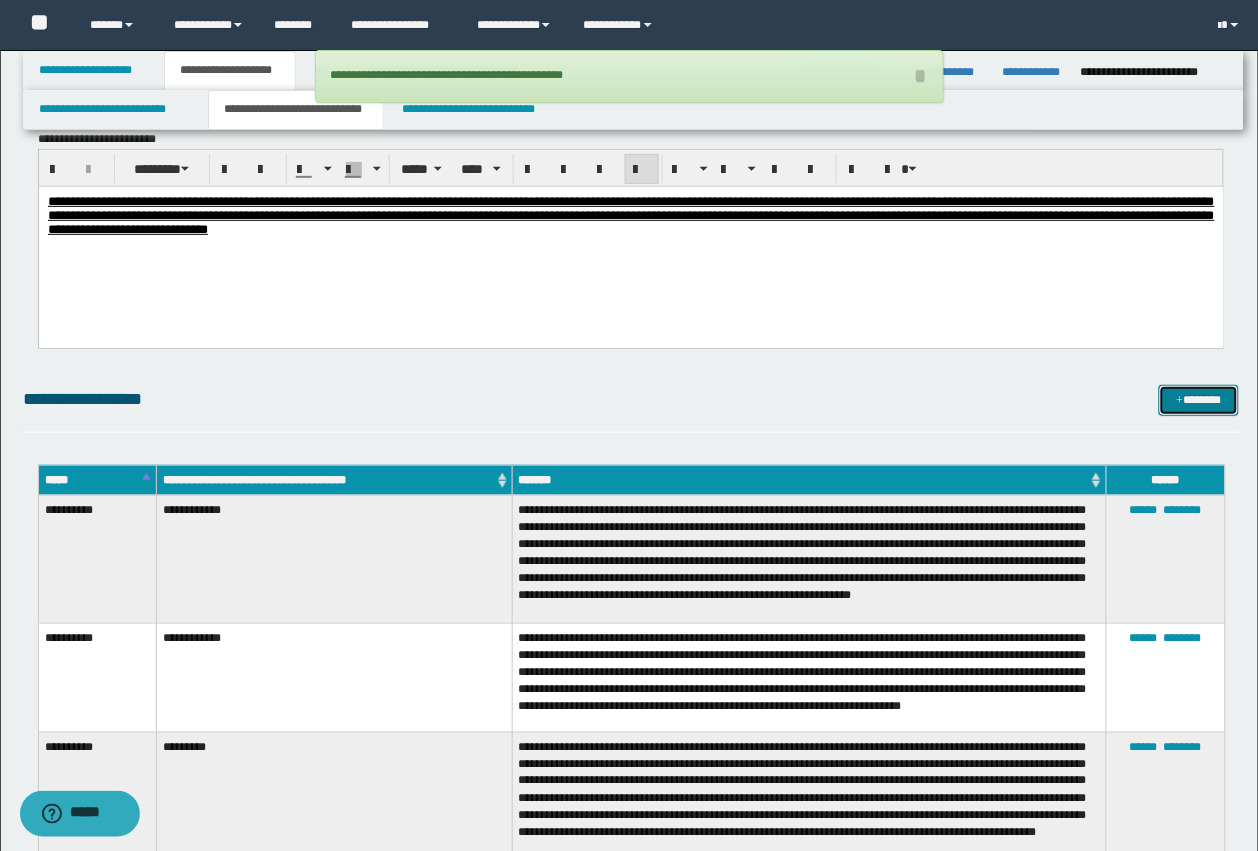 click on "*******" at bounding box center [1199, 400] 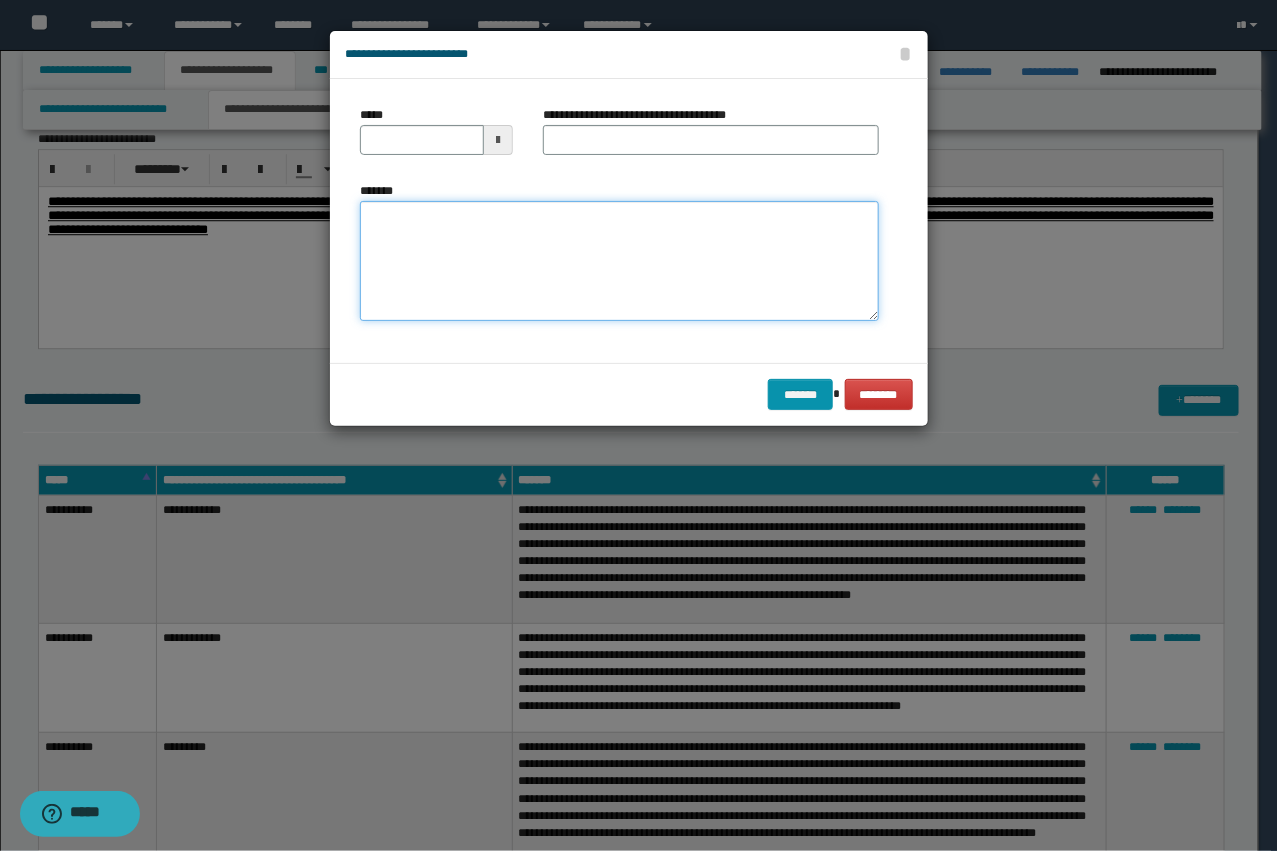 click on "*******" at bounding box center (619, 261) 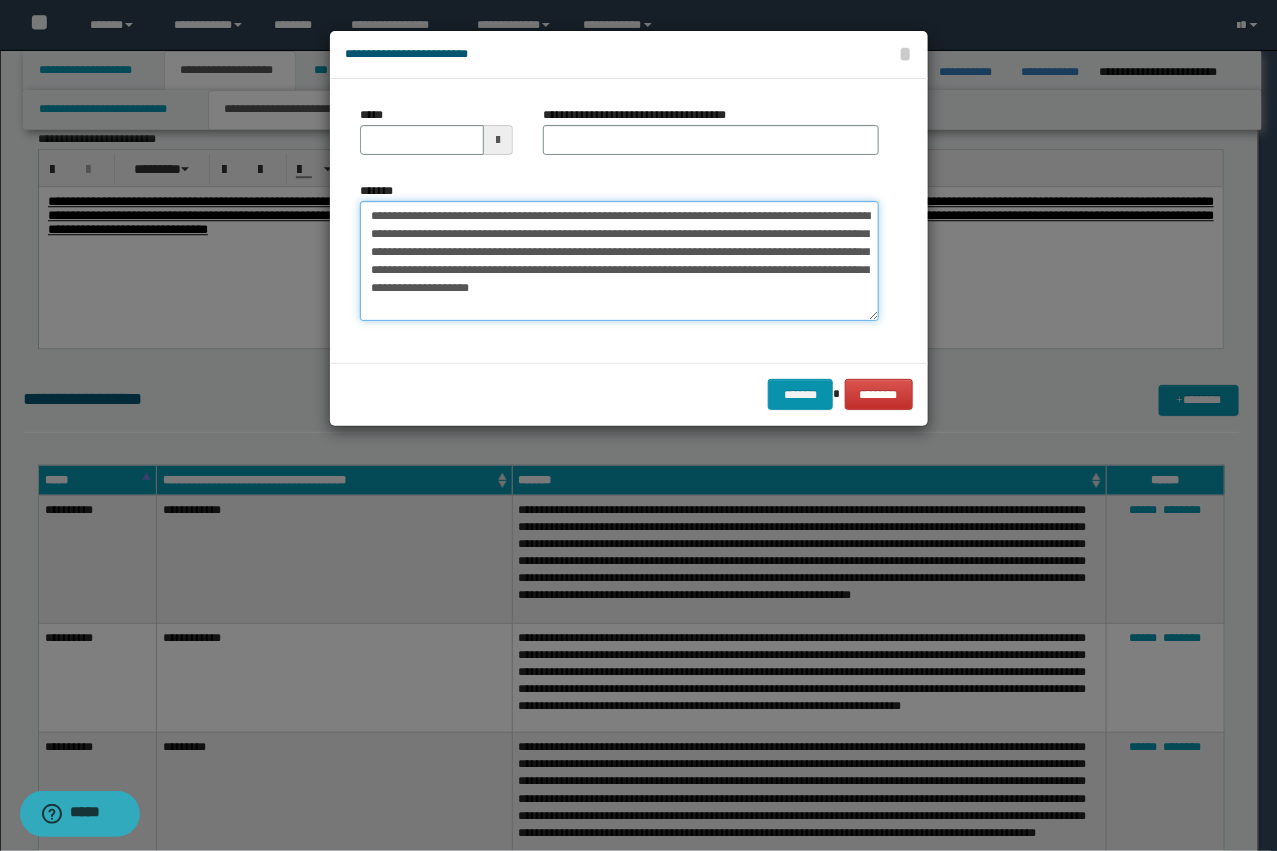 type on "**********" 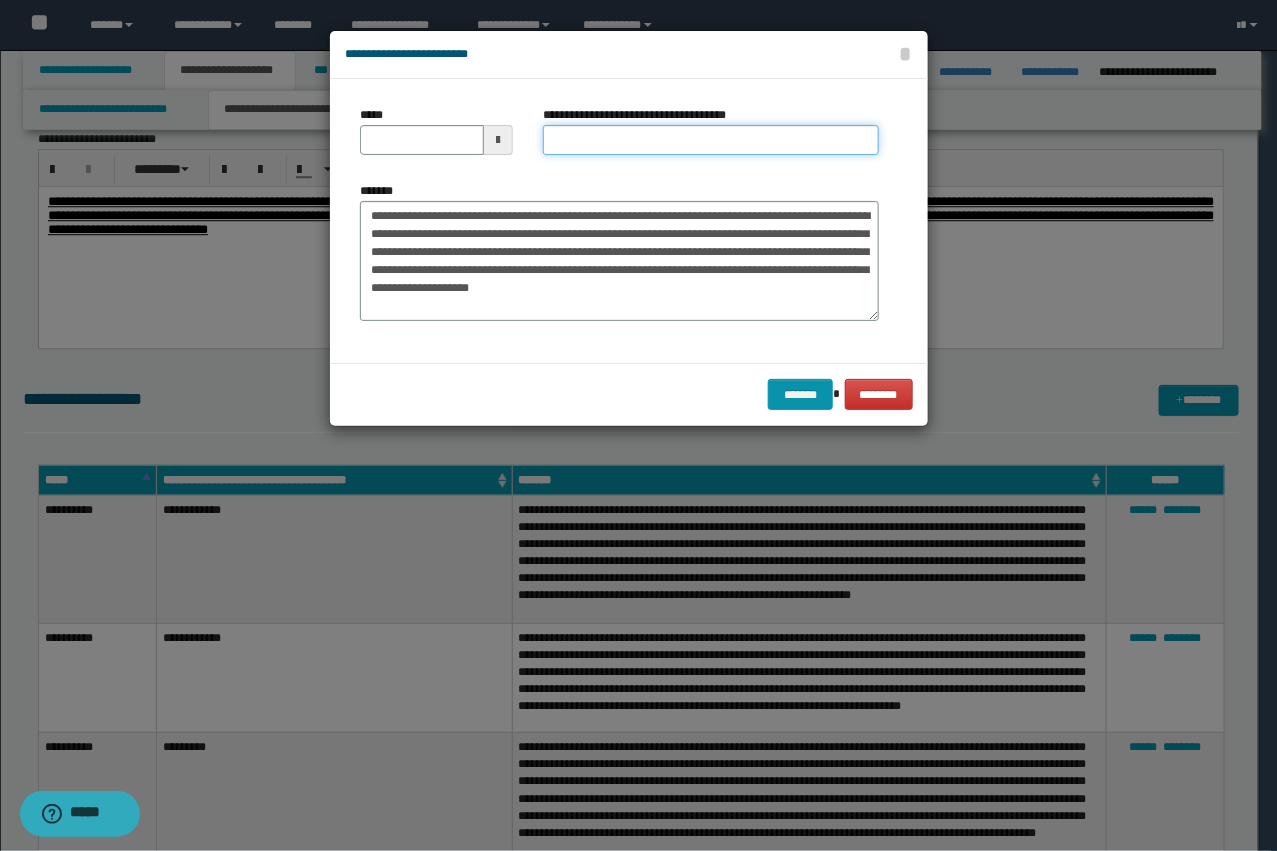 click on "**********" at bounding box center (711, 140) 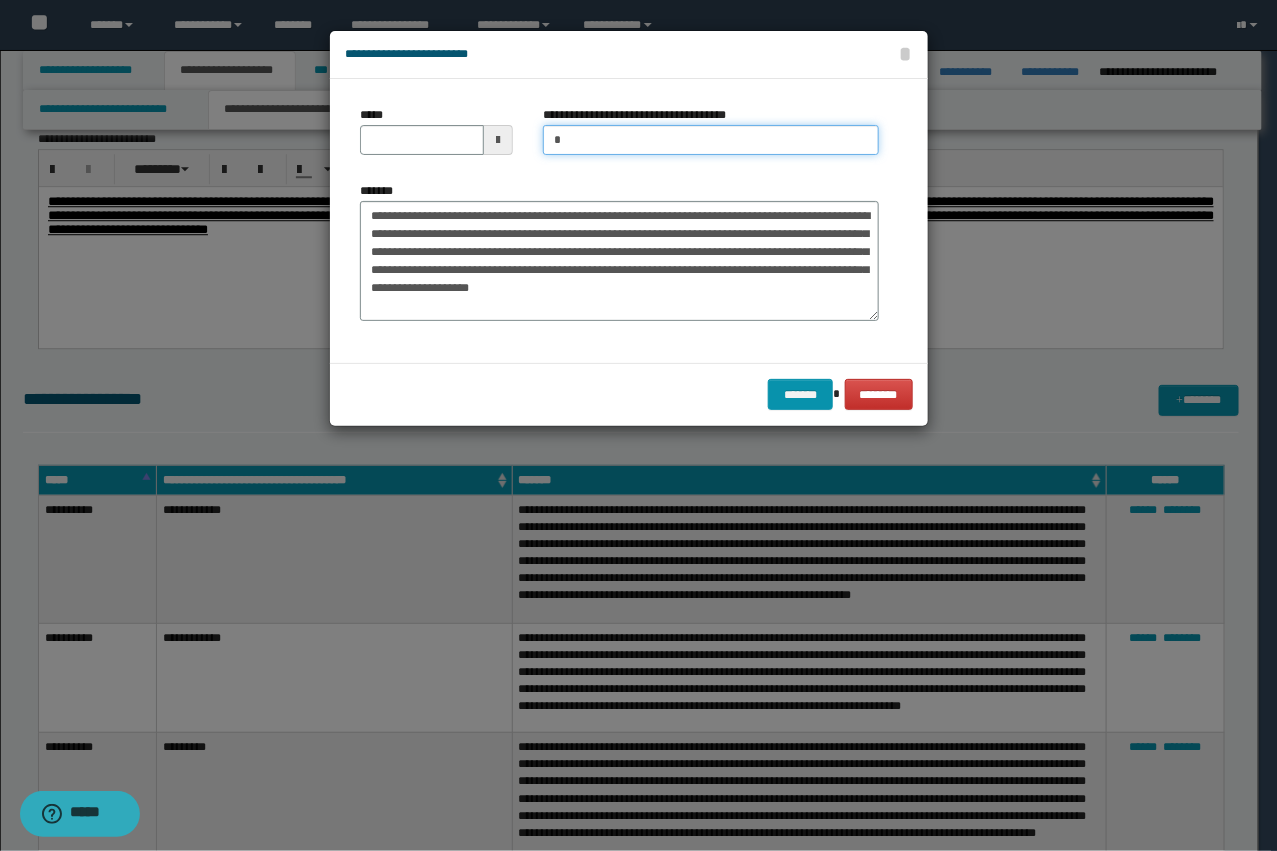 type on "**********" 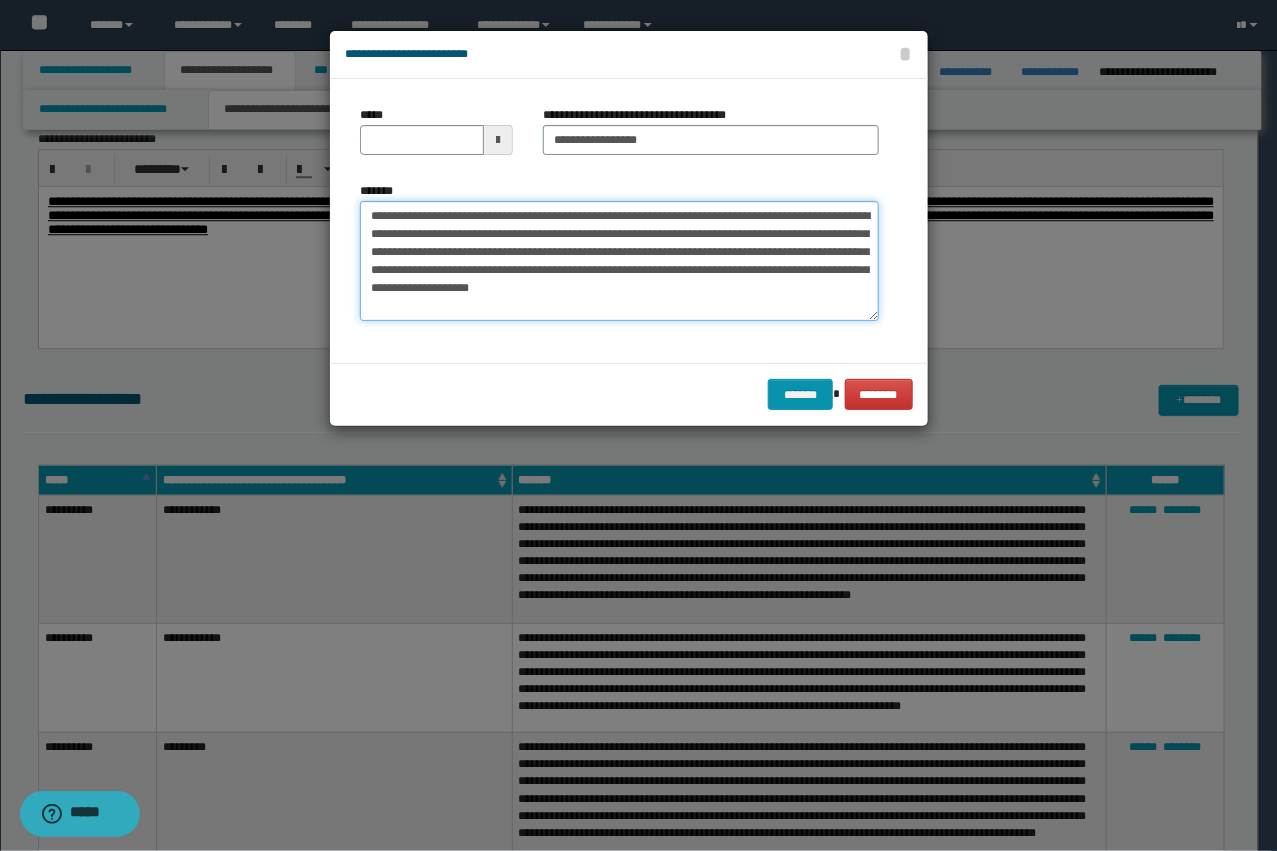 drag, startPoint x: 527, startPoint y: 211, endPoint x: 252, endPoint y: 141, distance: 283.7693 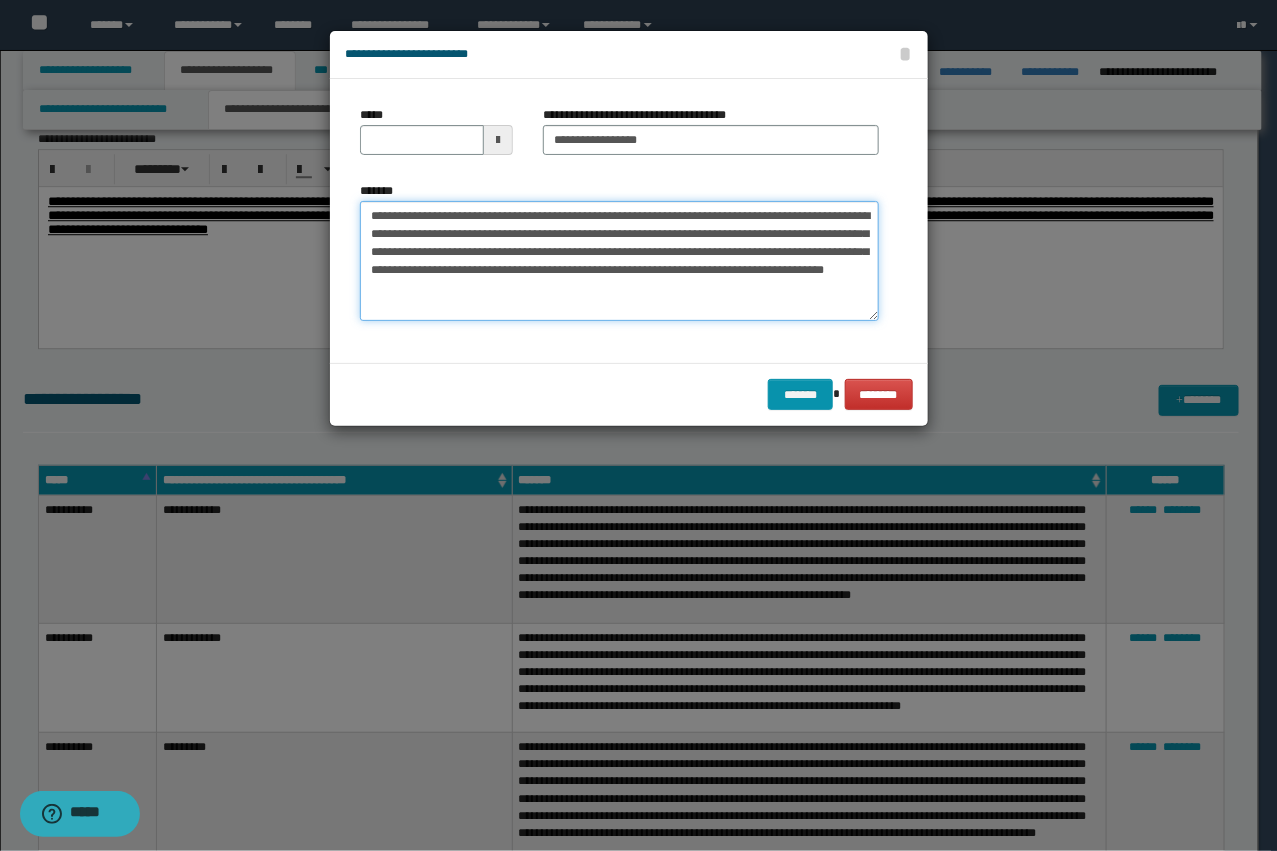 type on "**********" 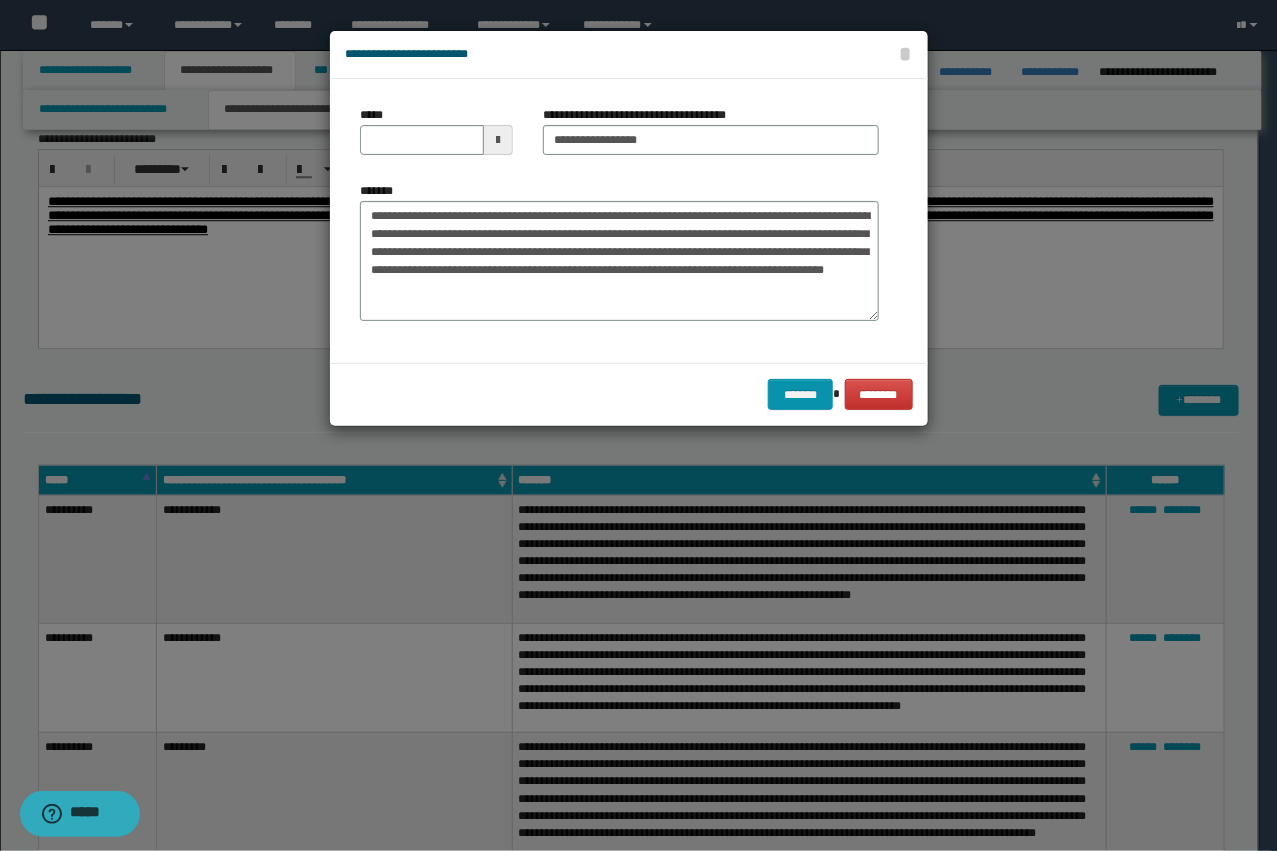 click on "*****" at bounding box center (436, 130) 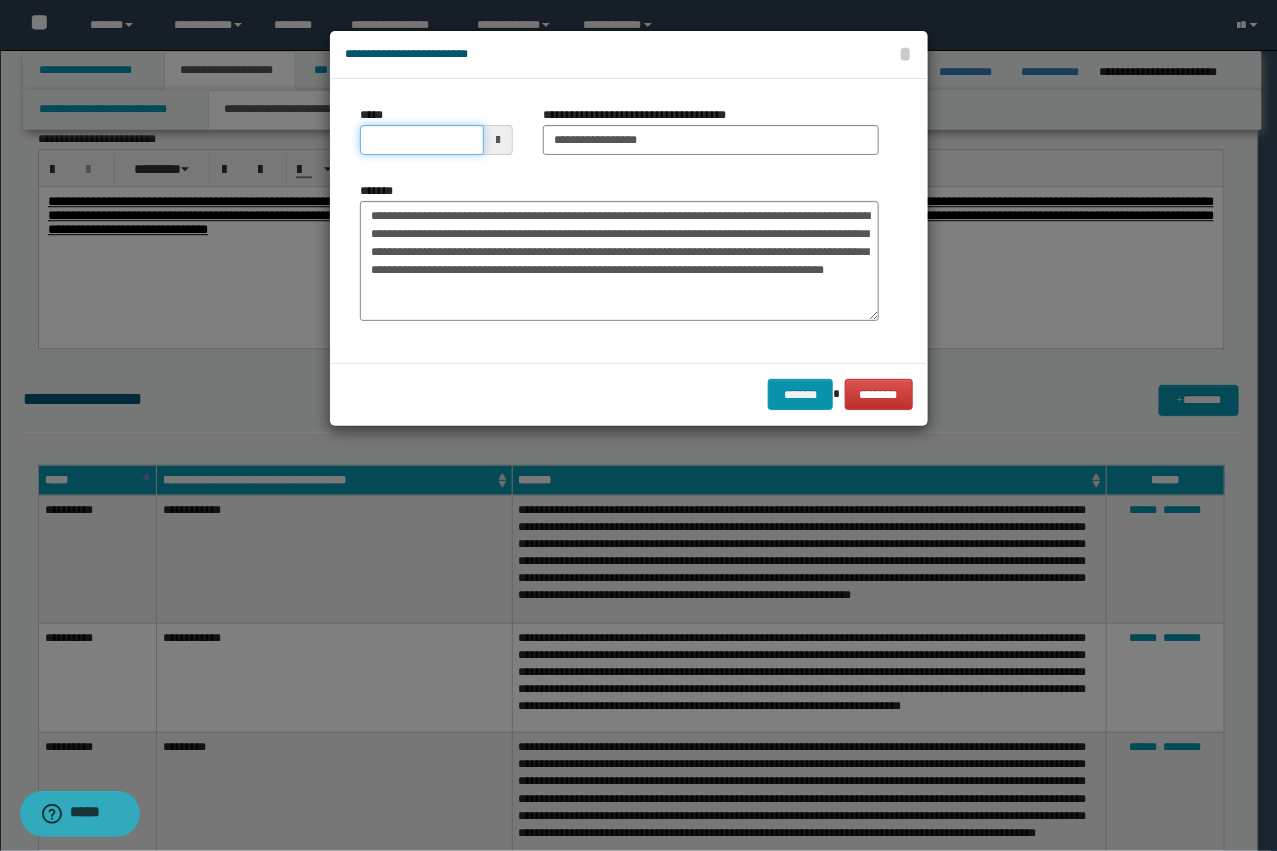 click on "*****" at bounding box center [422, 140] 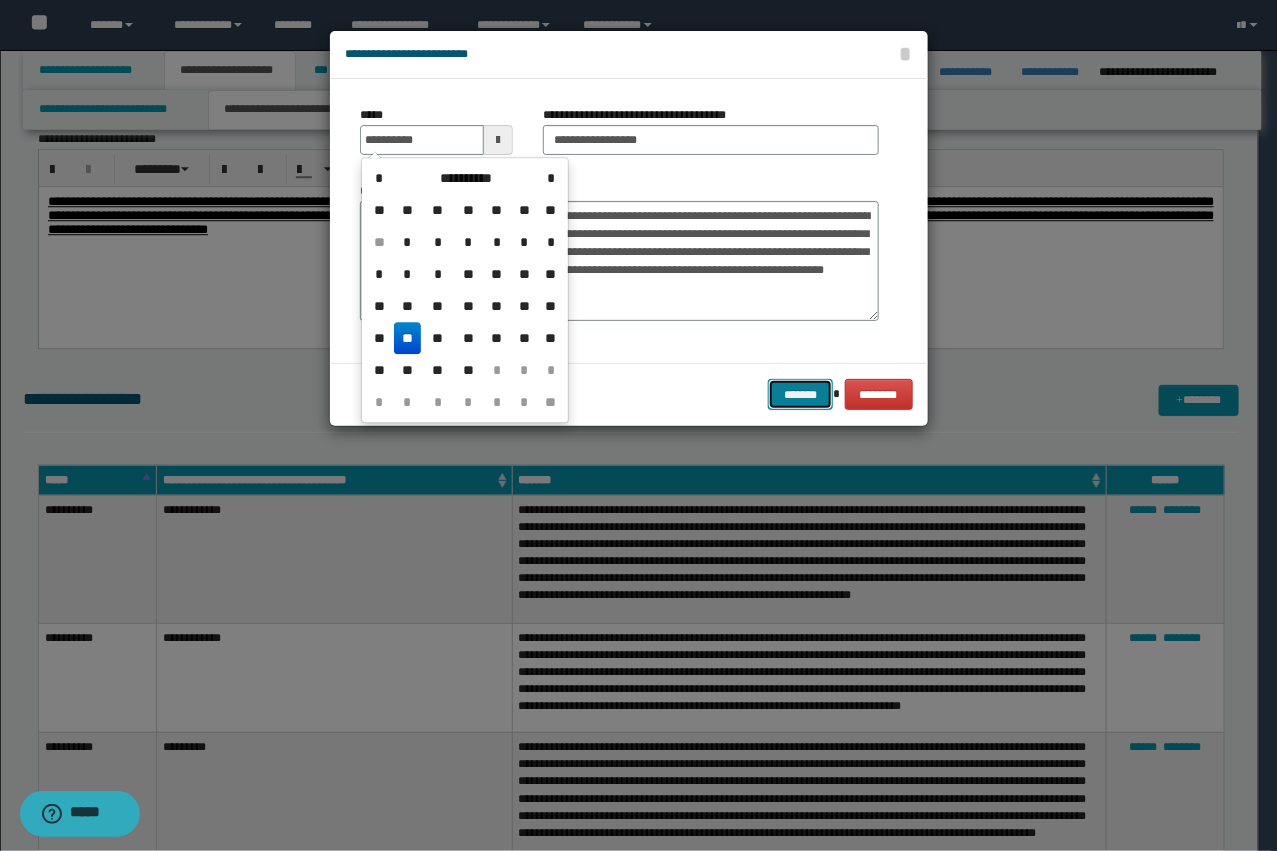 type on "**********" 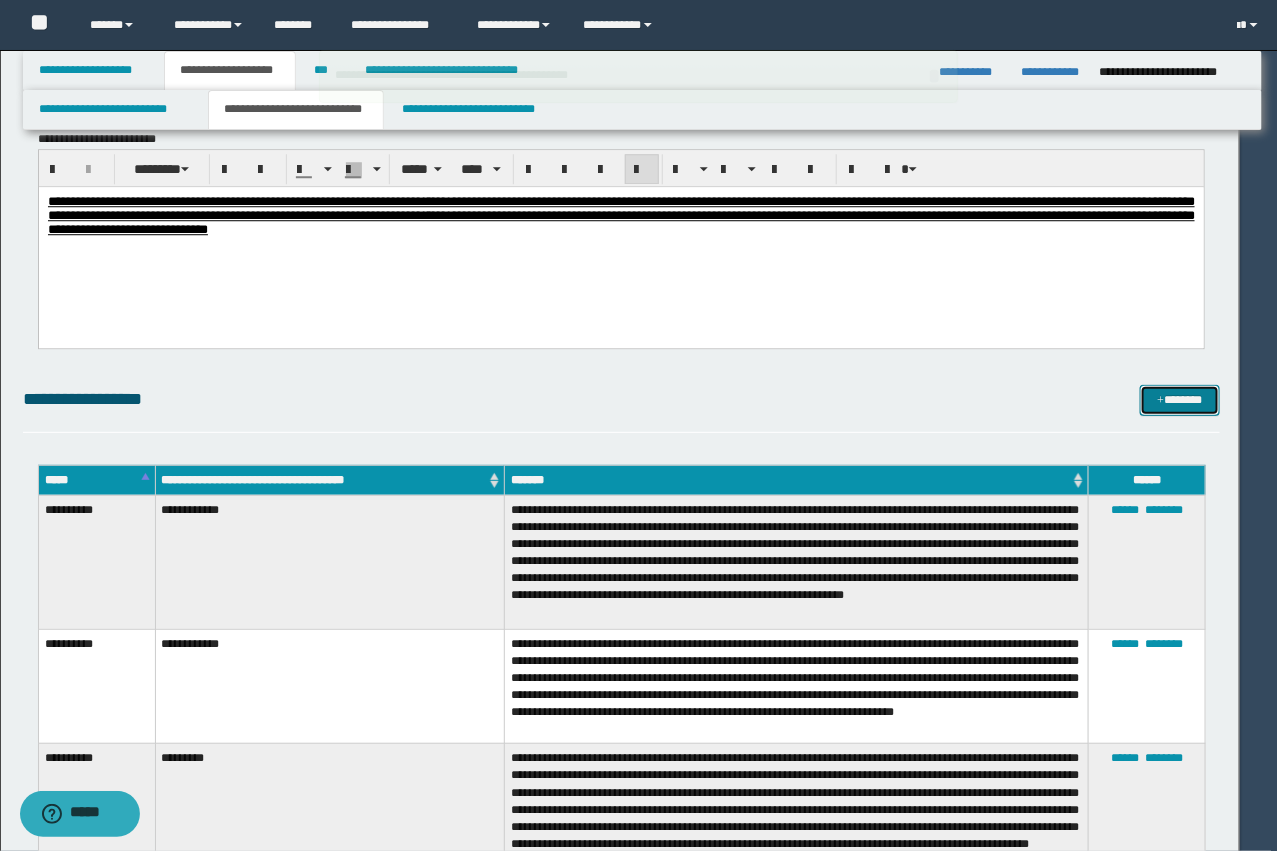 type 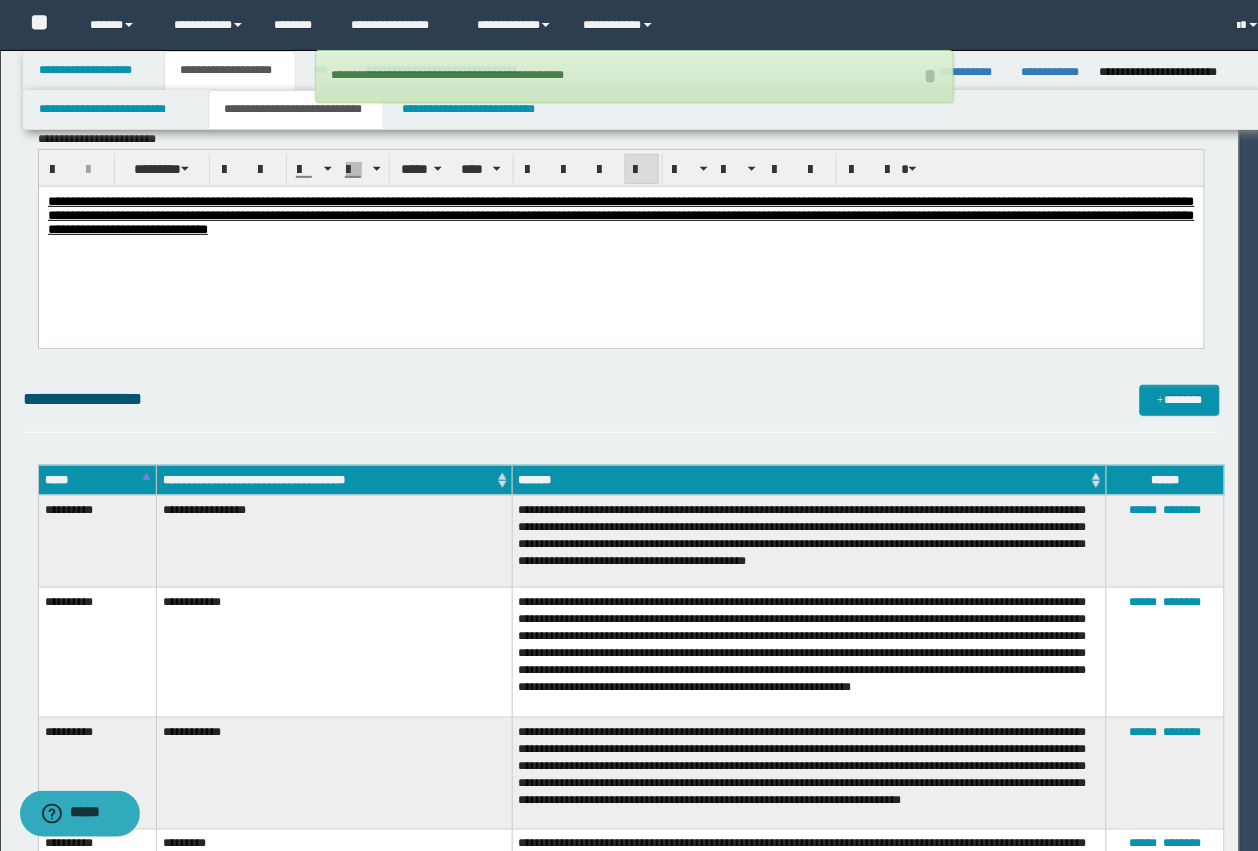 click on "**********" at bounding box center (621, 399) 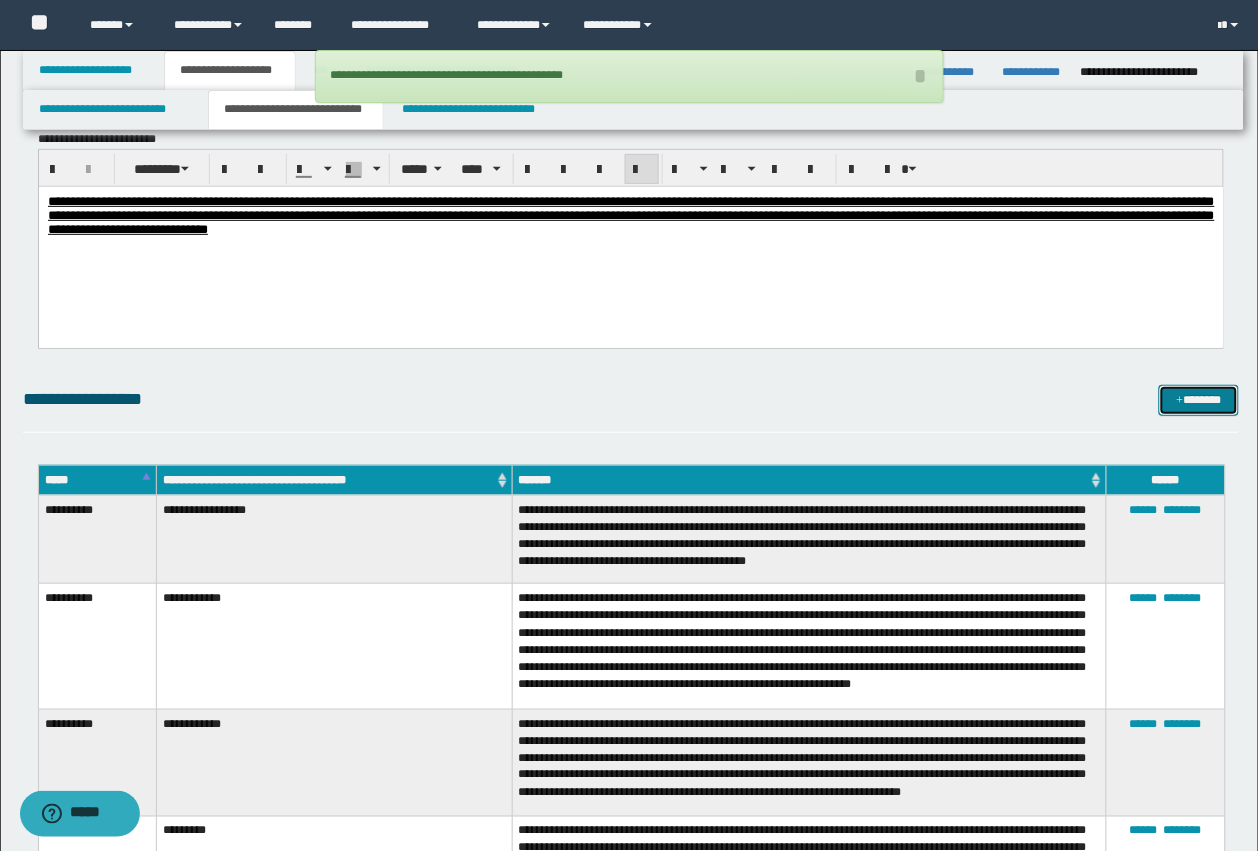 click on "*******" at bounding box center [1199, 400] 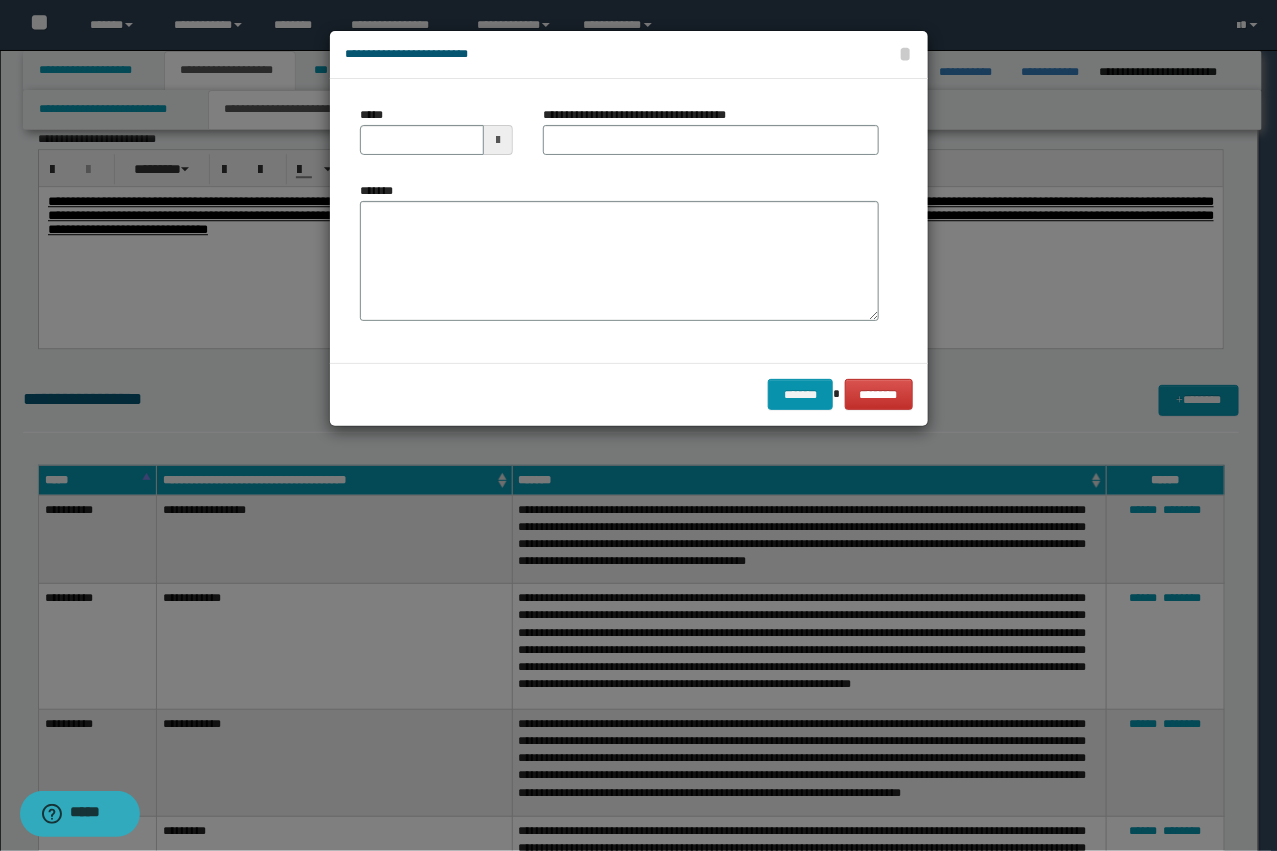 click at bounding box center [498, 140] 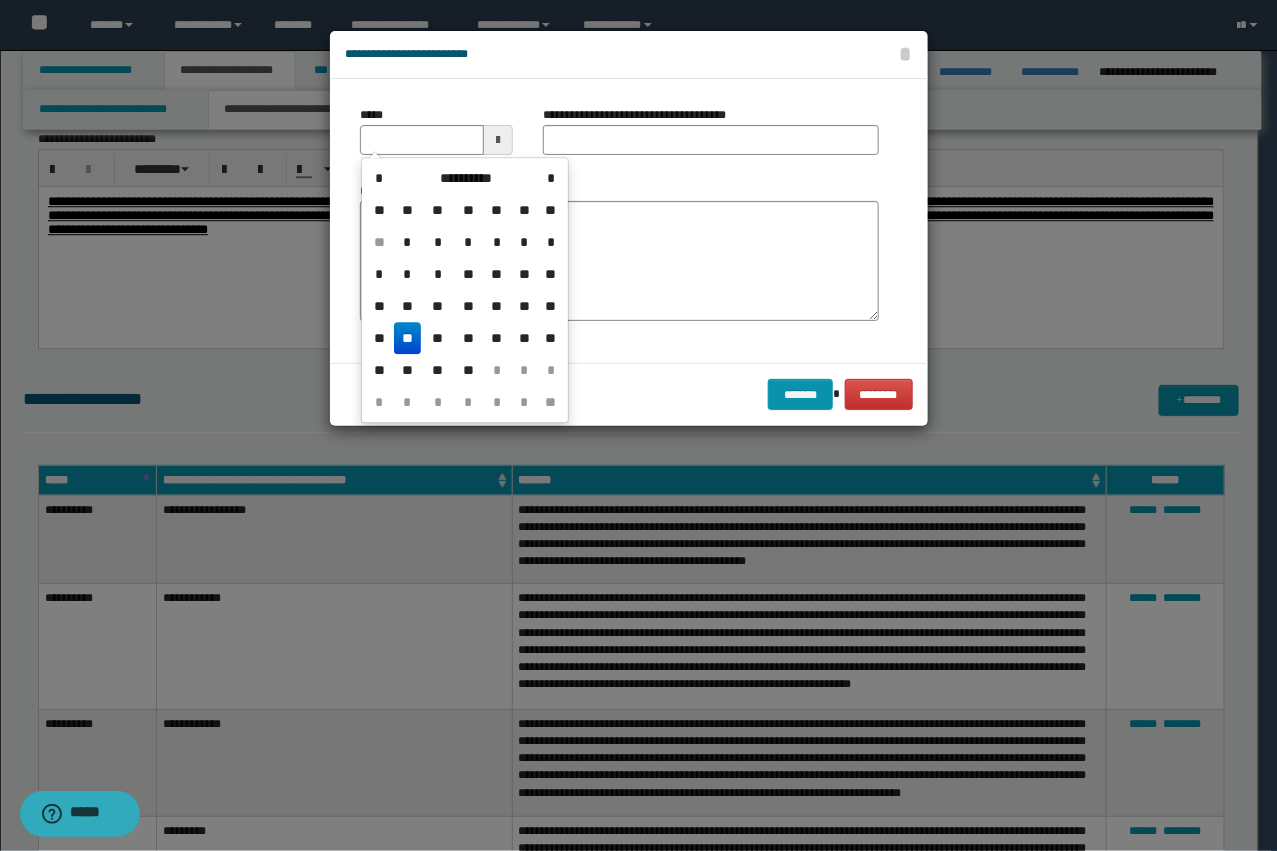 click on "*" at bounding box center (408, 274) 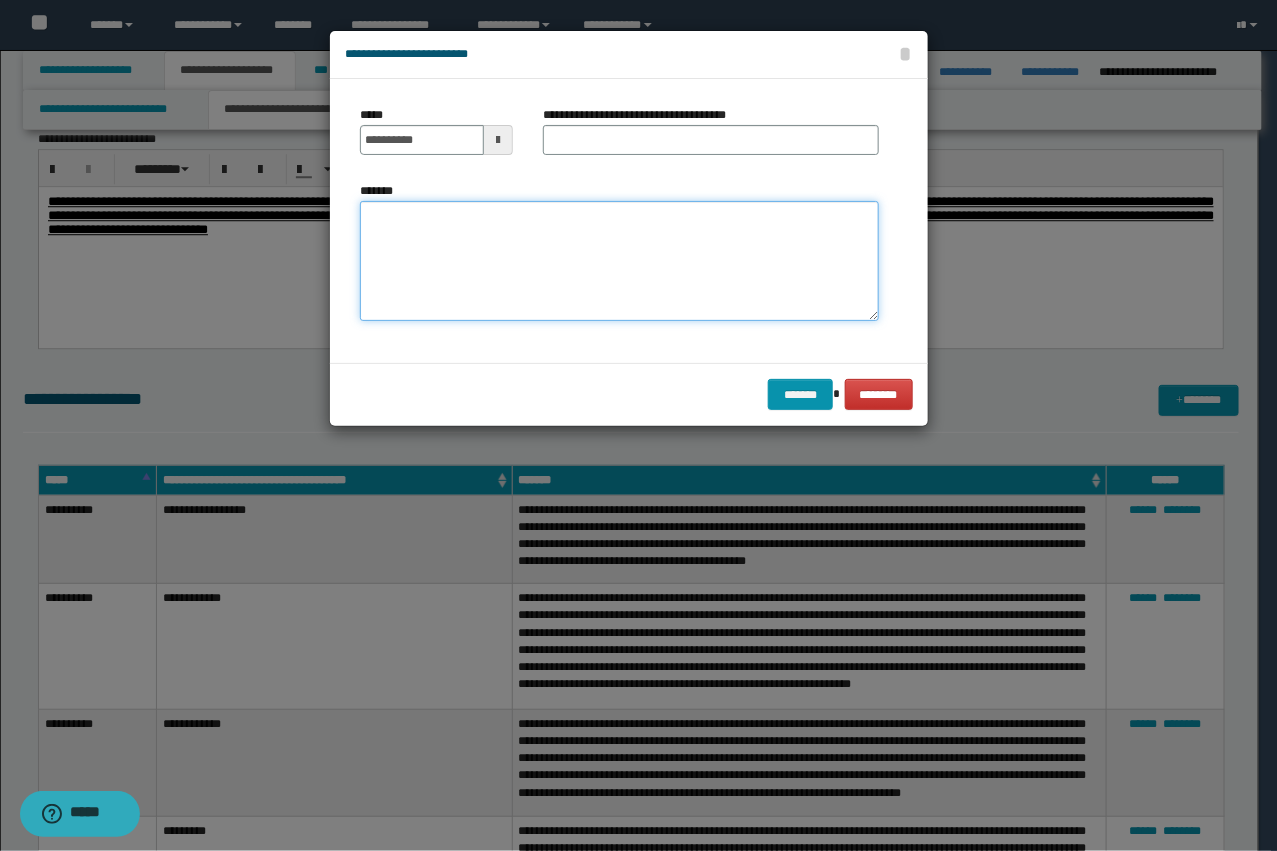 click on "*******" at bounding box center [619, 261] 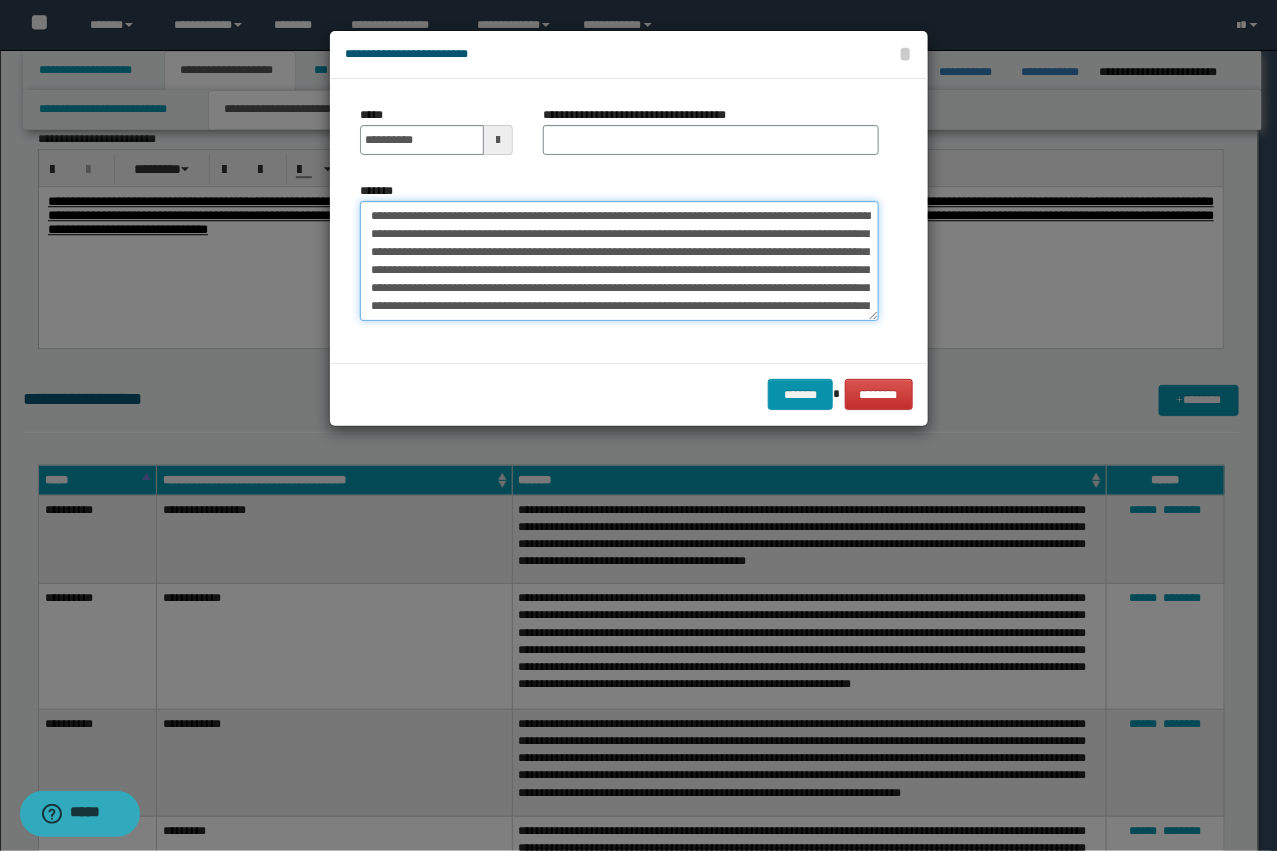 scroll, scrollTop: 48, scrollLeft: 0, axis: vertical 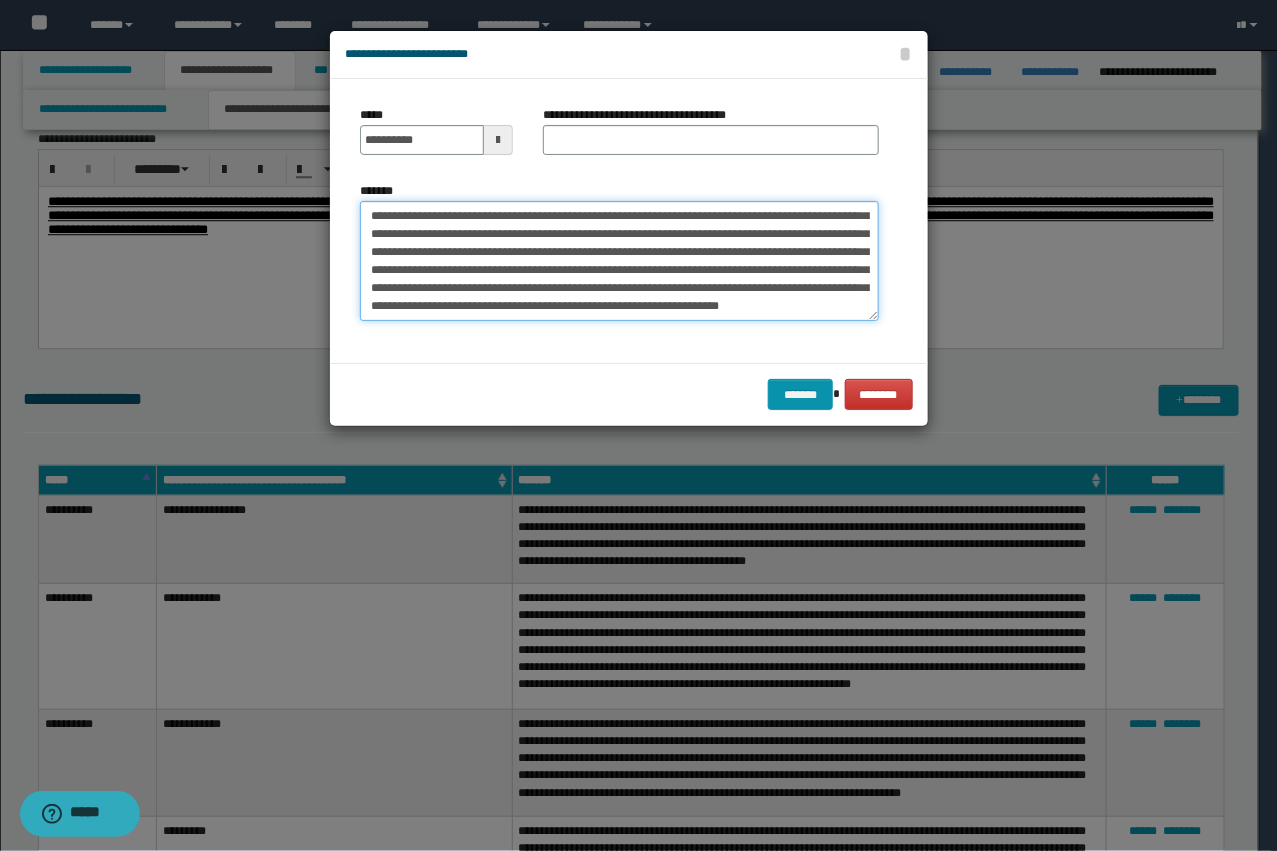 type on "**********" 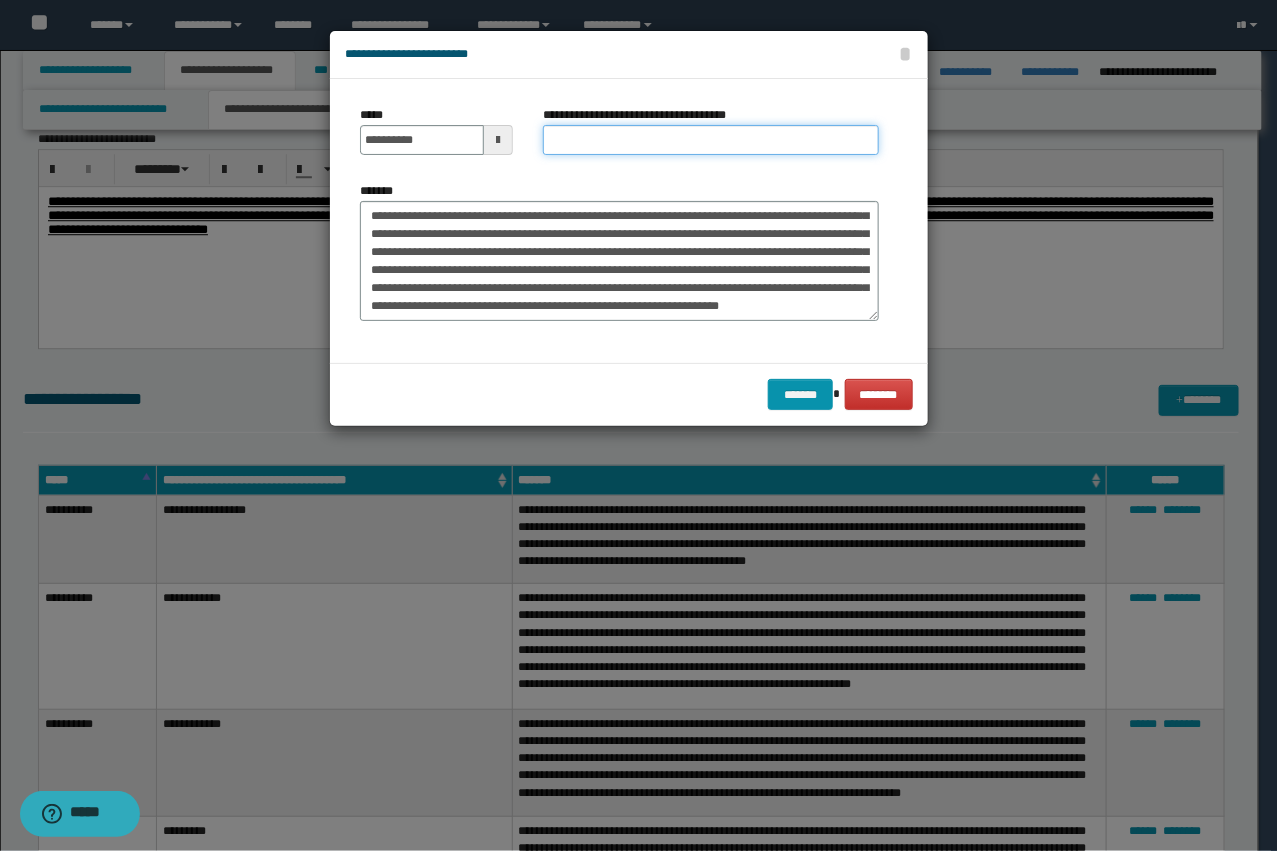 click on "**********" at bounding box center [711, 140] 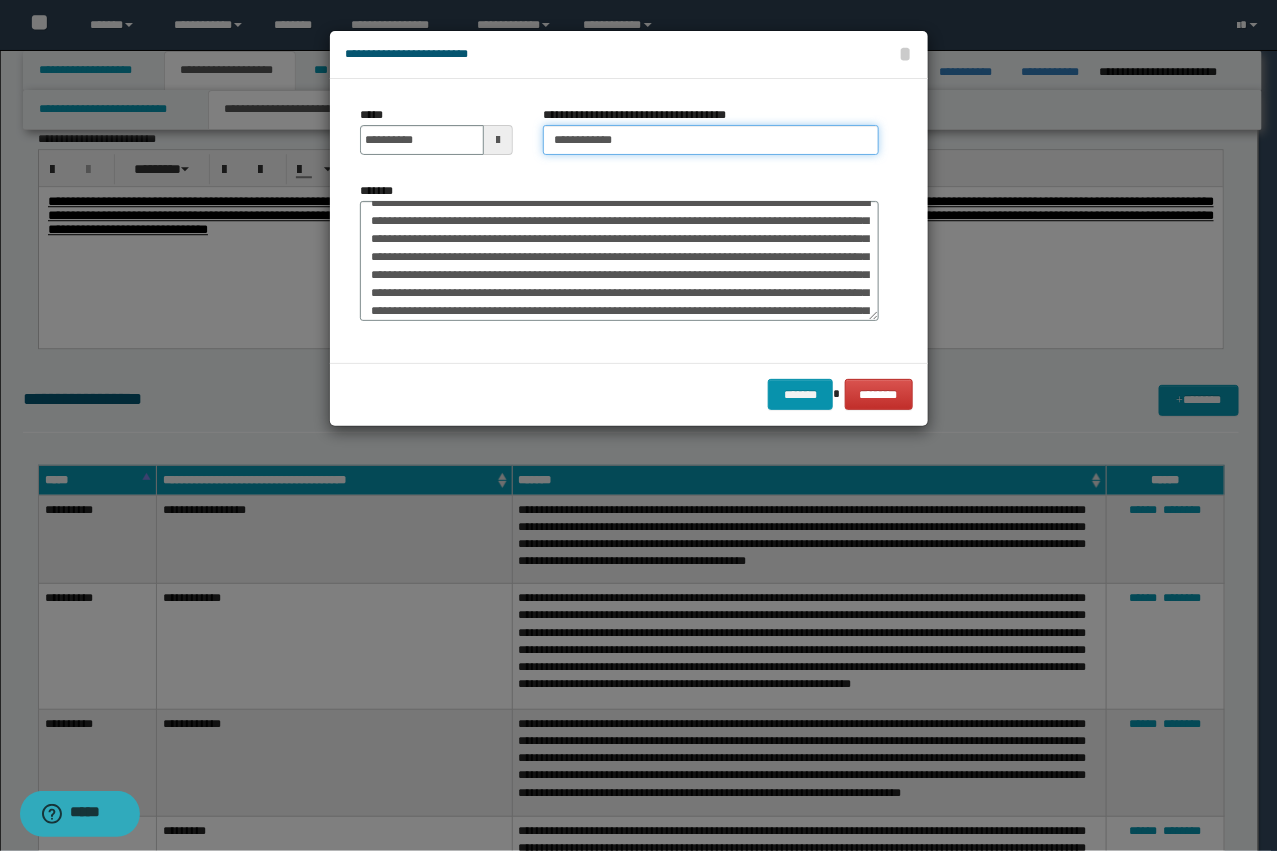 scroll, scrollTop: 0, scrollLeft: 0, axis: both 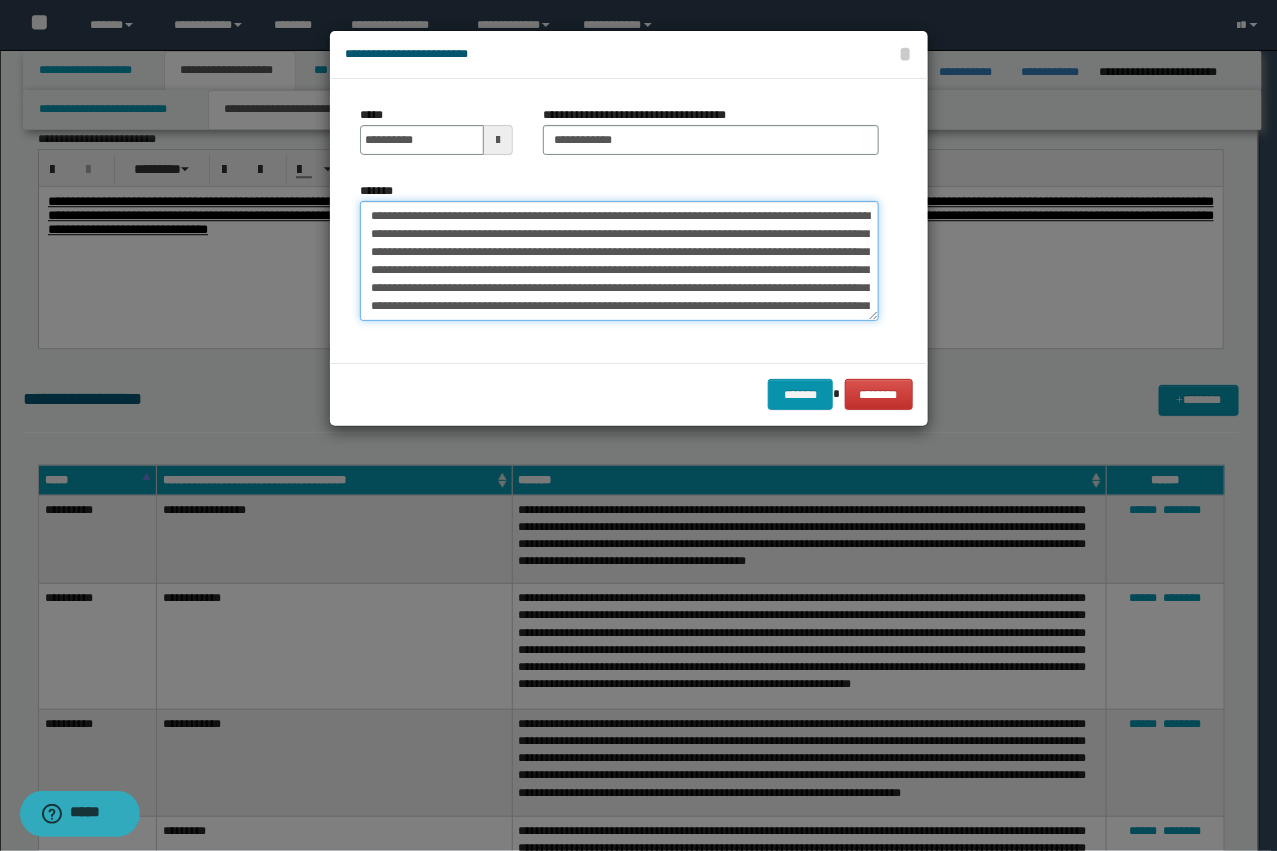 drag, startPoint x: 440, startPoint y: 216, endPoint x: 301, endPoint y: 205, distance: 139.43457 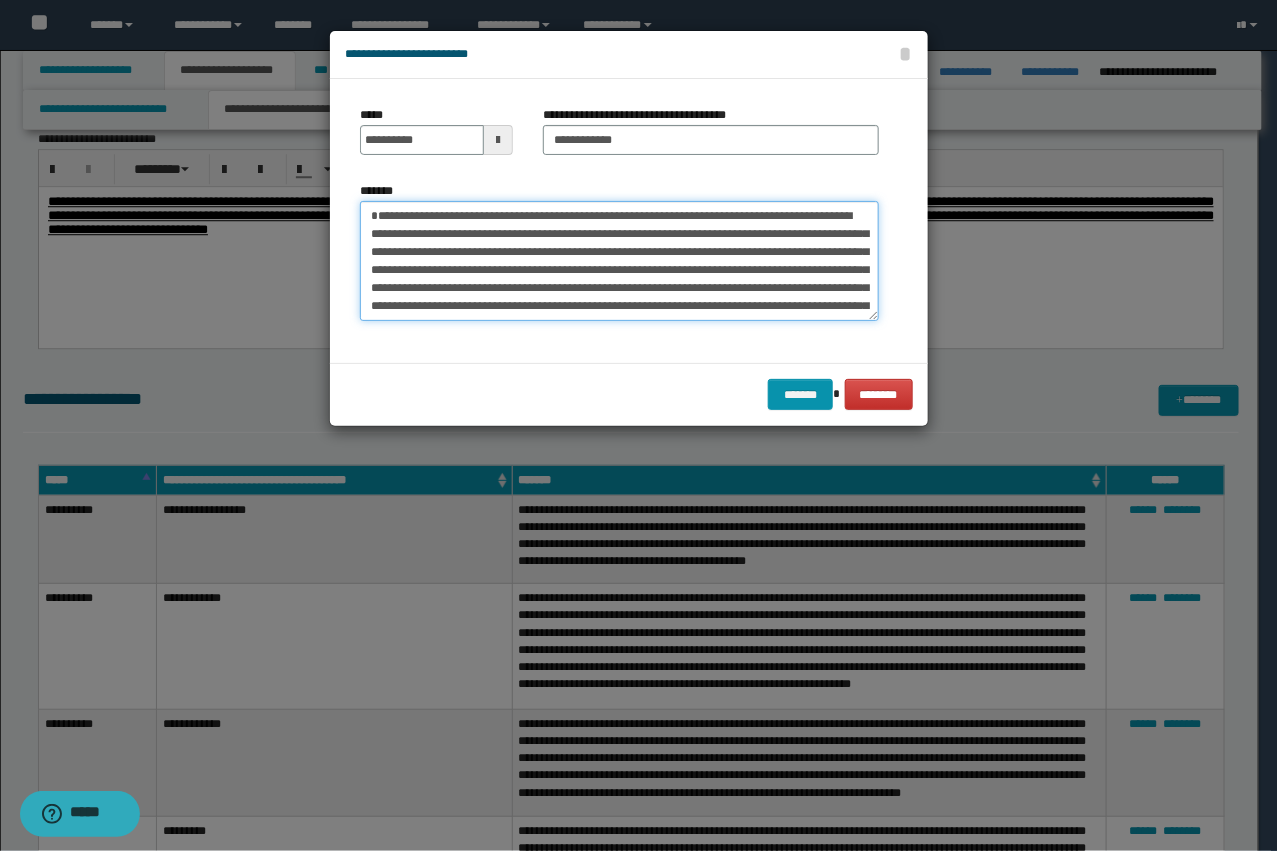 type on "**********" 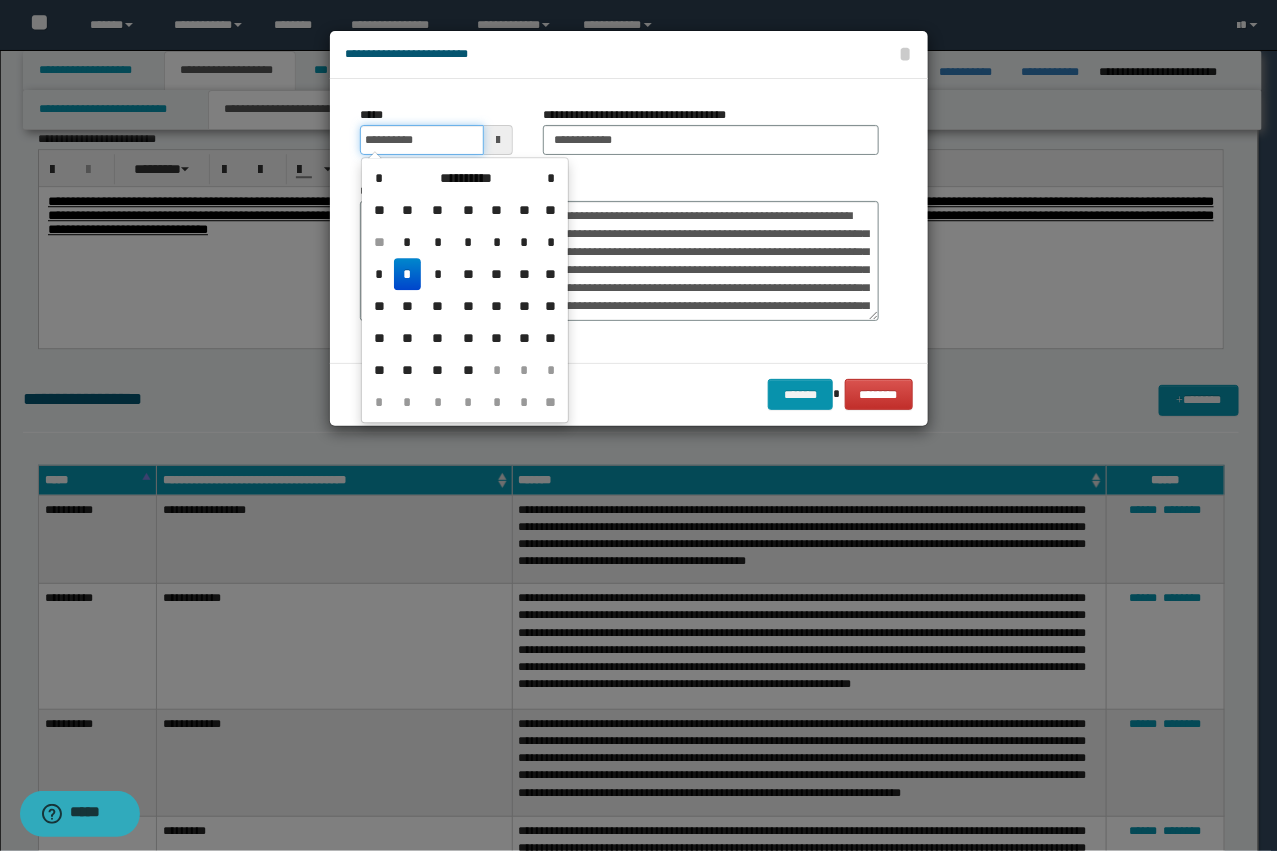 drag, startPoint x: 440, startPoint y: 140, endPoint x: 115, endPoint y: 120, distance: 325.6148 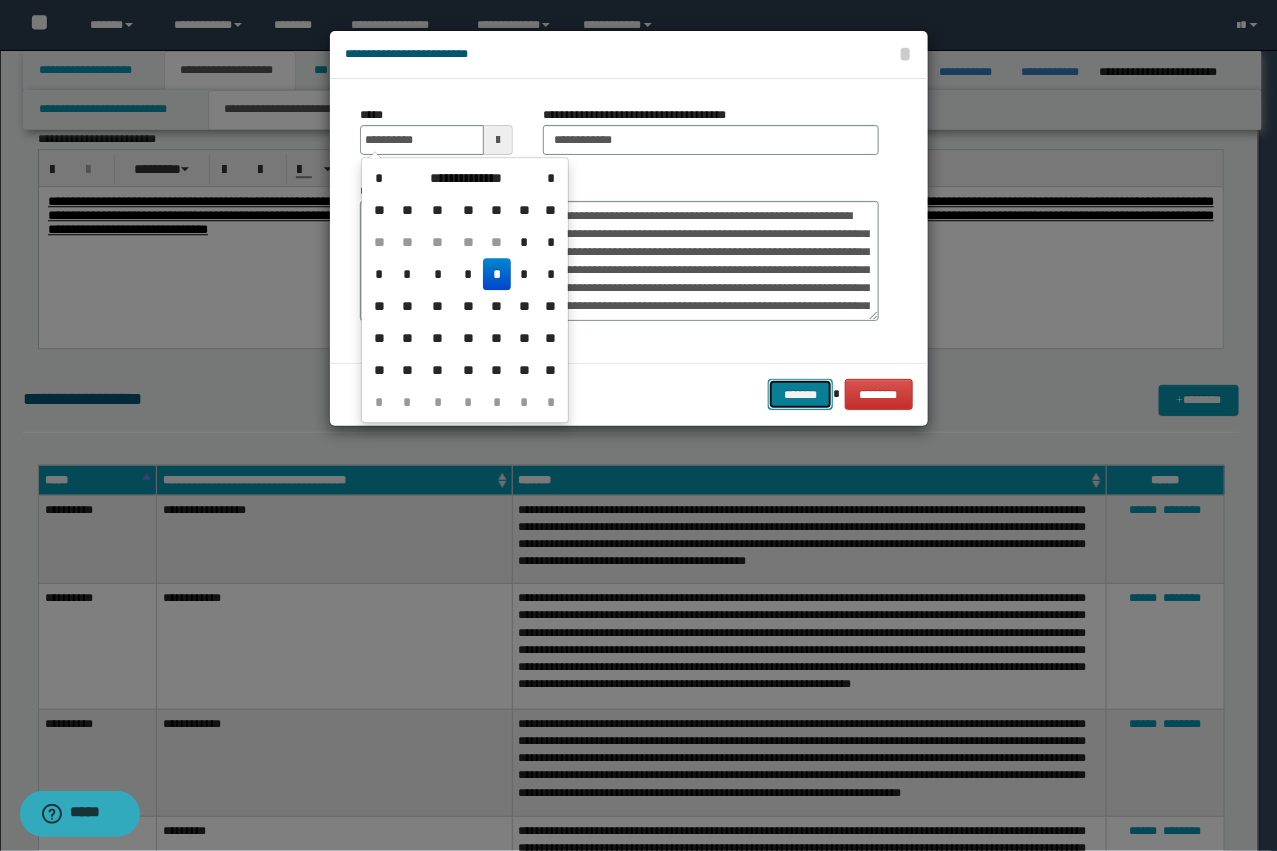 type on "**********" 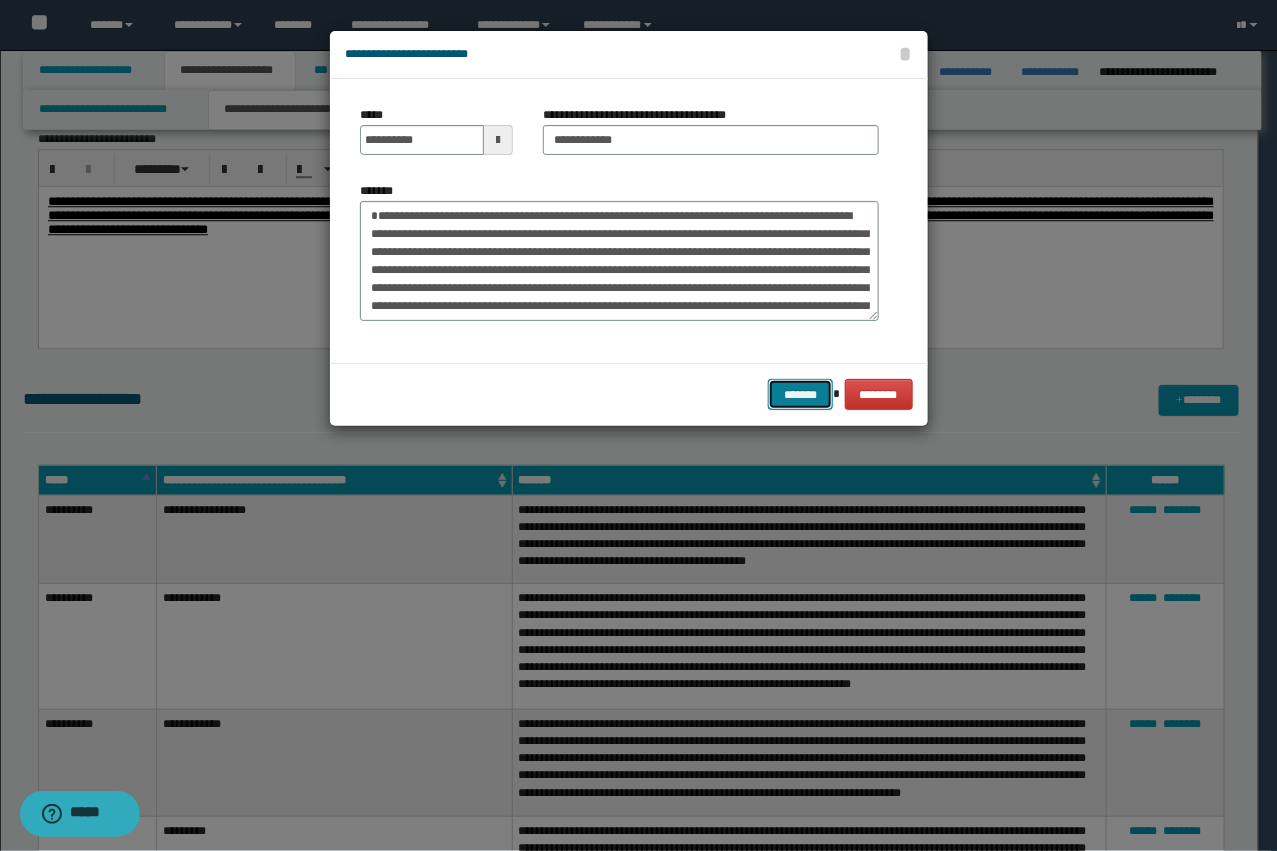 click on "*******" at bounding box center (800, 394) 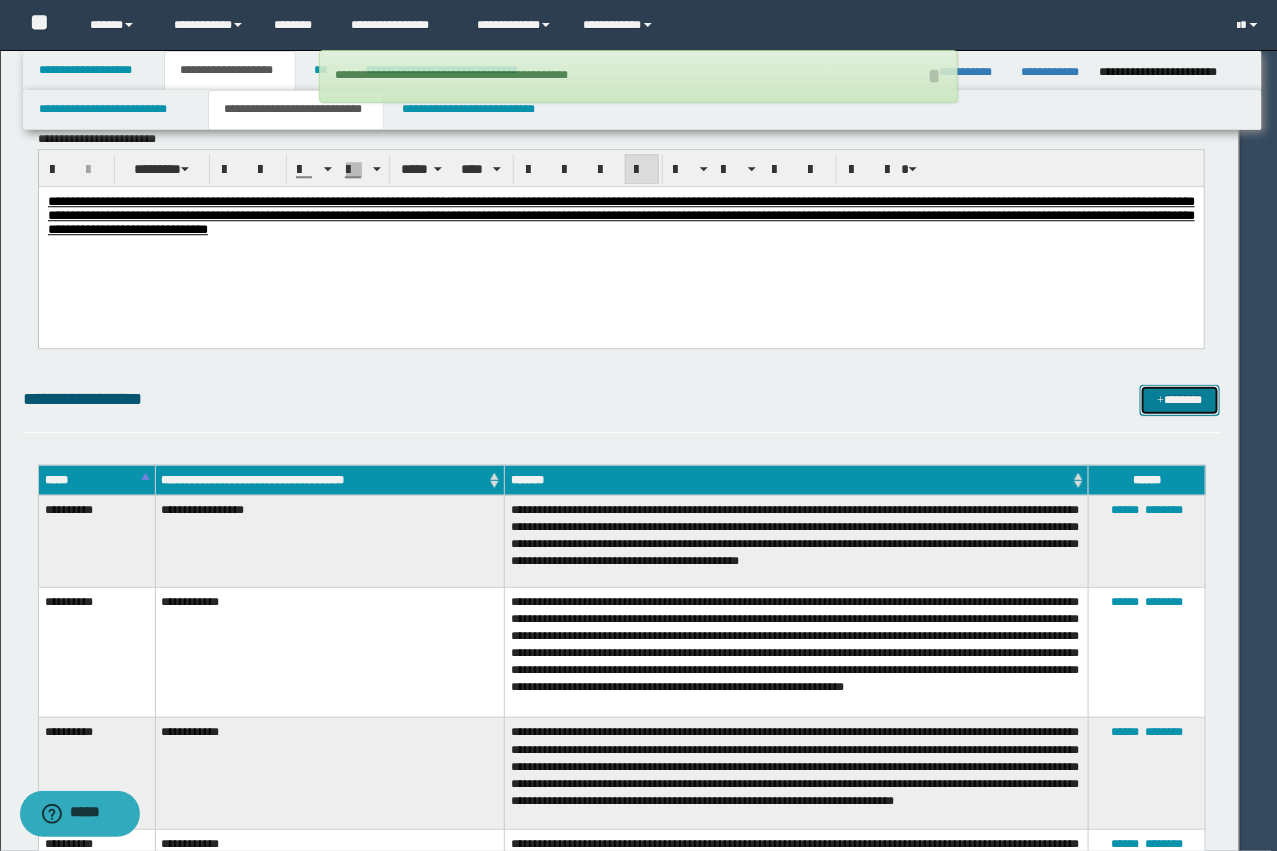 type 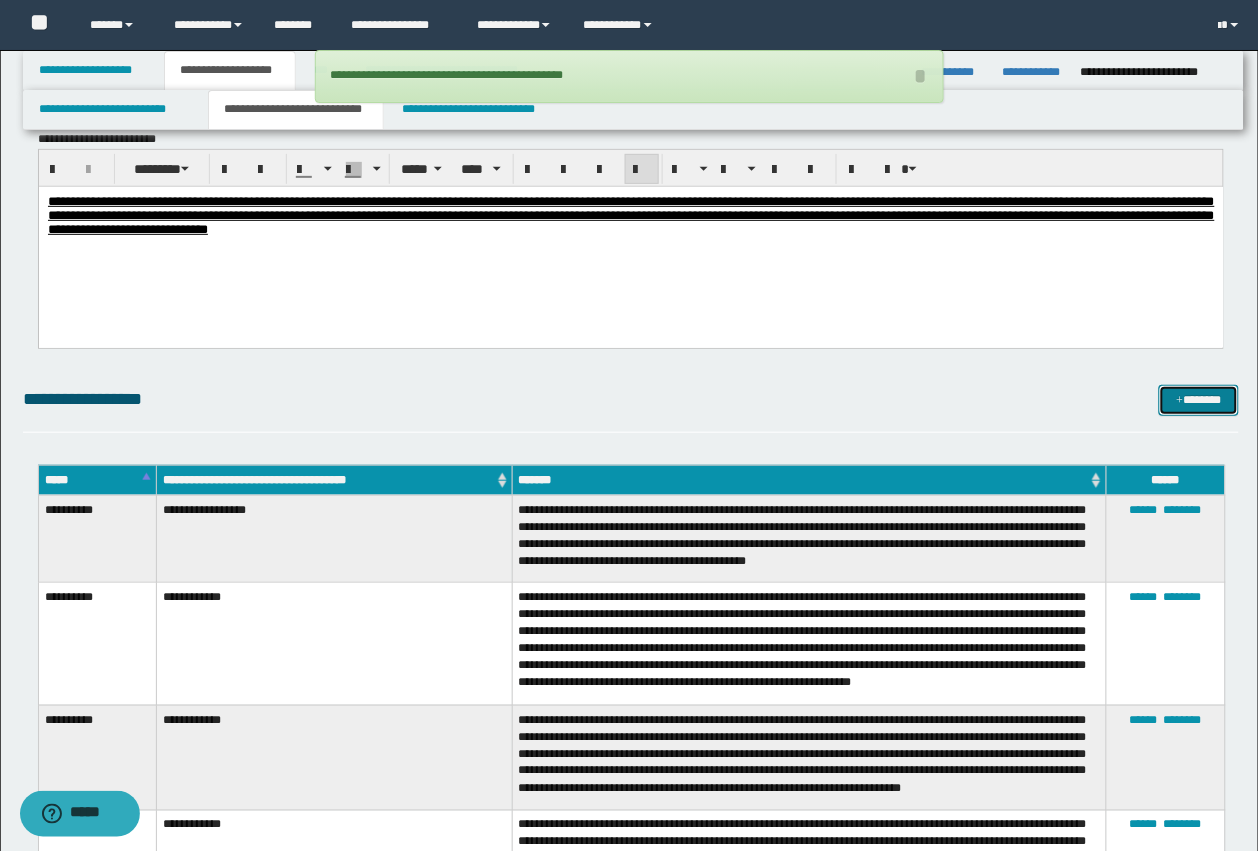 click on "*******" at bounding box center [1199, 400] 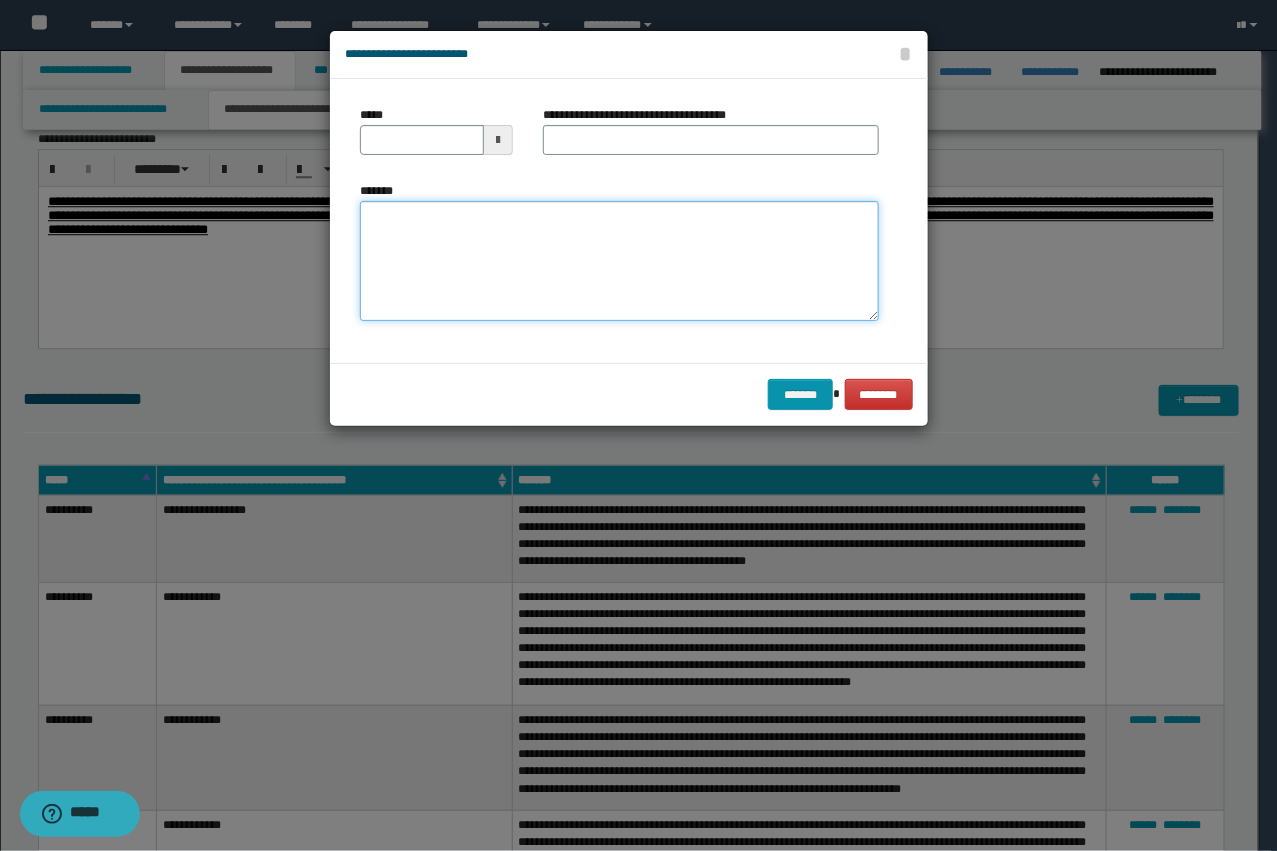 click on "*******" at bounding box center (619, 261) 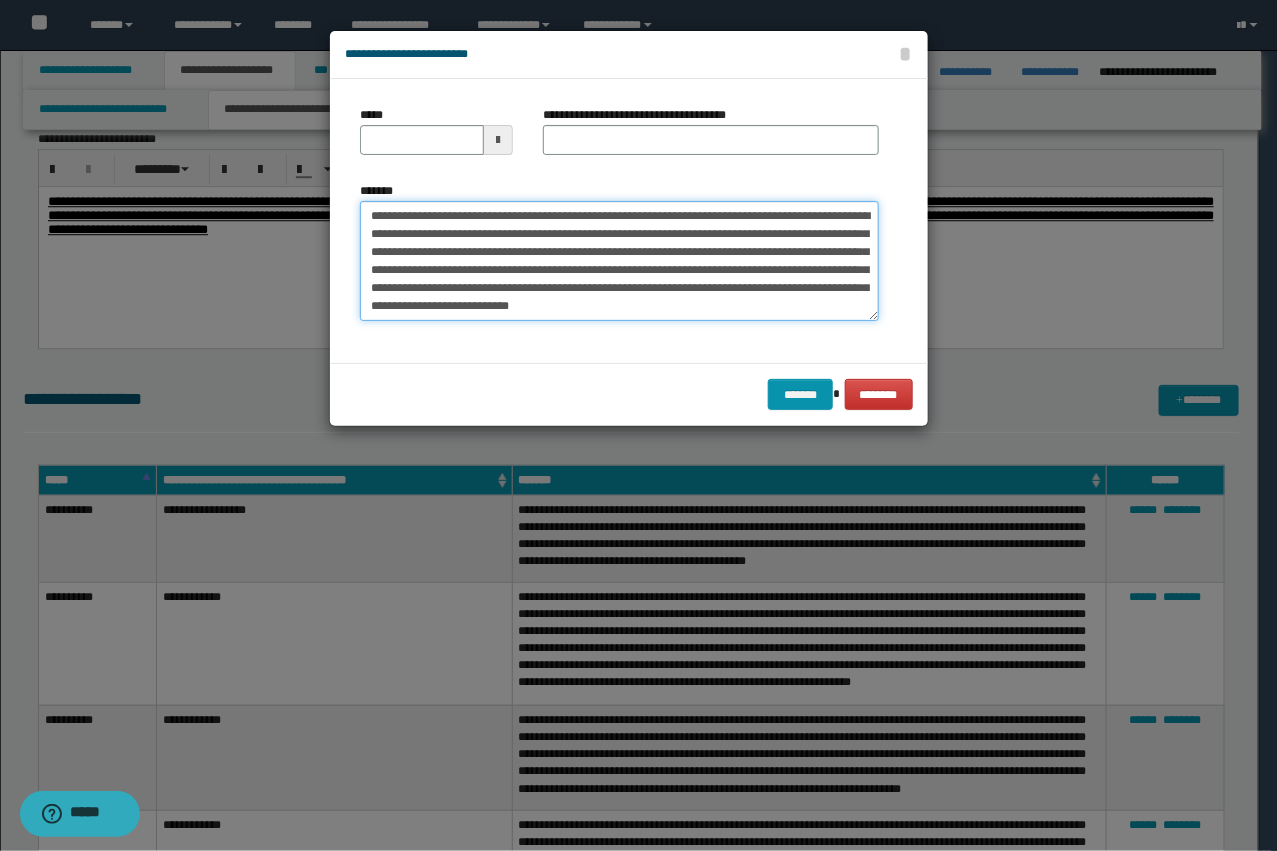 type on "**********" 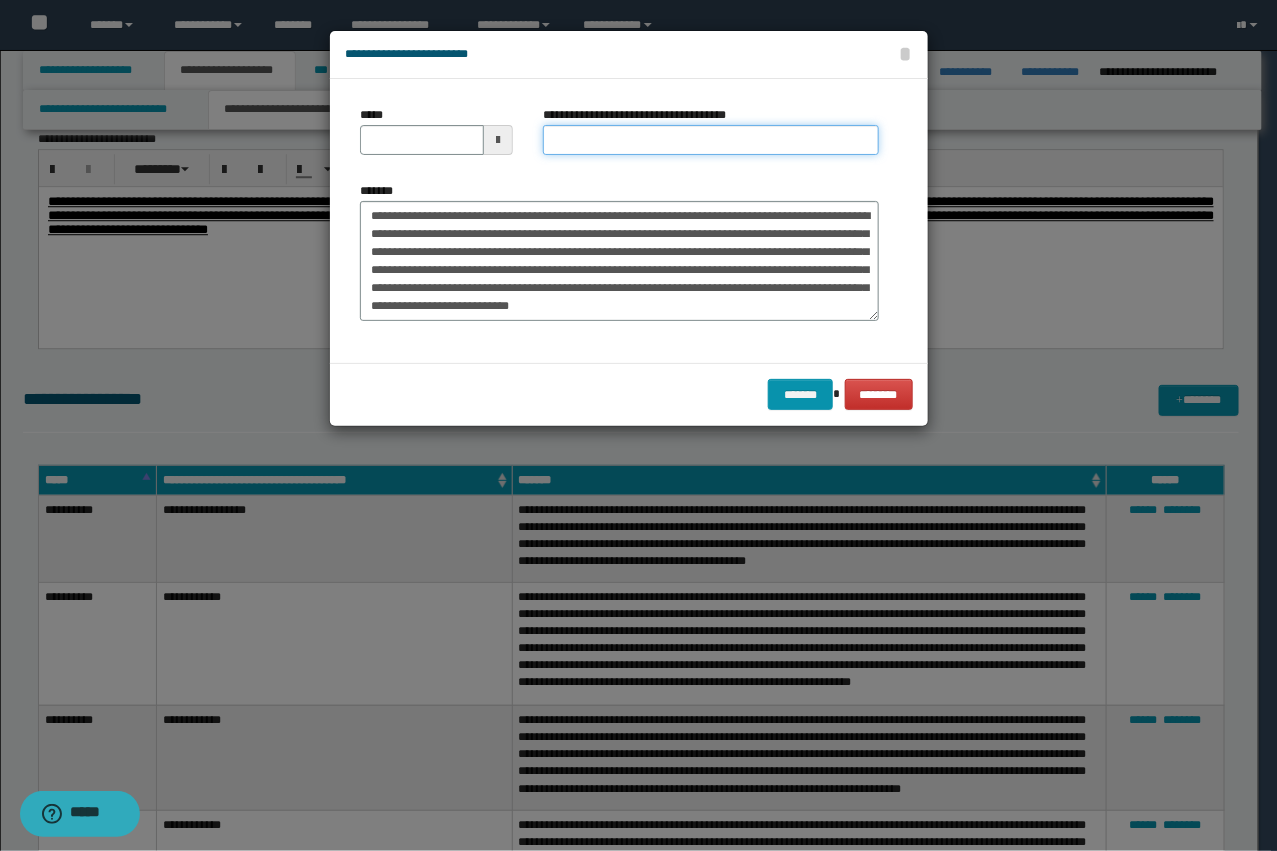click on "**********" at bounding box center (711, 140) 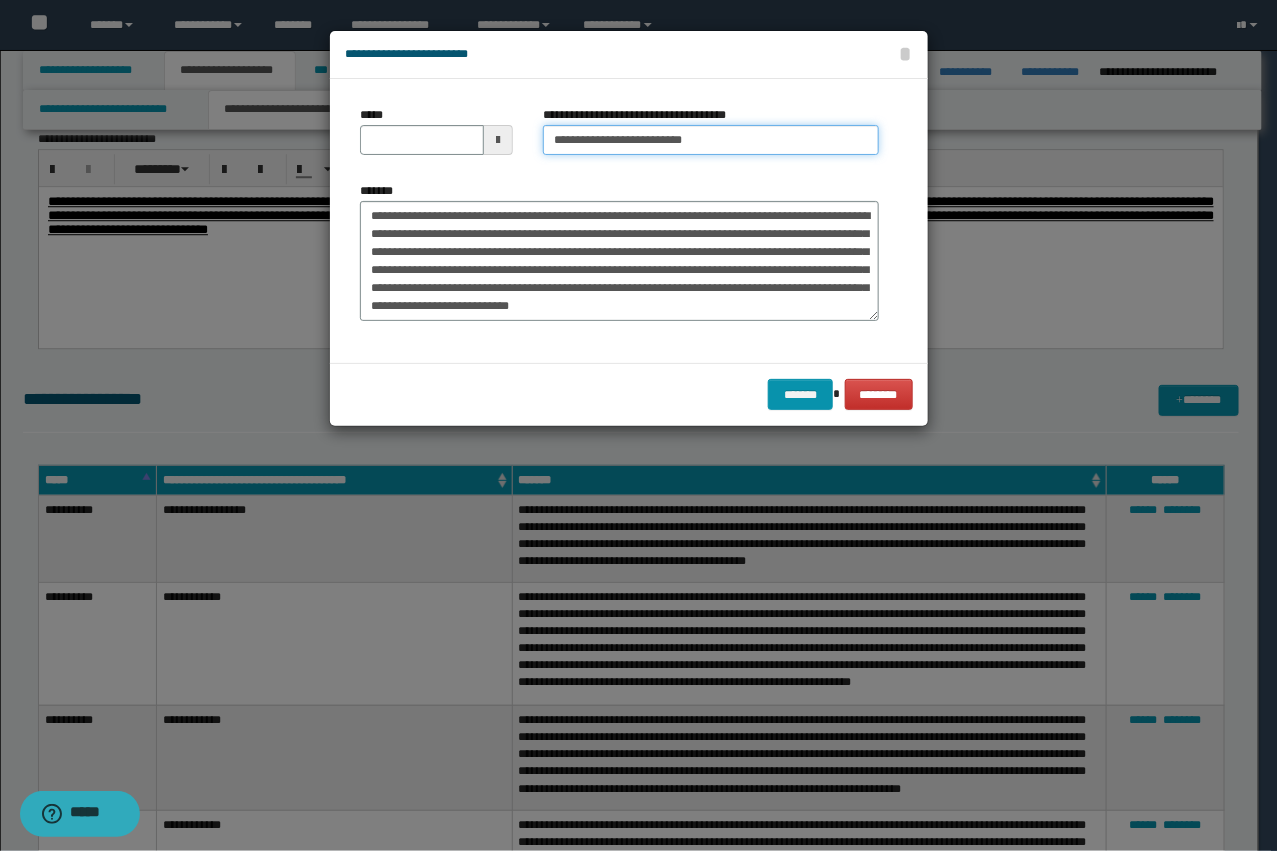 drag, startPoint x: 733, startPoint y: 131, endPoint x: 642, endPoint y: 136, distance: 91.13726 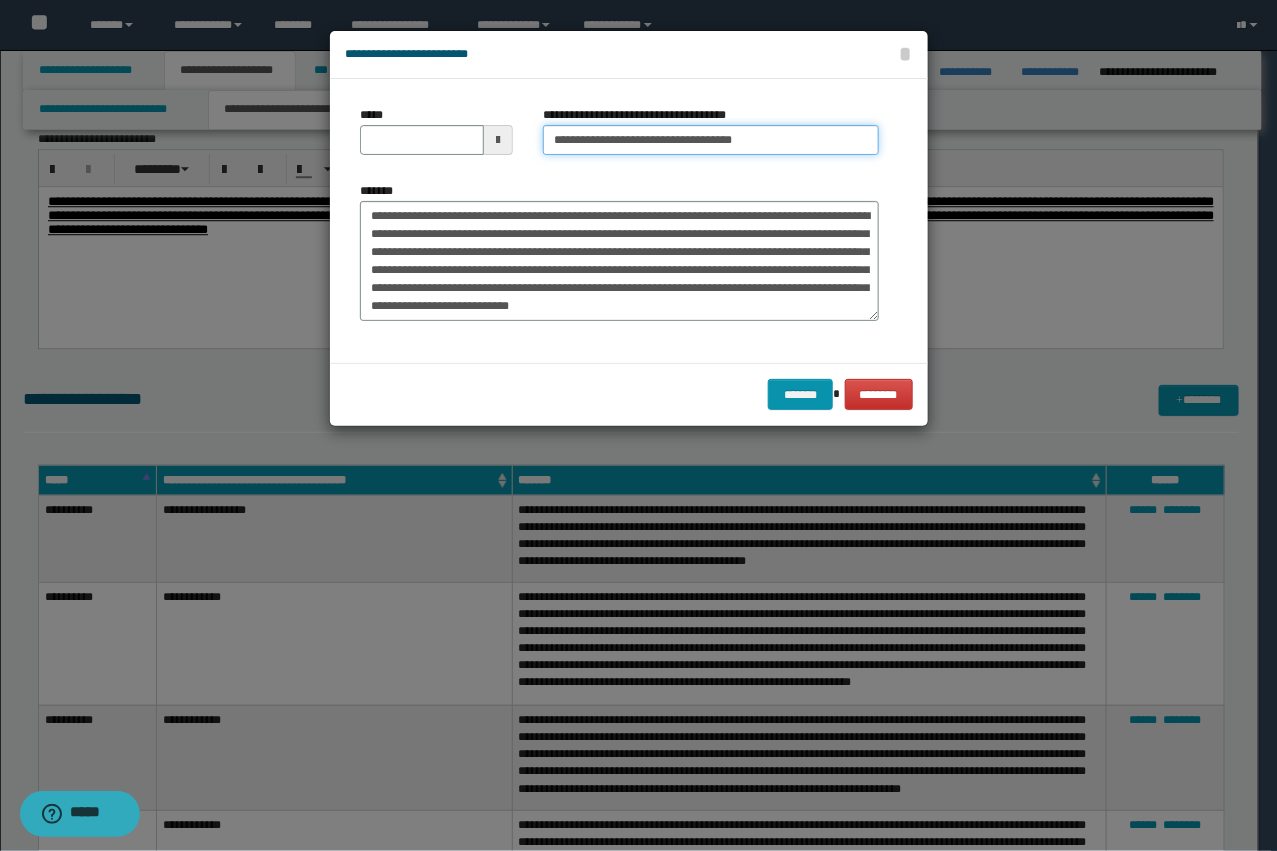 type on "**********" 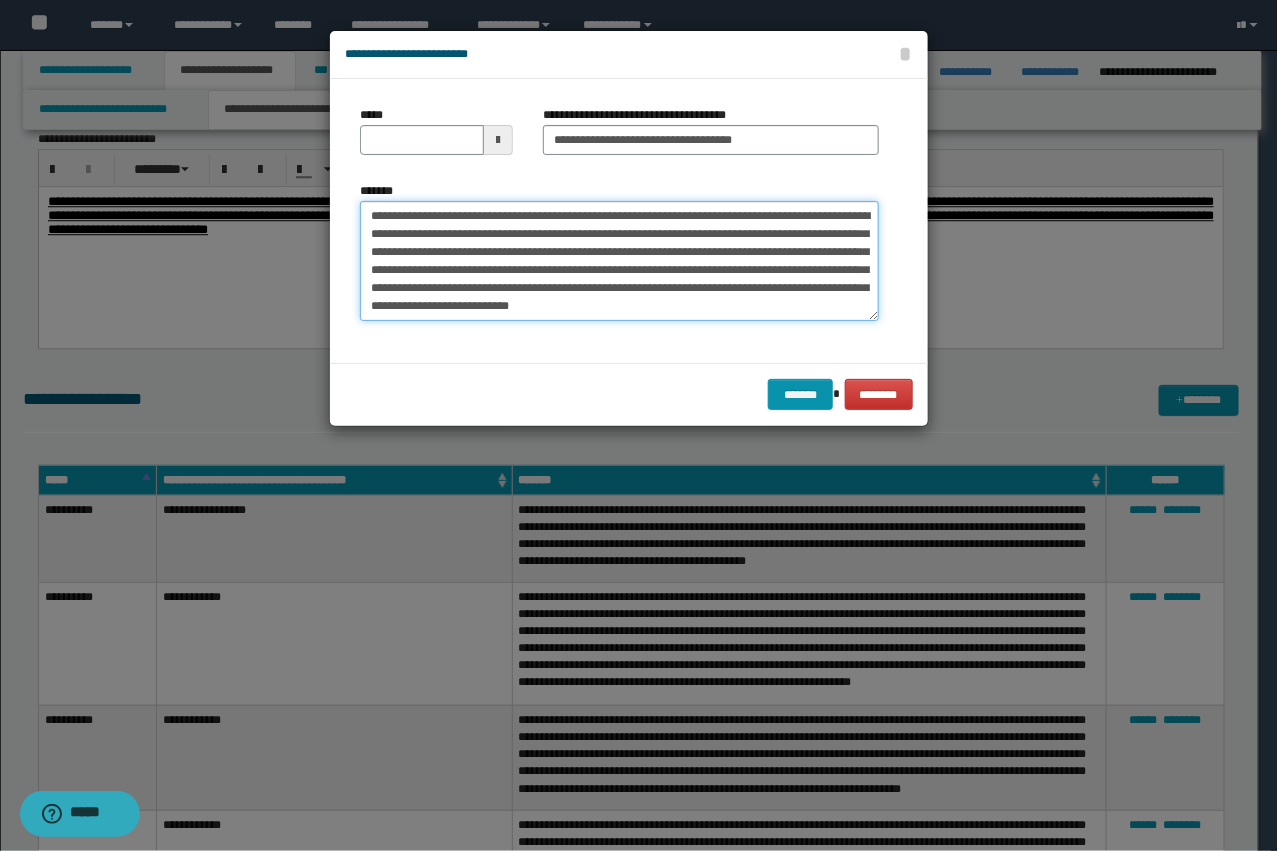 click on "**********" at bounding box center [619, 261] 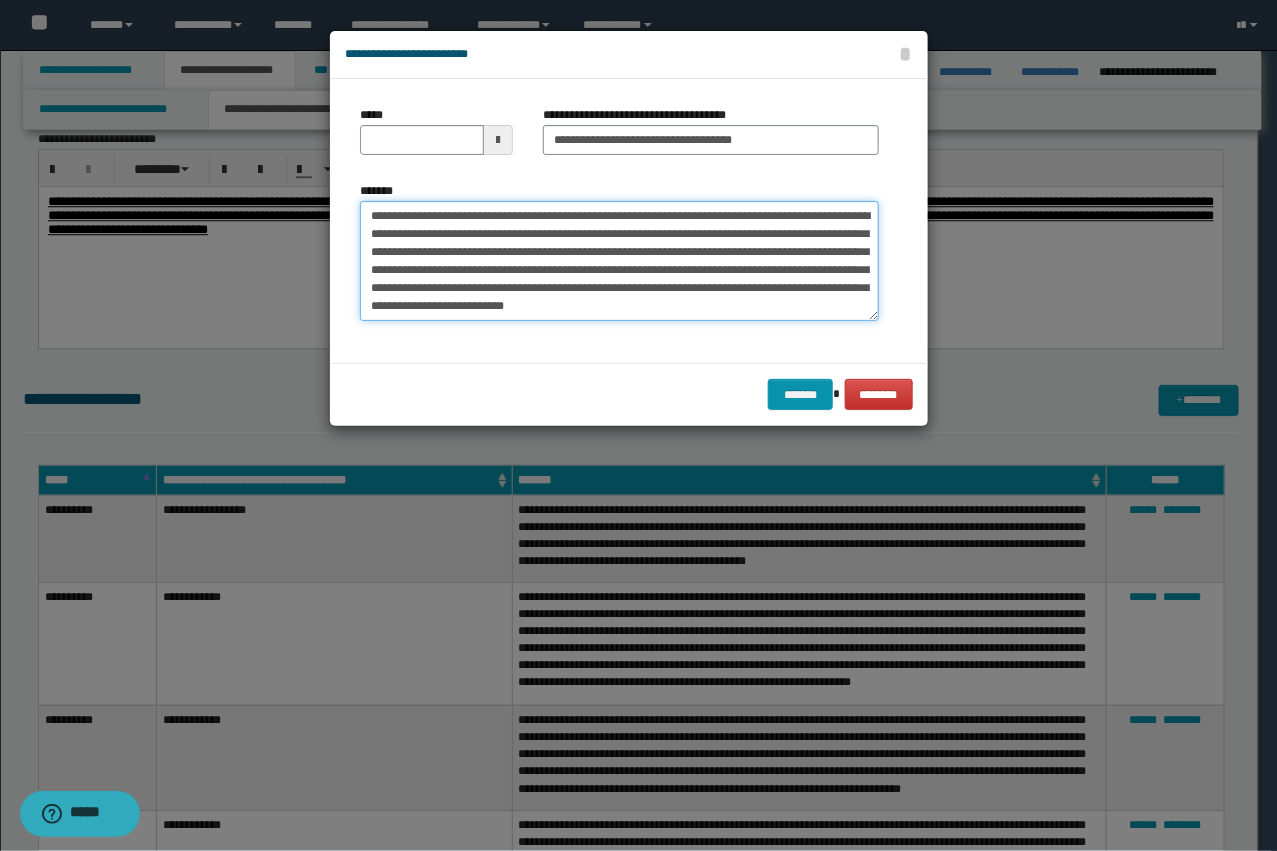 drag, startPoint x: 626, startPoint y: 218, endPoint x: 243, endPoint y: 166, distance: 386.51392 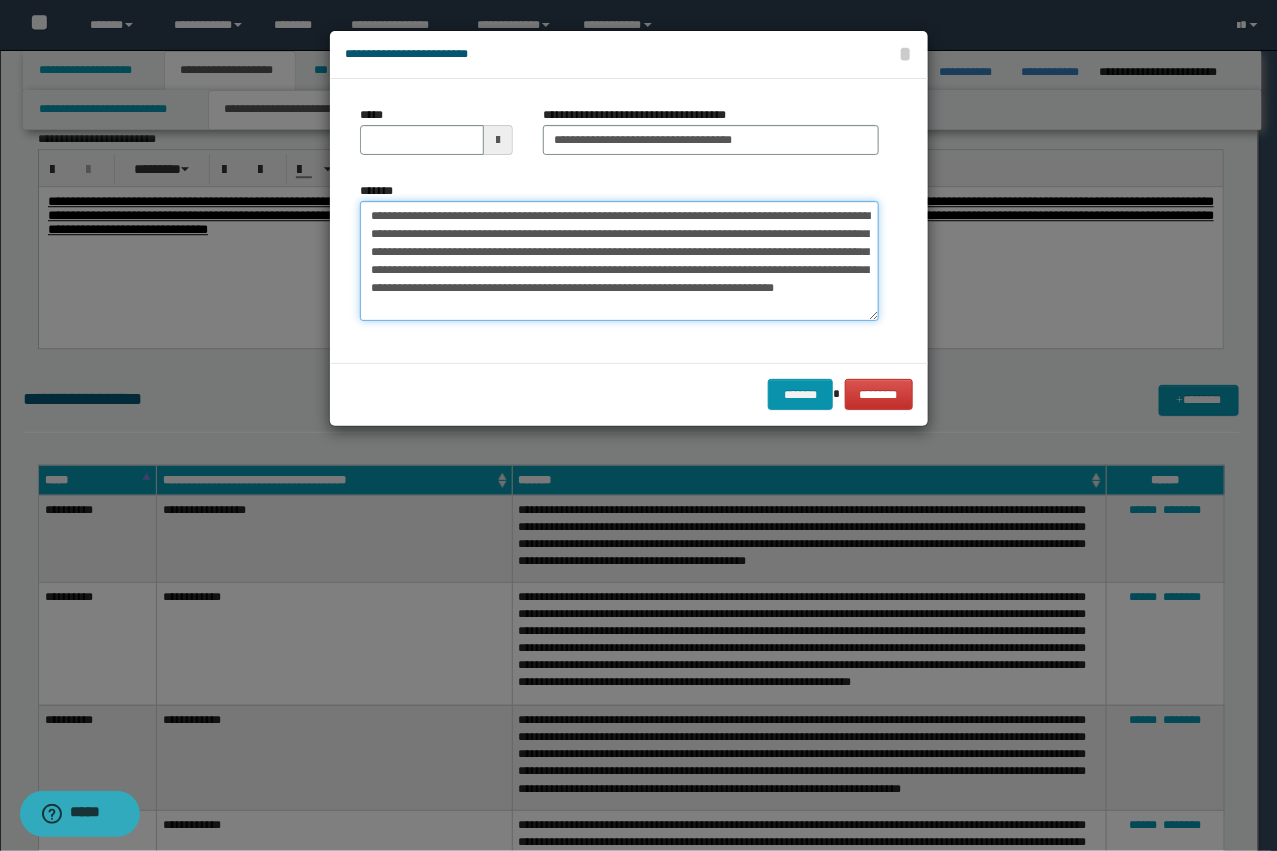 type 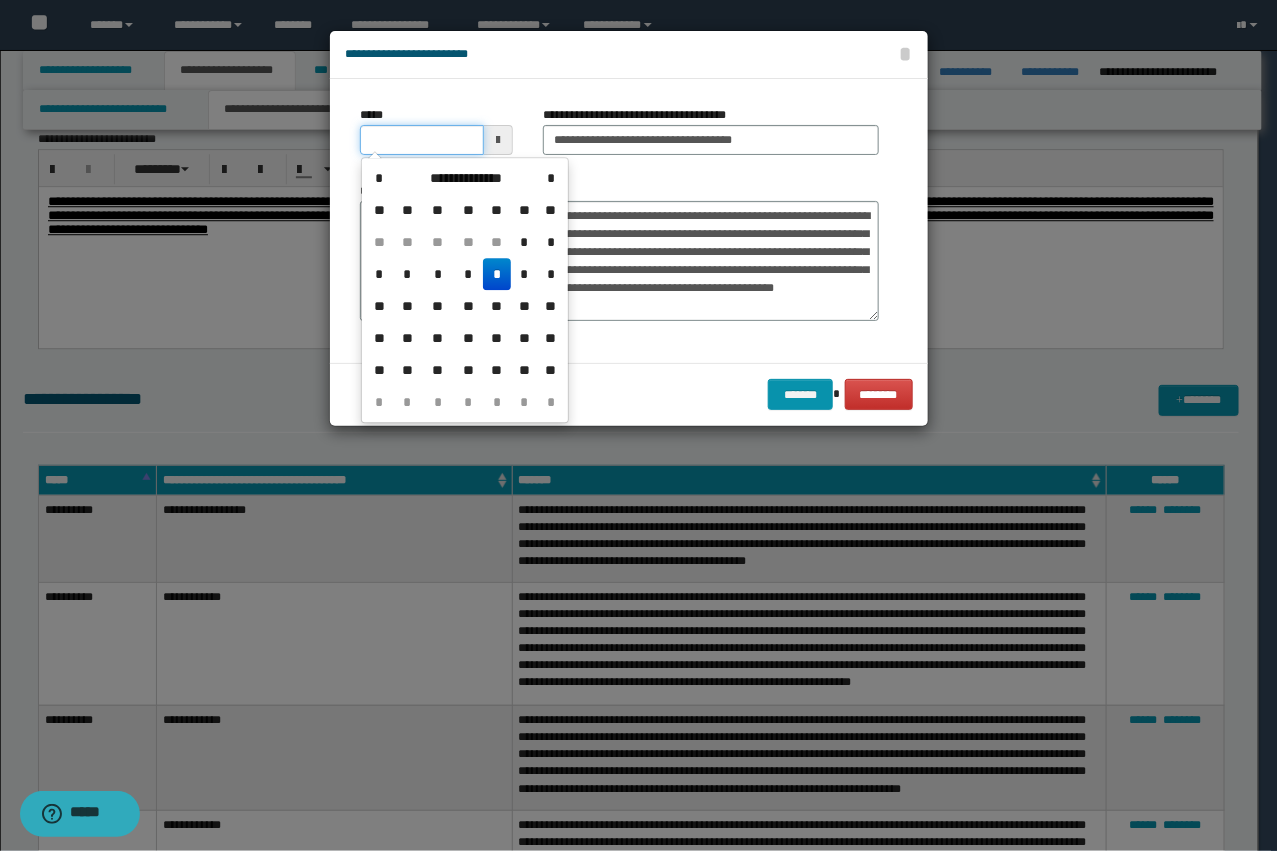 click on "*****" at bounding box center (422, 140) 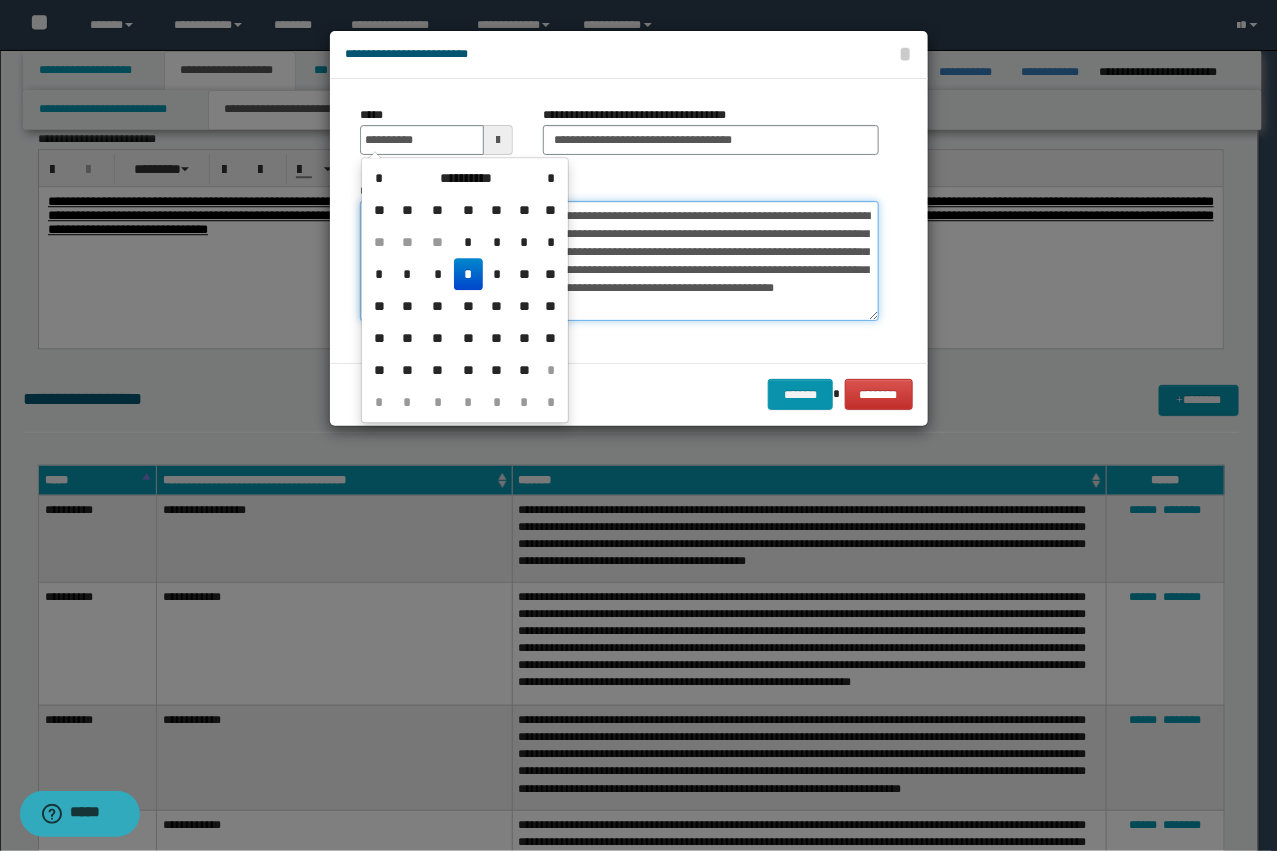 type on "**********" 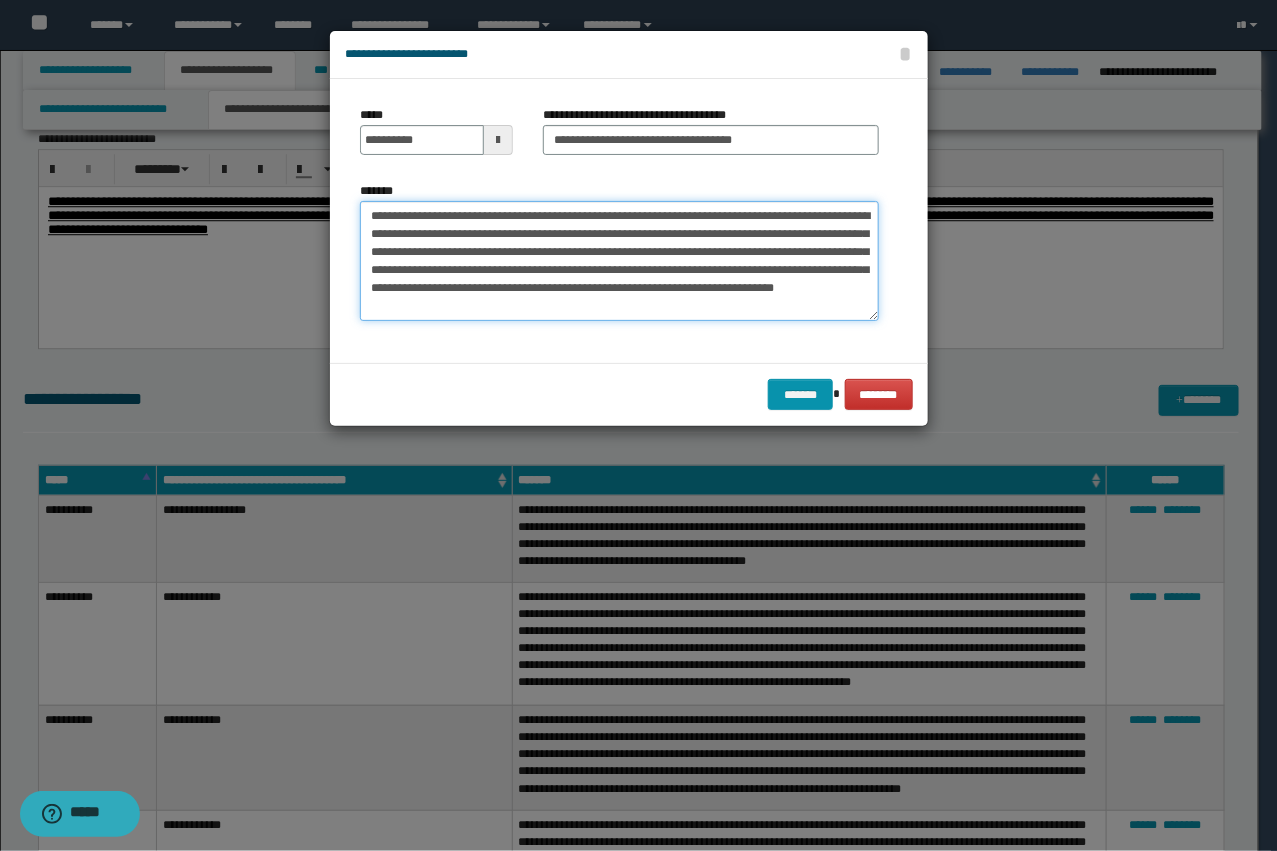 click on "**********" at bounding box center (619, 261) 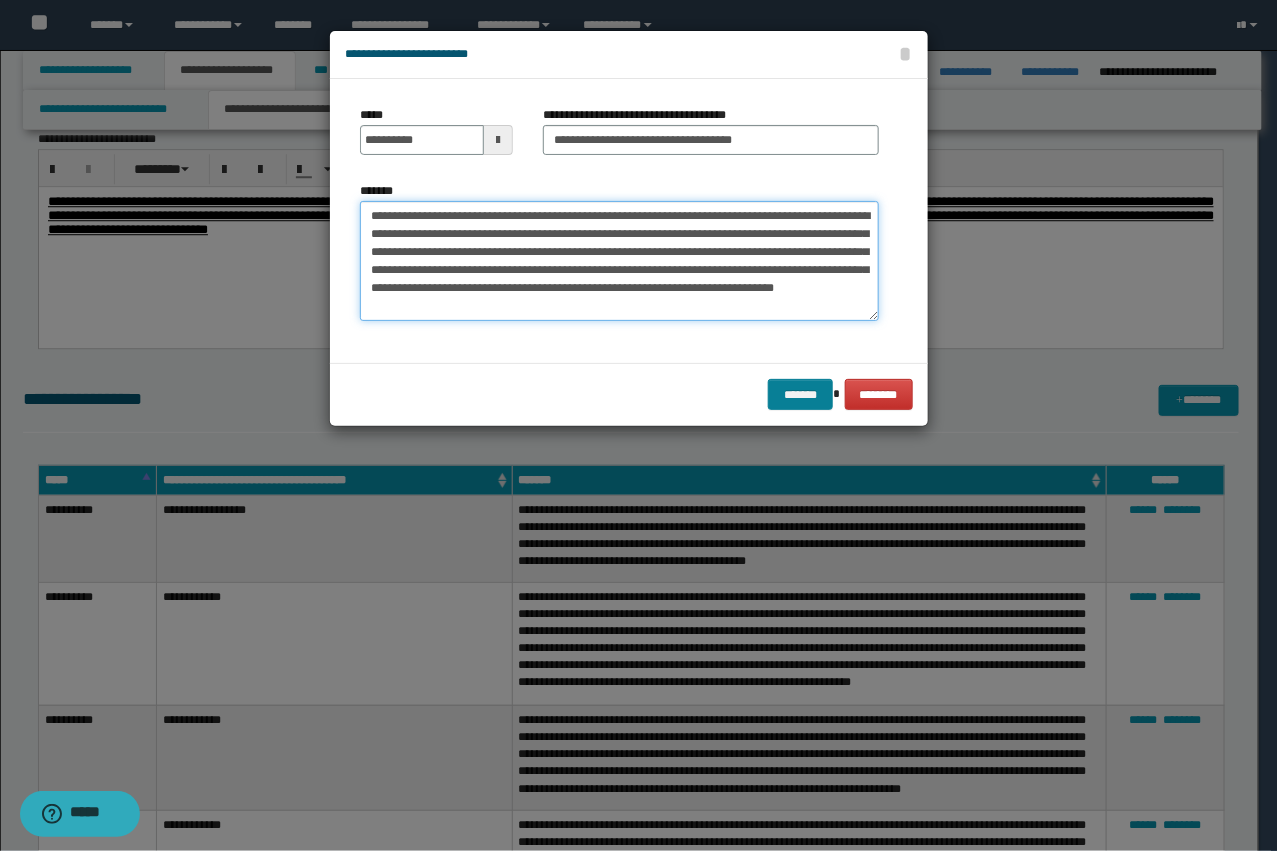 type on "**********" 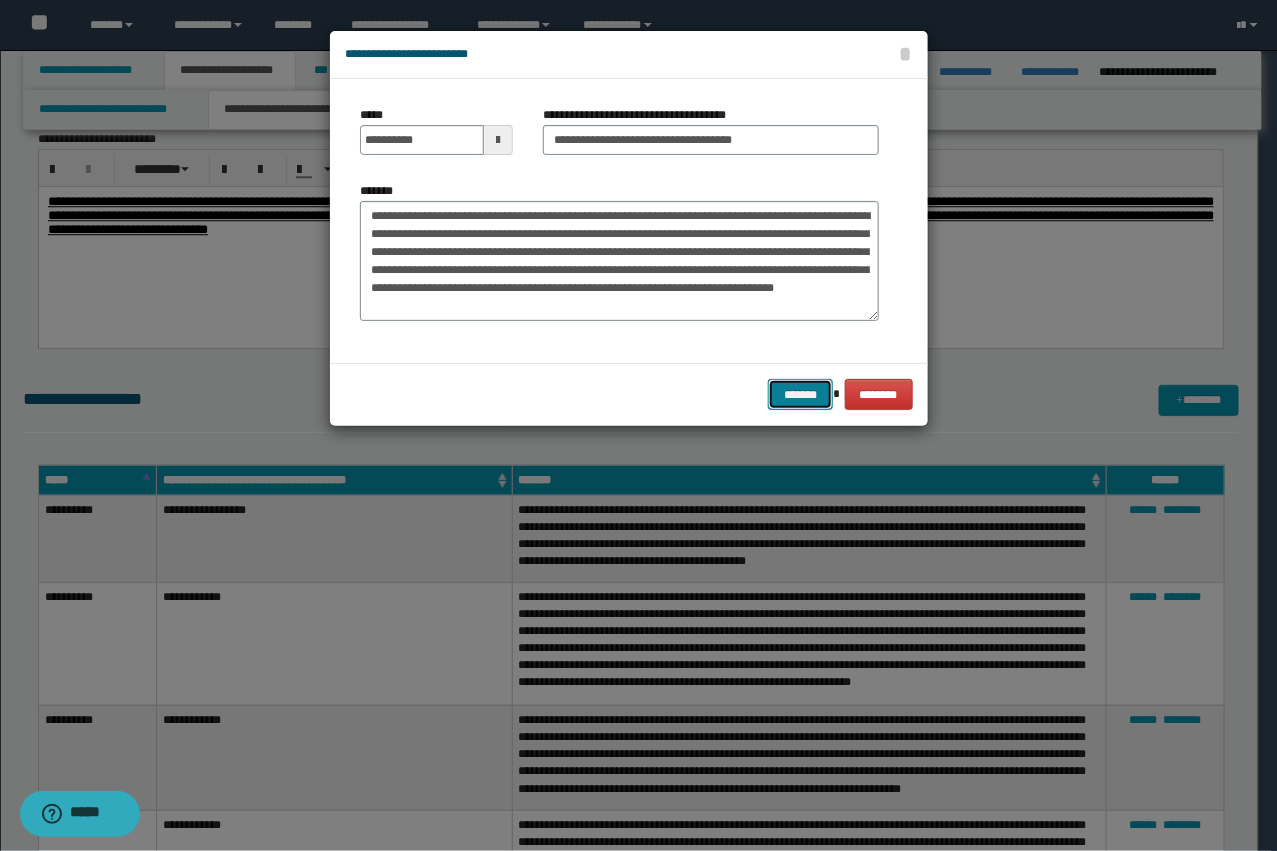 click on "*******" at bounding box center [800, 394] 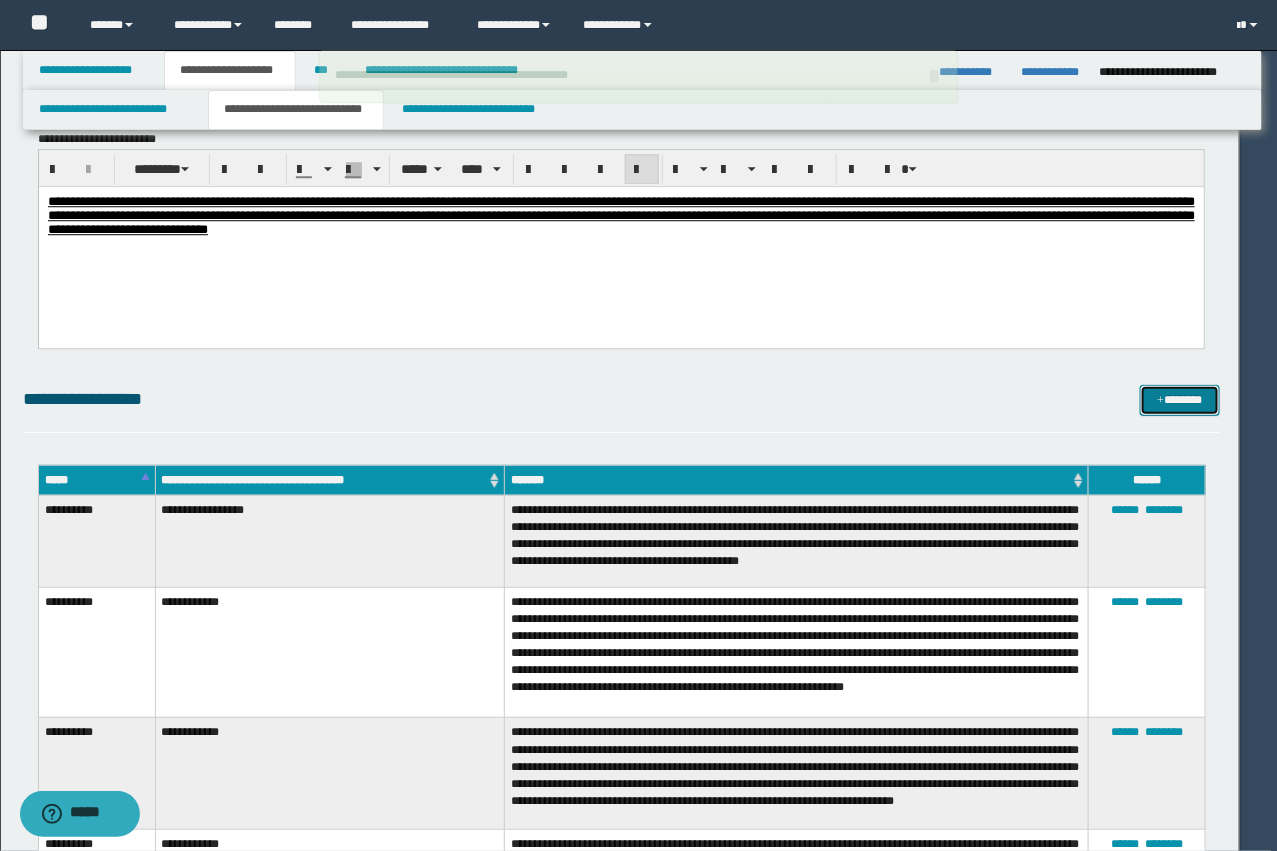 type 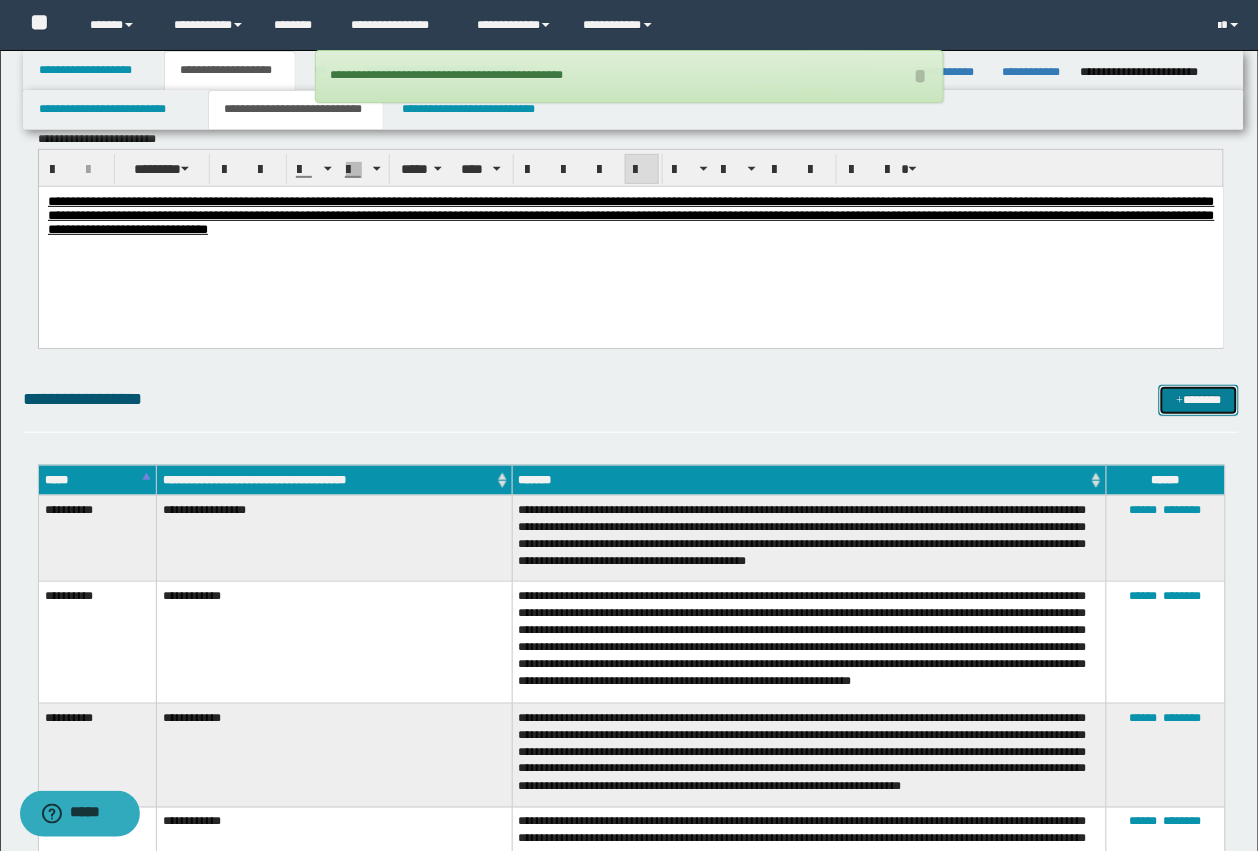 click on "*******" at bounding box center (1199, 400) 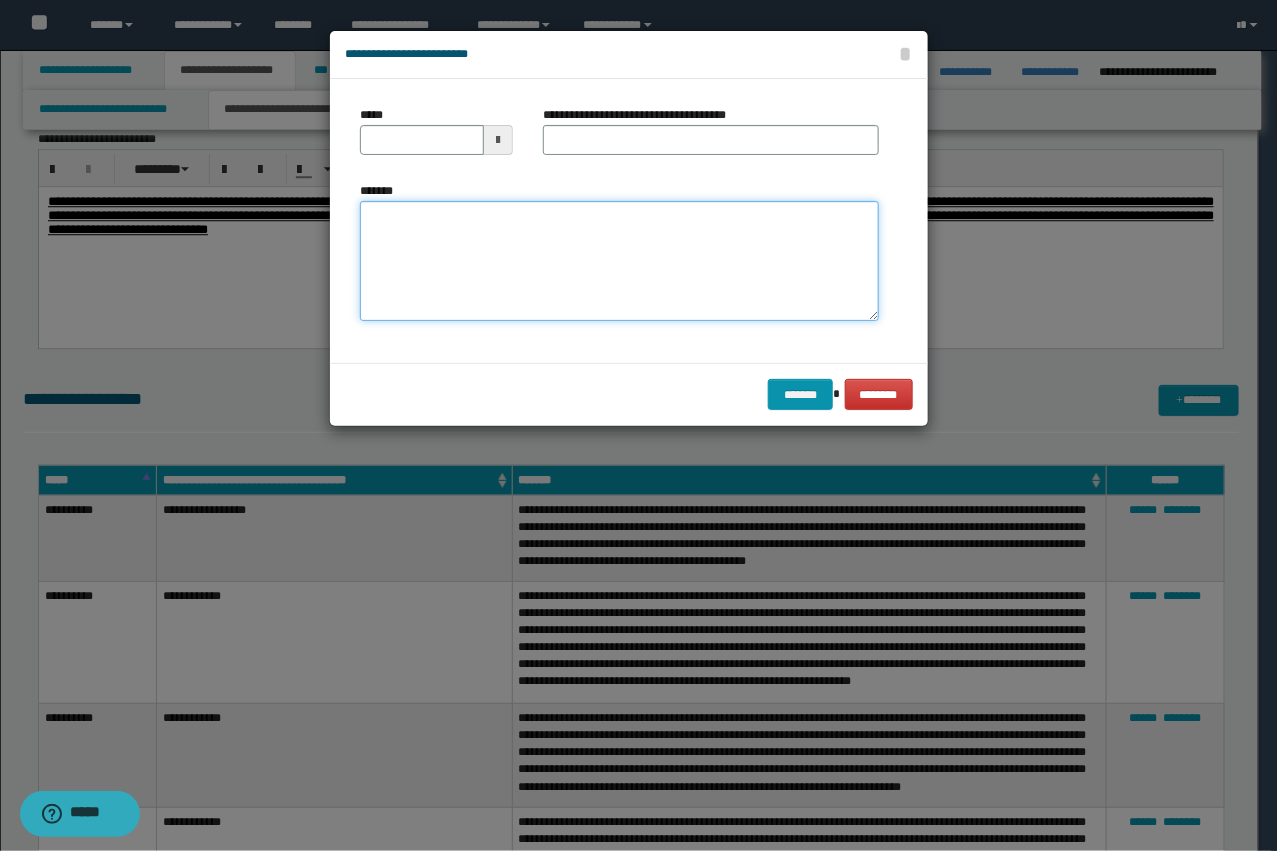 click on "*******" at bounding box center (619, 261) 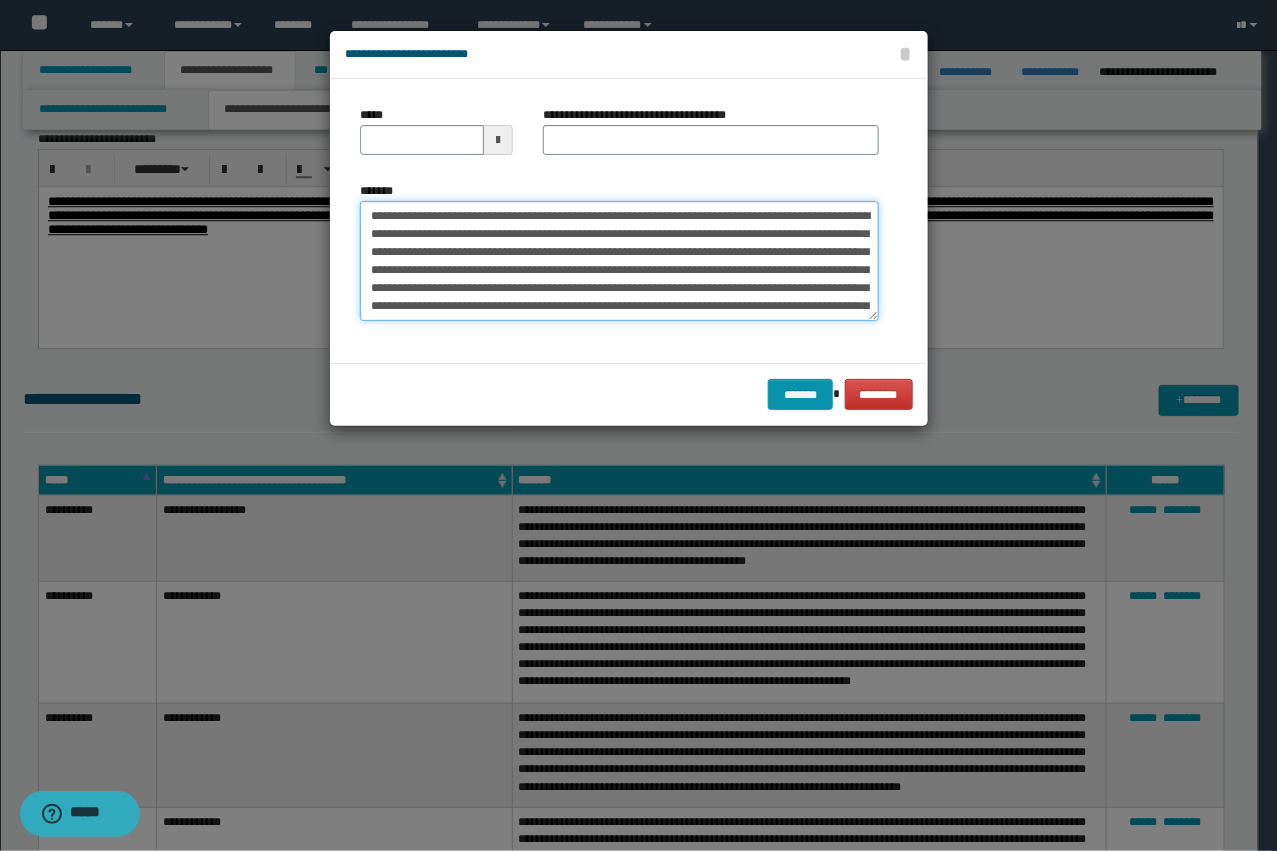 scroll, scrollTop: 102, scrollLeft: 0, axis: vertical 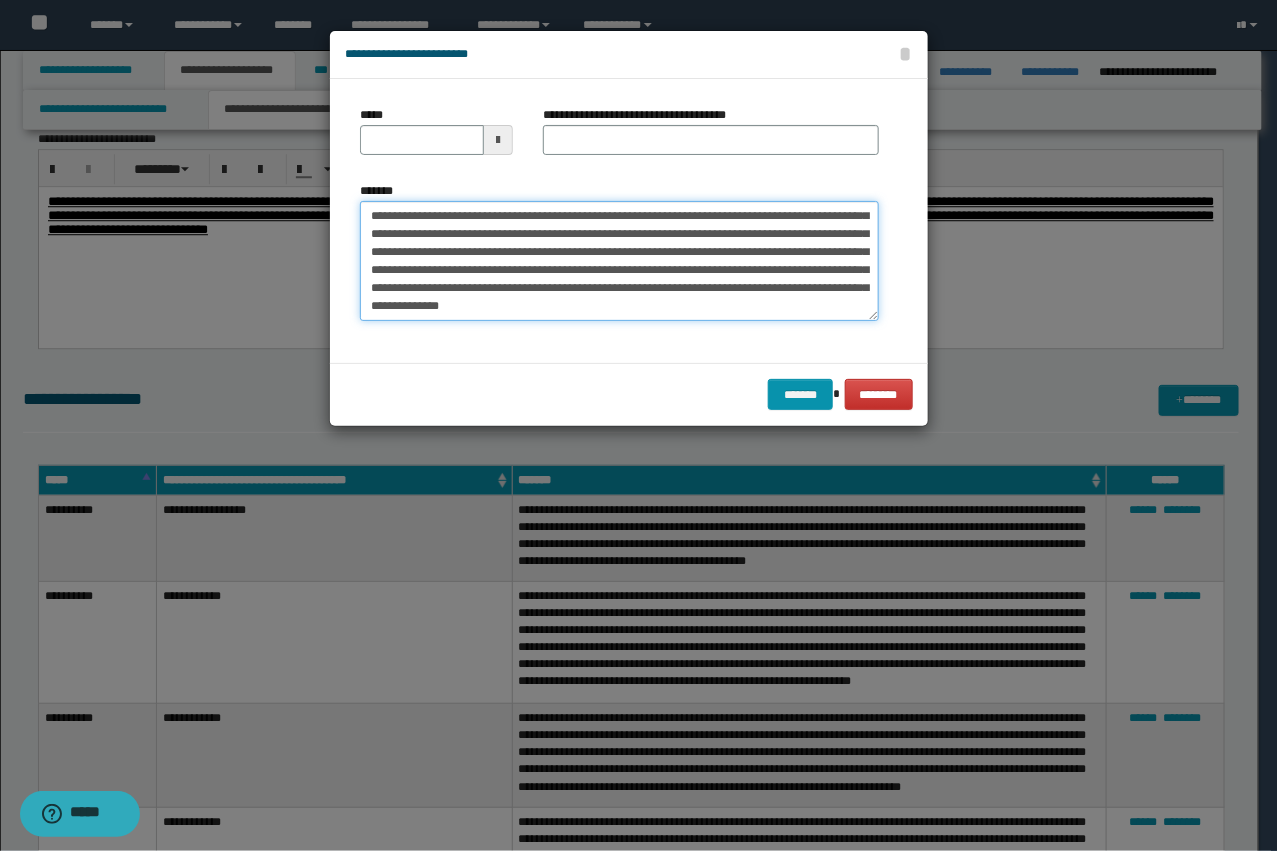 type on "**********" 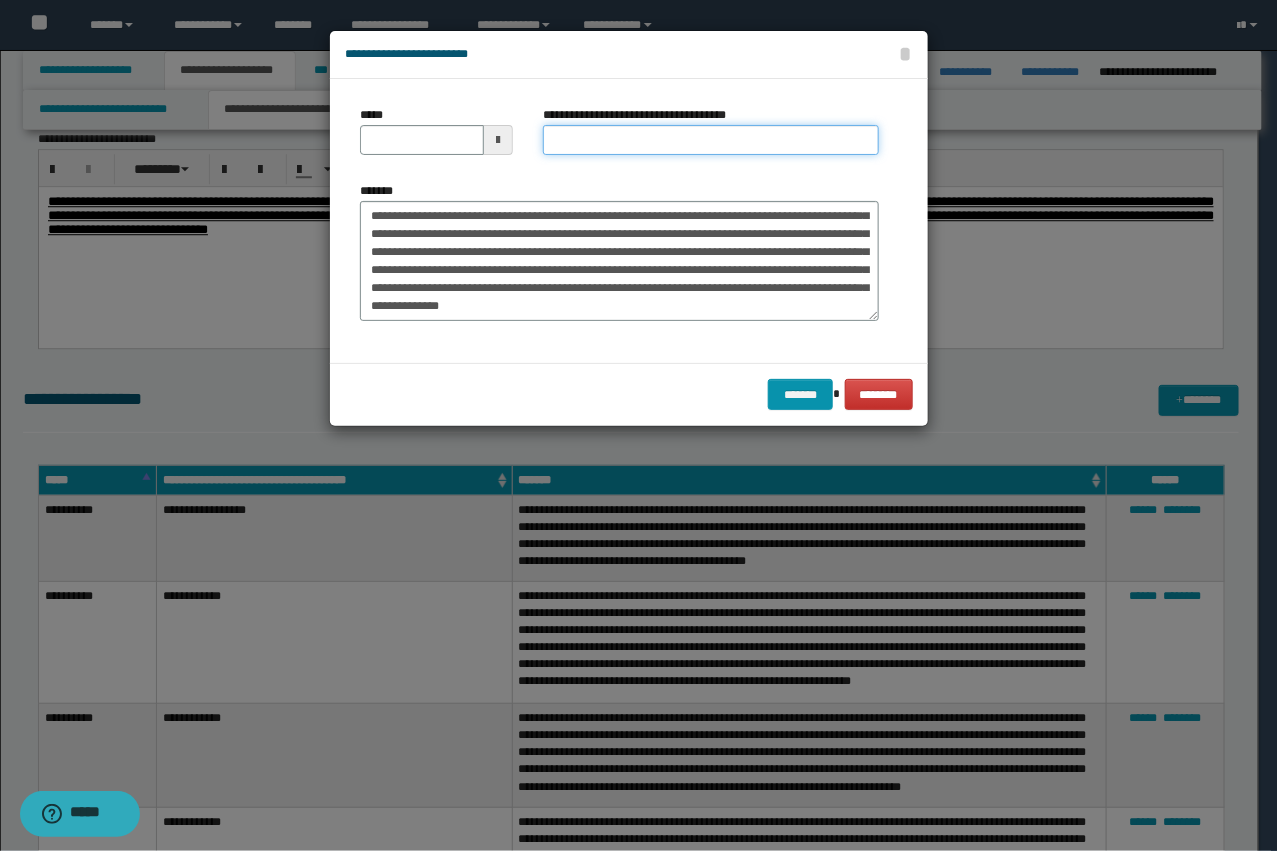 click on "**********" at bounding box center [711, 140] 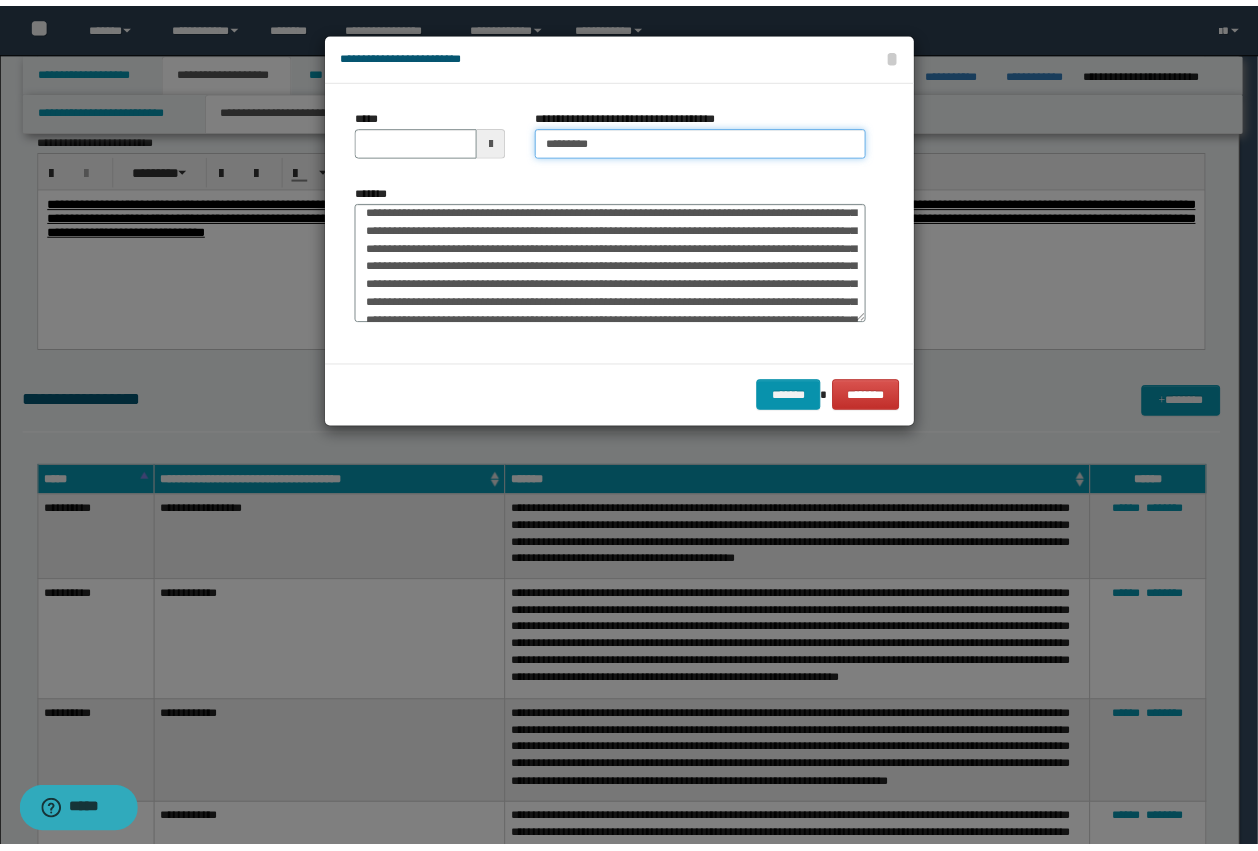 scroll, scrollTop: 0, scrollLeft: 0, axis: both 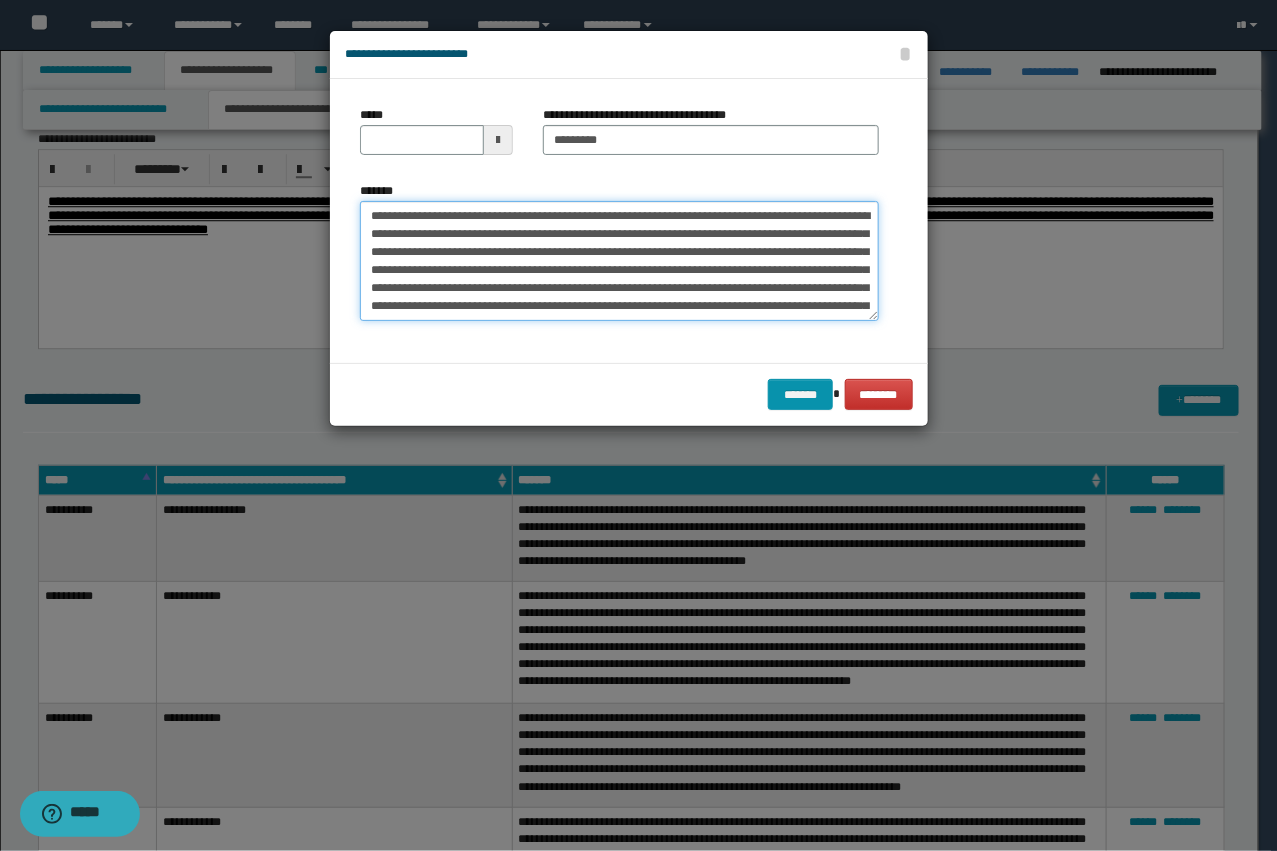 drag, startPoint x: 477, startPoint y: 215, endPoint x: 303, endPoint y: 180, distance: 177.48521 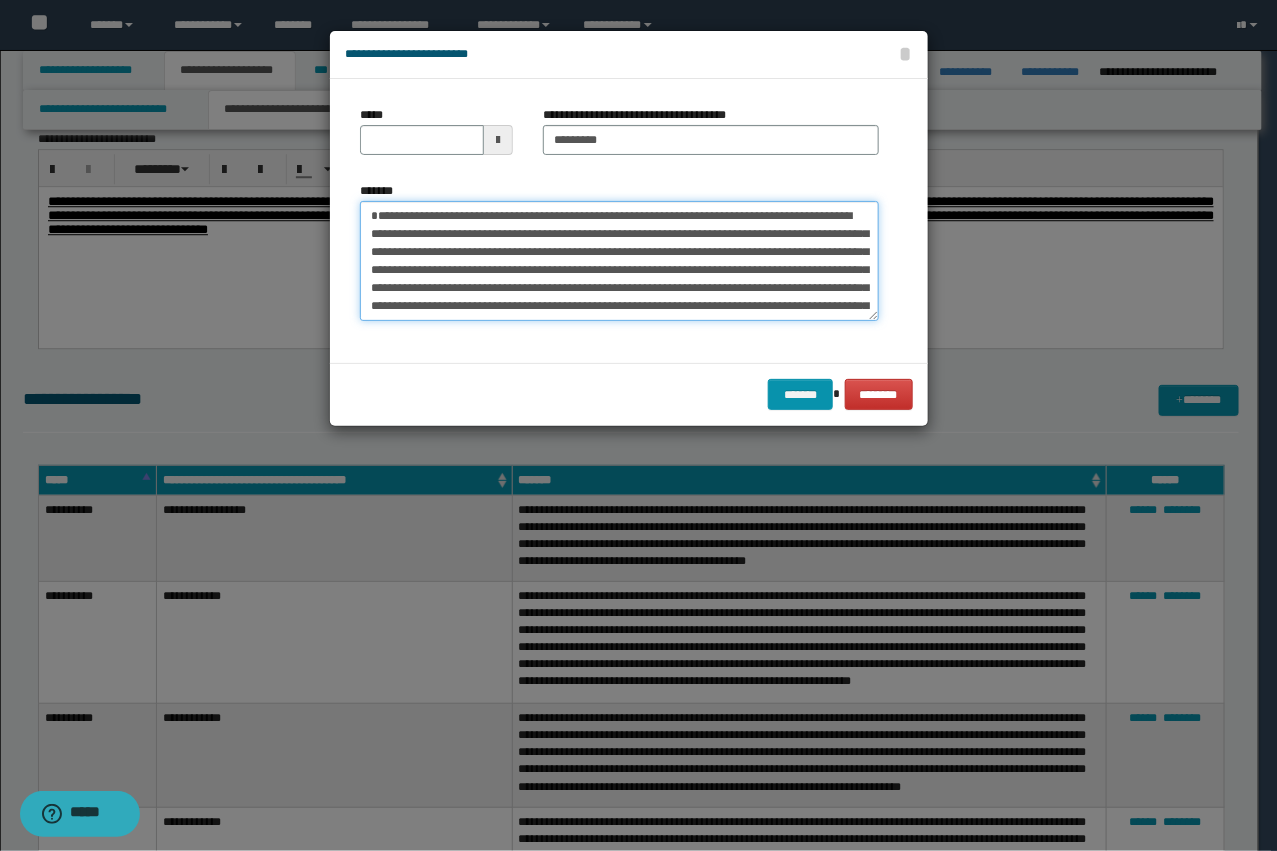 type 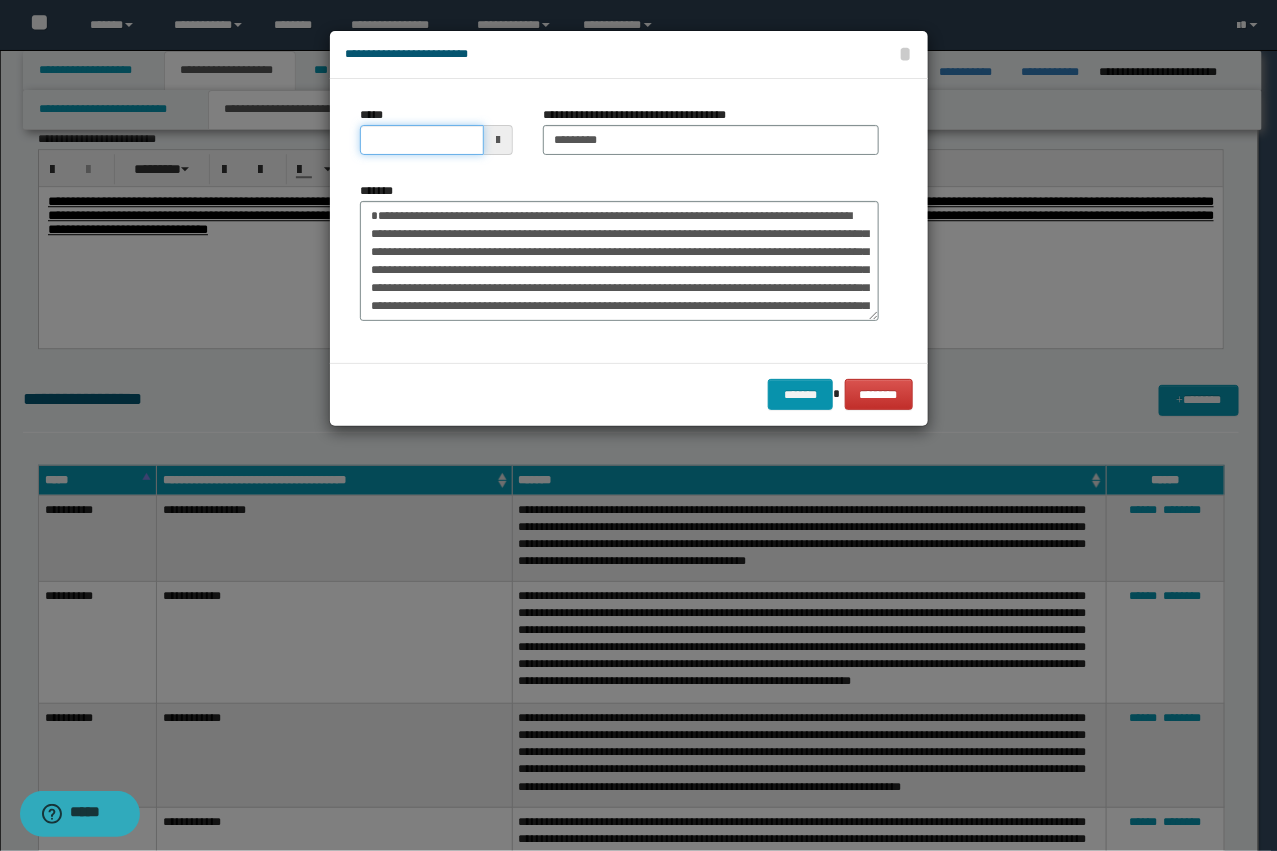 click on "*****" at bounding box center [422, 140] 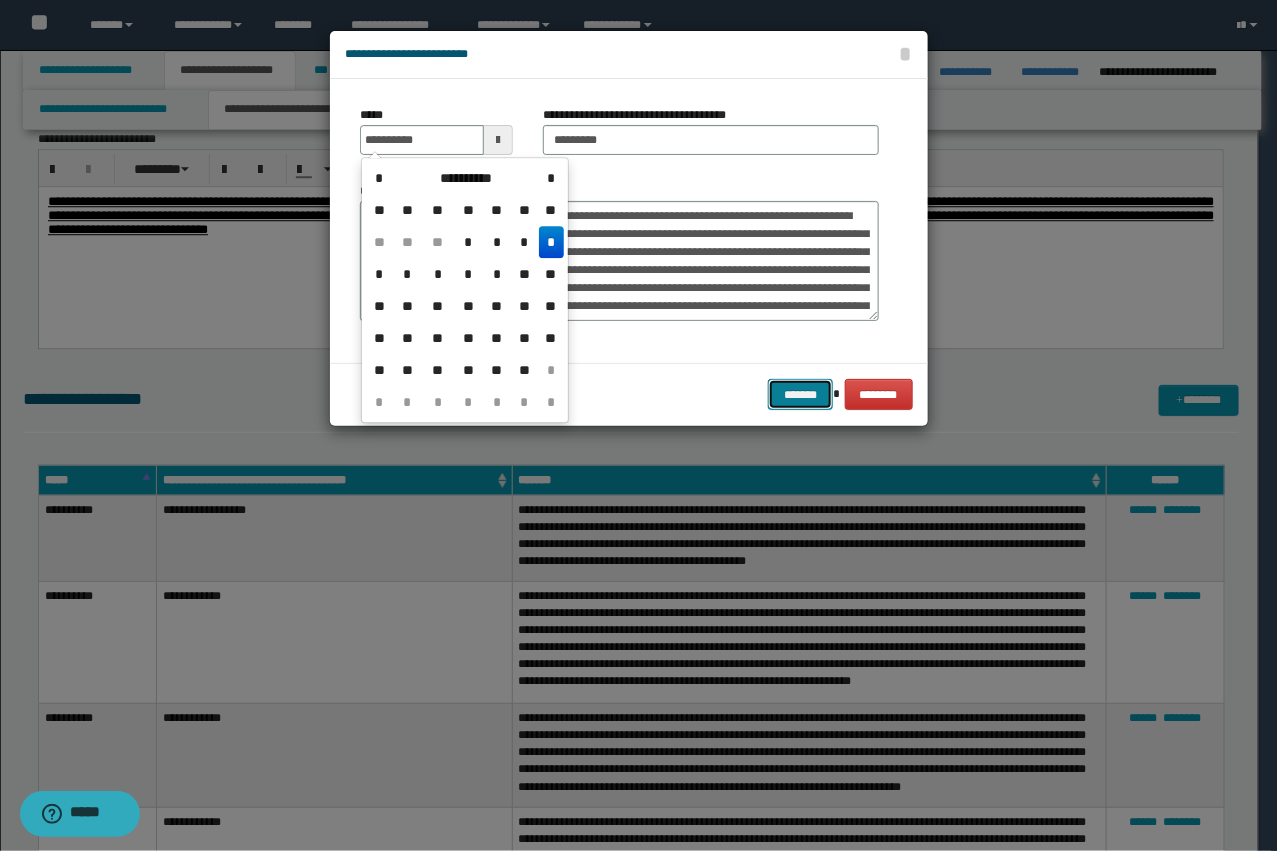 type on "**********" 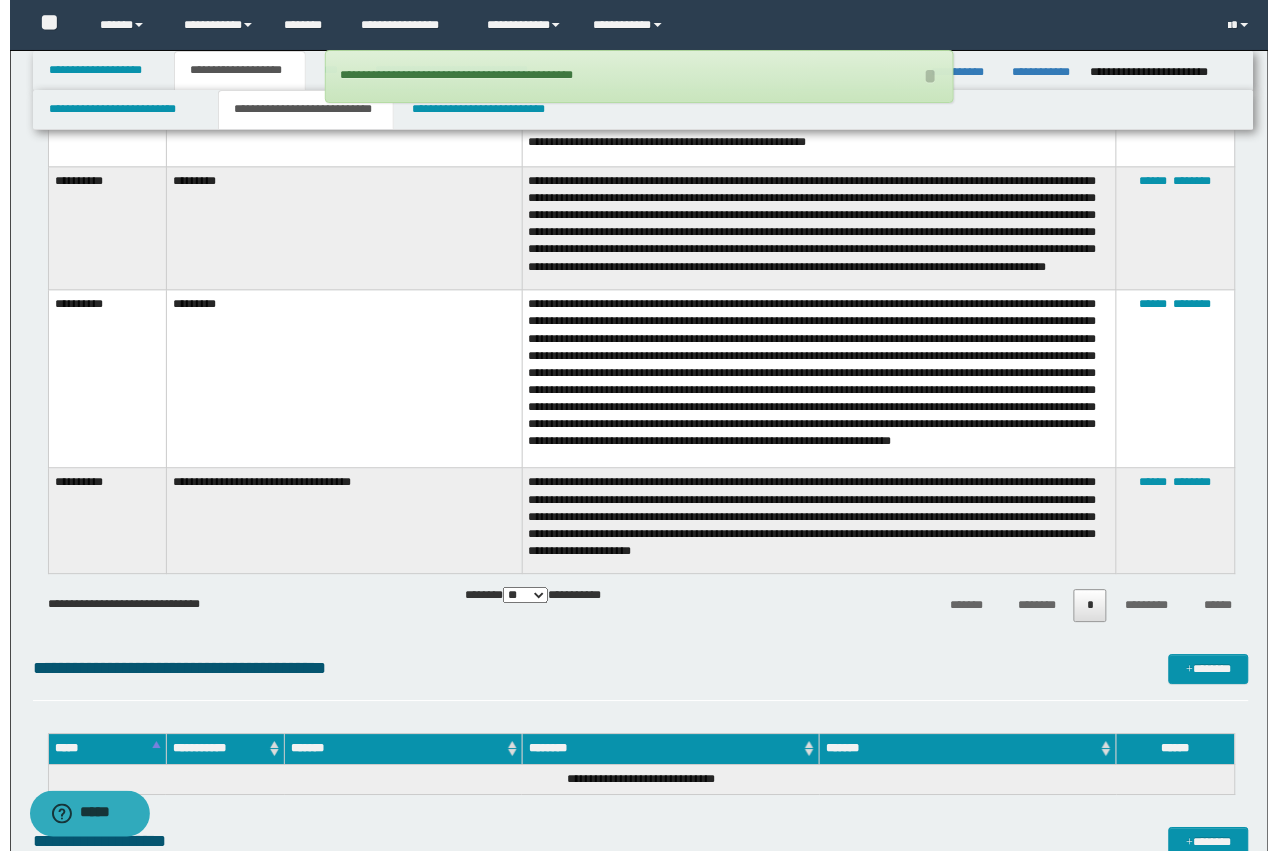 scroll, scrollTop: 2875, scrollLeft: 0, axis: vertical 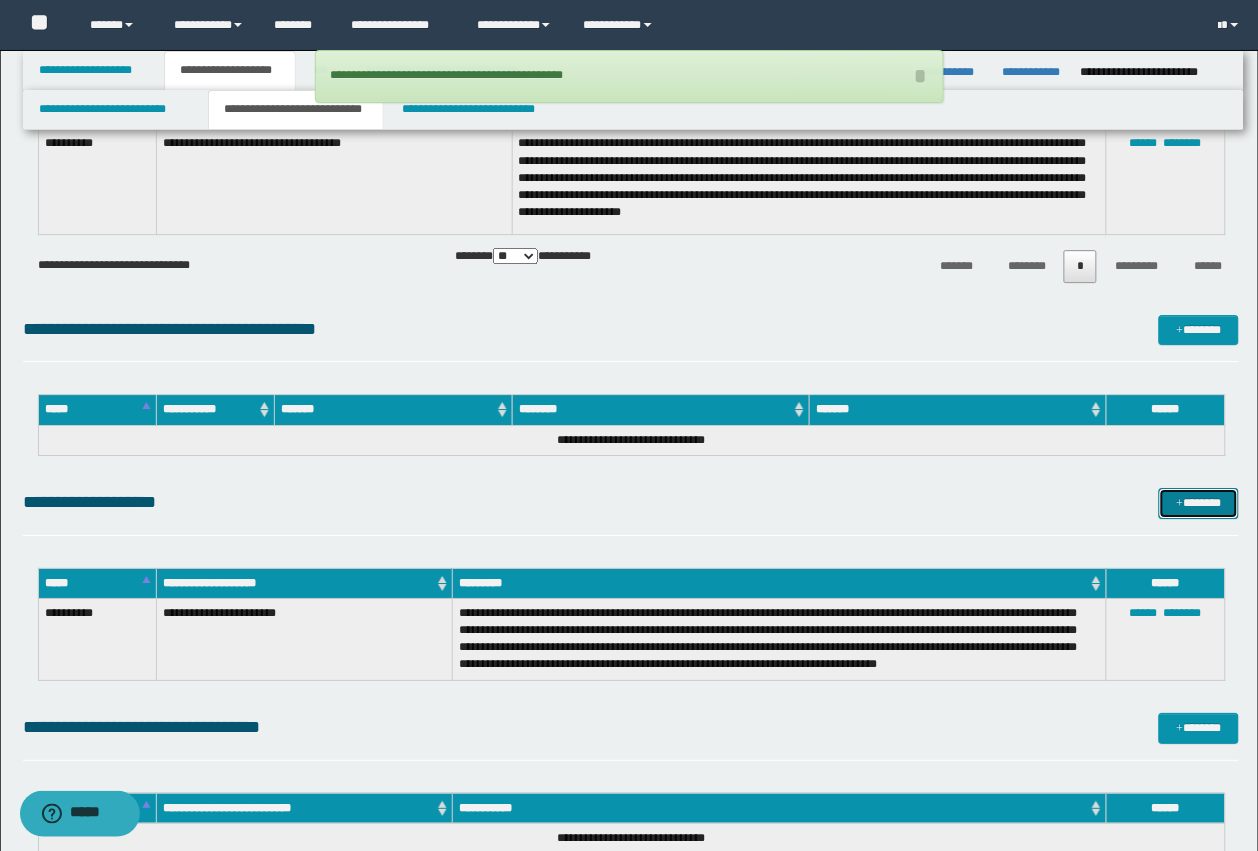 click on "*******" at bounding box center [1199, 503] 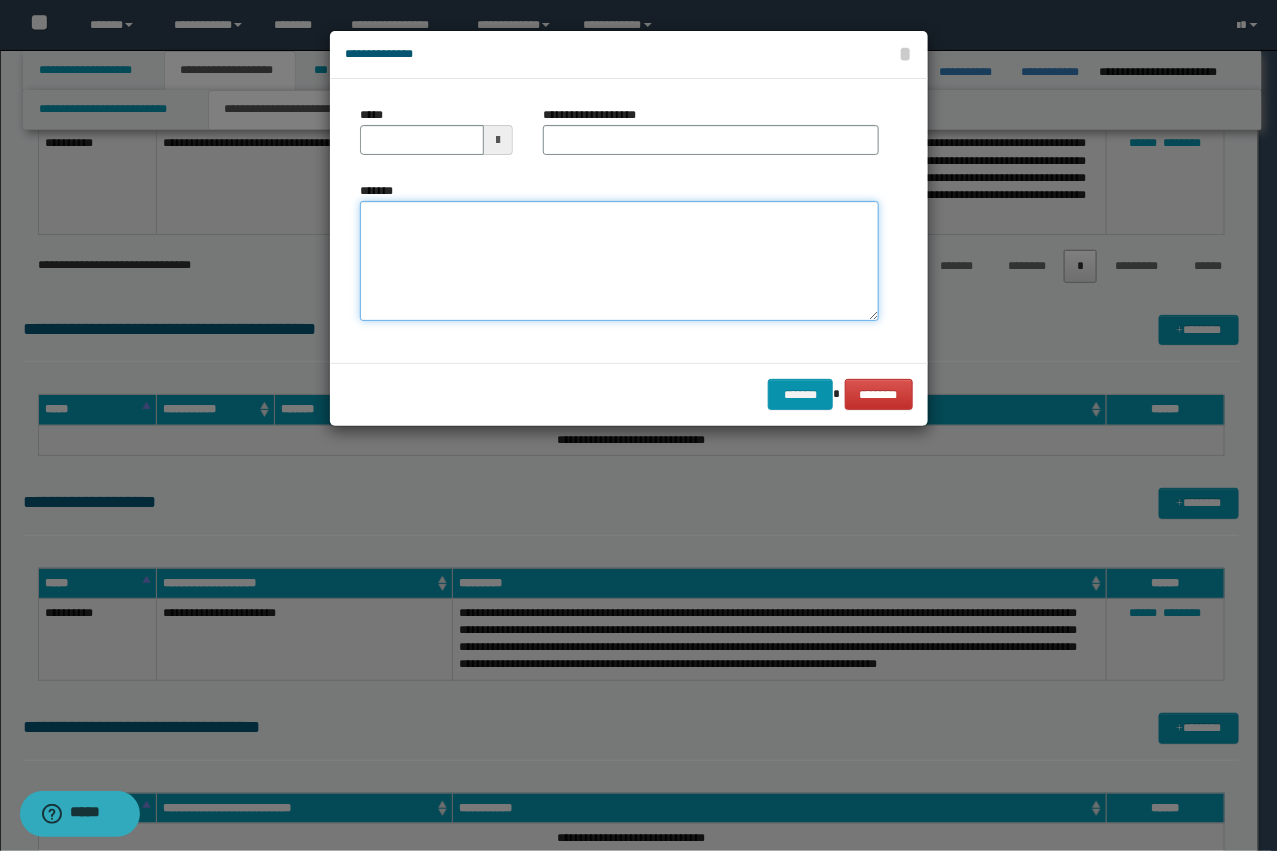 click on "*******" at bounding box center [619, 261] 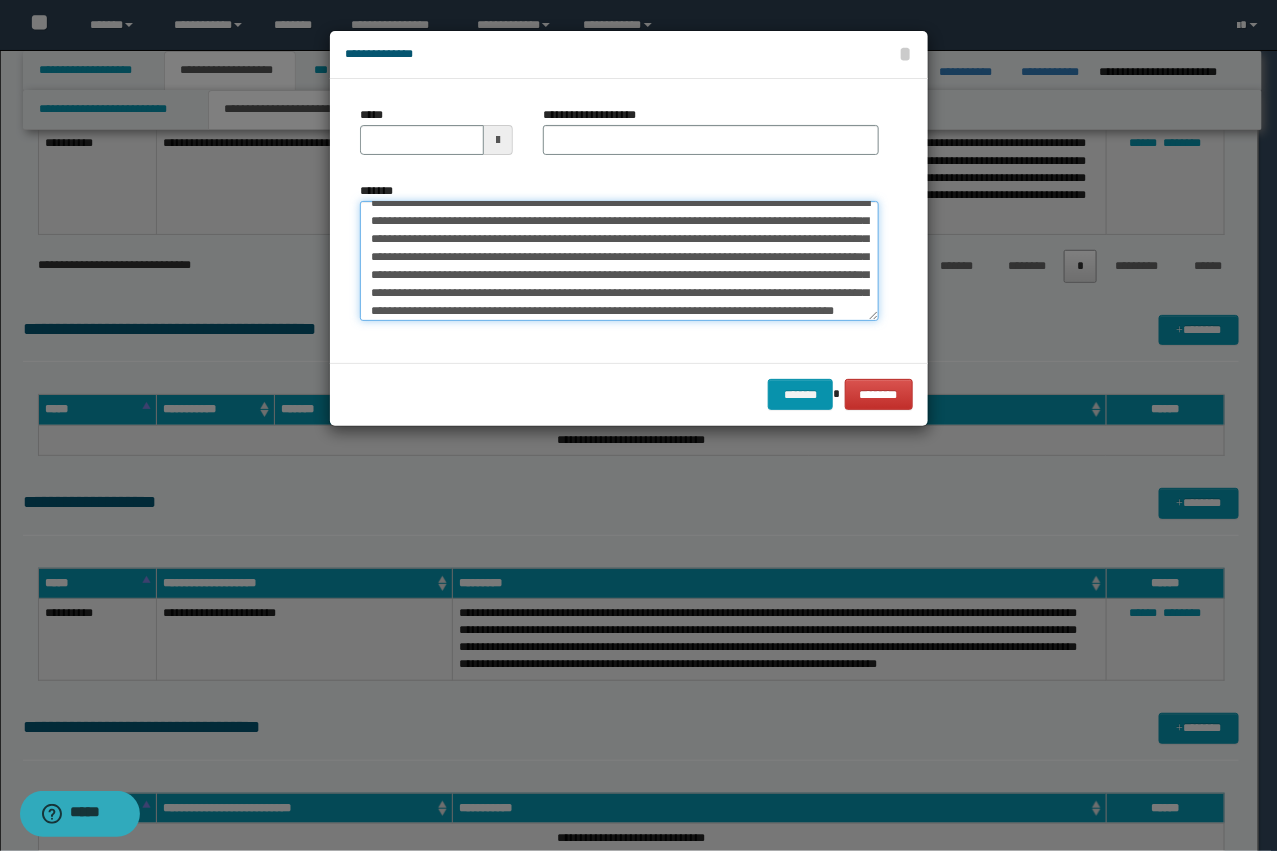 scroll, scrollTop: 0, scrollLeft: 0, axis: both 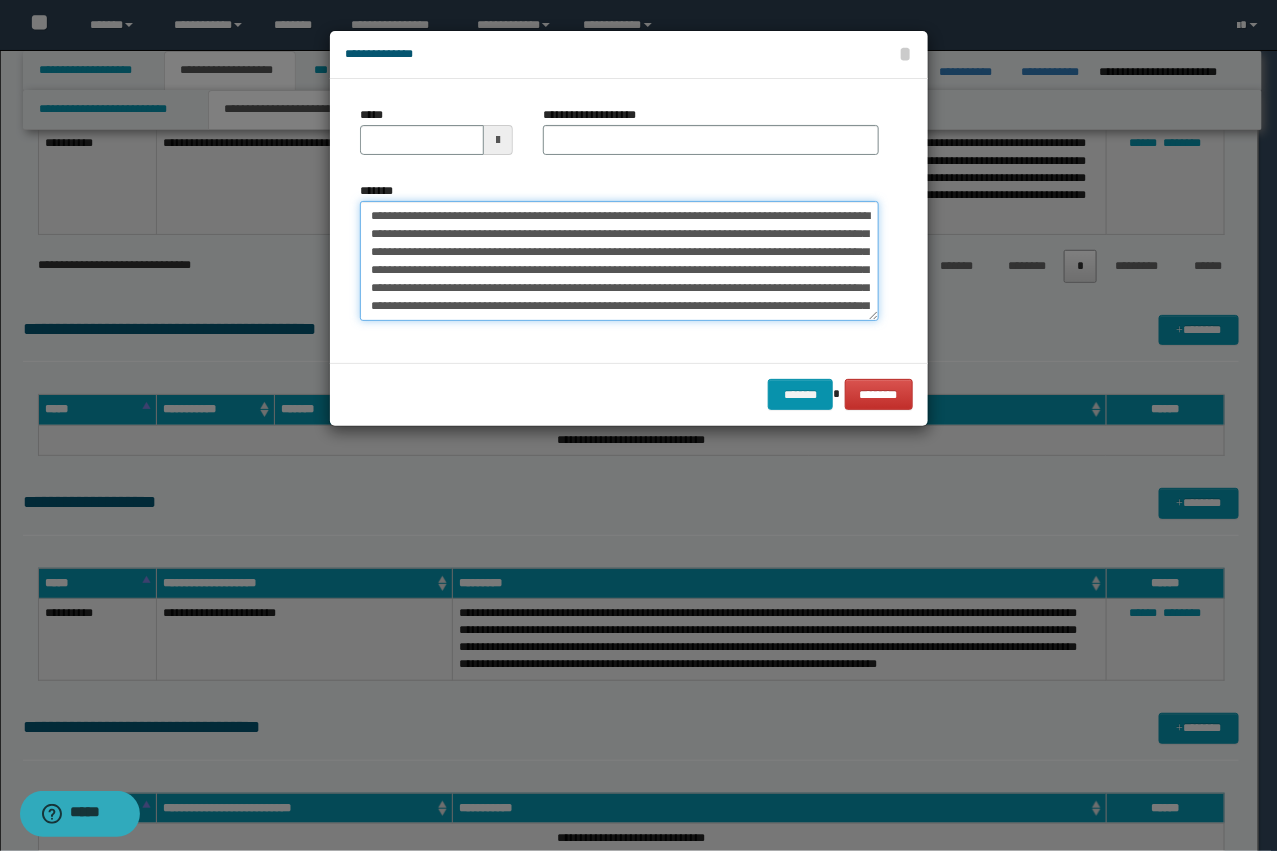 drag, startPoint x: 410, startPoint y: 273, endPoint x: 772, endPoint y: 263, distance: 362.1381 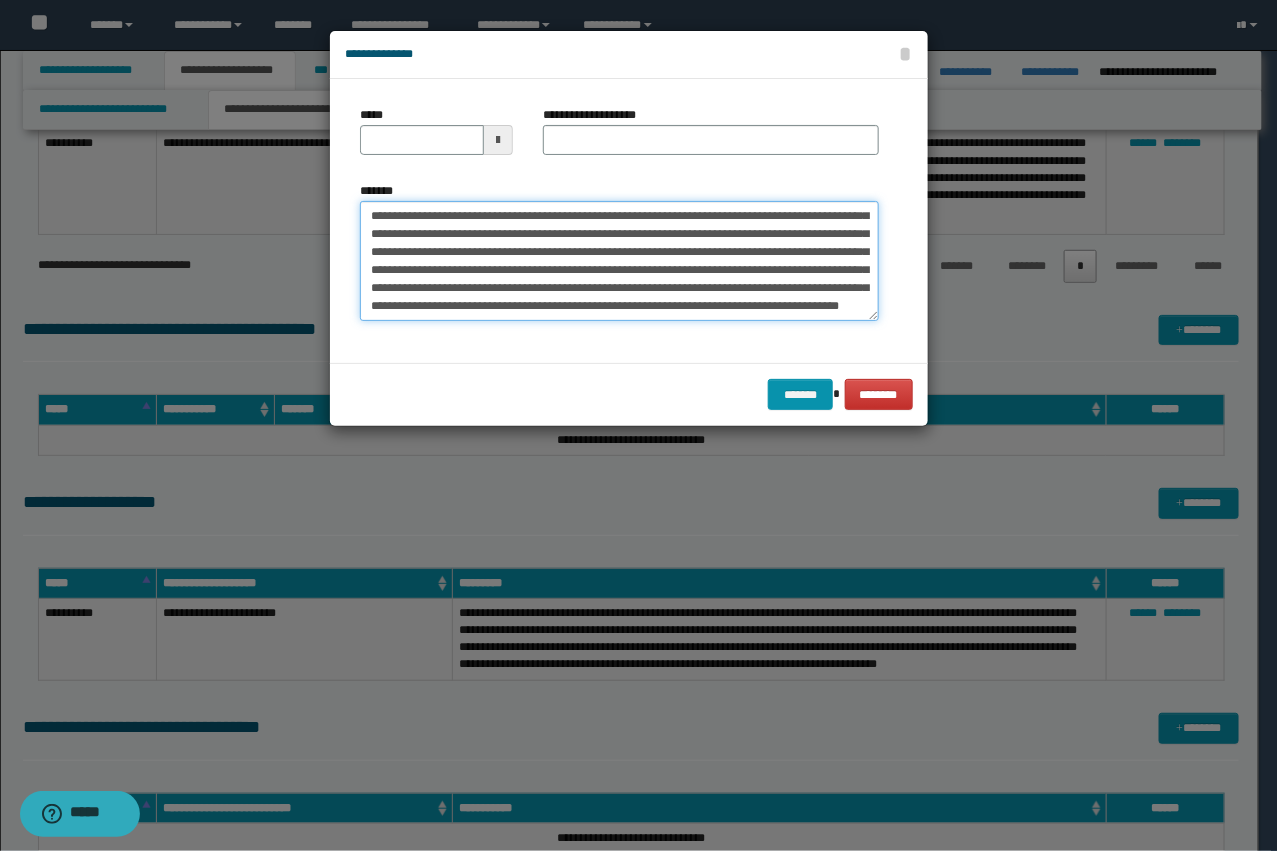 scroll, scrollTop: 0, scrollLeft: 0, axis: both 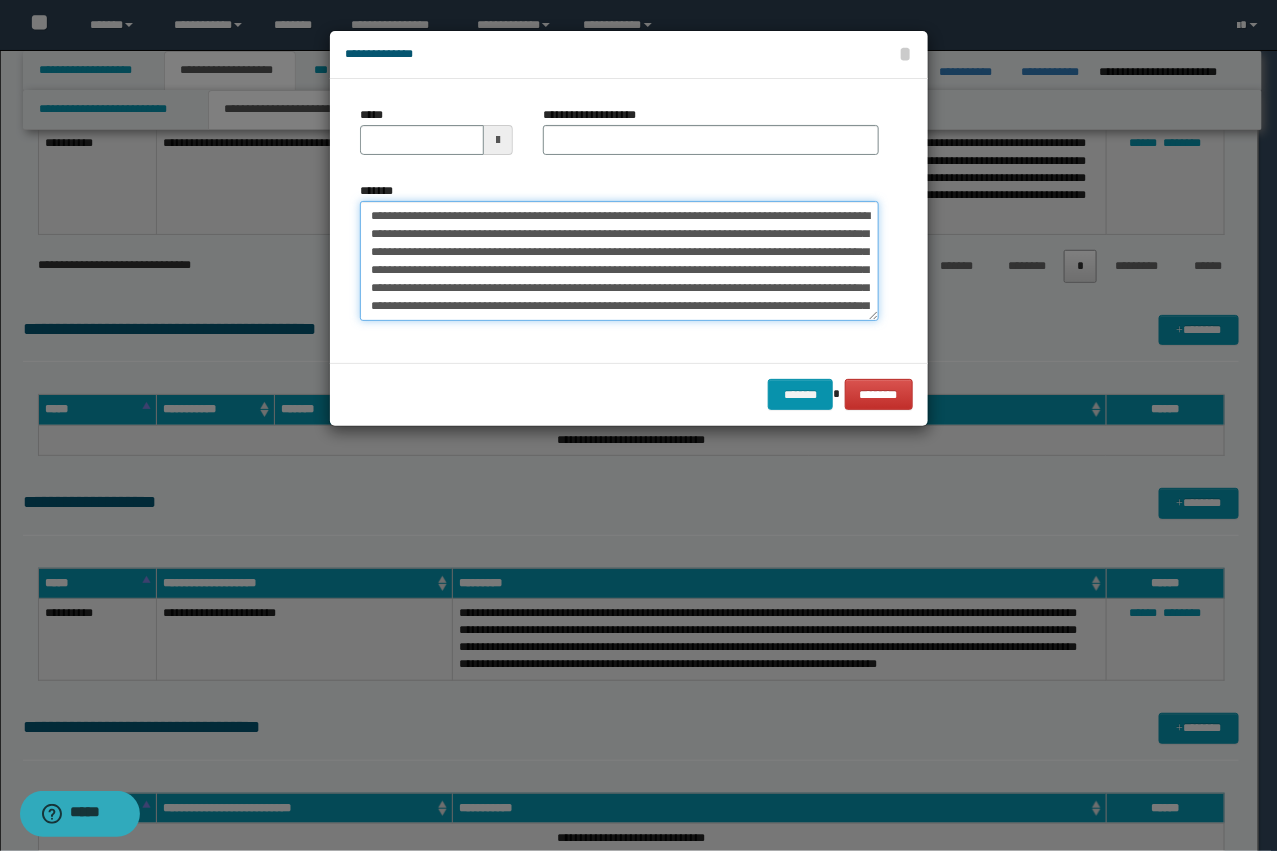 drag, startPoint x: 620, startPoint y: 222, endPoint x: 437, endPoint y: 215, distance: 183.13383 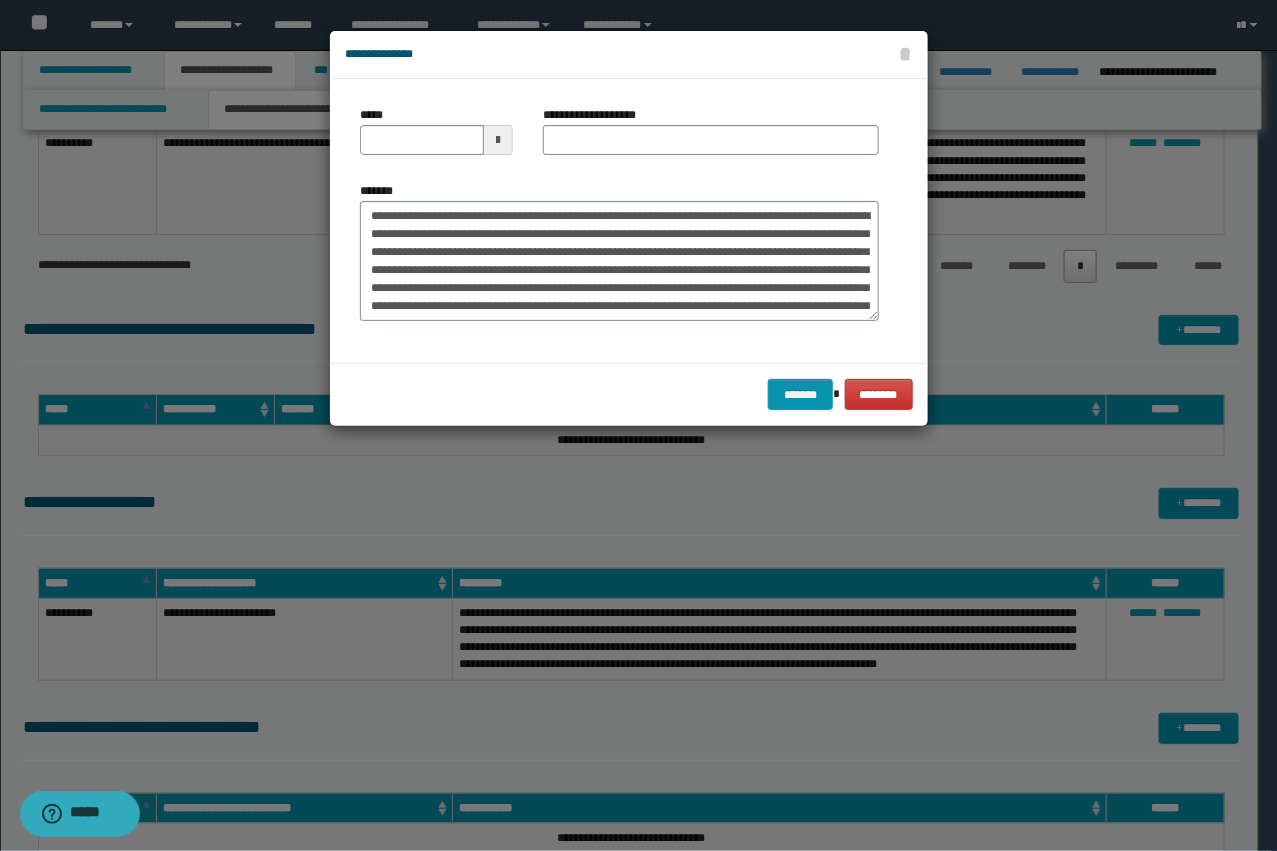 drag, startPoint x: 608, startPoint y: 161, endPoint x: 643, endPoint y: 143, distance: 39.357338 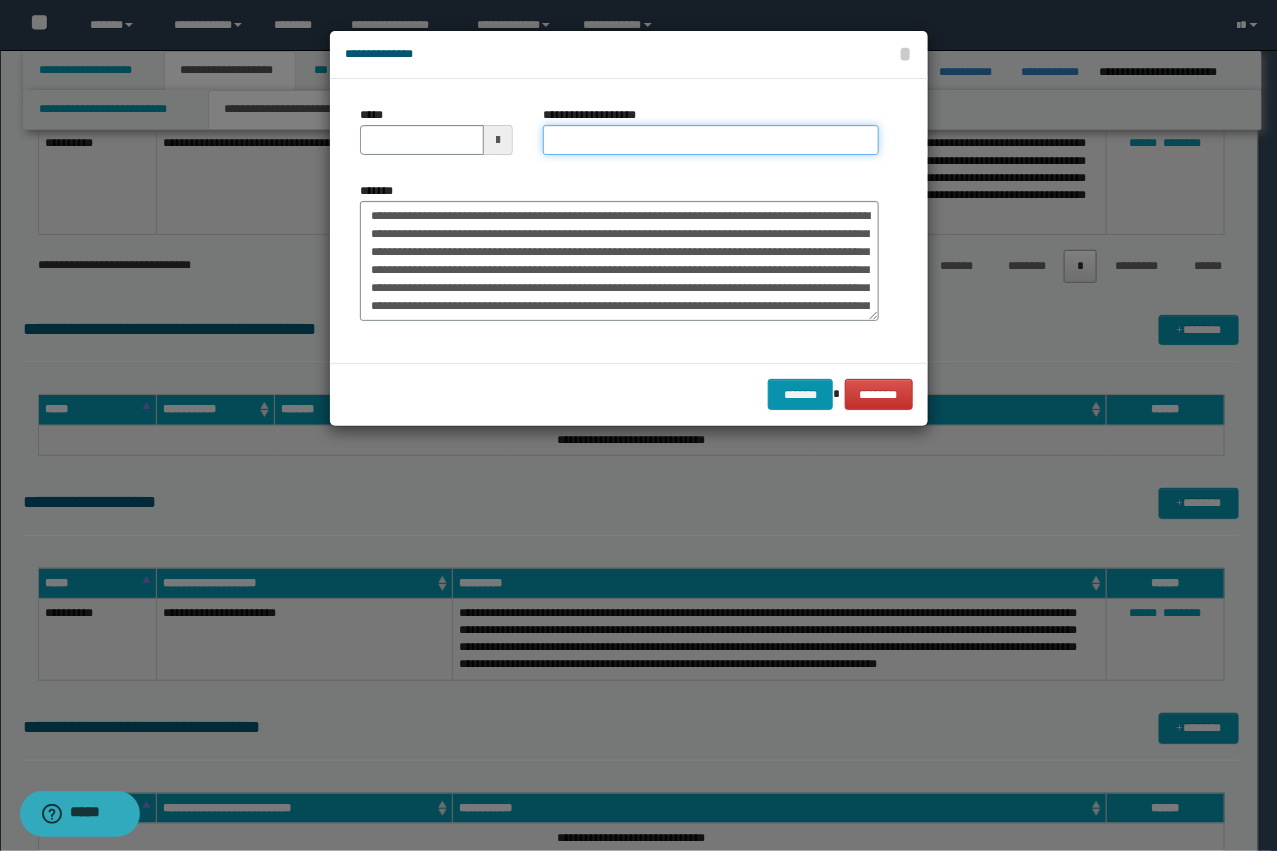 click on "**********" at bounding box center (711, 140) 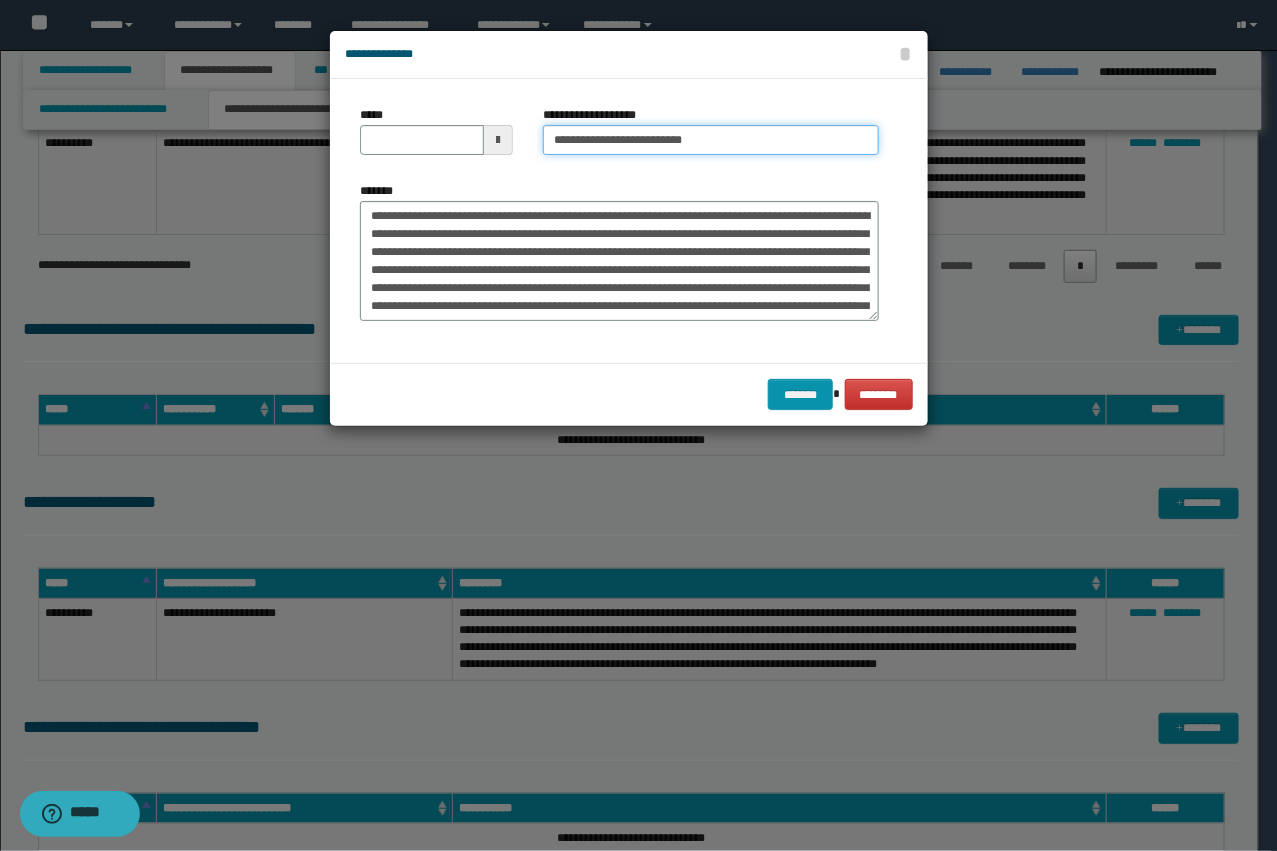 type on "**********" 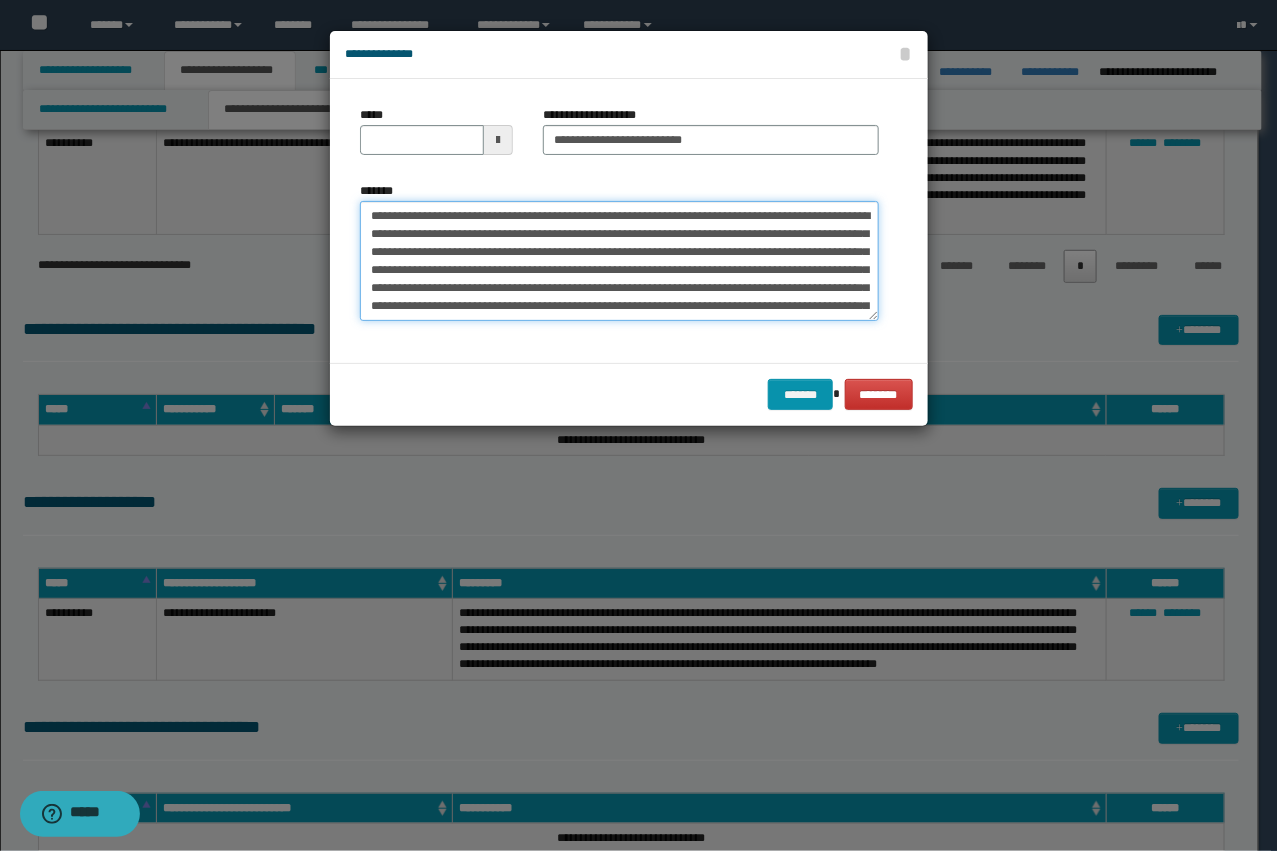 drag, startPoint x: 435, startPoint y: 218, endPoint x: 311, endPoint y: 201, distance: 125.1599 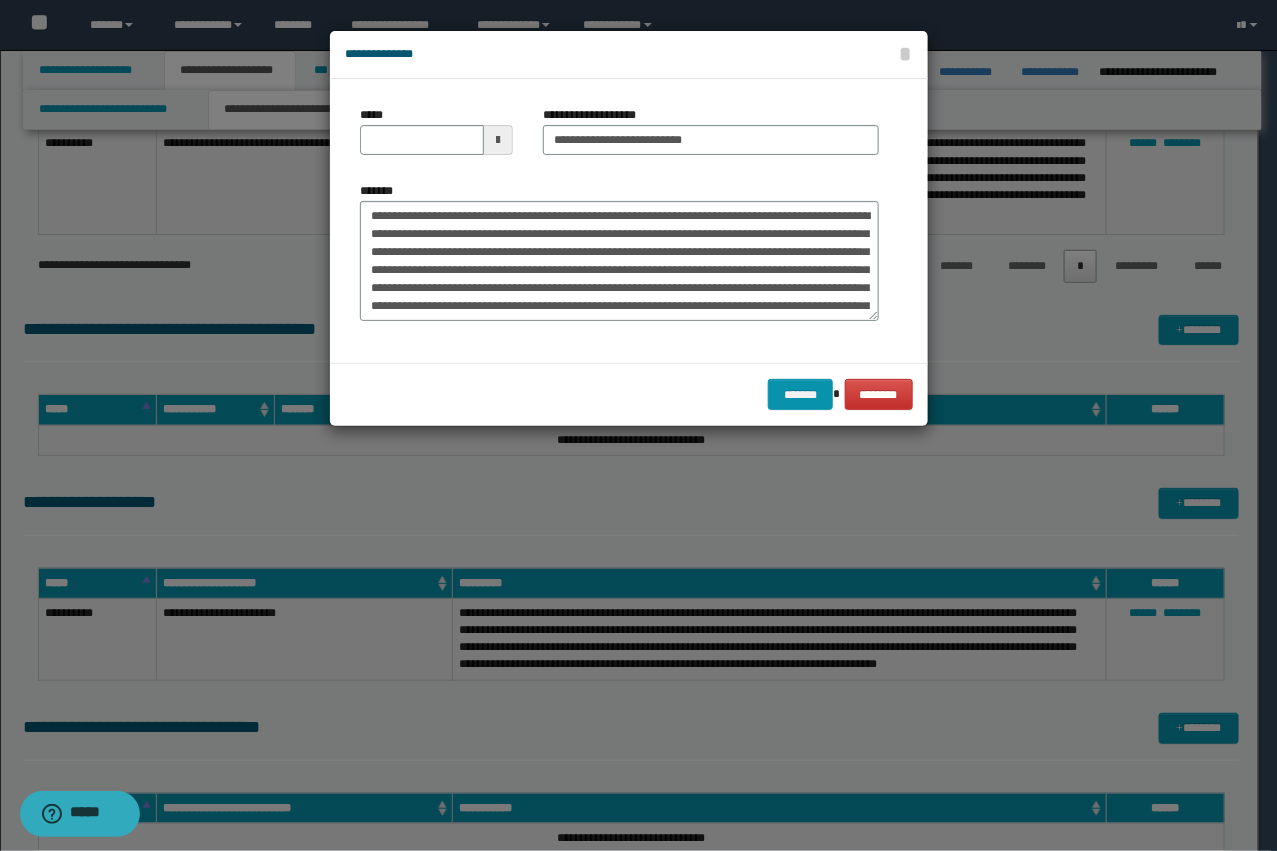 click on "*****" at bounding box center (436, 130) 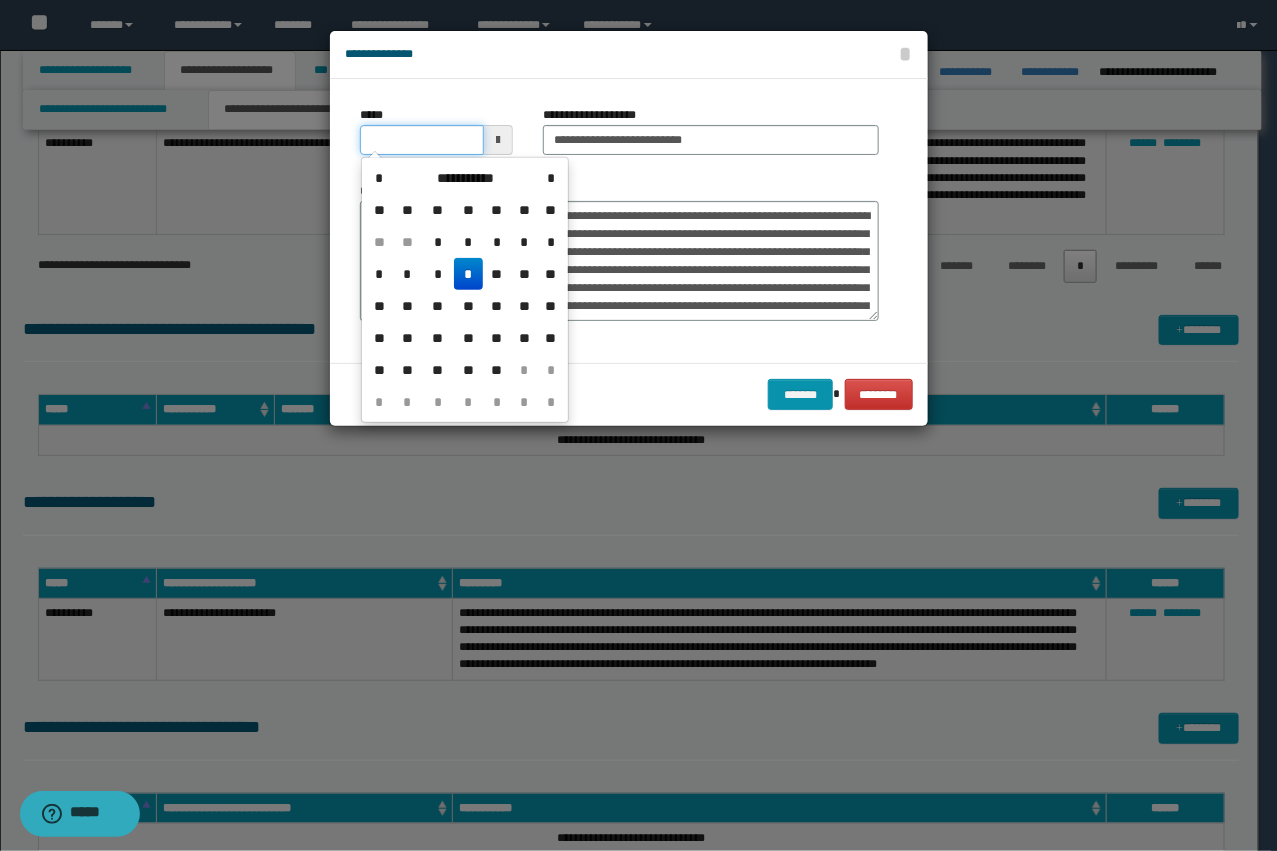 click on "*****" at bounding box center [422, 140] 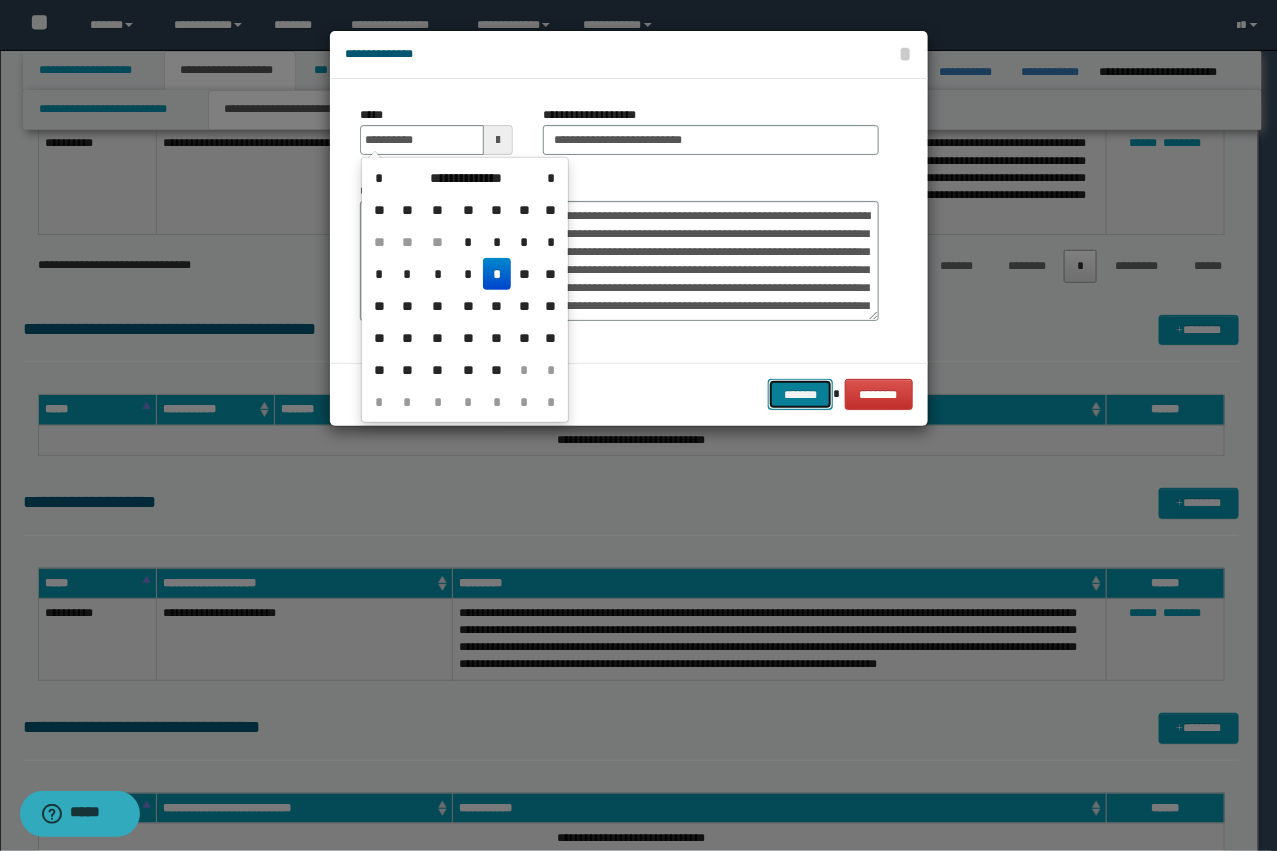 type on "**********" 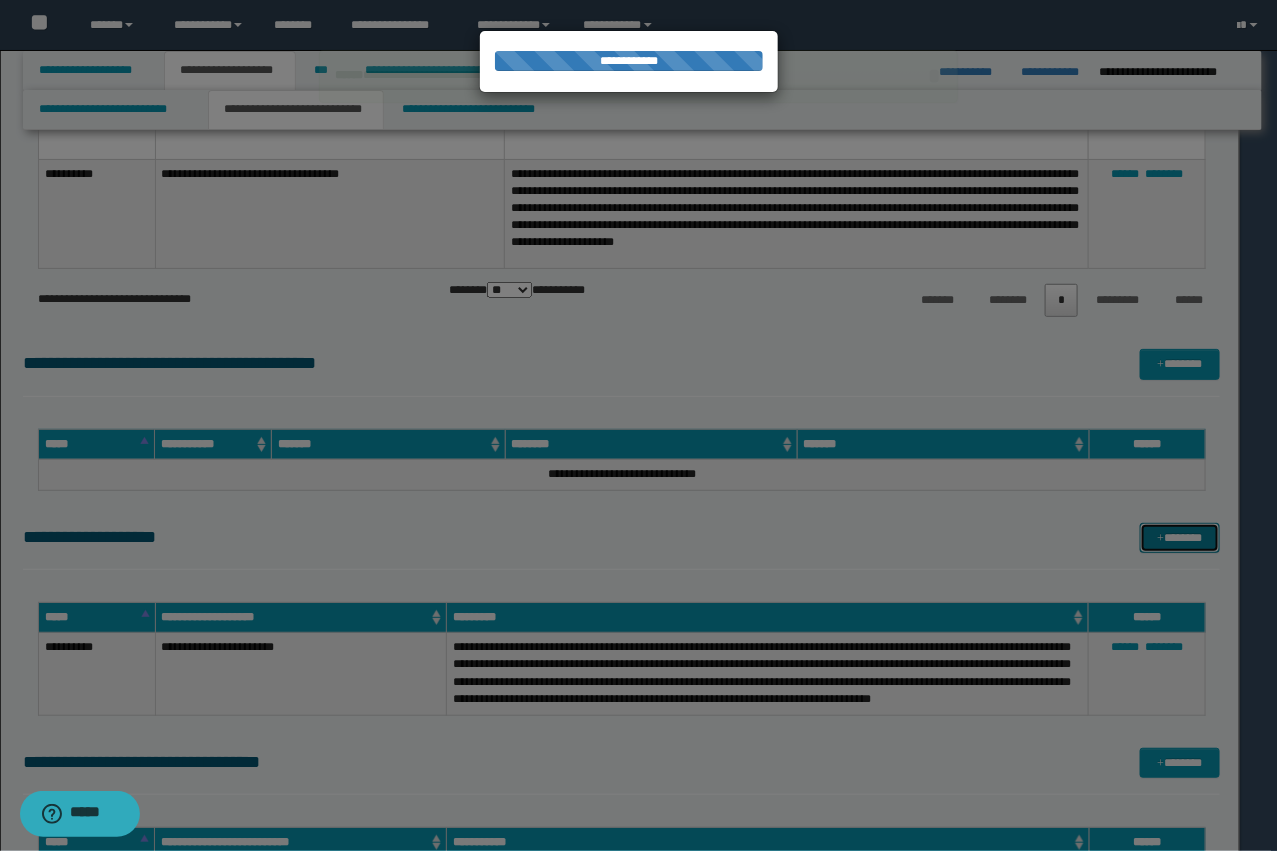 type 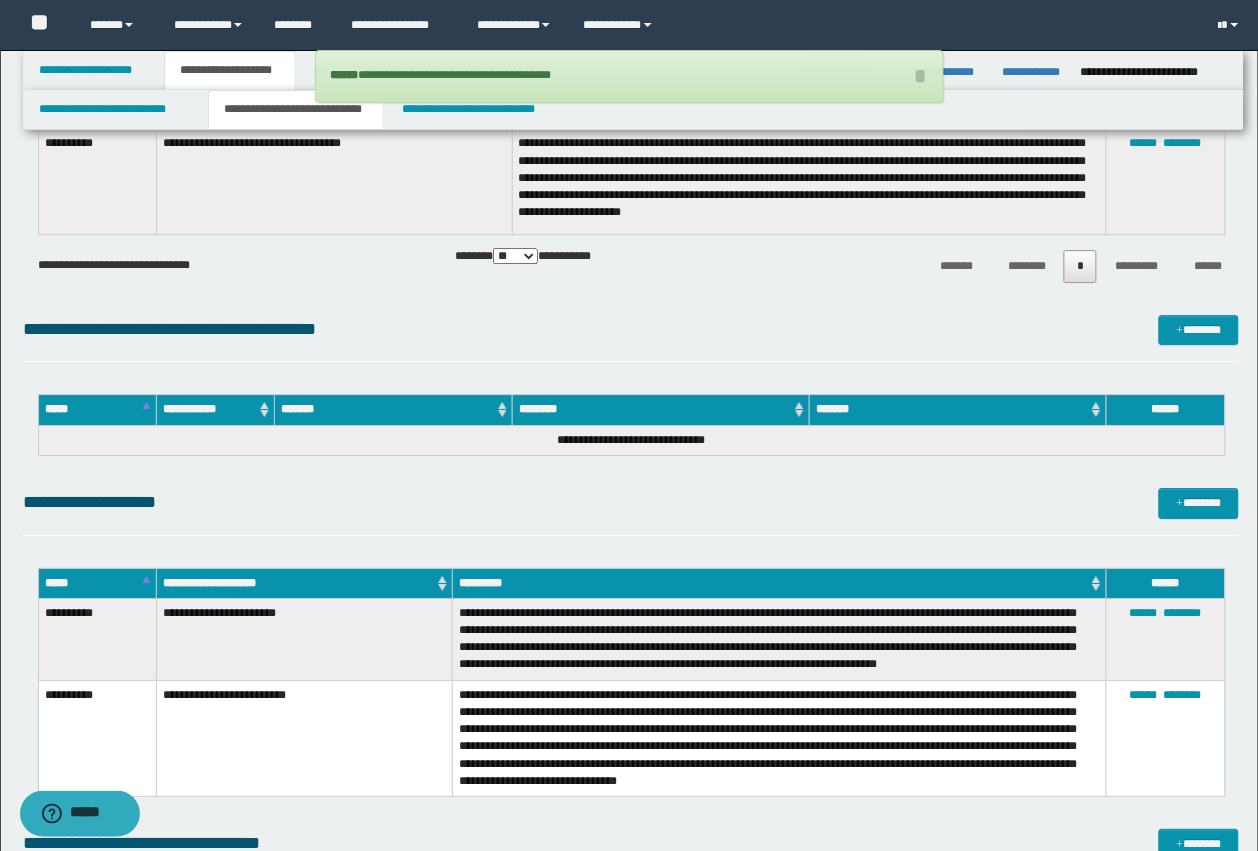 click on "**********" at bounding box center [631, -741] 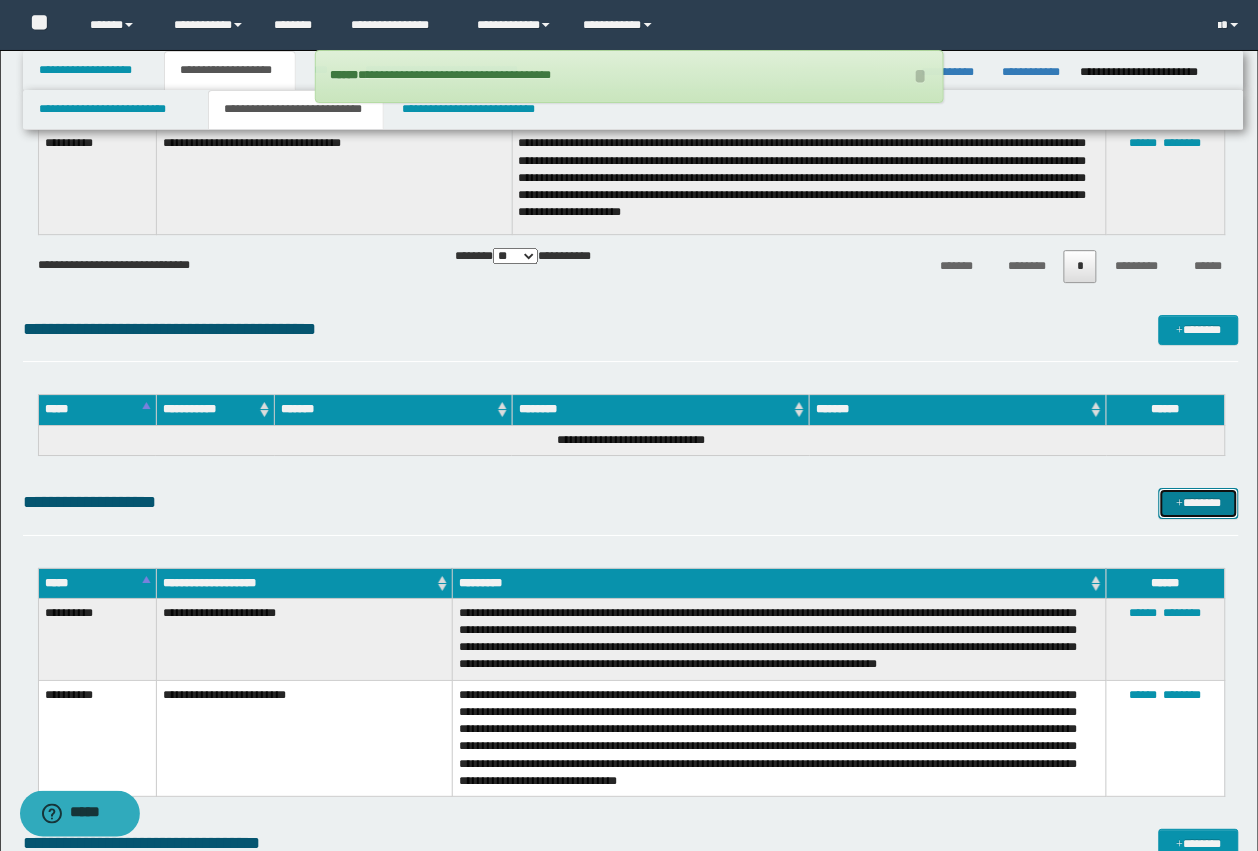 click on "*******" at bounding box center [1199, 503] 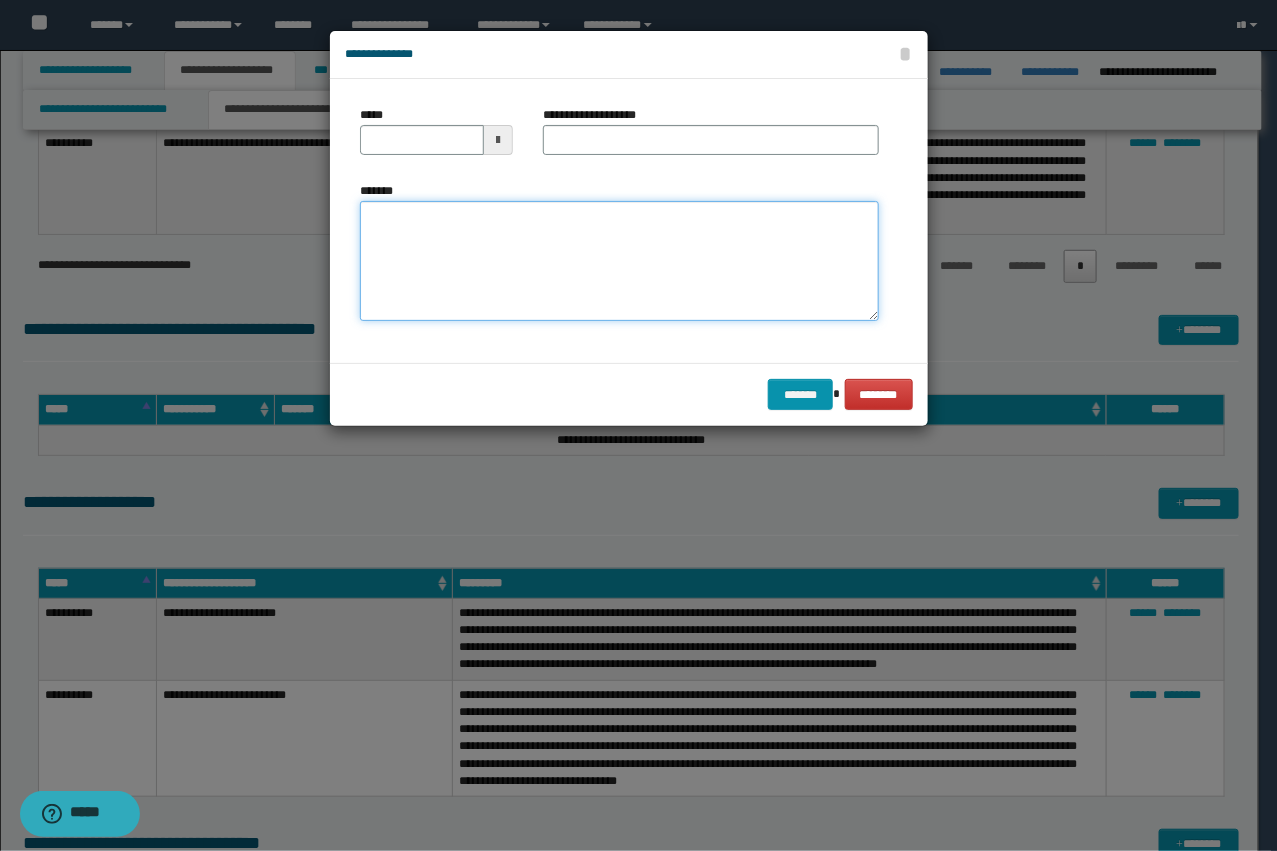 click on "*******" at bounding box center (619, 261) 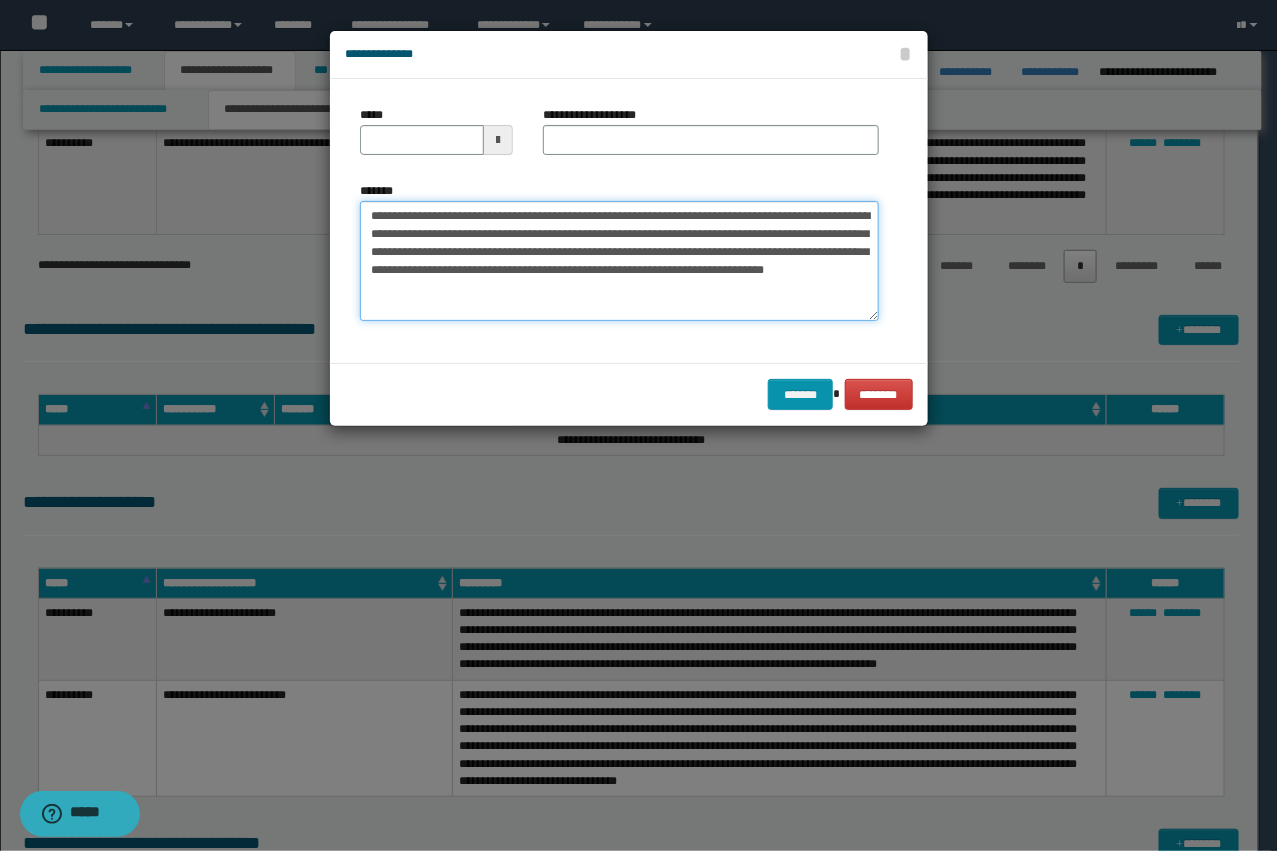 drag, startPoint x: 597, startPoint y: 218, endPoint x: 435, endPoint y: 205, distance: 162.52077 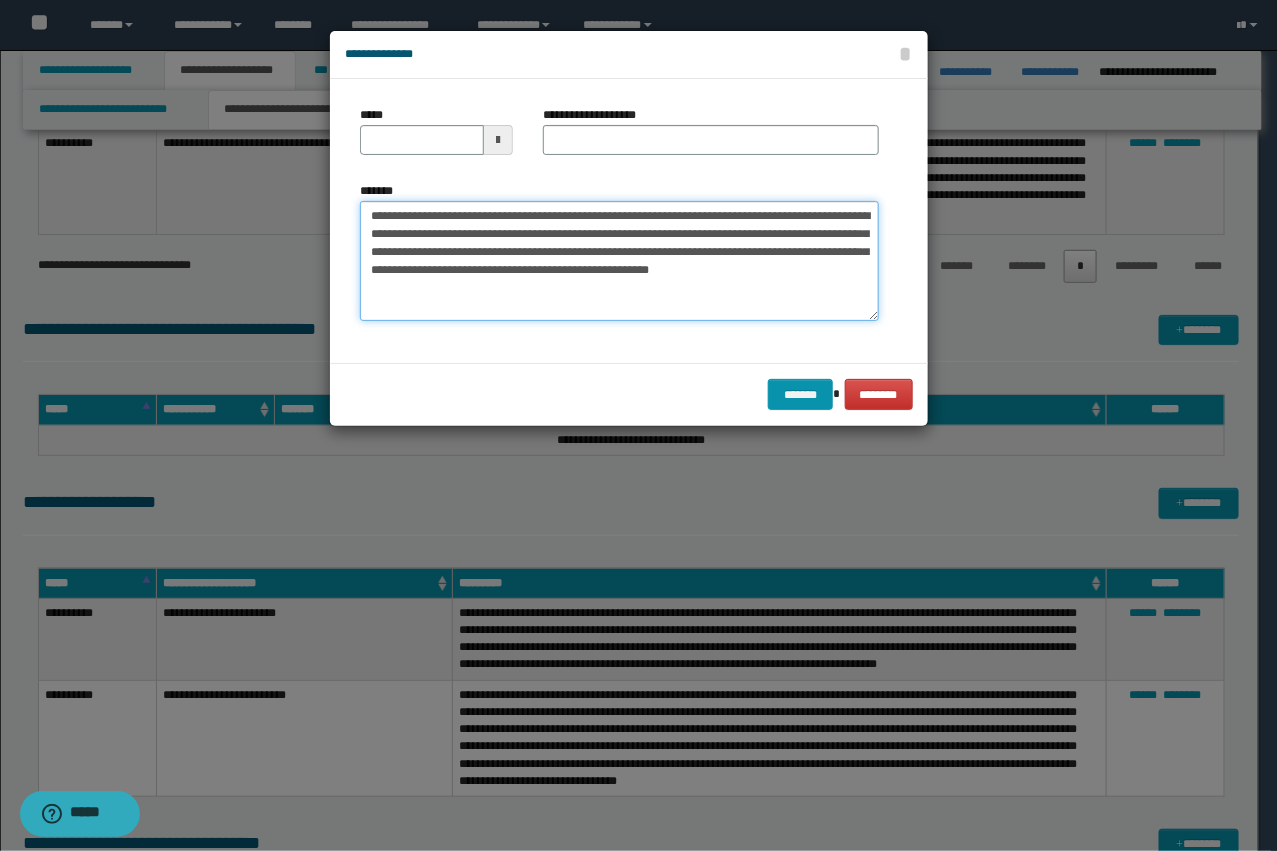 type on "**********" 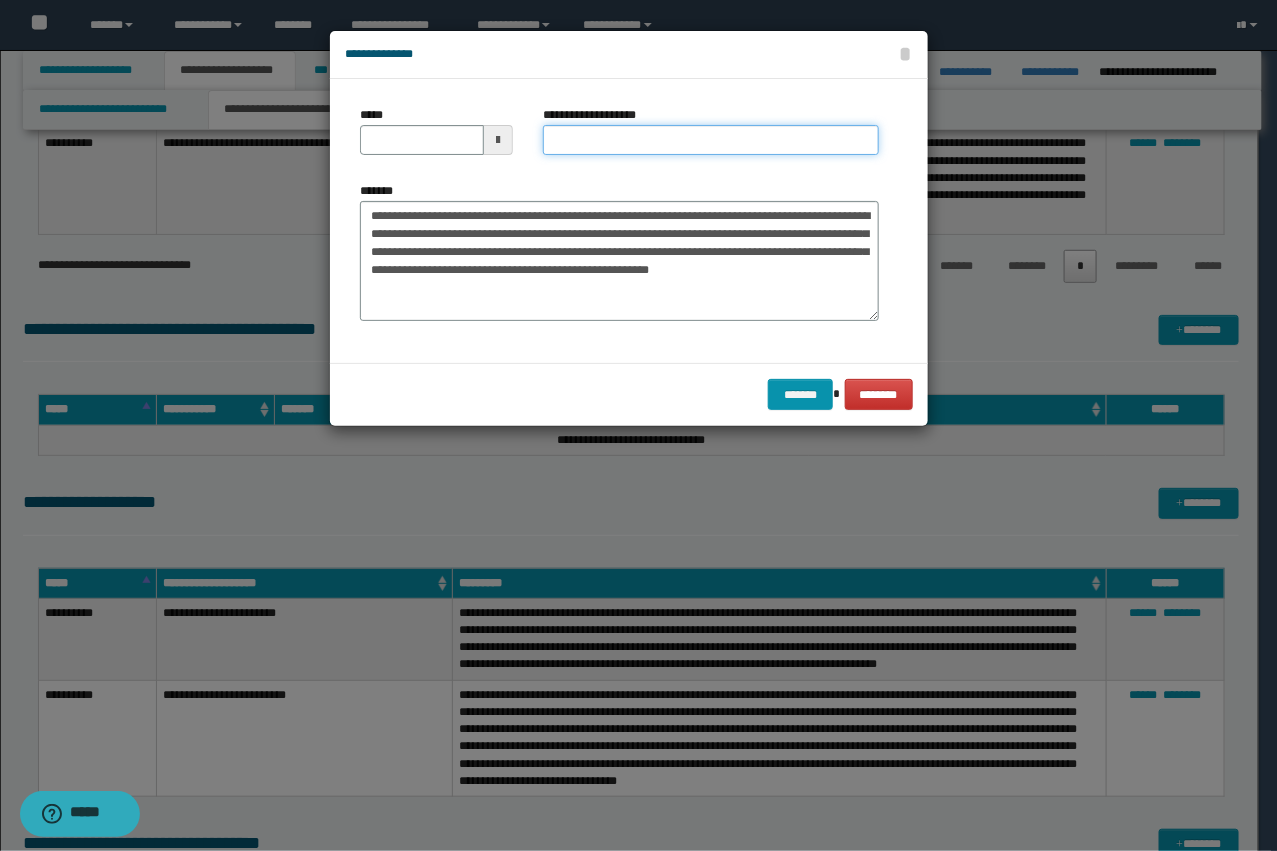 click on "**********" at bounding box center (711, 140) 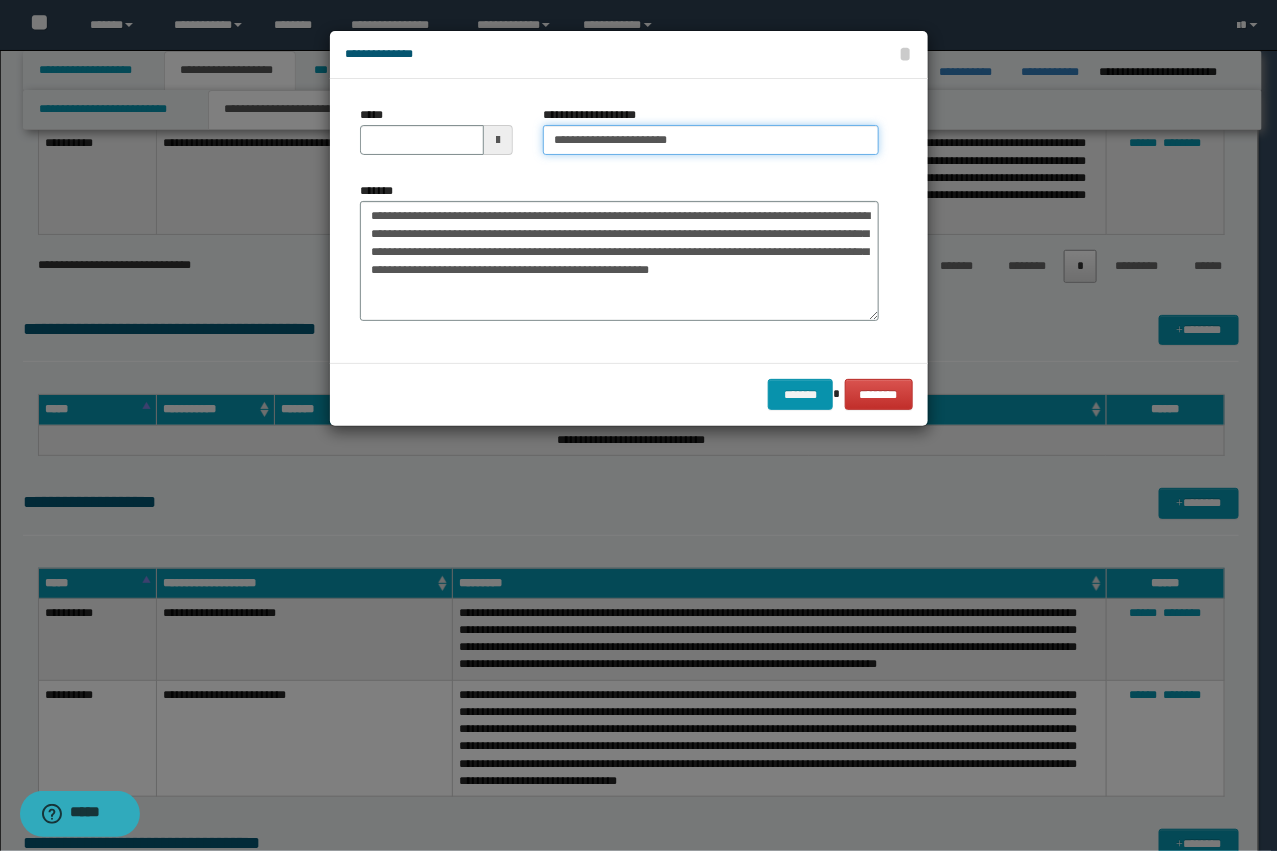 type on "**********" 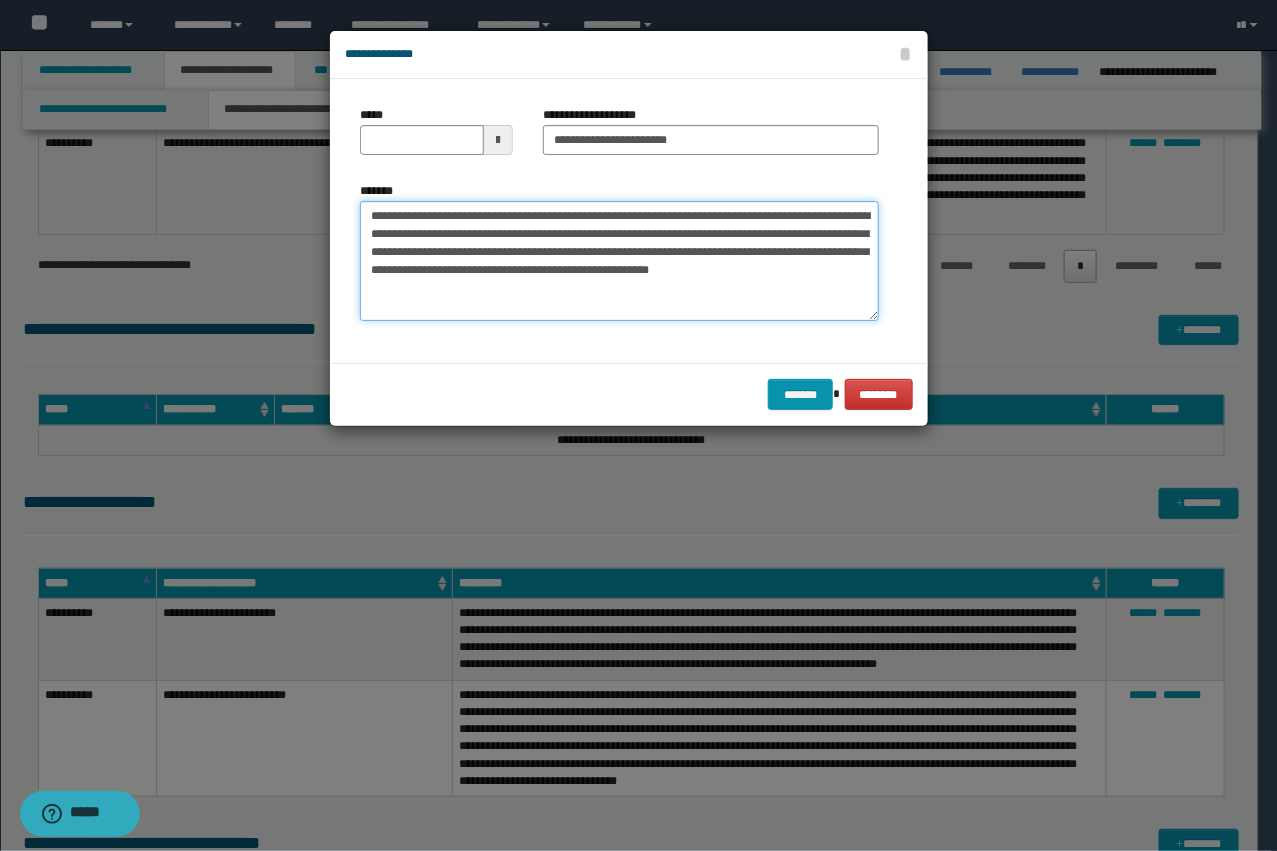 click on "**********" at bounding box center (619, 261) 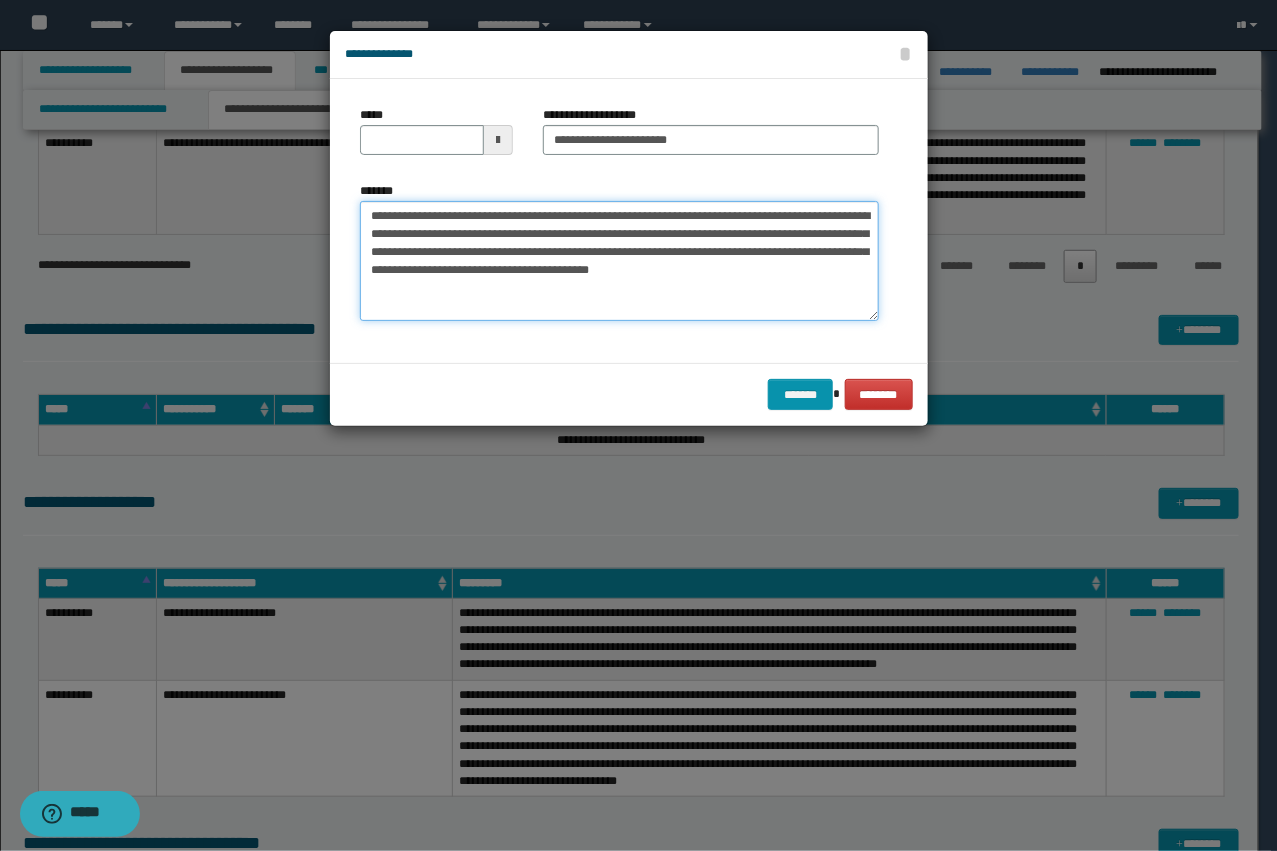 type 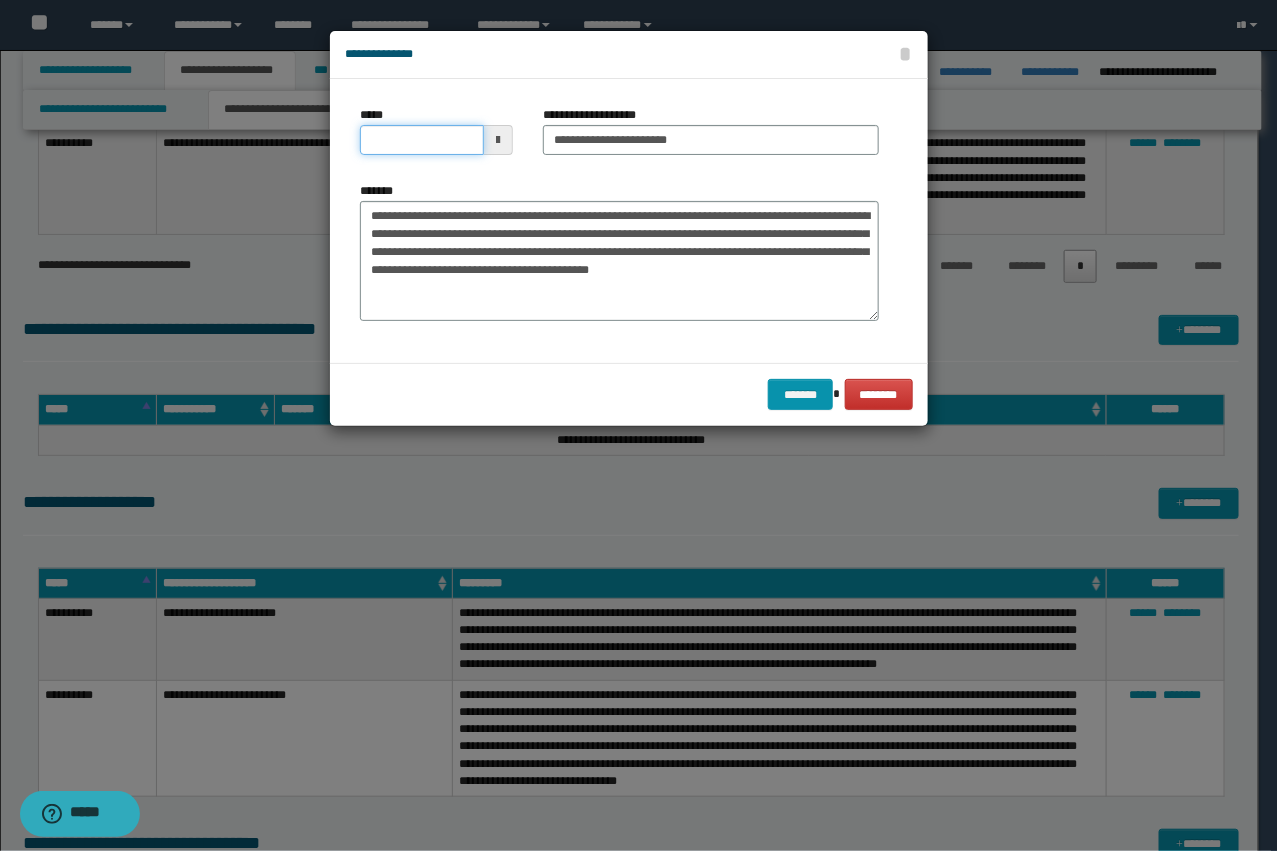 click on "*****" at bounding box center (422, 140) 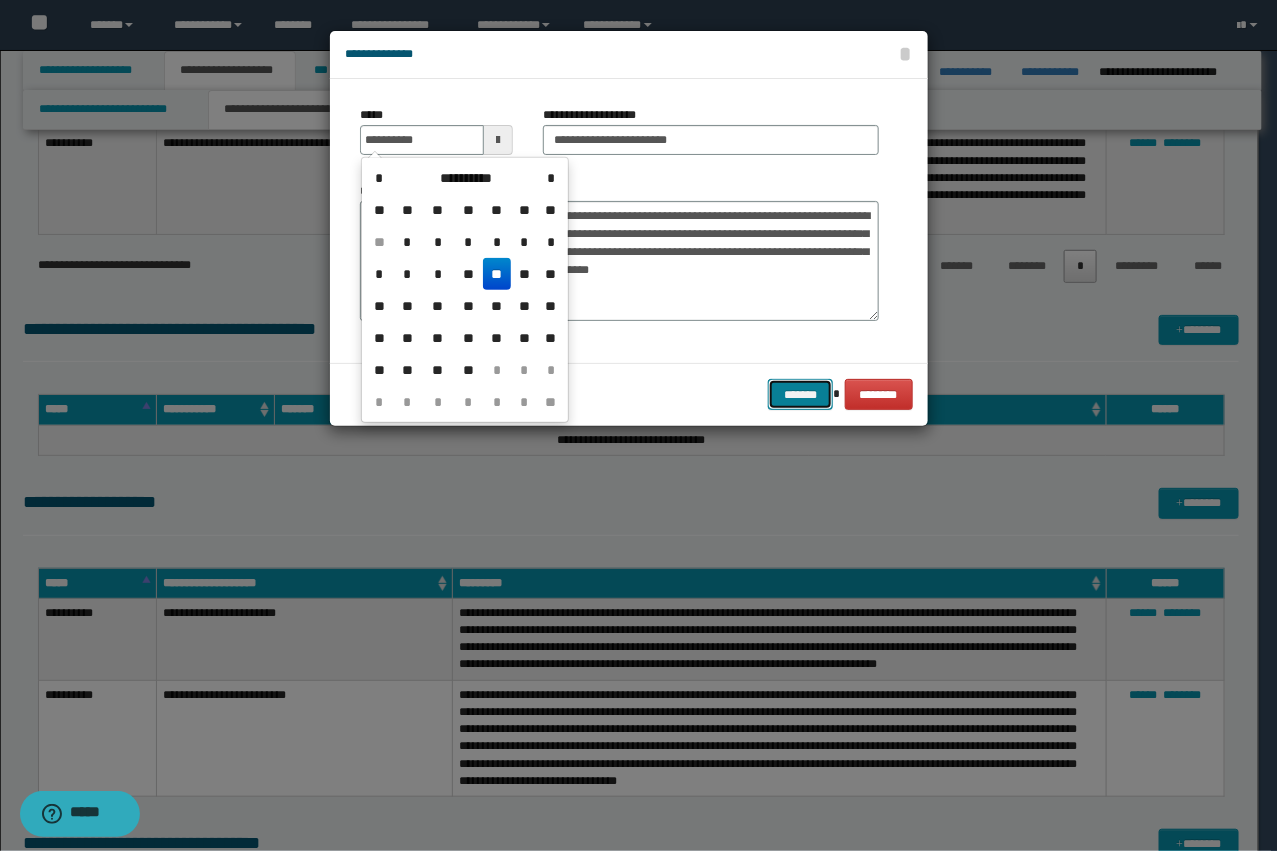 type on "**********" 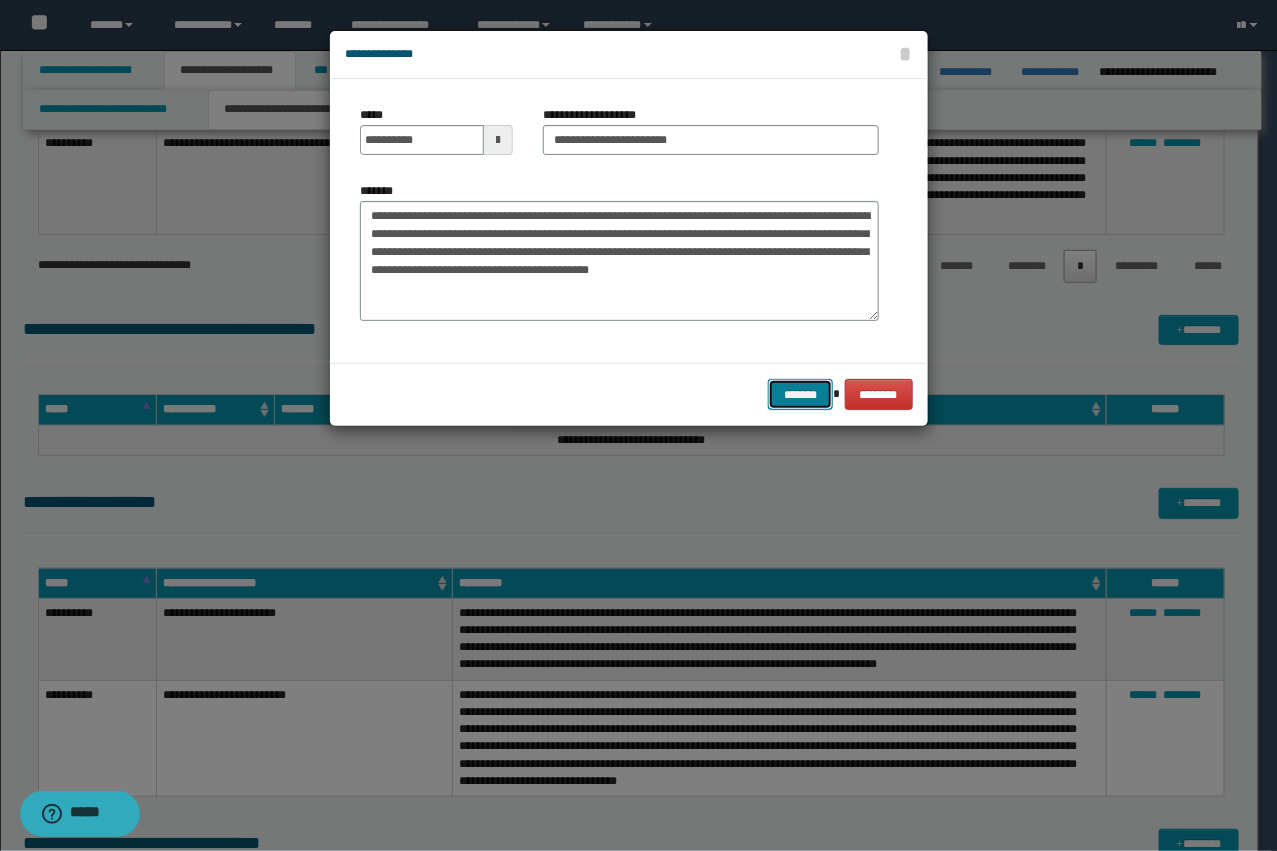 click on "*******" at bounding box center (800, 394) 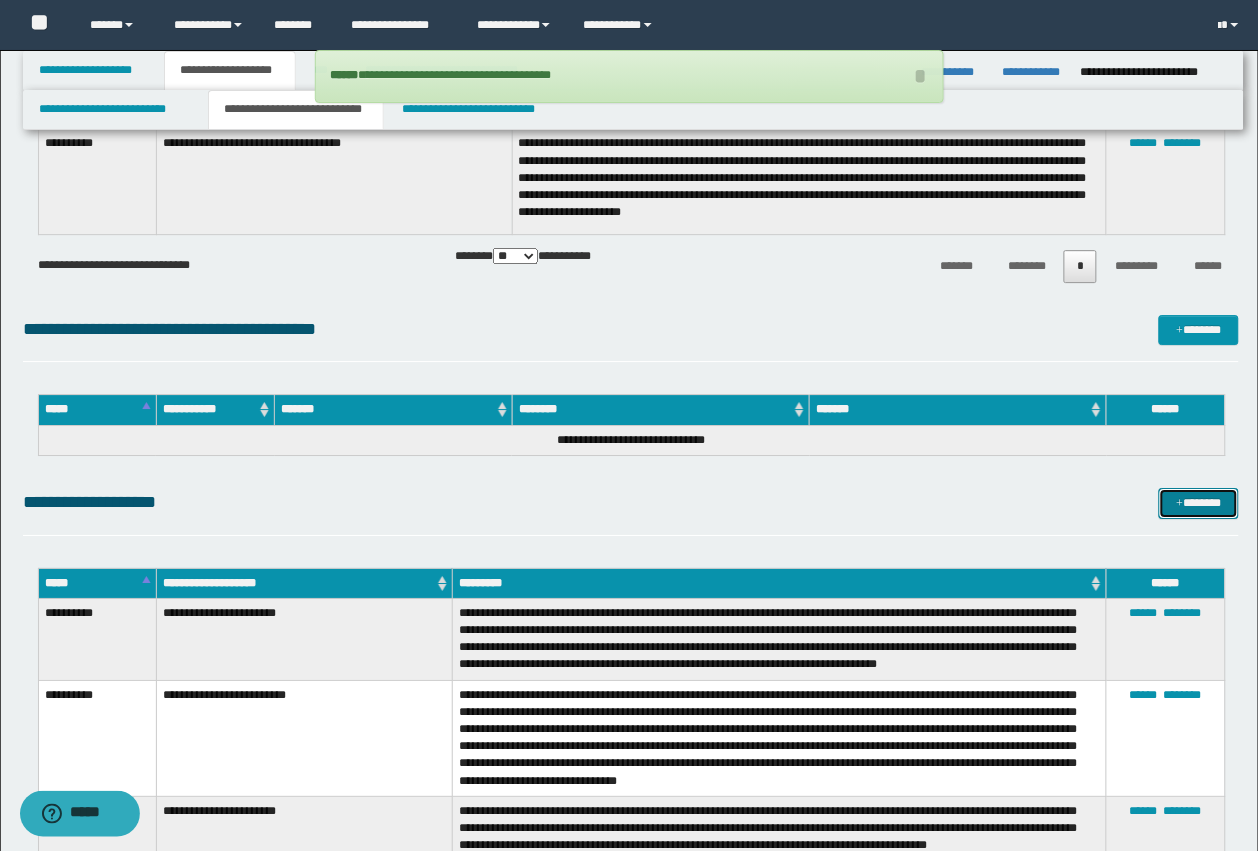 click on "*******" at bounding box center [1199, 503] 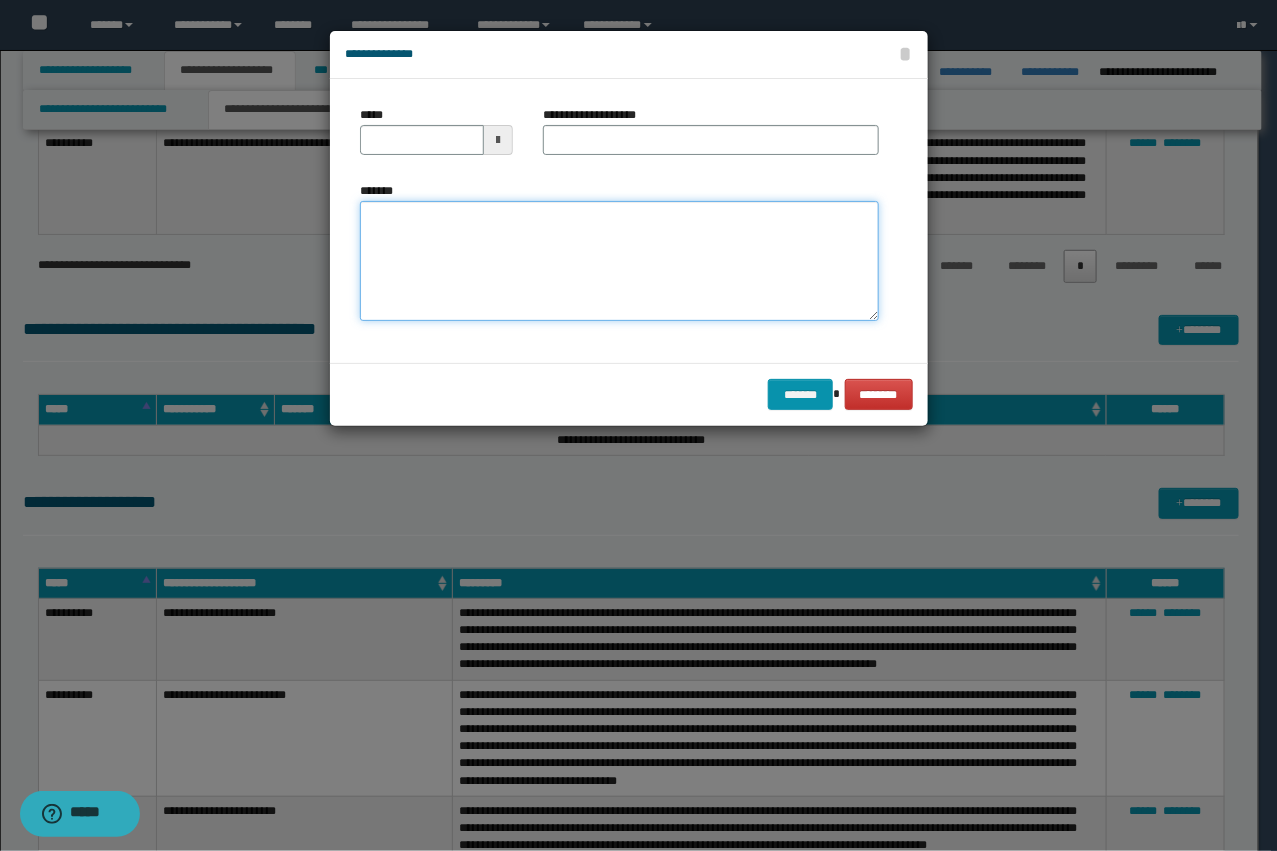 click on "*******" at bounding box center (619, 261) 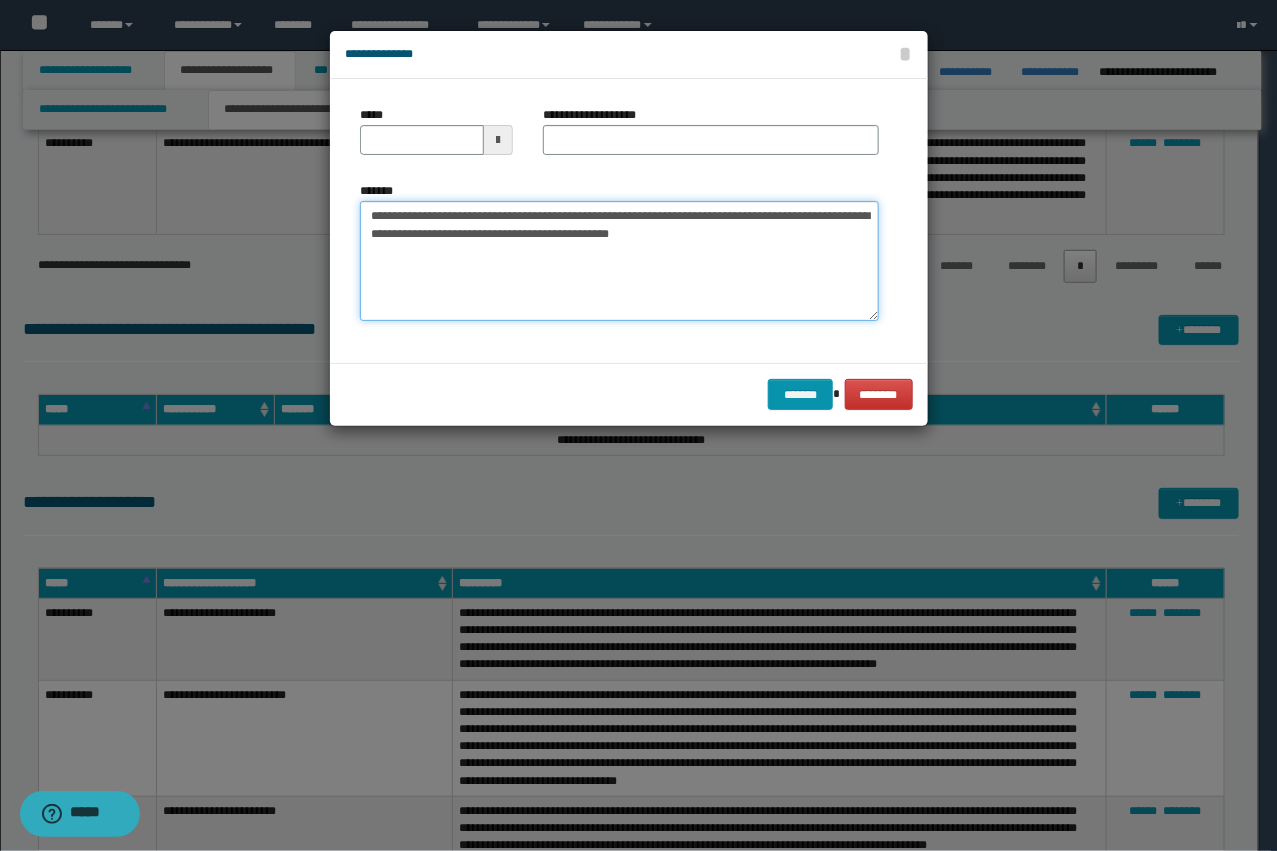 drag, startPoint x: 613, startPoint y: 220, endPoint x: 438, endPoint y: 202, distance: 175.92328 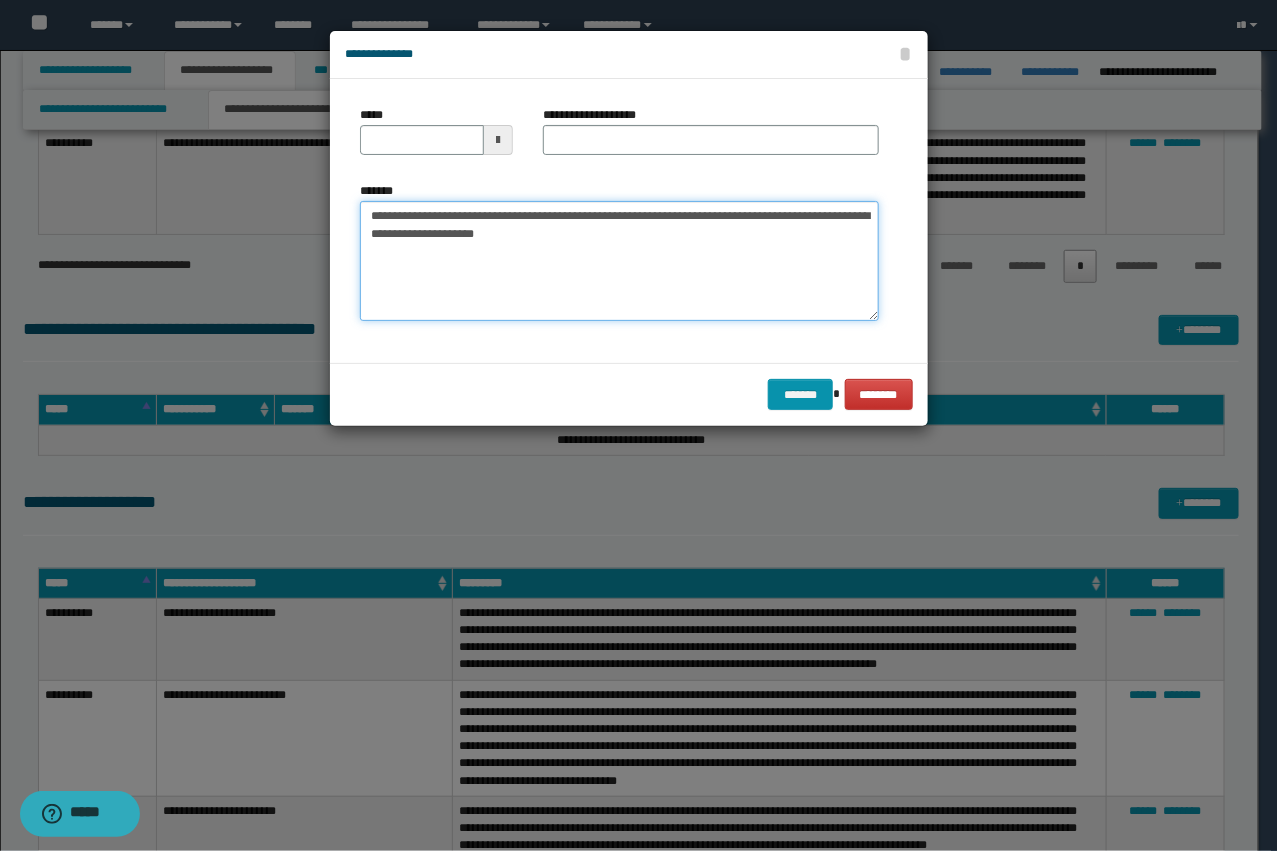 type on "**********" 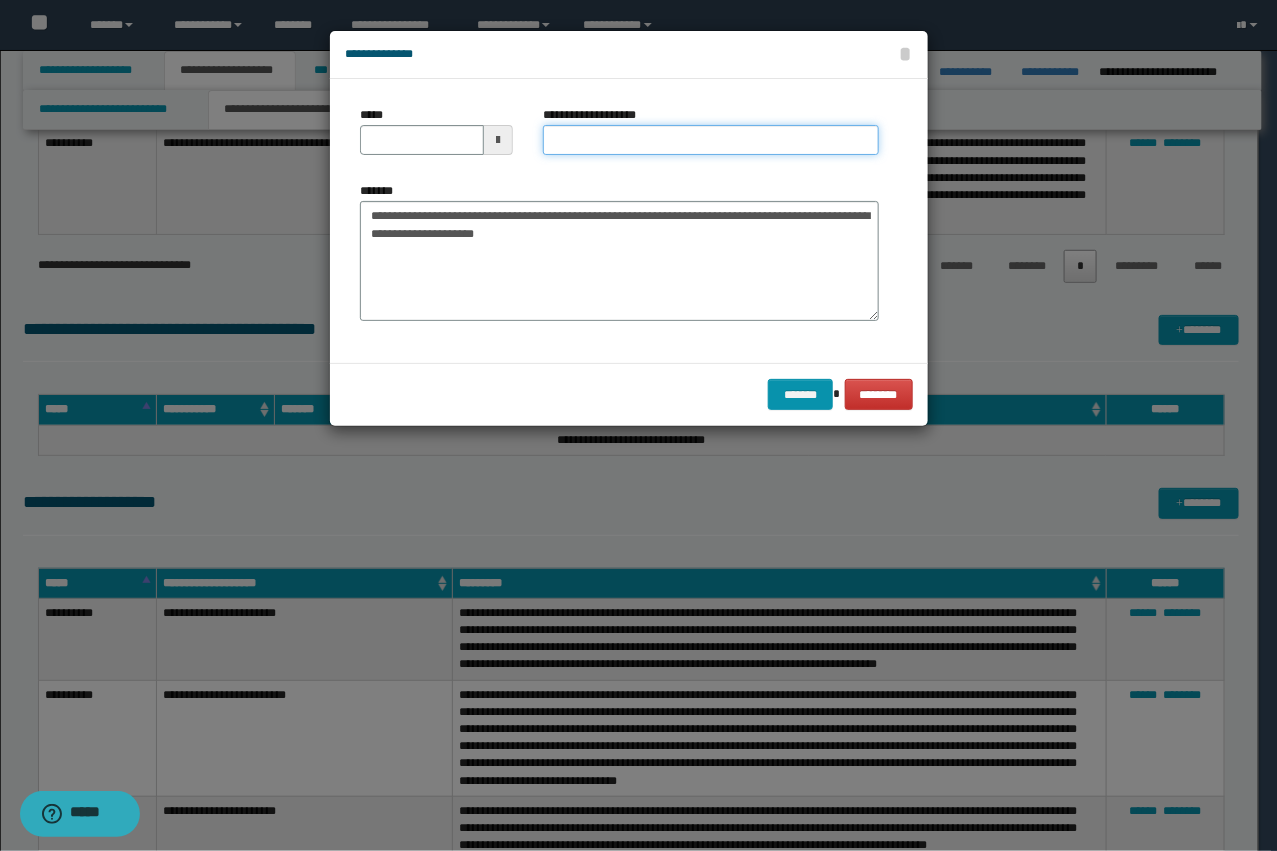click on "**********" at bounding box center [711, 140] 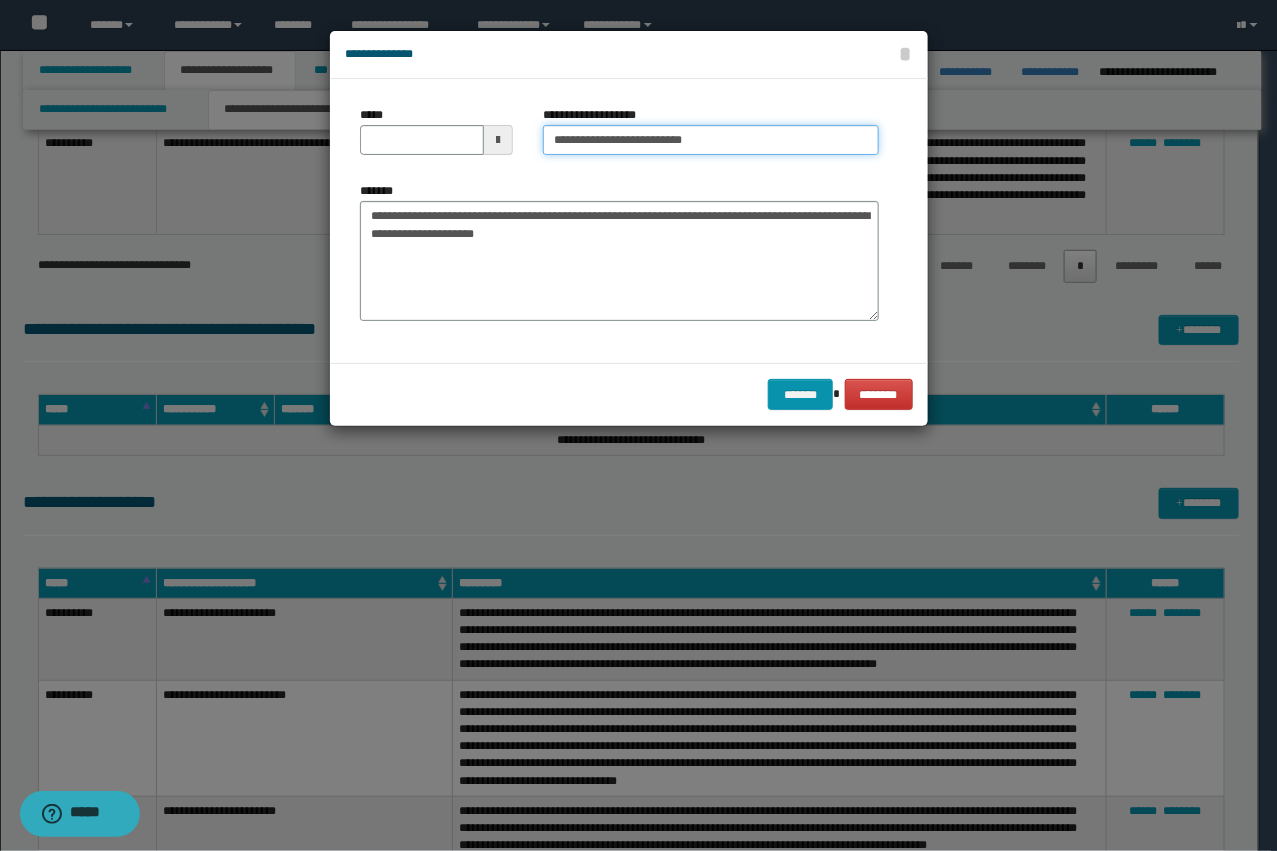type on "**********" 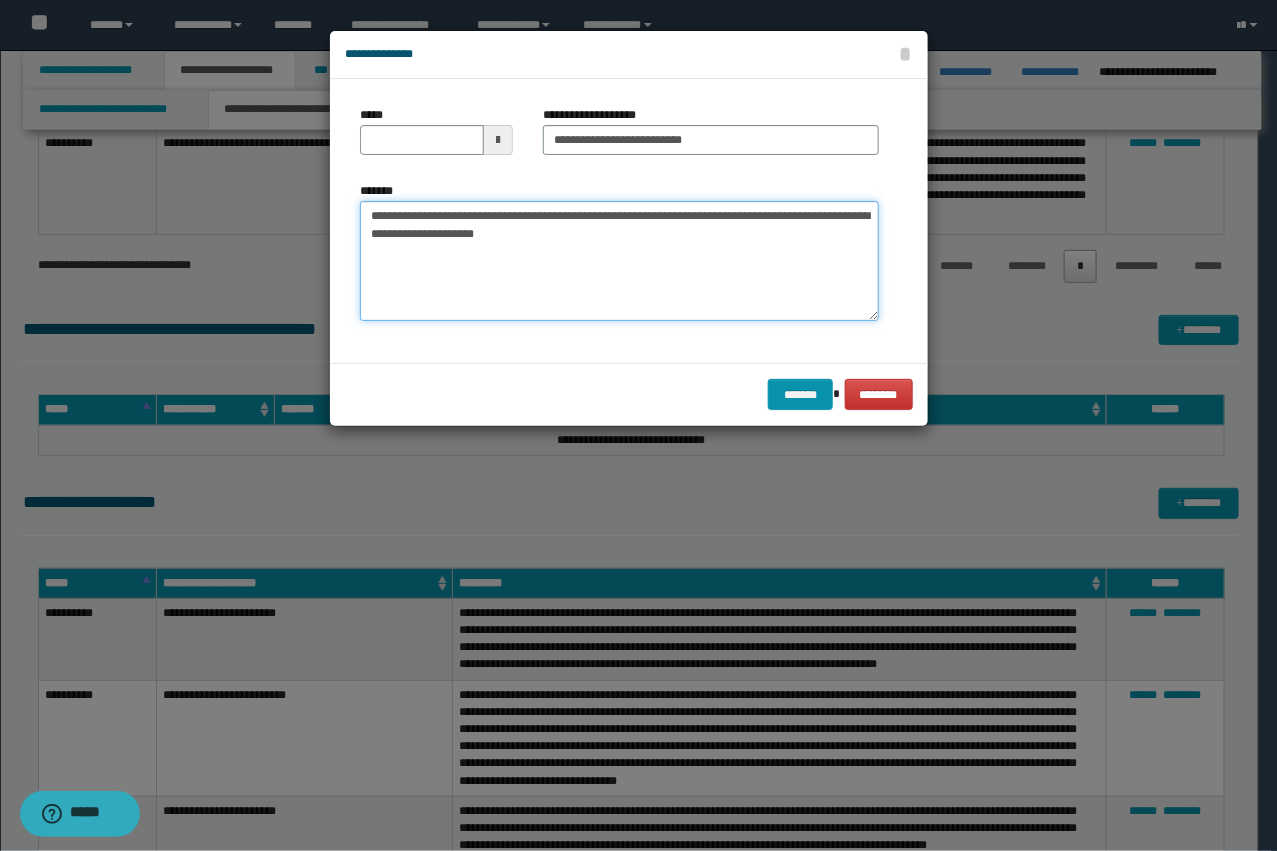 drag, startPoint x: 437, startPoint y: 216, endPoint x: 320, endPoint y: 208, distance: 117.273186 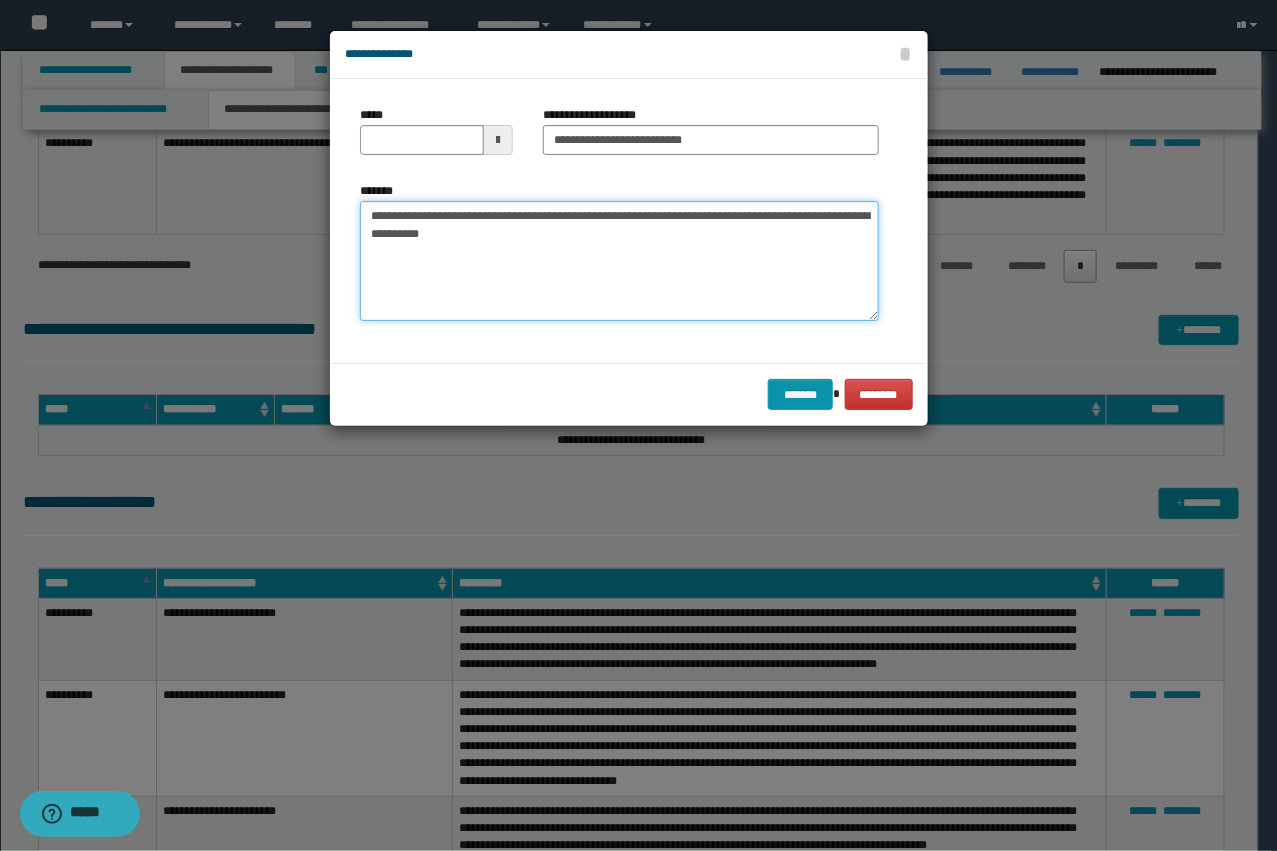 type 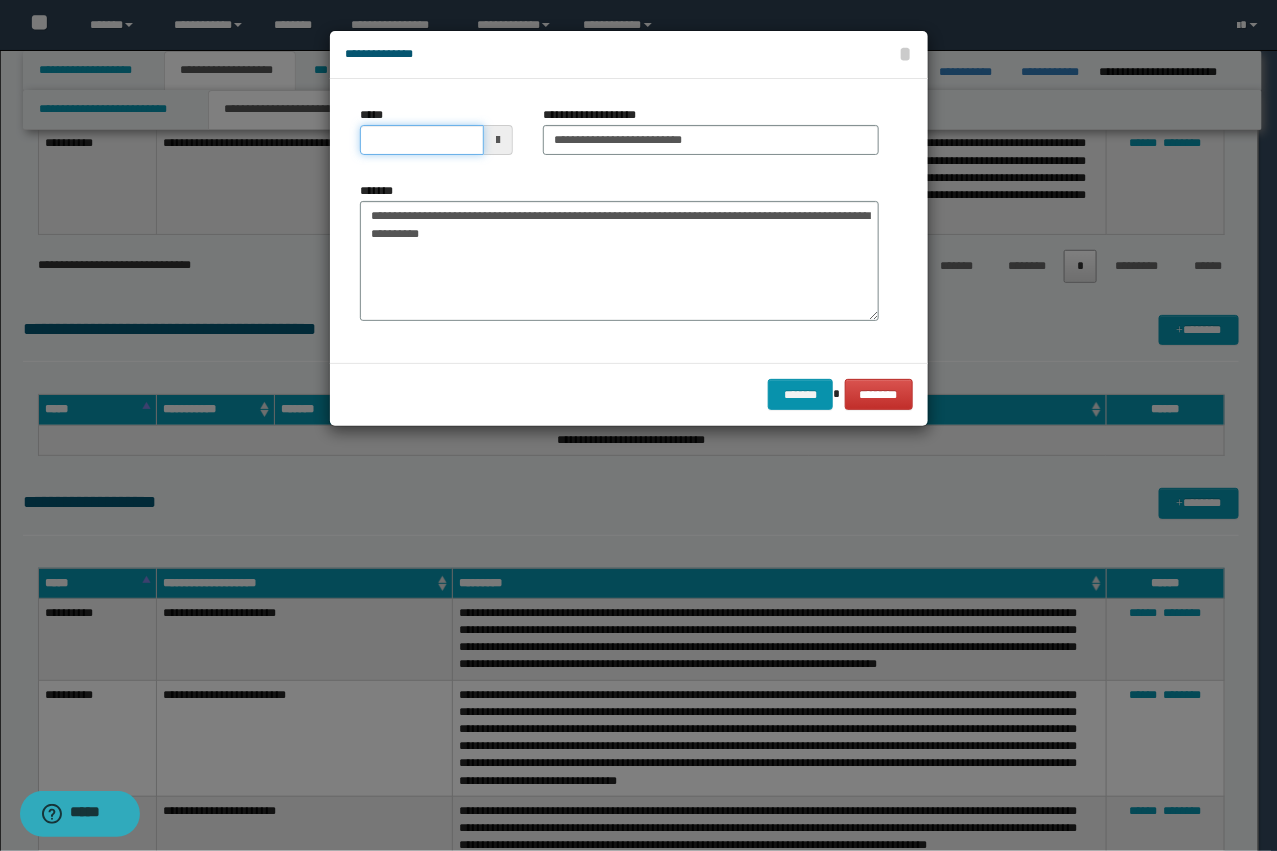 click on "*****" at bounding box center (422, 140) 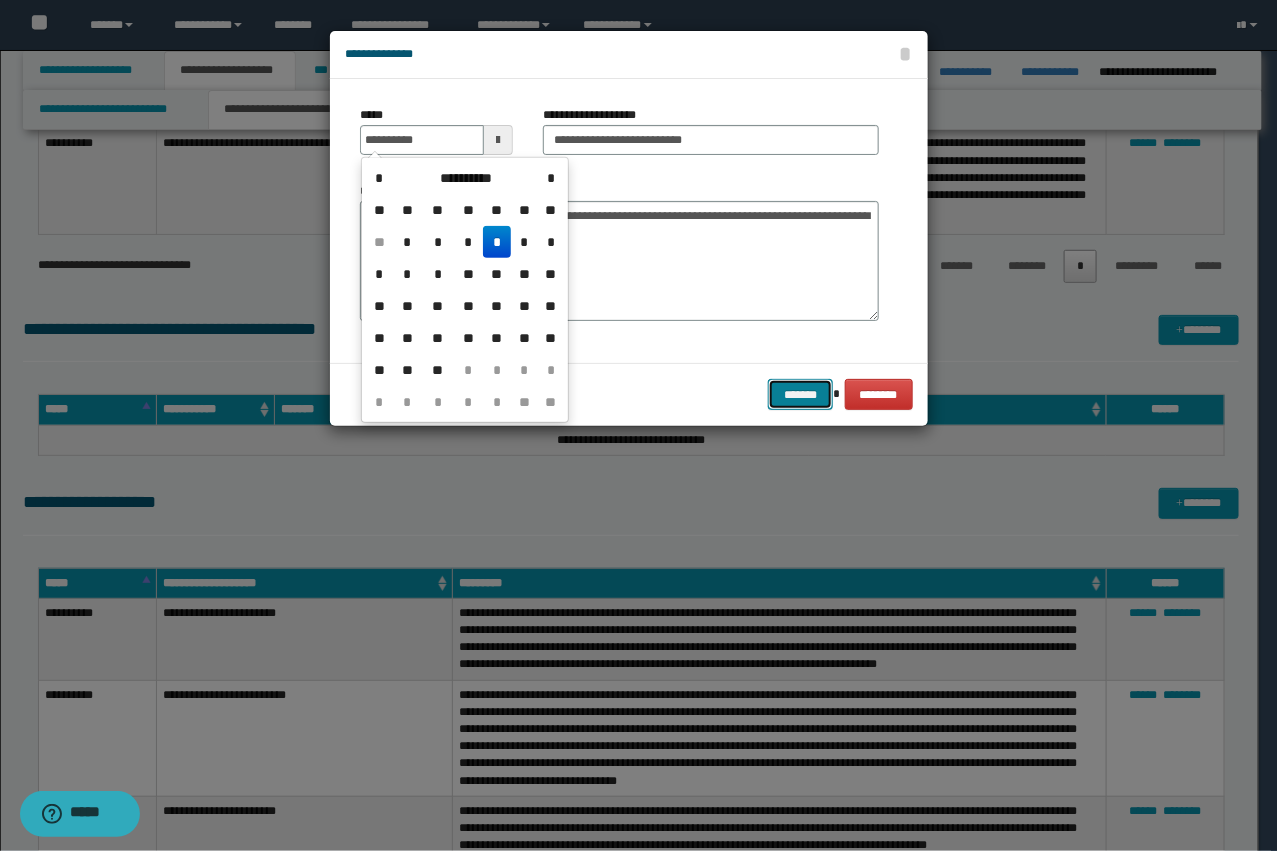 type on "**********" 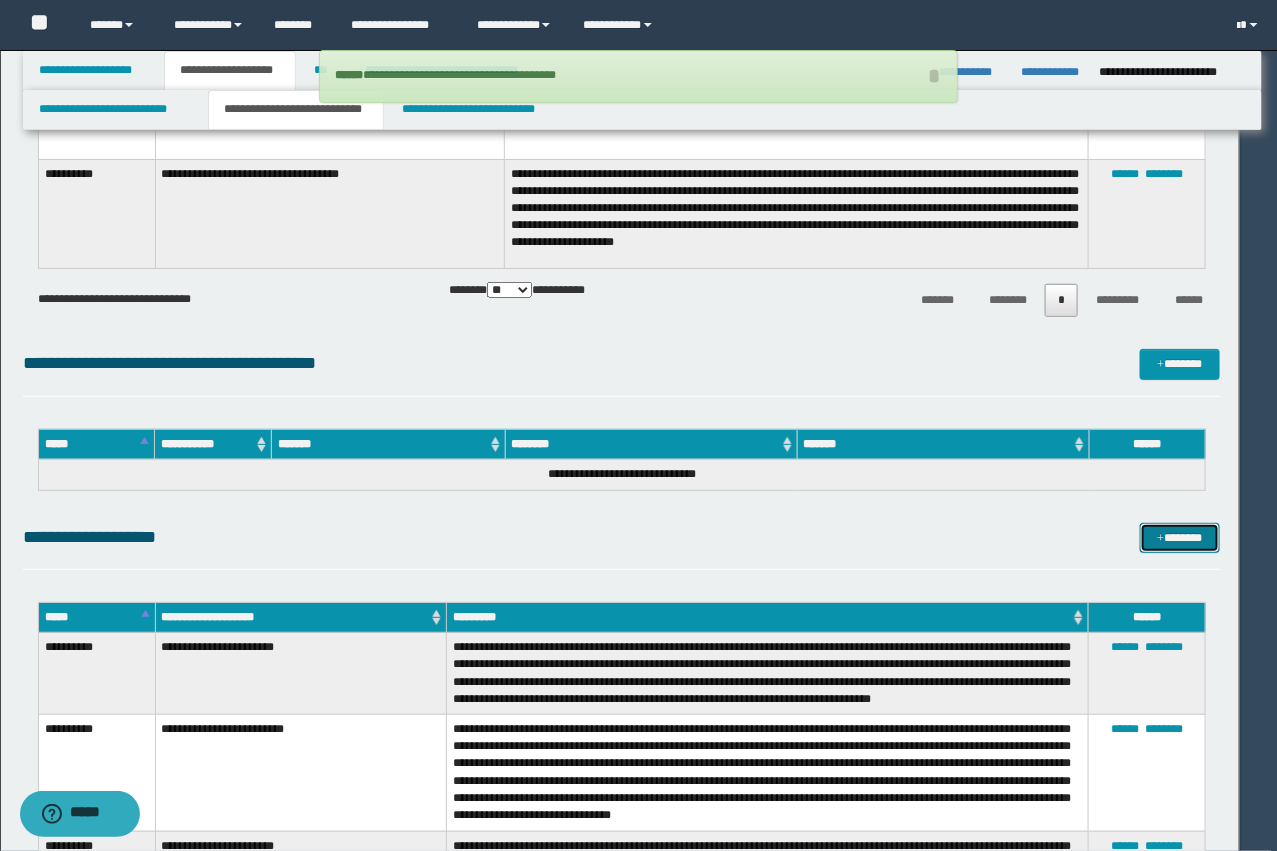type 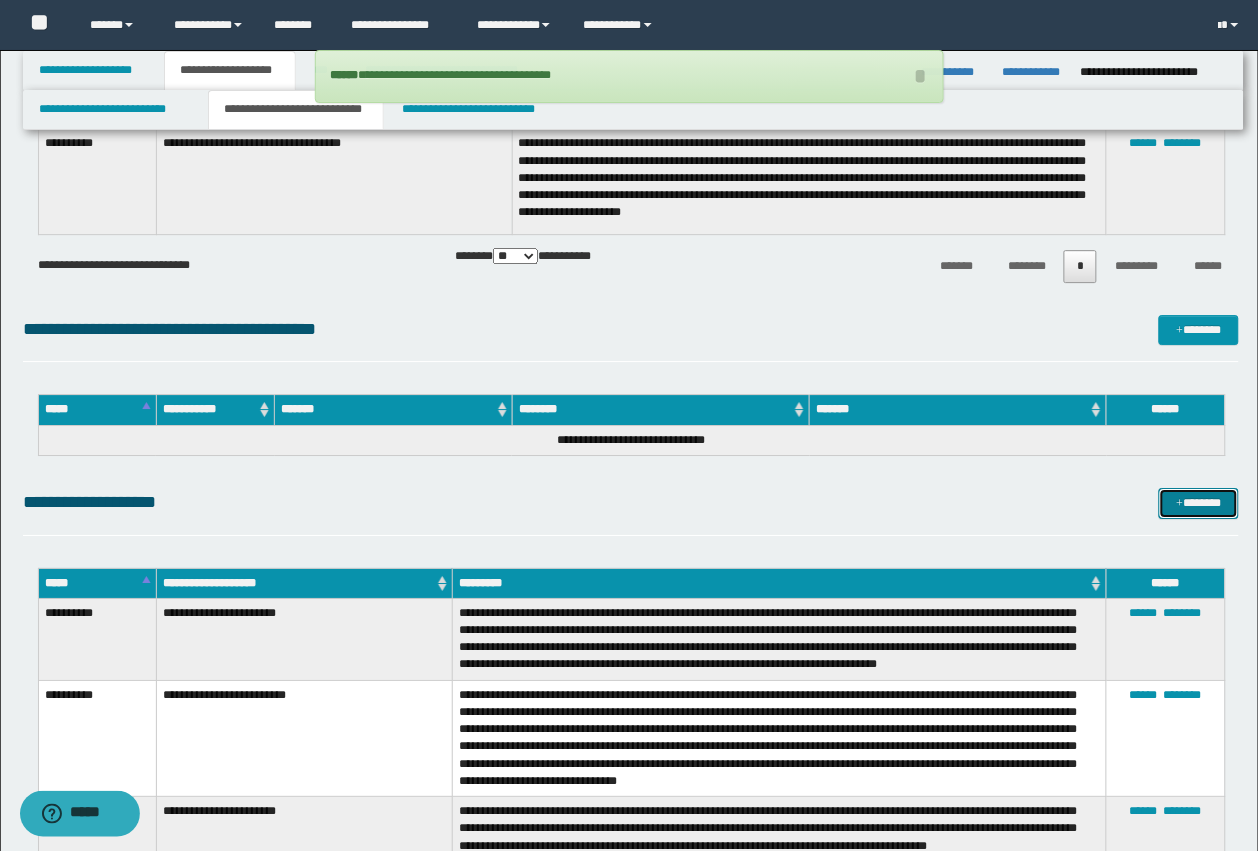 click at bounding box center (1180, 504) 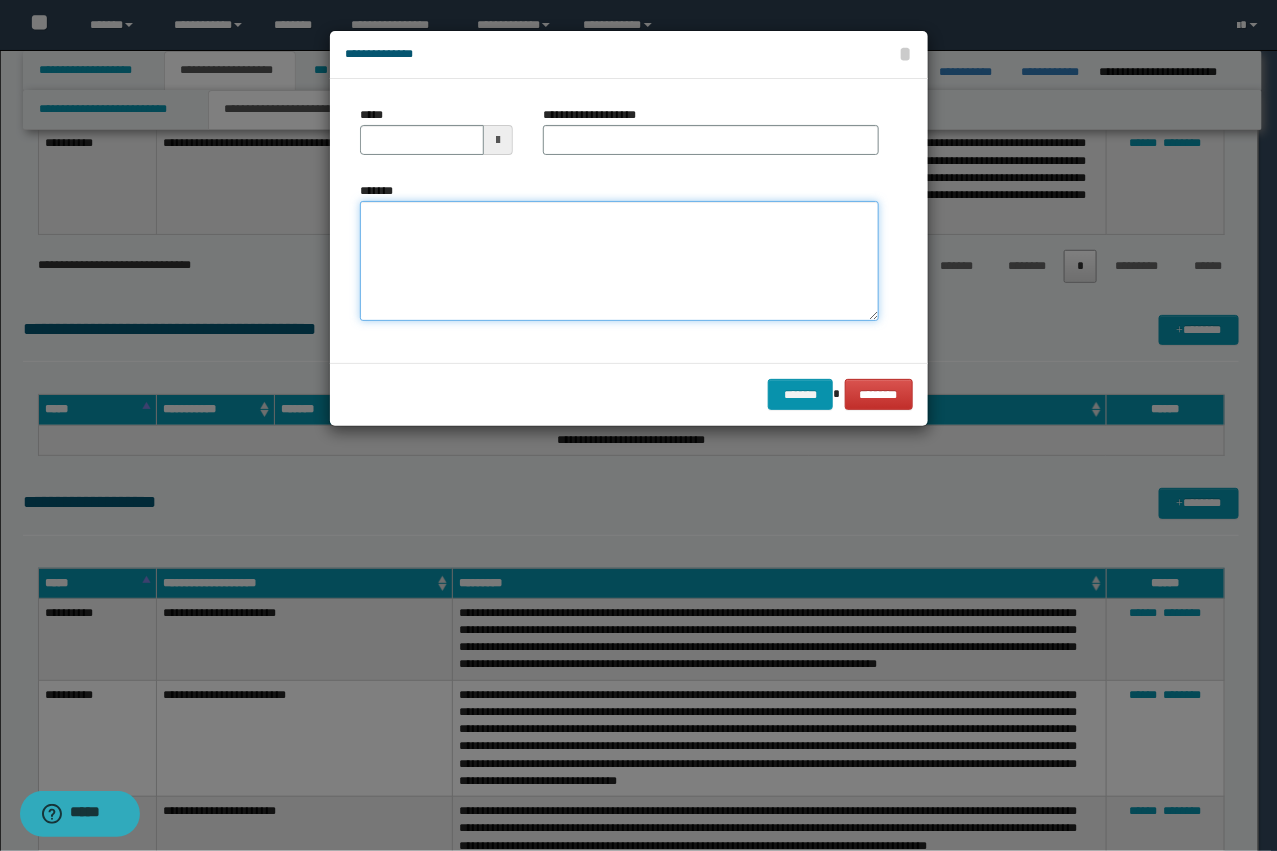 click on "*******" at bounding box center [619, 261] 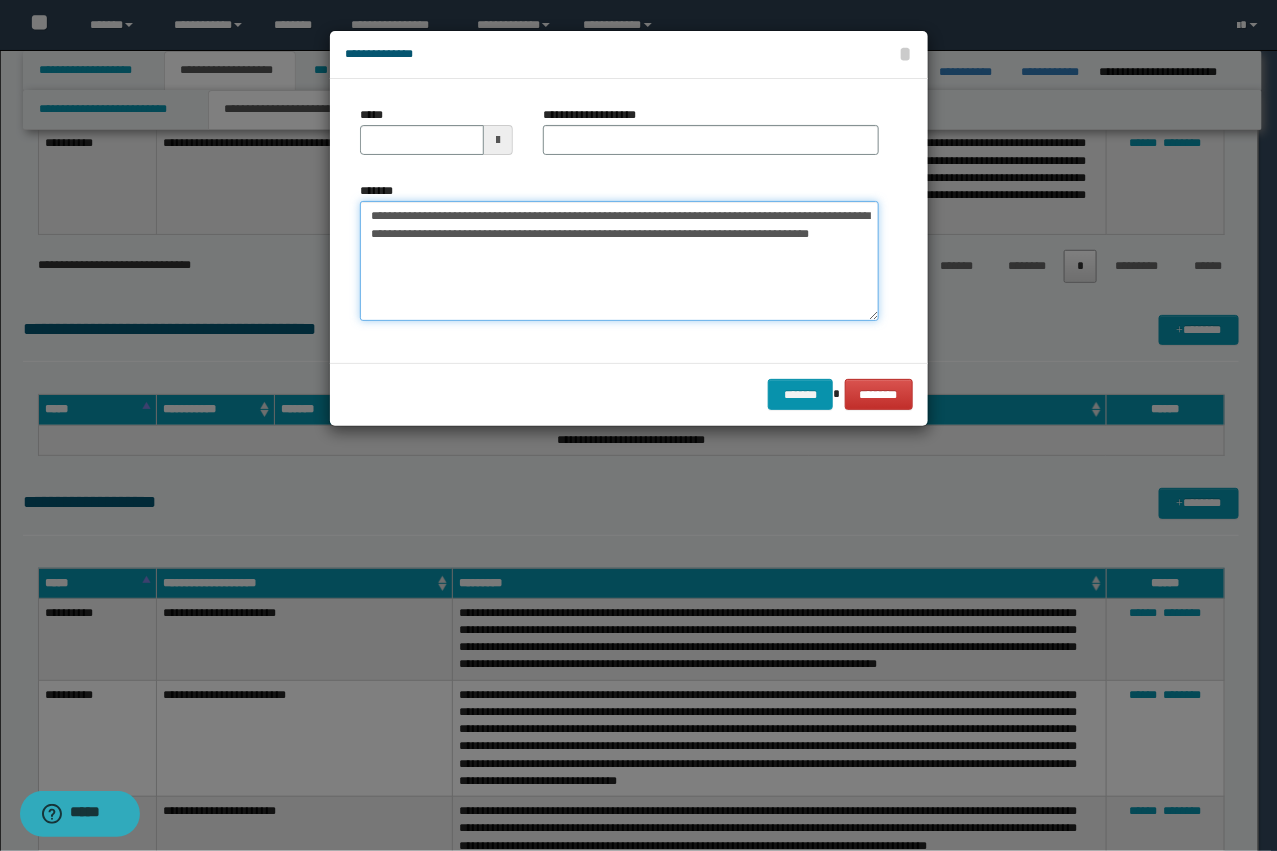 drag, startPoint x: 456, startPoint y: 235, endPoint x: 436, endPoint y: 221, distance: 24.41311 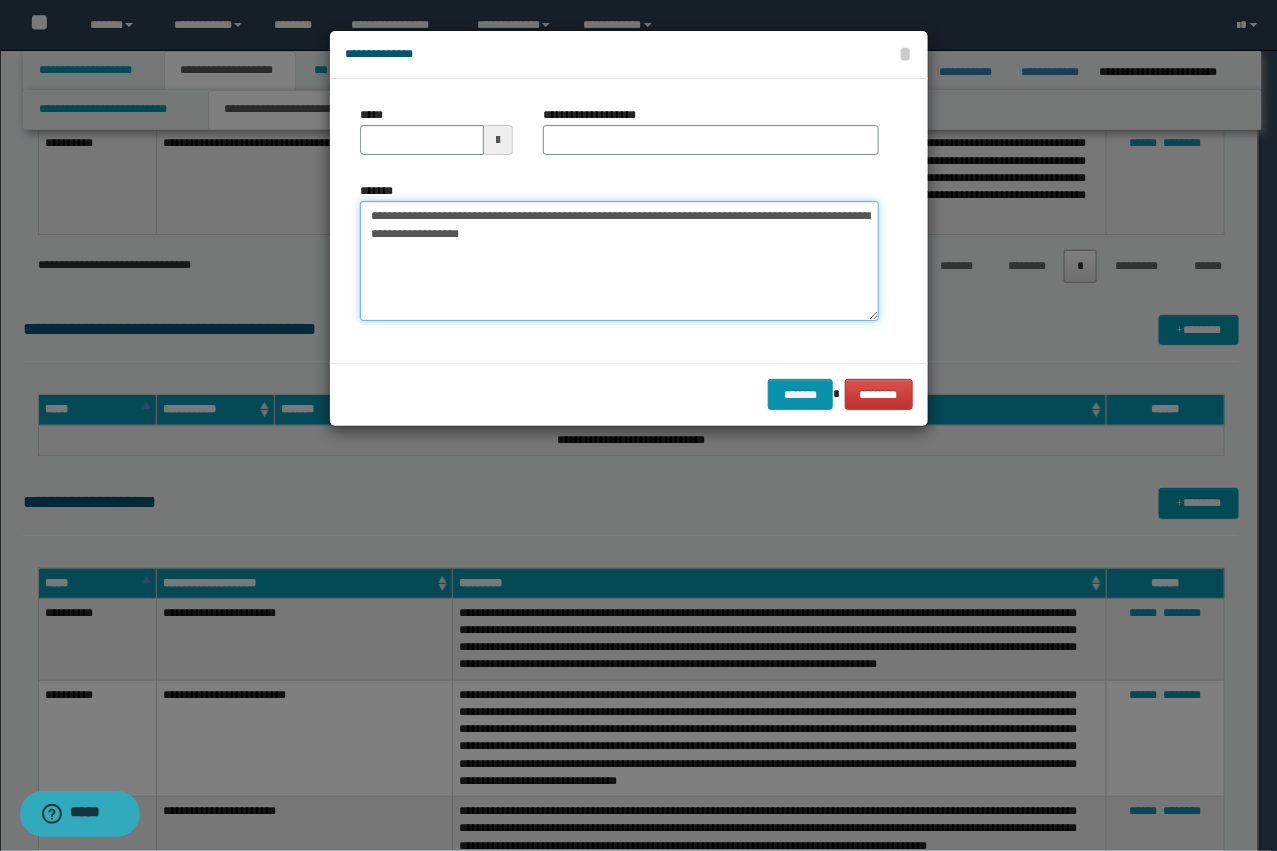 type on "**********" 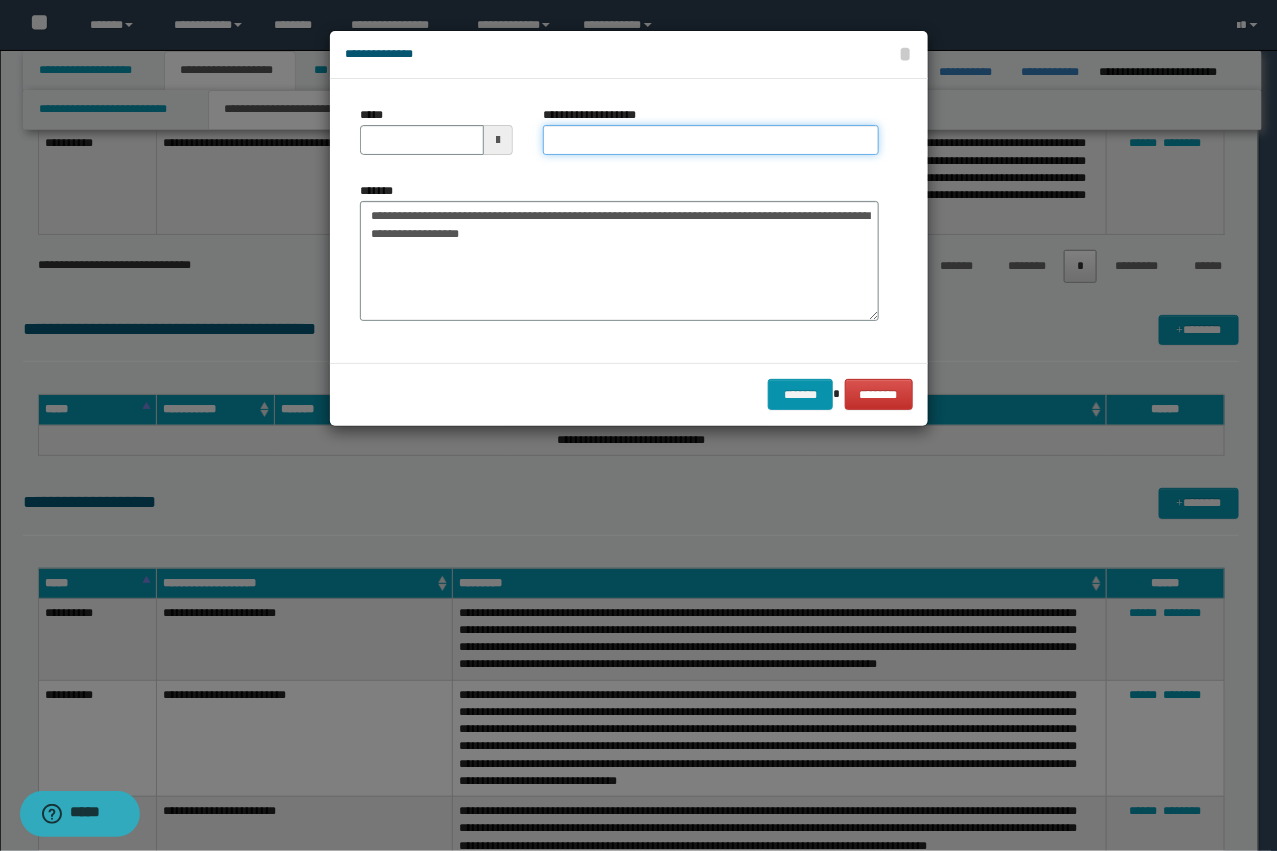 click on "**********" at bounding box center [711, 140] 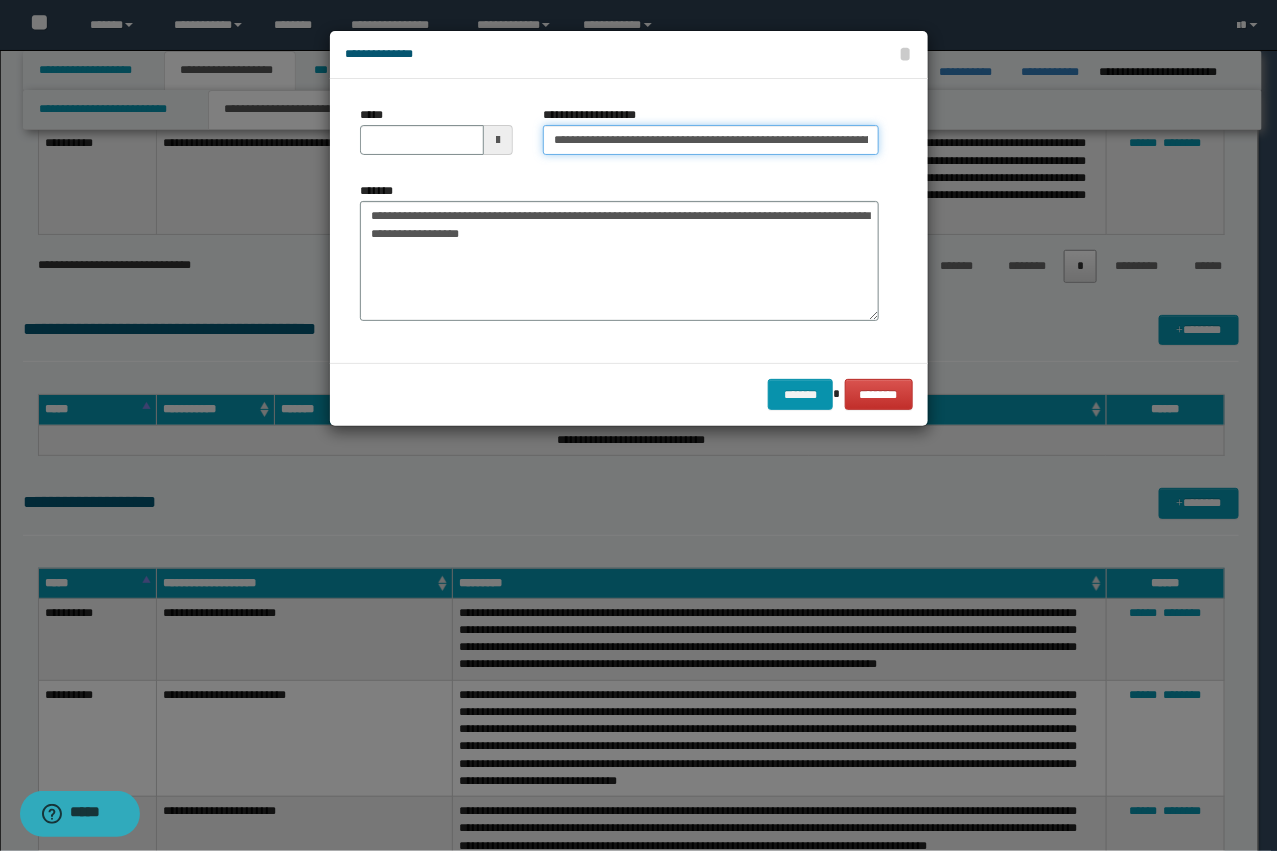 scroll, scrollTop: 0, scrollLeft: 152, axis: horizontal 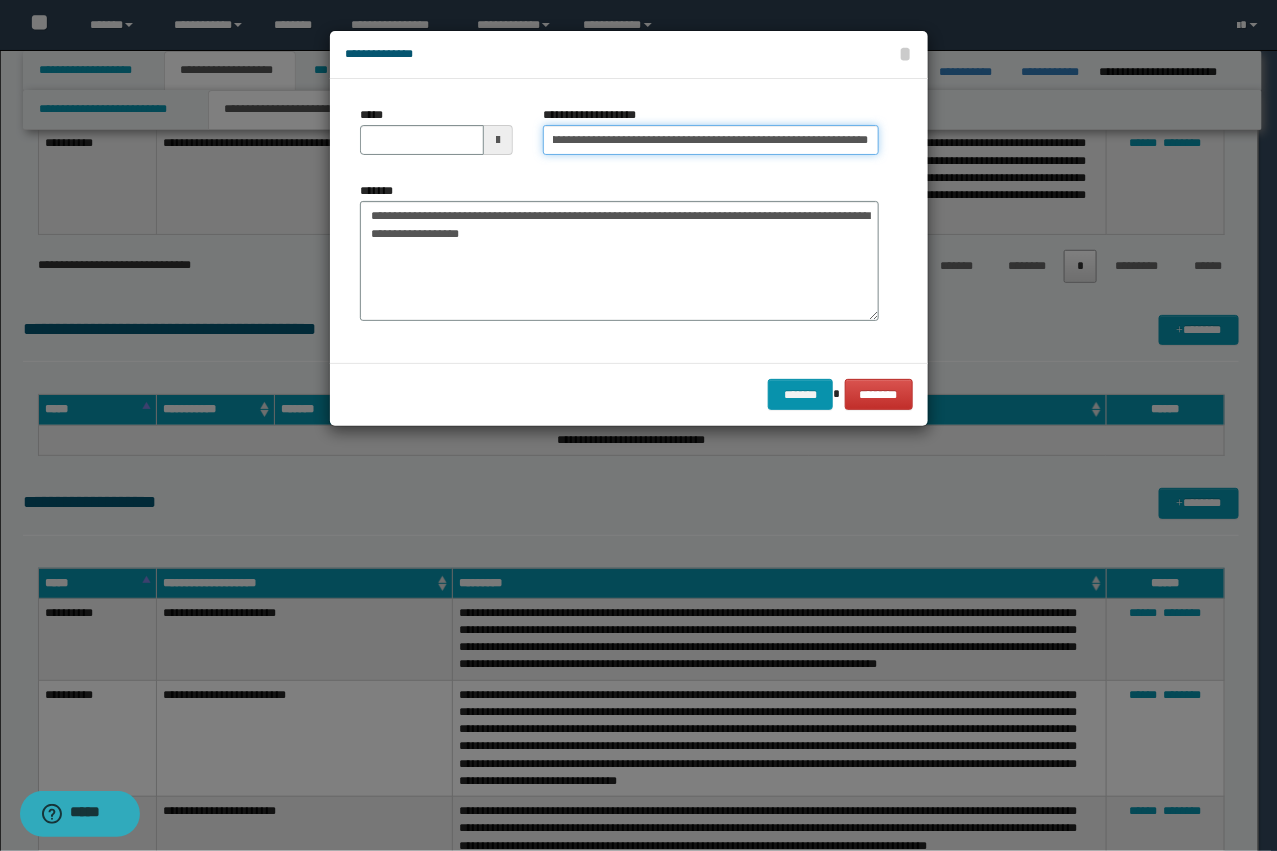 type on "**********" 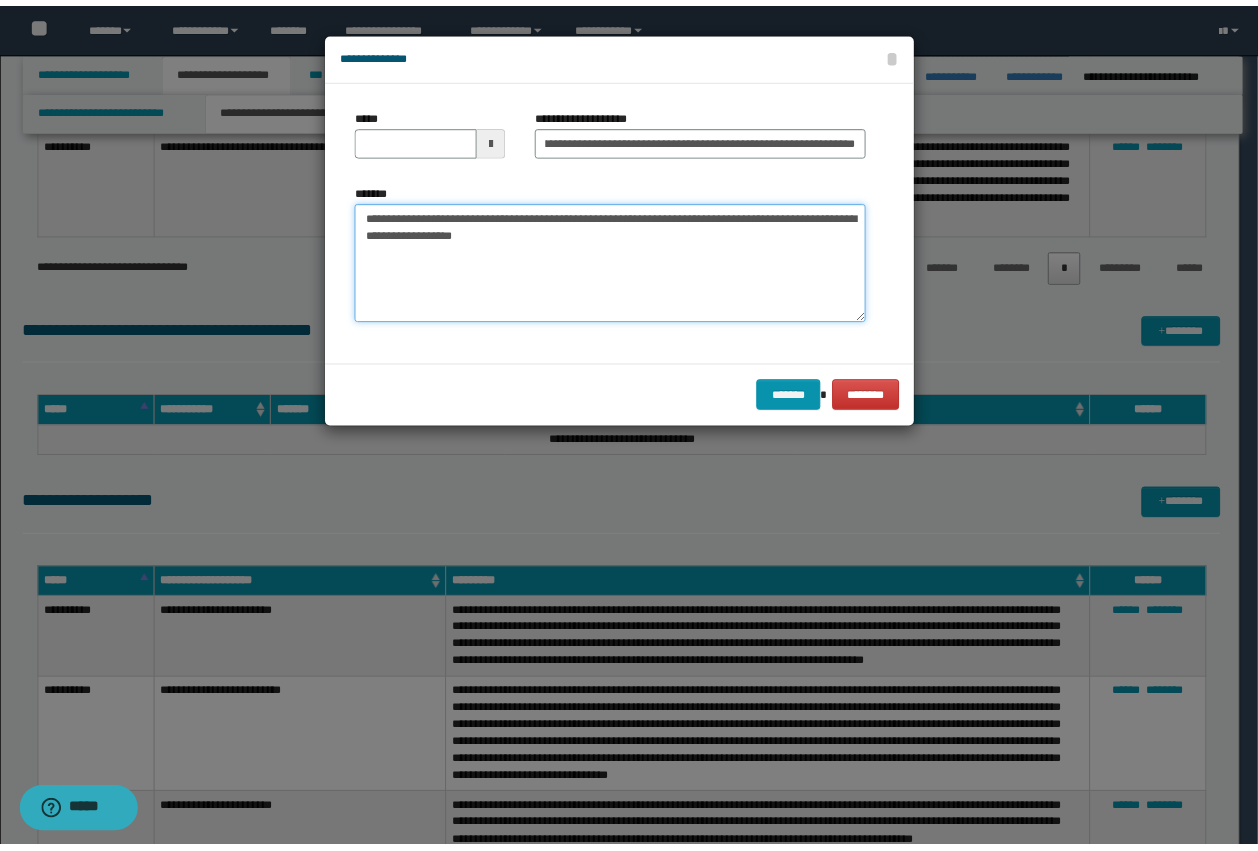 scroll, scrollTop: 0, scrollLeft: 0, axis: both 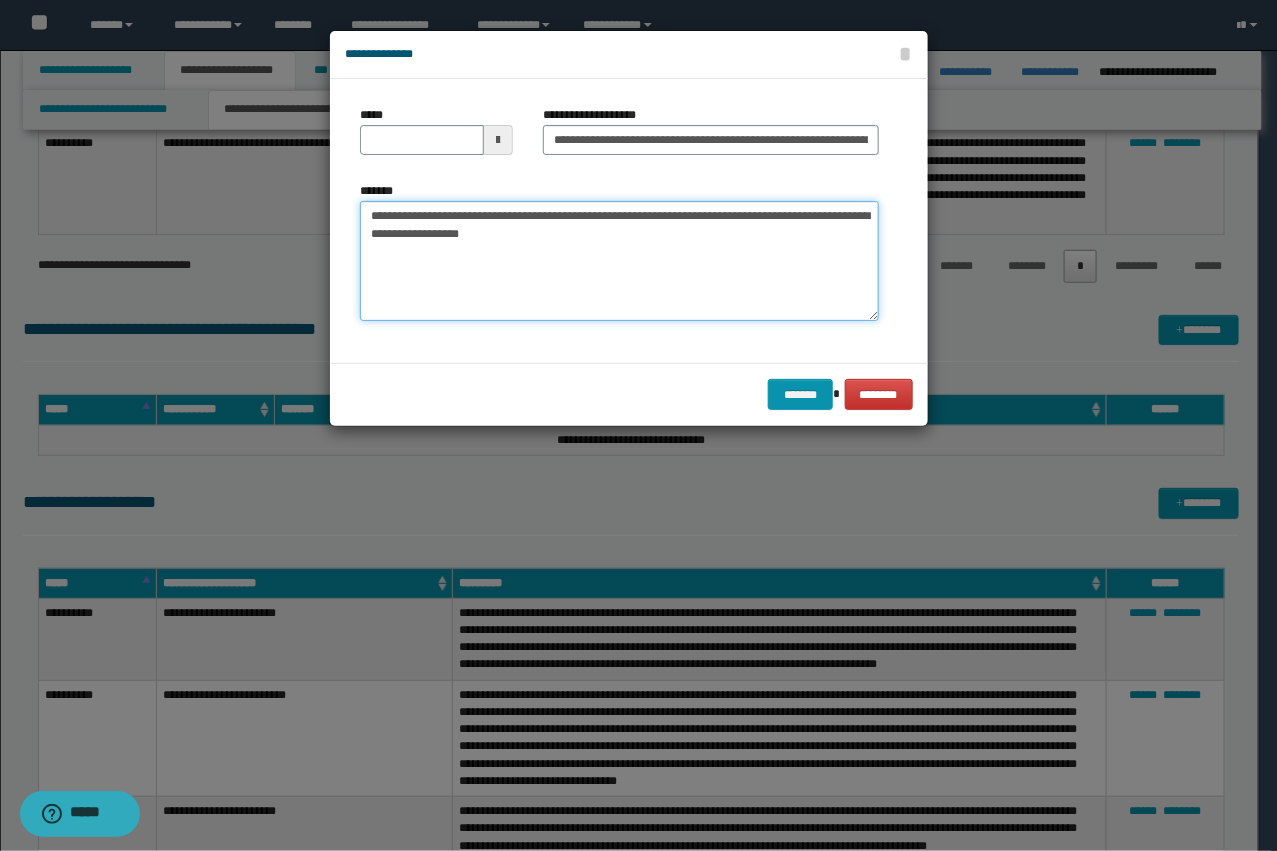 drag, startPoint x: 438, startPoint y: 217, endPoint x: 265, endPoint y: 190, distance: 175.09425 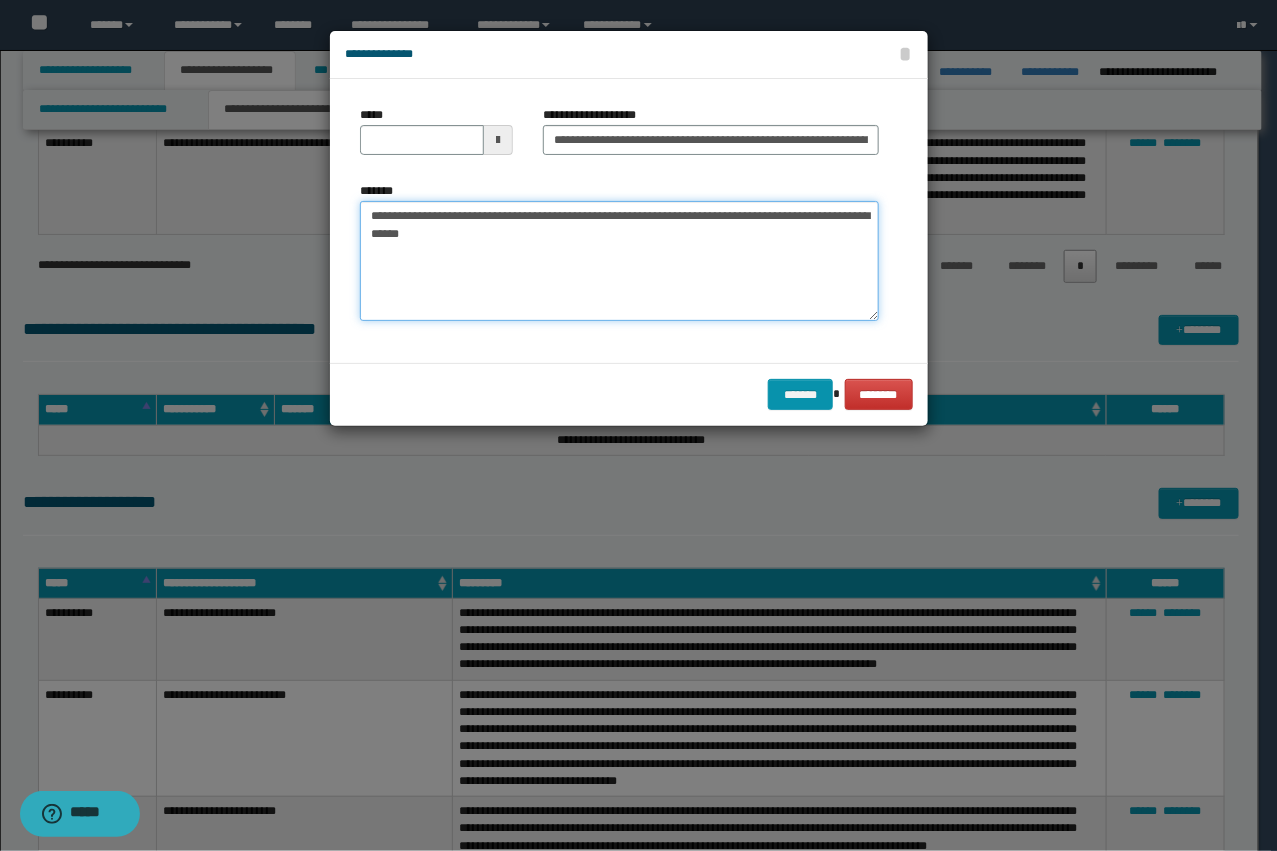 type 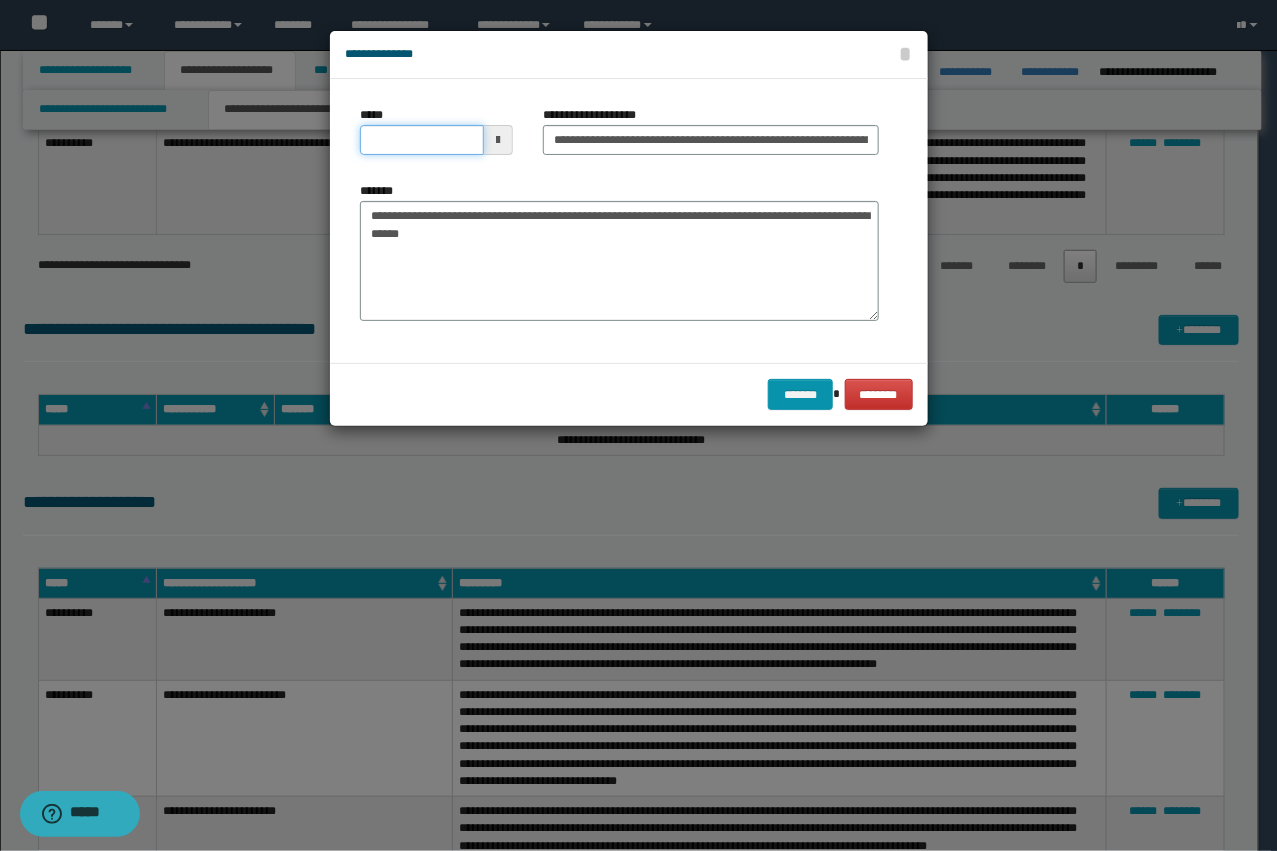 click on "*****" at bounding box center (422, 140) 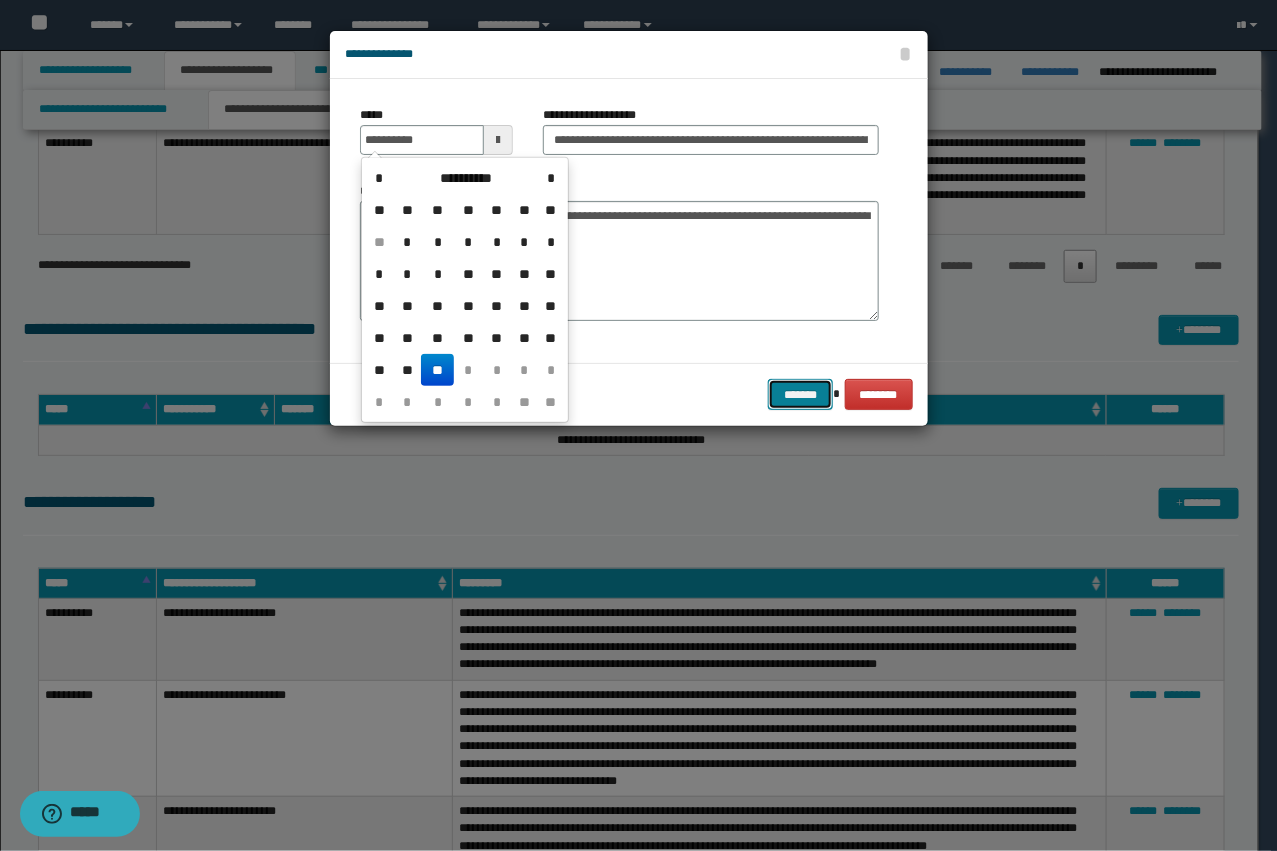 type on "**********" 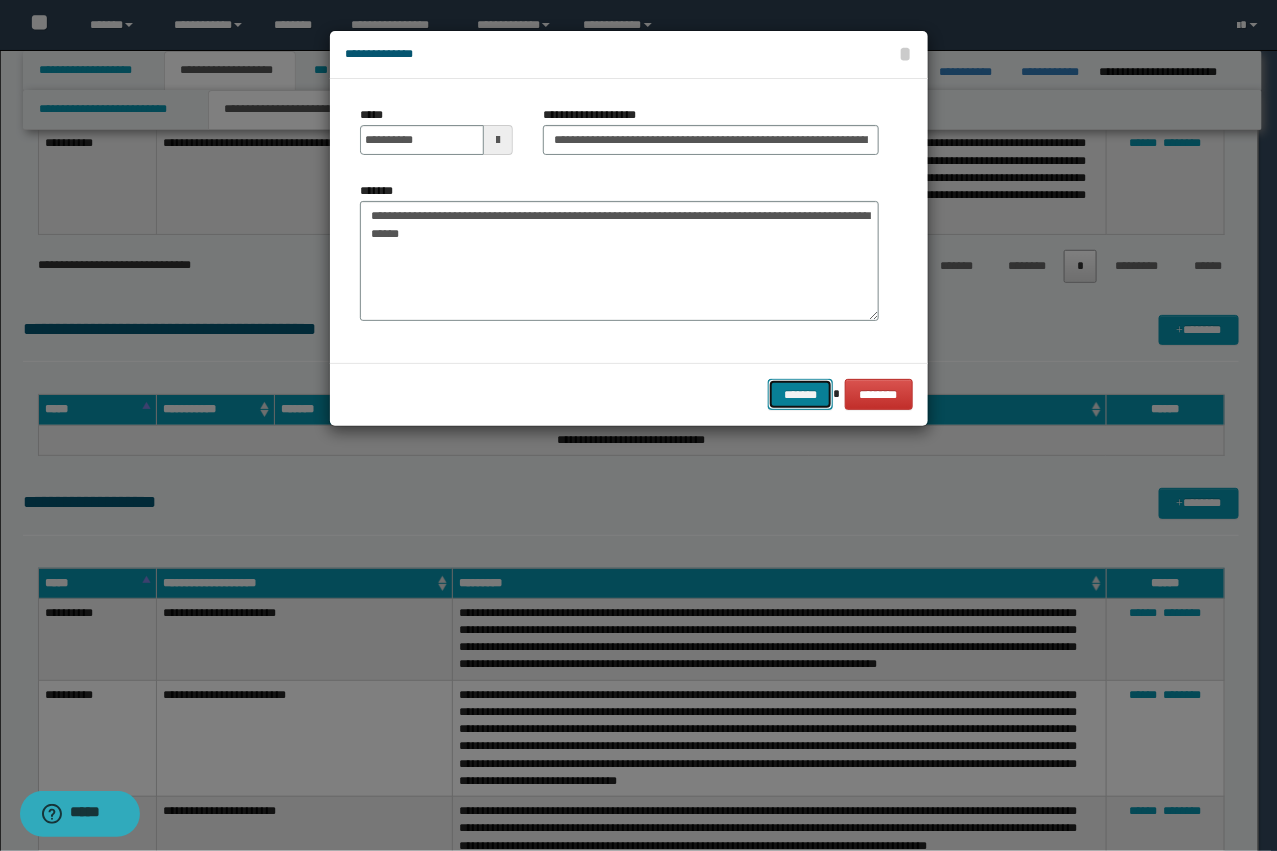 click on "*******" at bounding box center [800, 394] 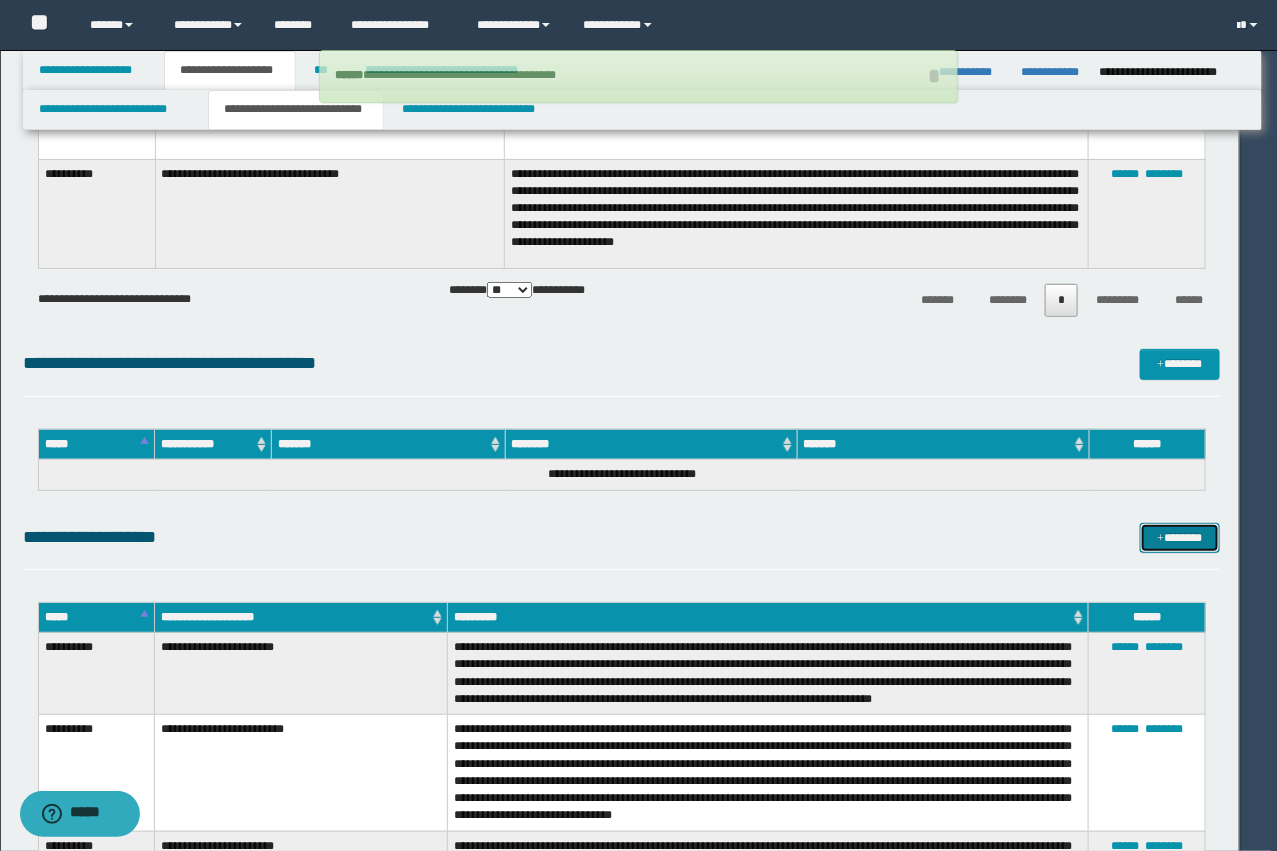 type 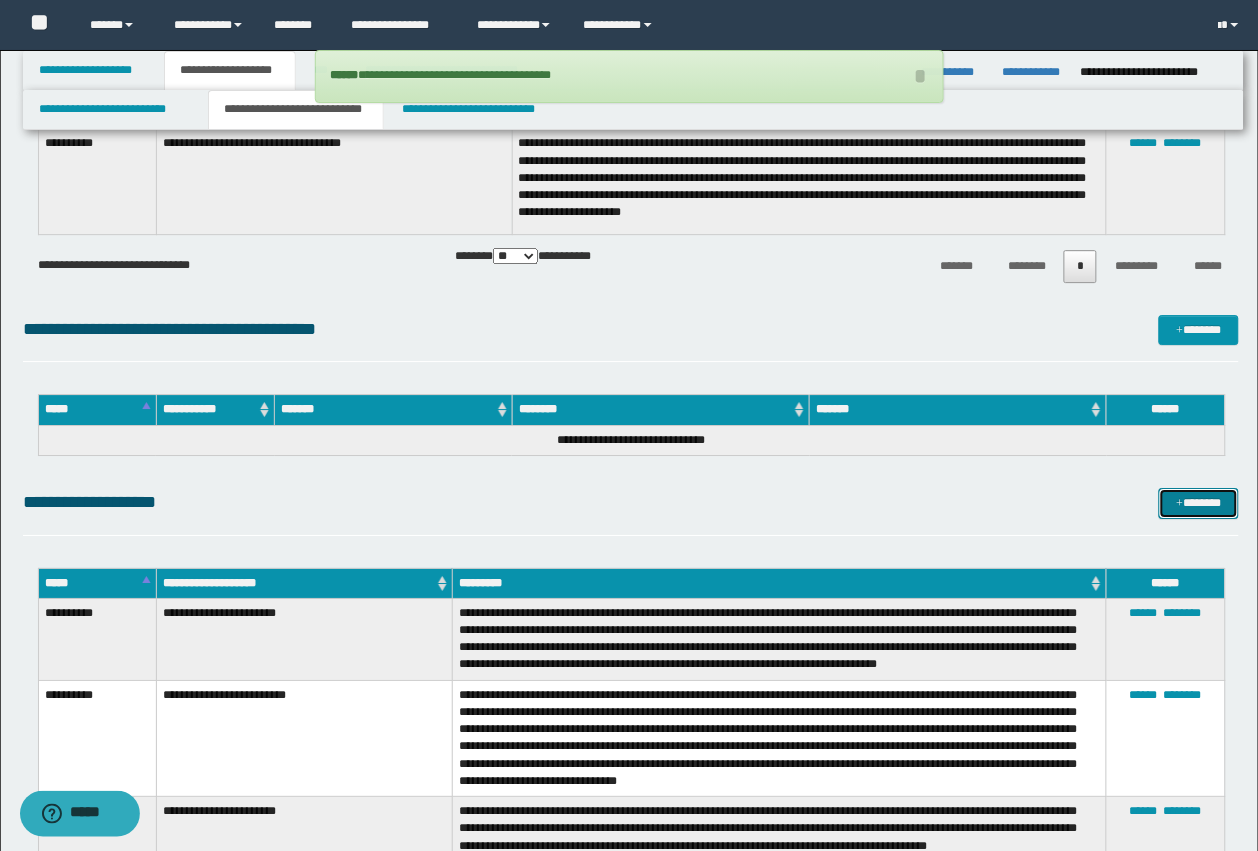 click at bounding box center (1180, 504) 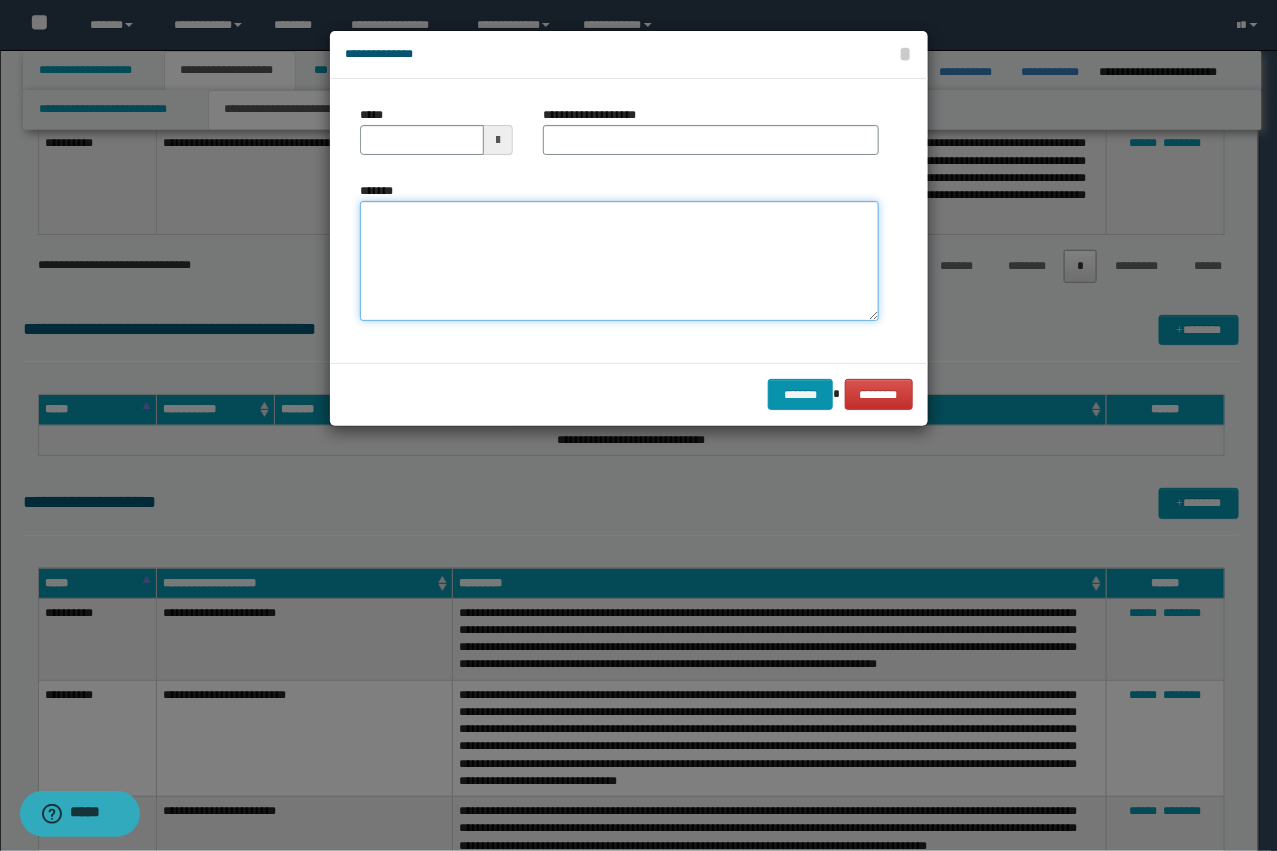 click on "*******" at bounding box center [619, 261] 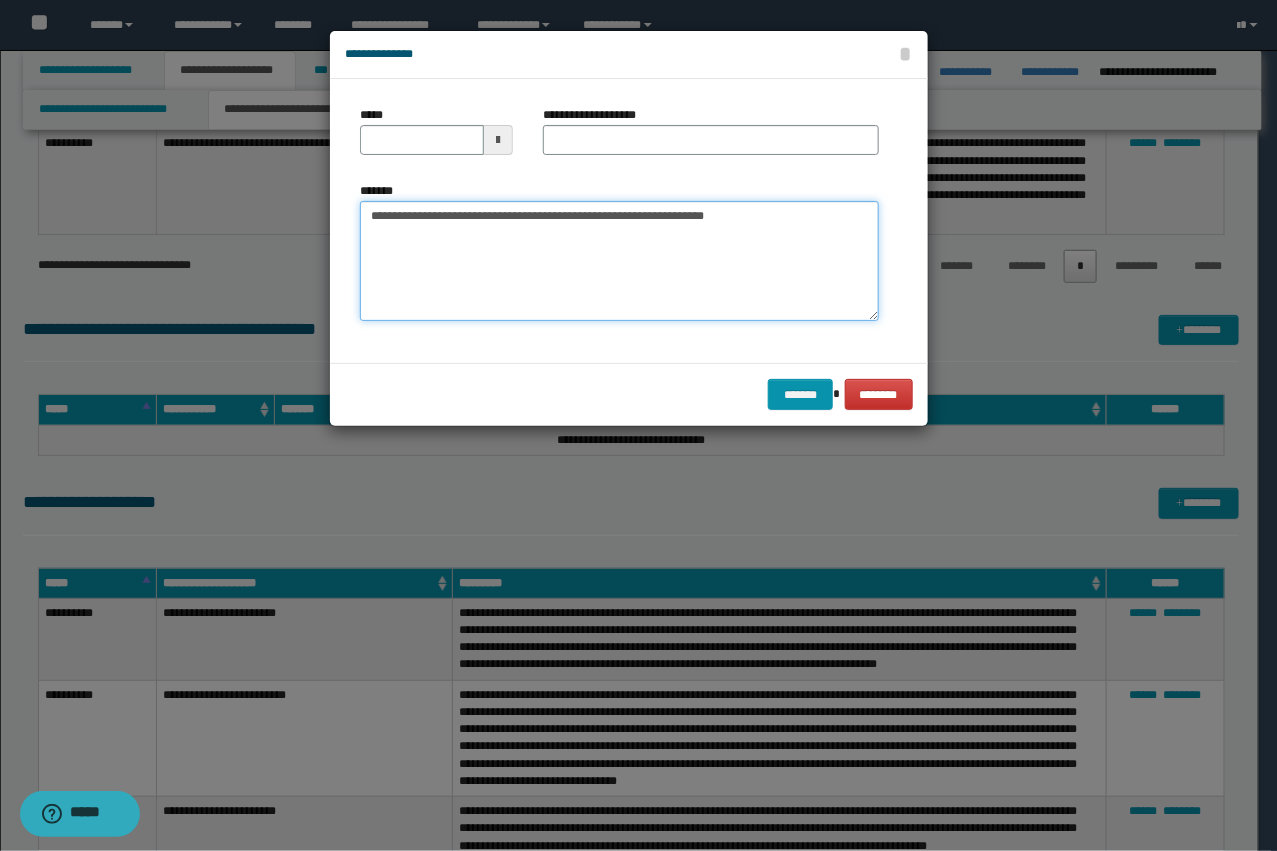 drag, startPoint x: 568, startPoint y: 216, endPoint x: 433, endPoint y: 212, distance: 135.05925 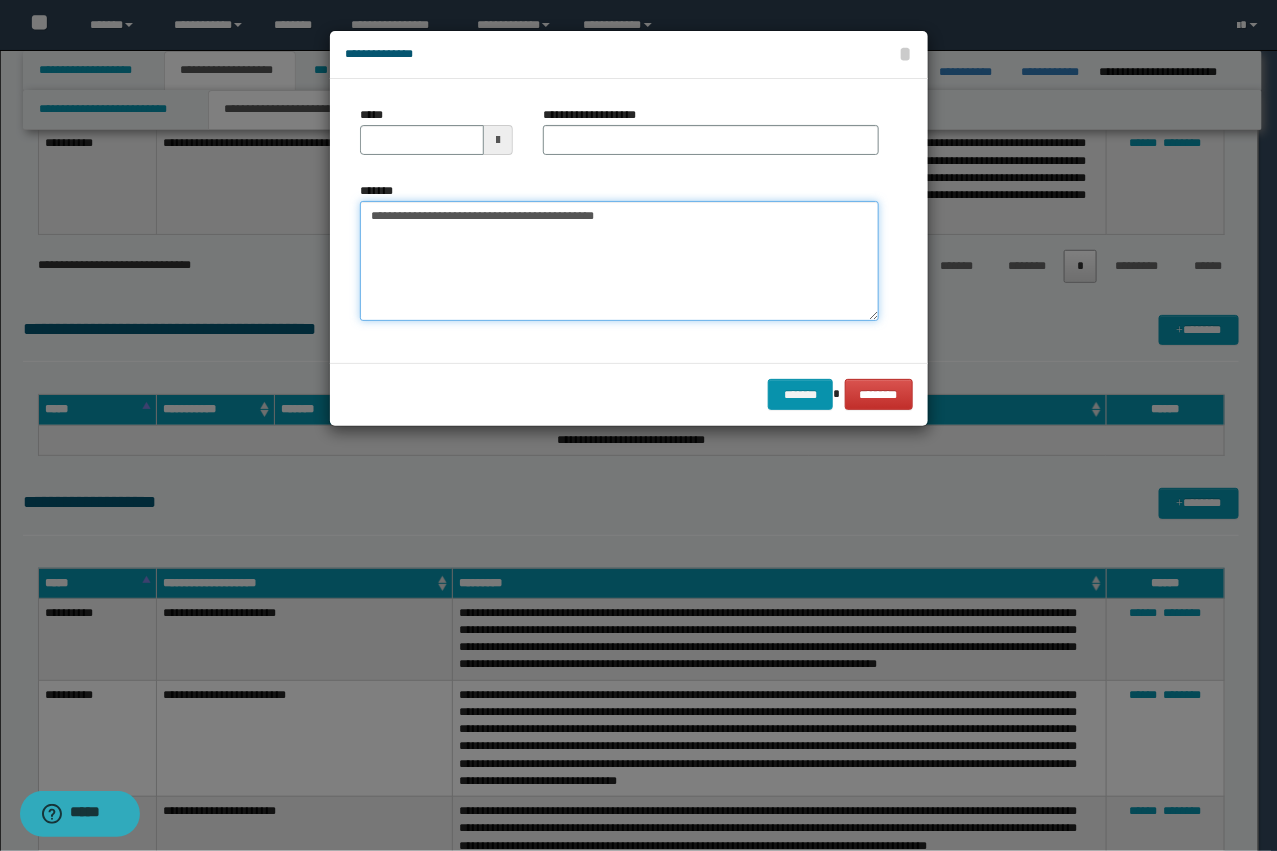 type on "**********" 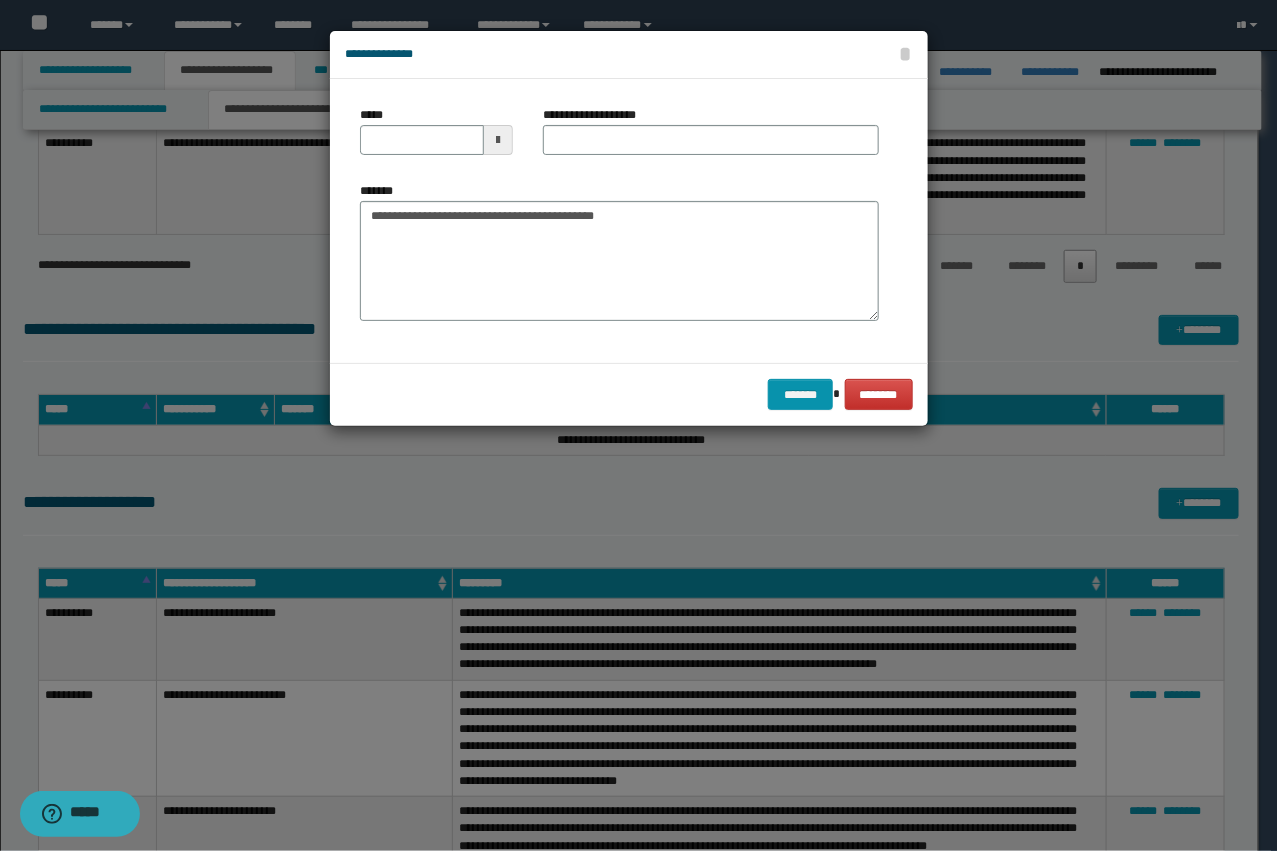 click on "**********" at bounding box center [711, 138] 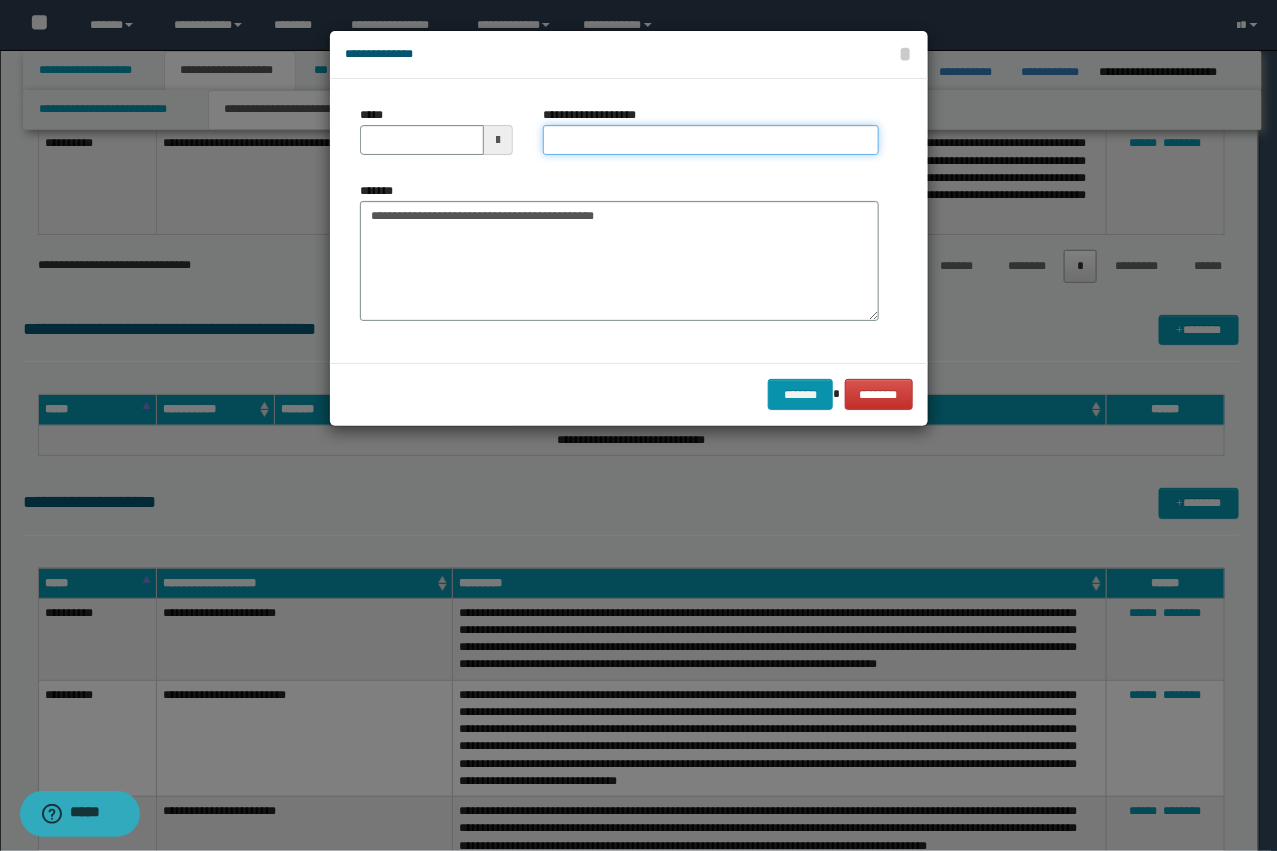 click on "**********" at bounding box center (711, 140) 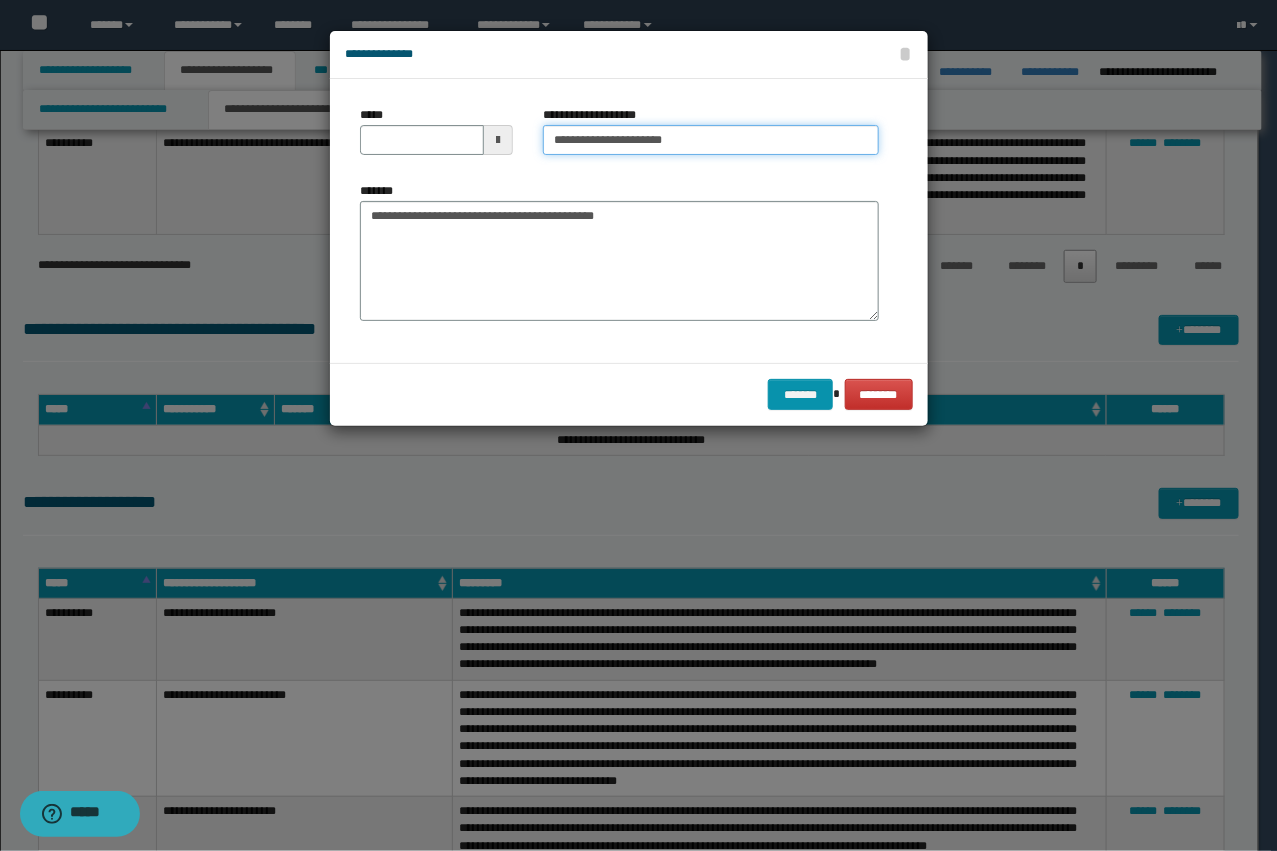 type on "**********" 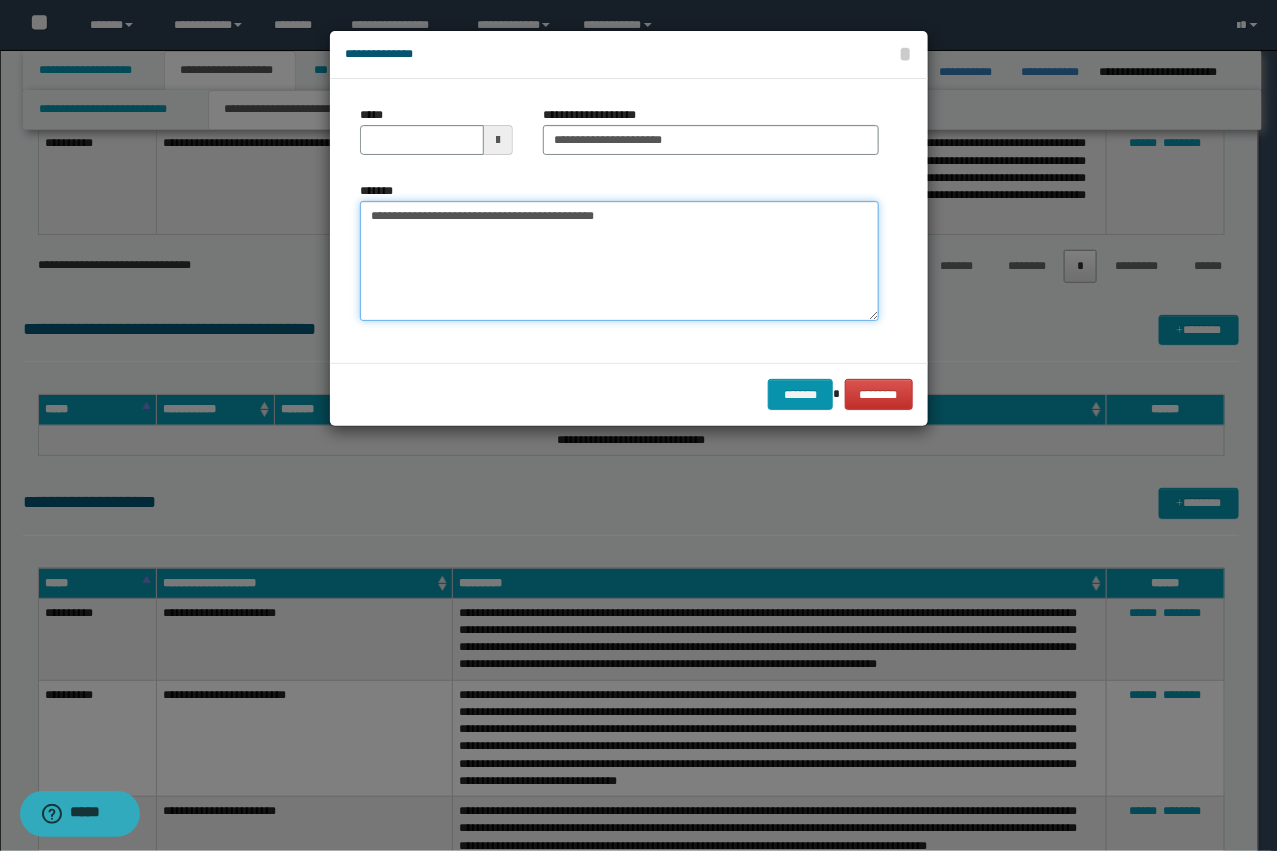 click on "**********" at bounding box center [619, 261] 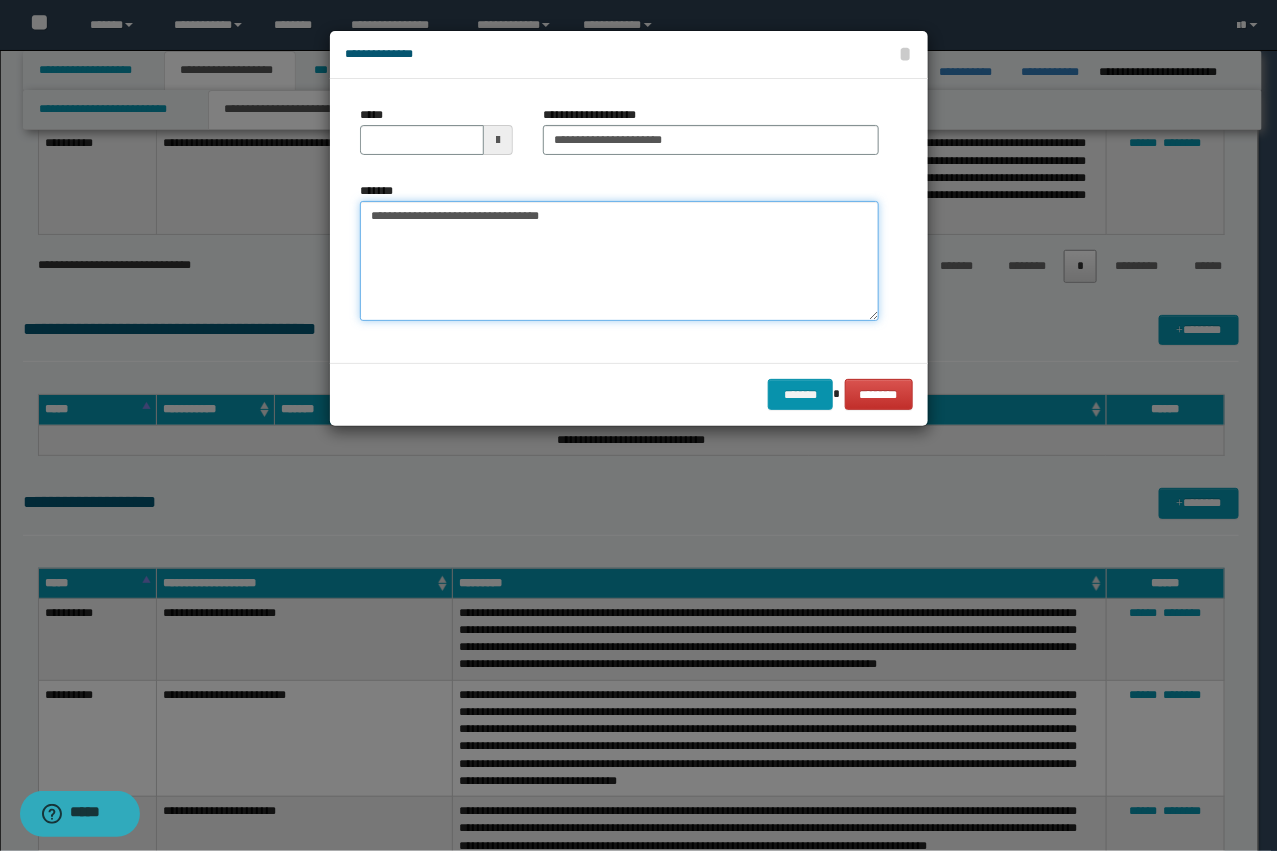 type 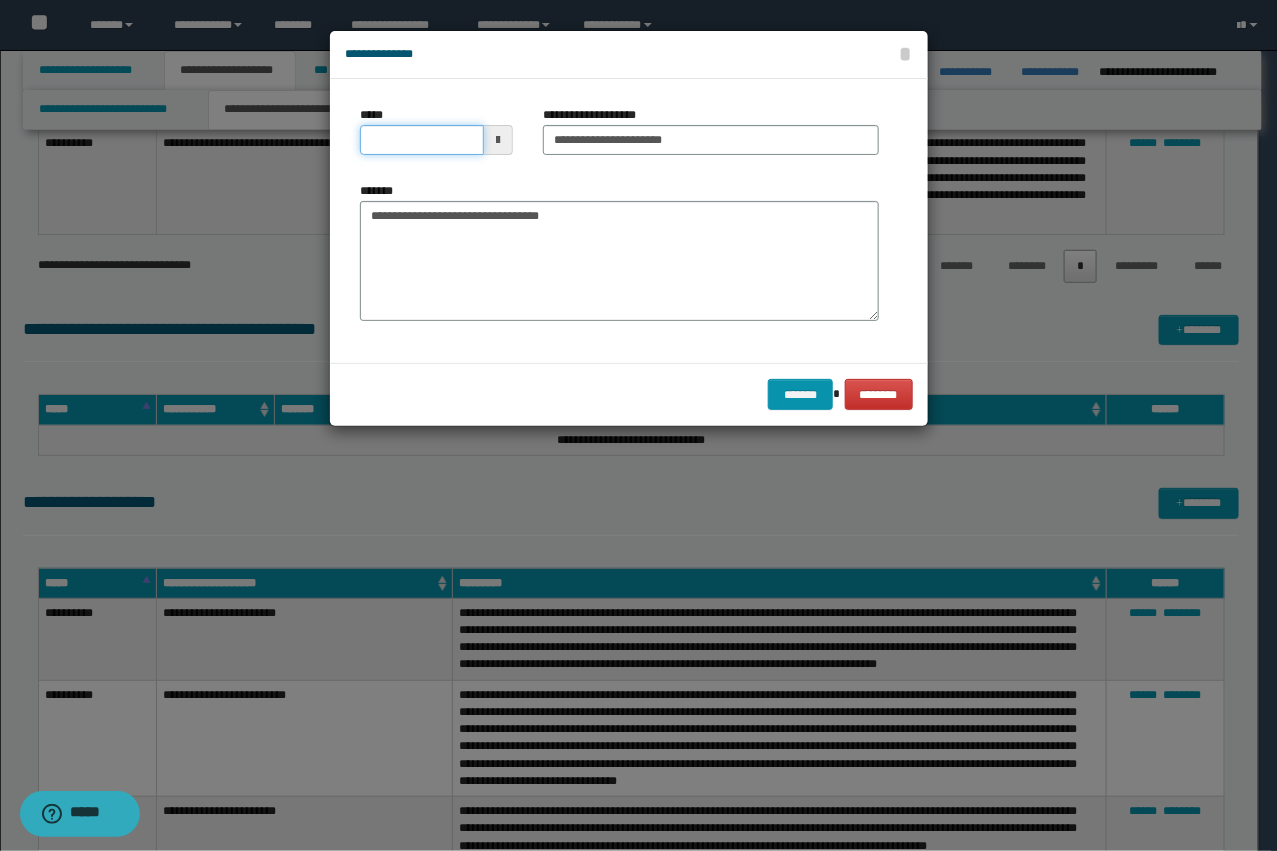 click on "*****" at bounding box center (422, 140) 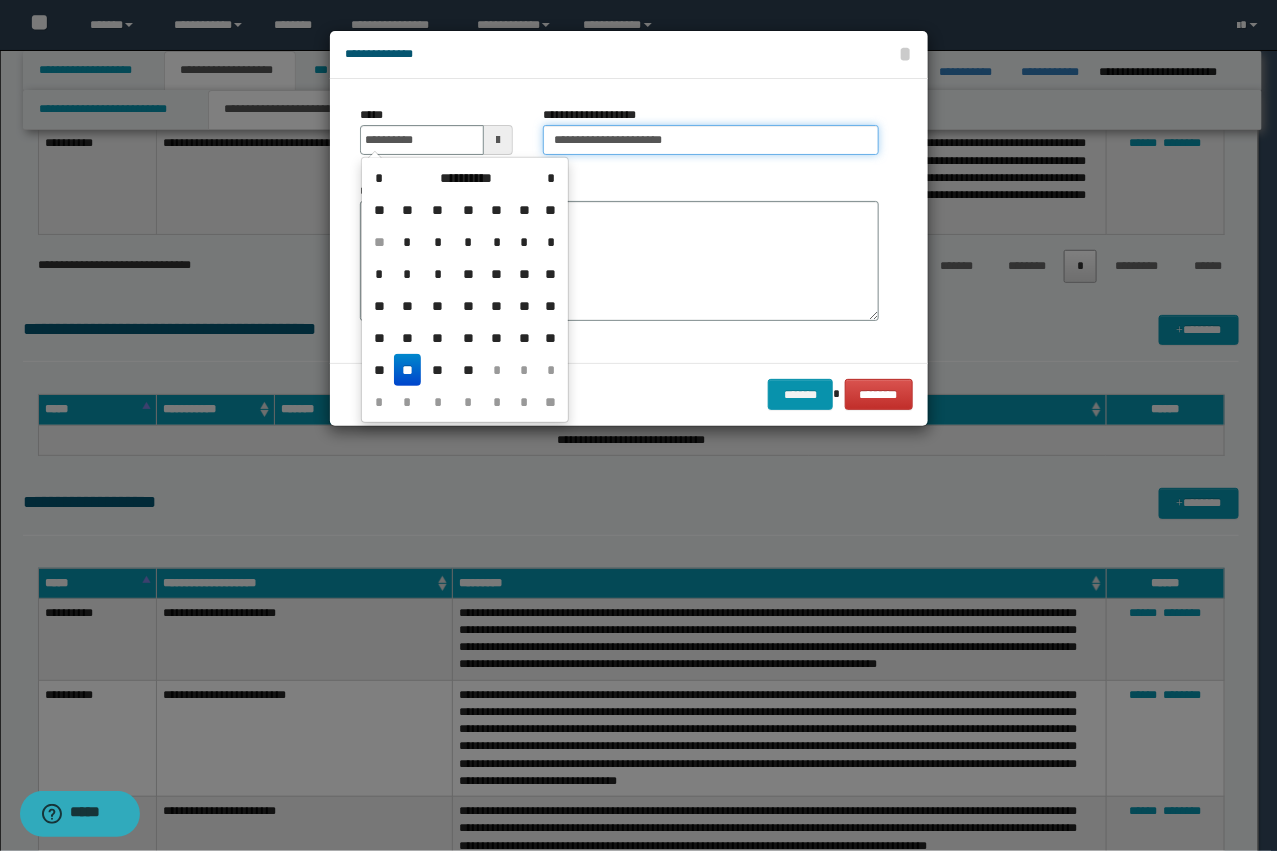 type on "**********" 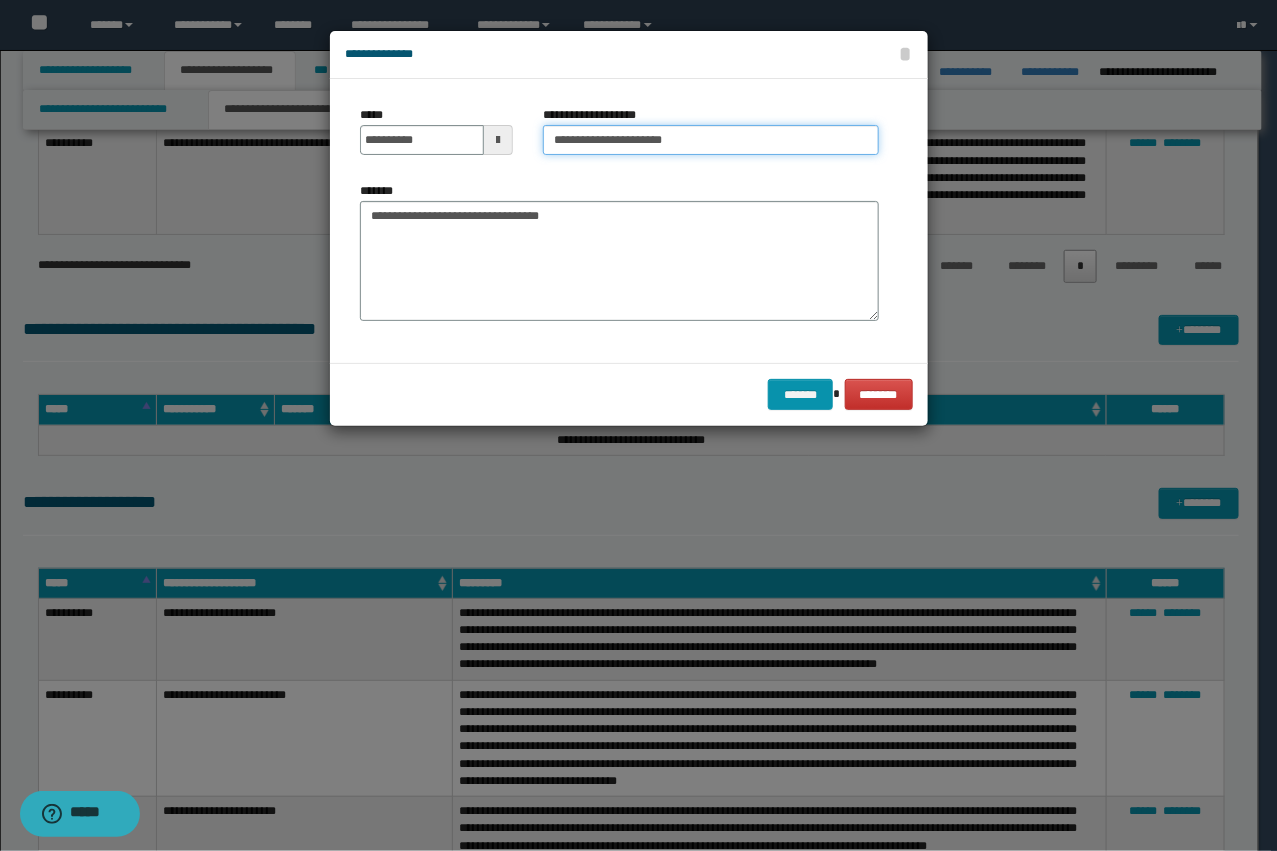 click on "**********" at bounding box center (711, 140) 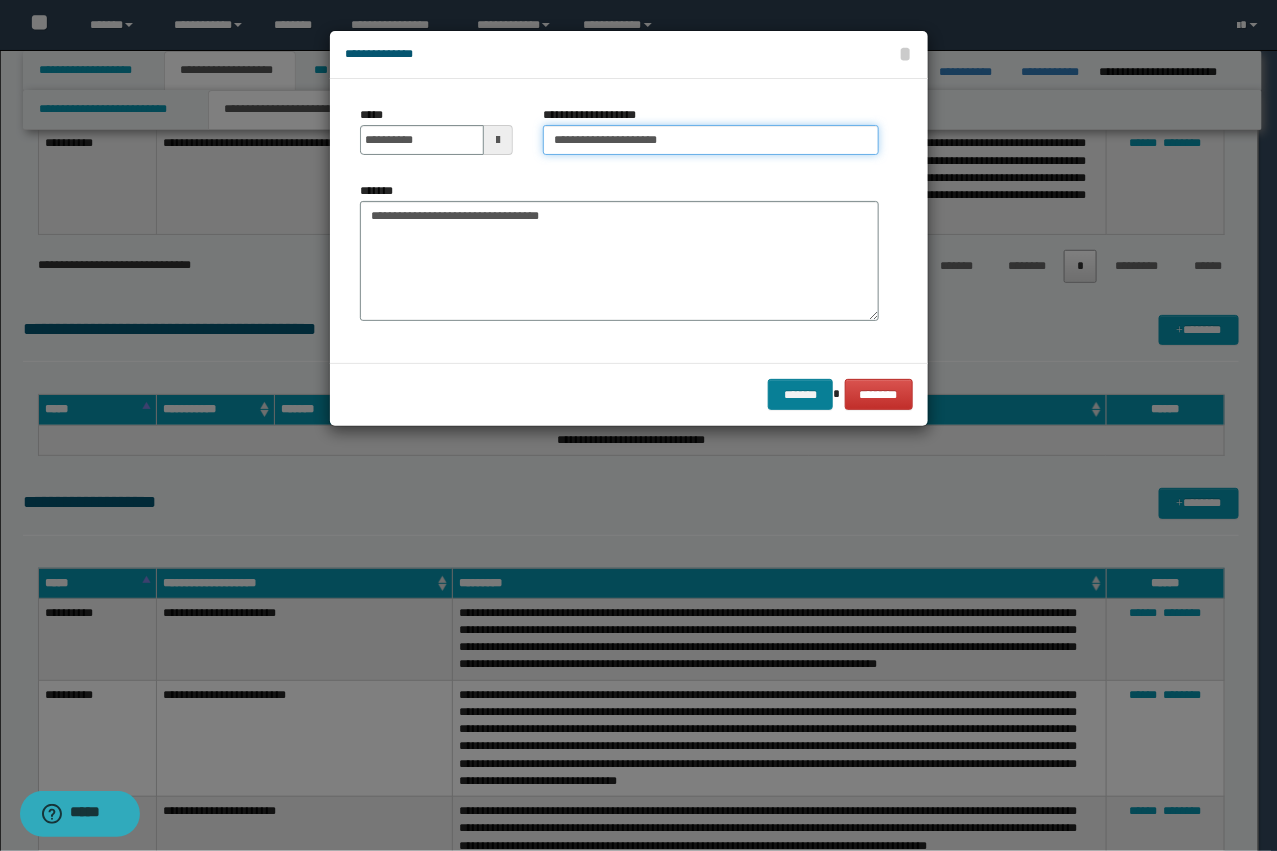 type on "**********" 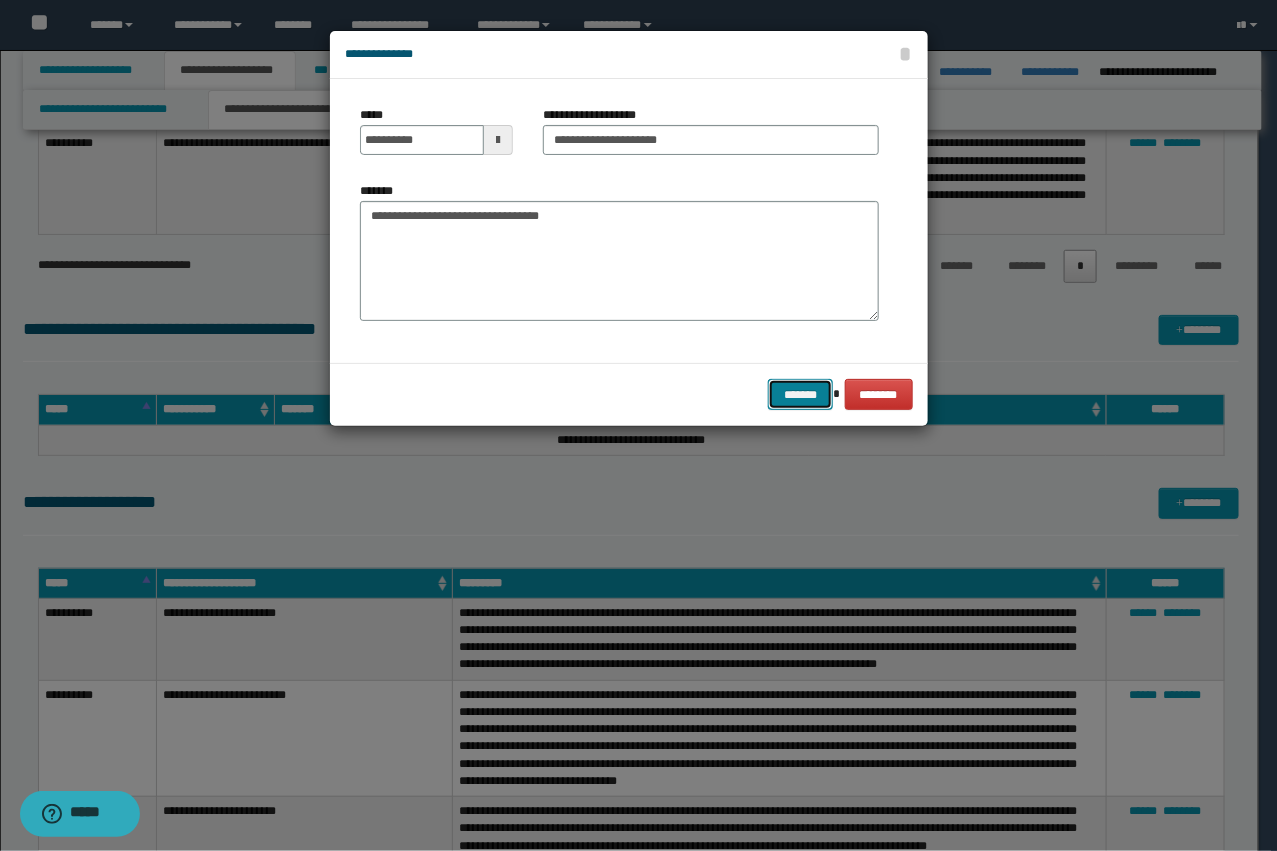 click on "*******" at bounding box center [800, 394] 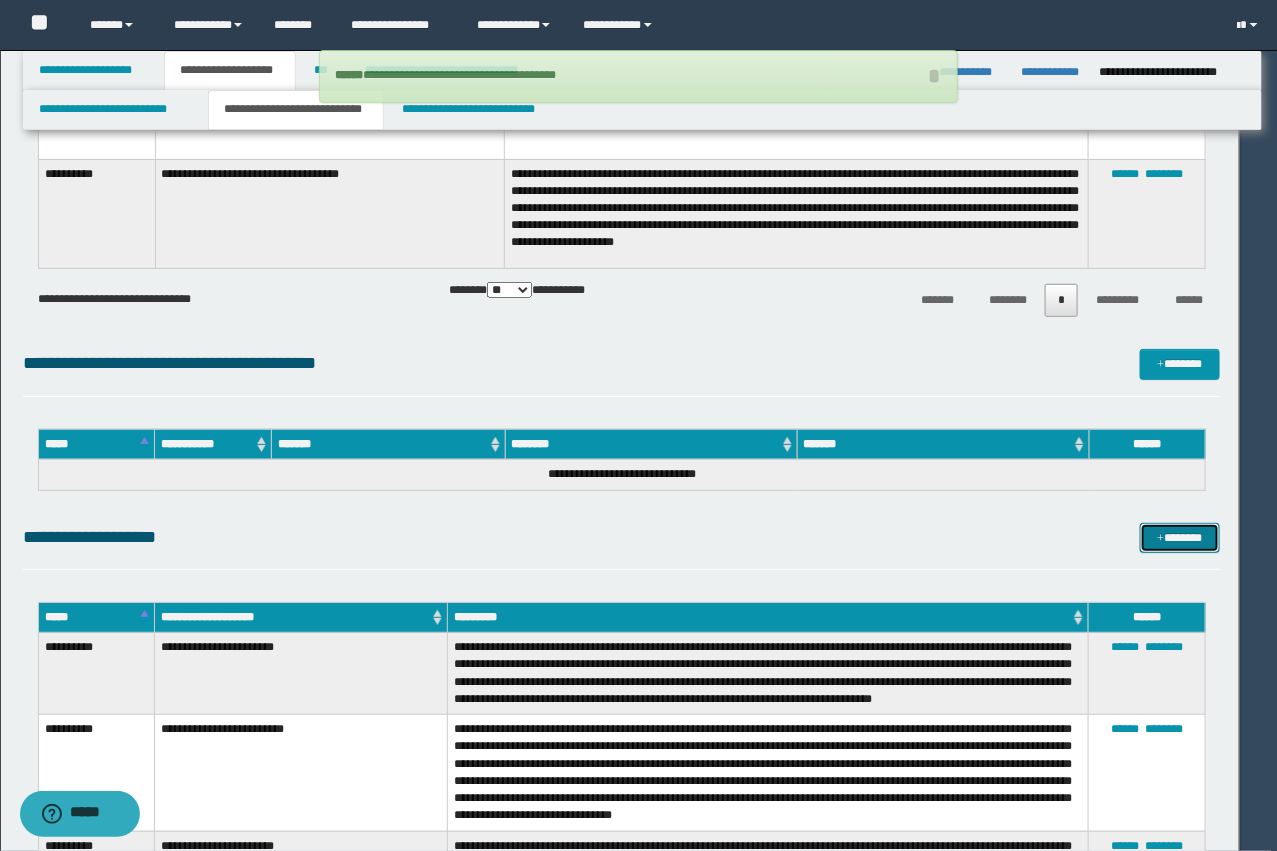 type 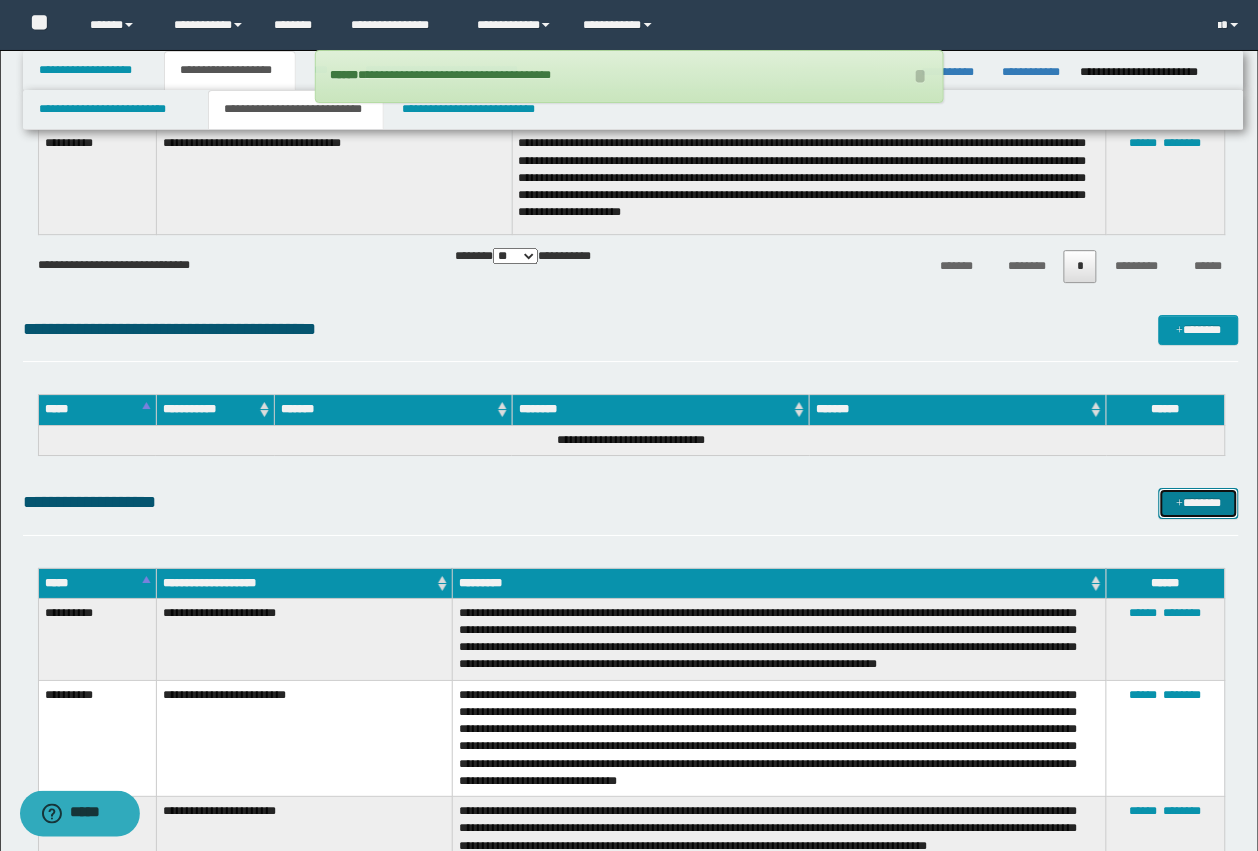 click on "*******" at bounding box center (1199, 503) 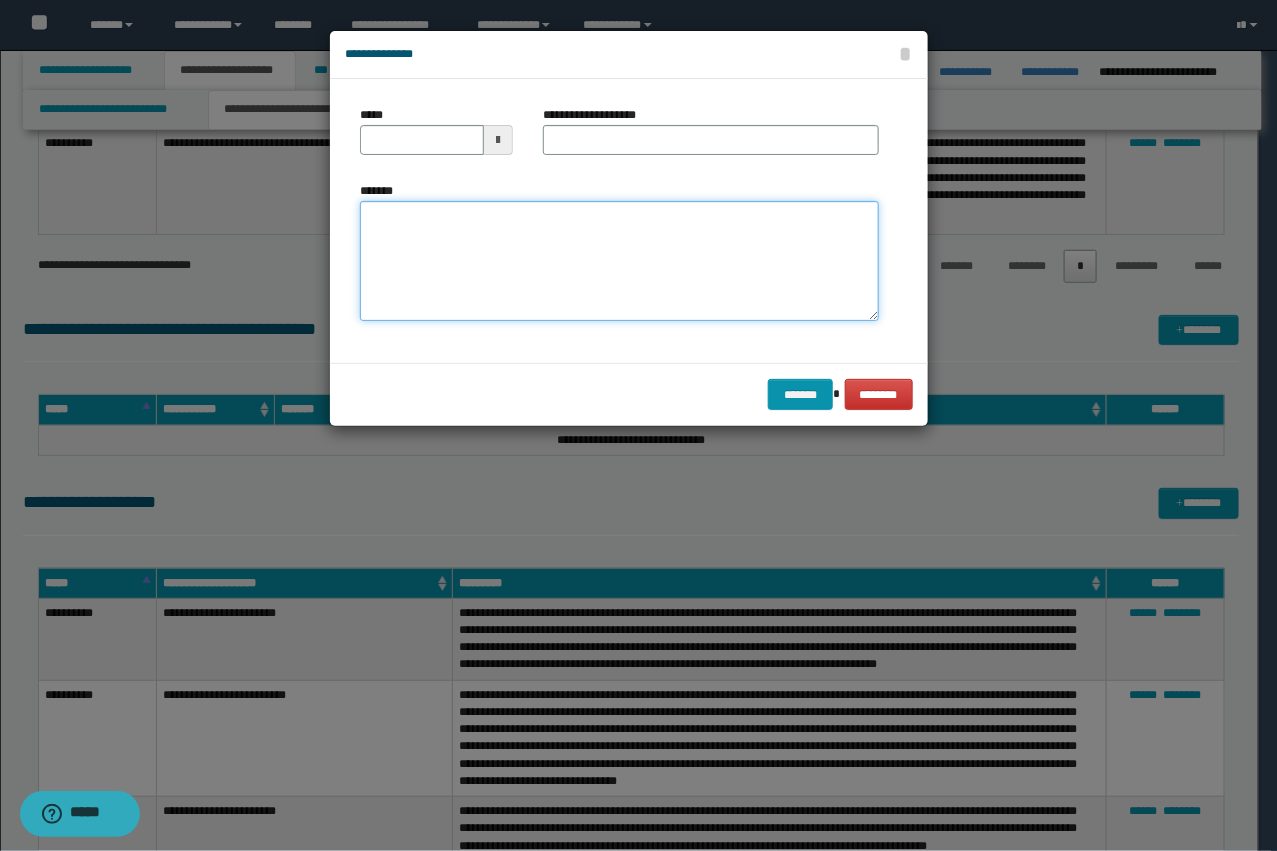 click on "*******" at bounding box center [619, 261] 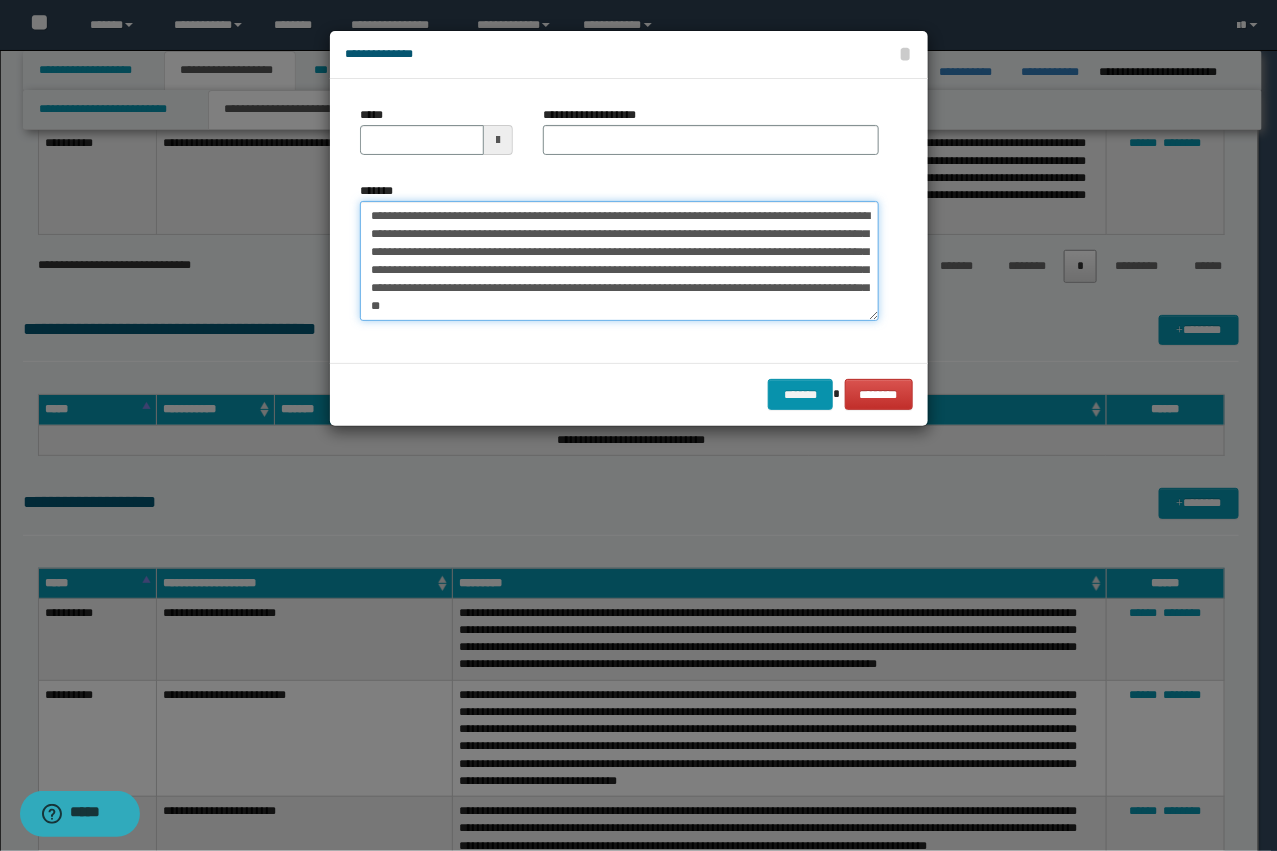 drag, startPoint x: 620, startPoint y: 222, endPoint x: 435, endPoint y: 210, distance: 185.38878 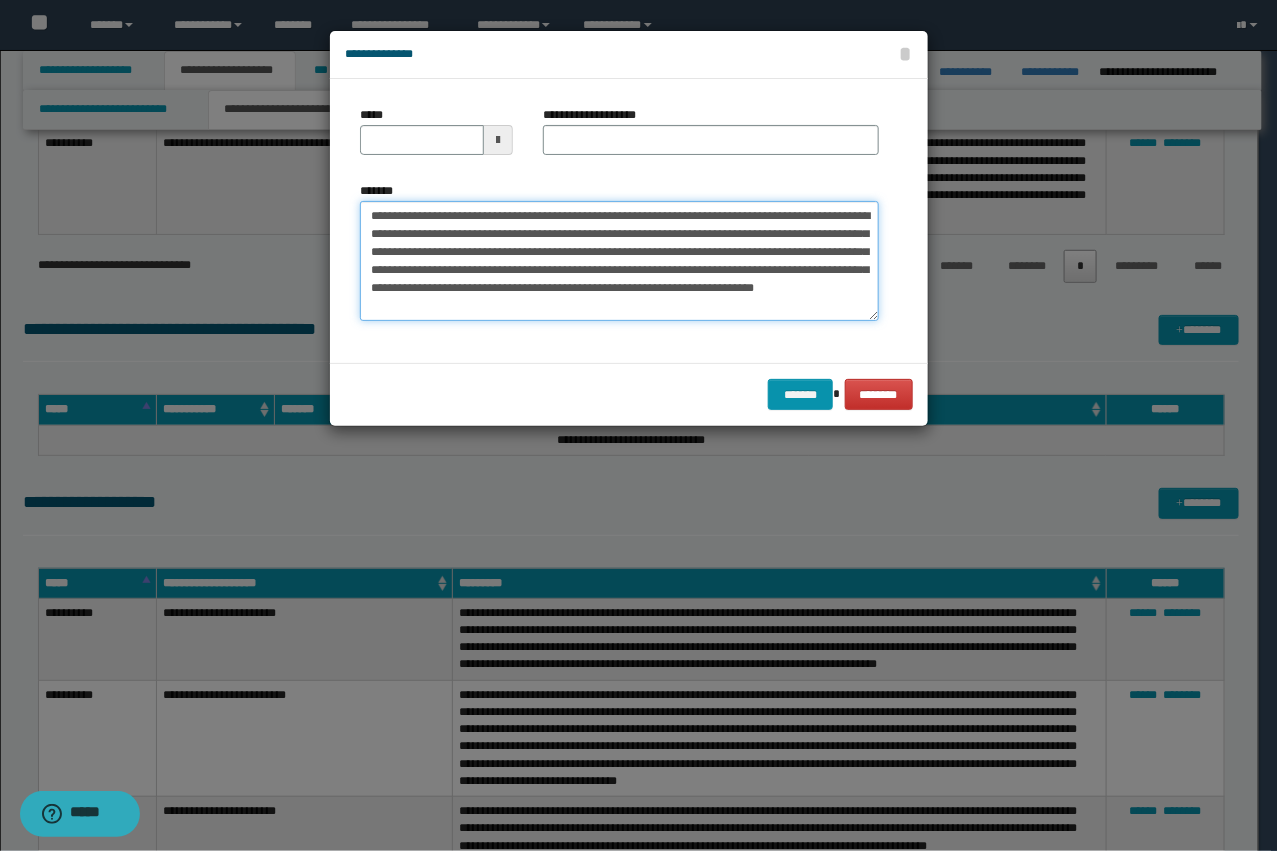 type on "**********" 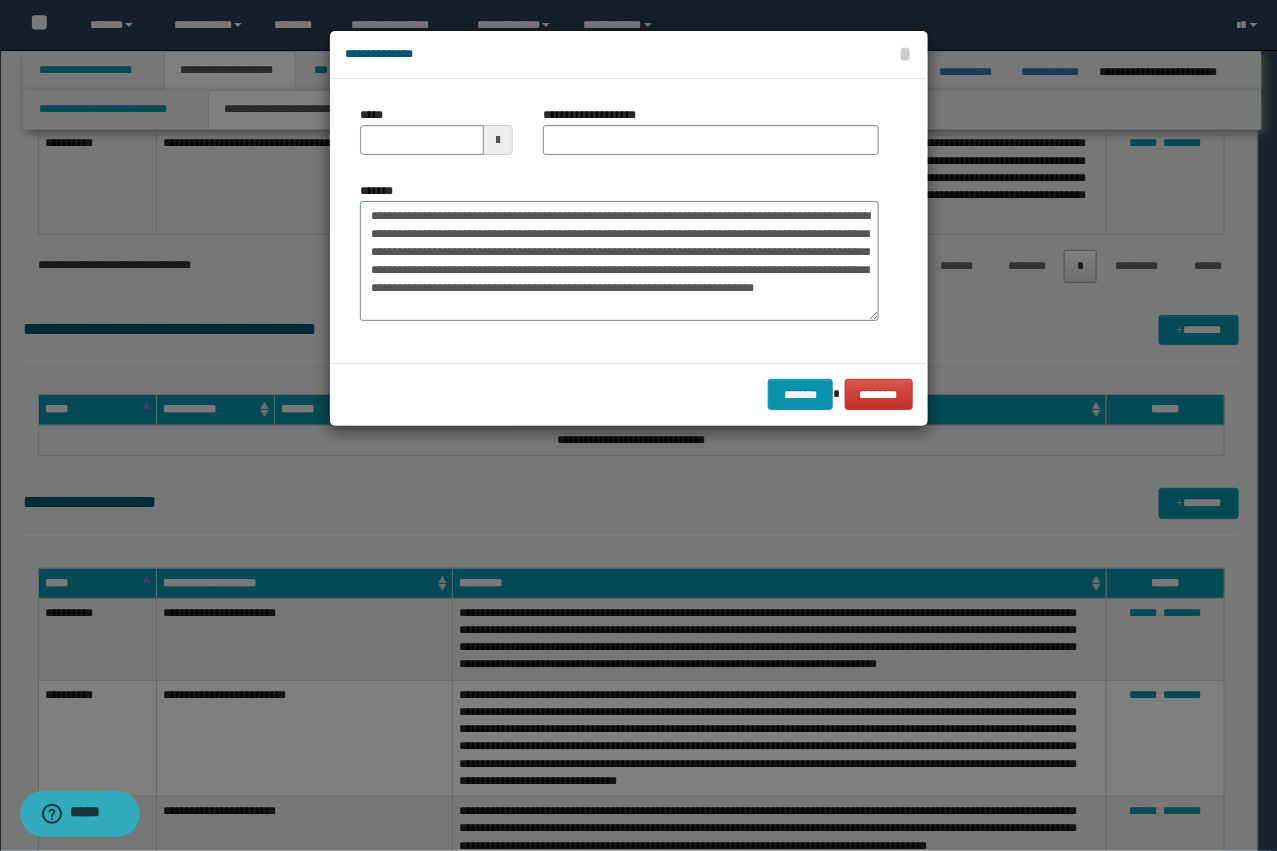 click on "**********" at bounding box center (600, 115) 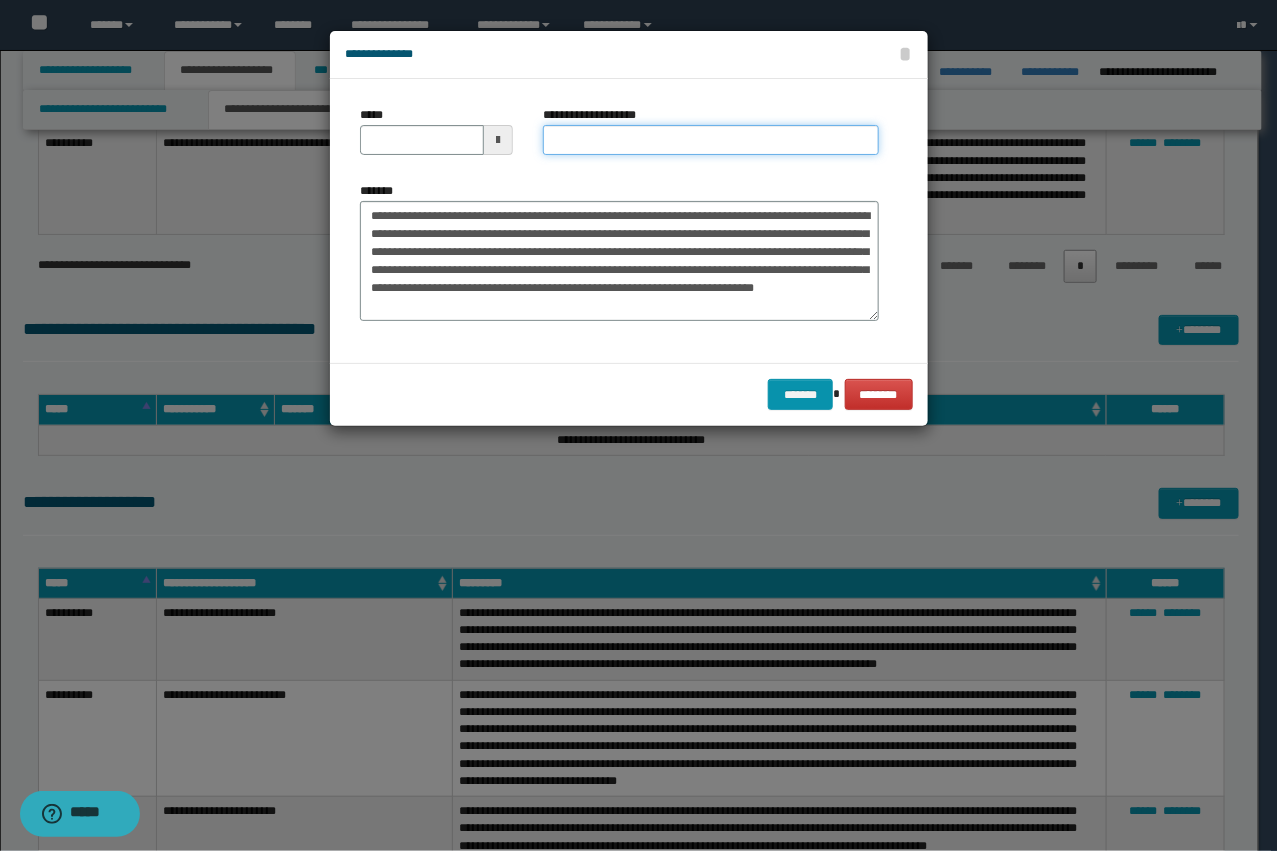click on "**********" at bounding box center [711, 140] 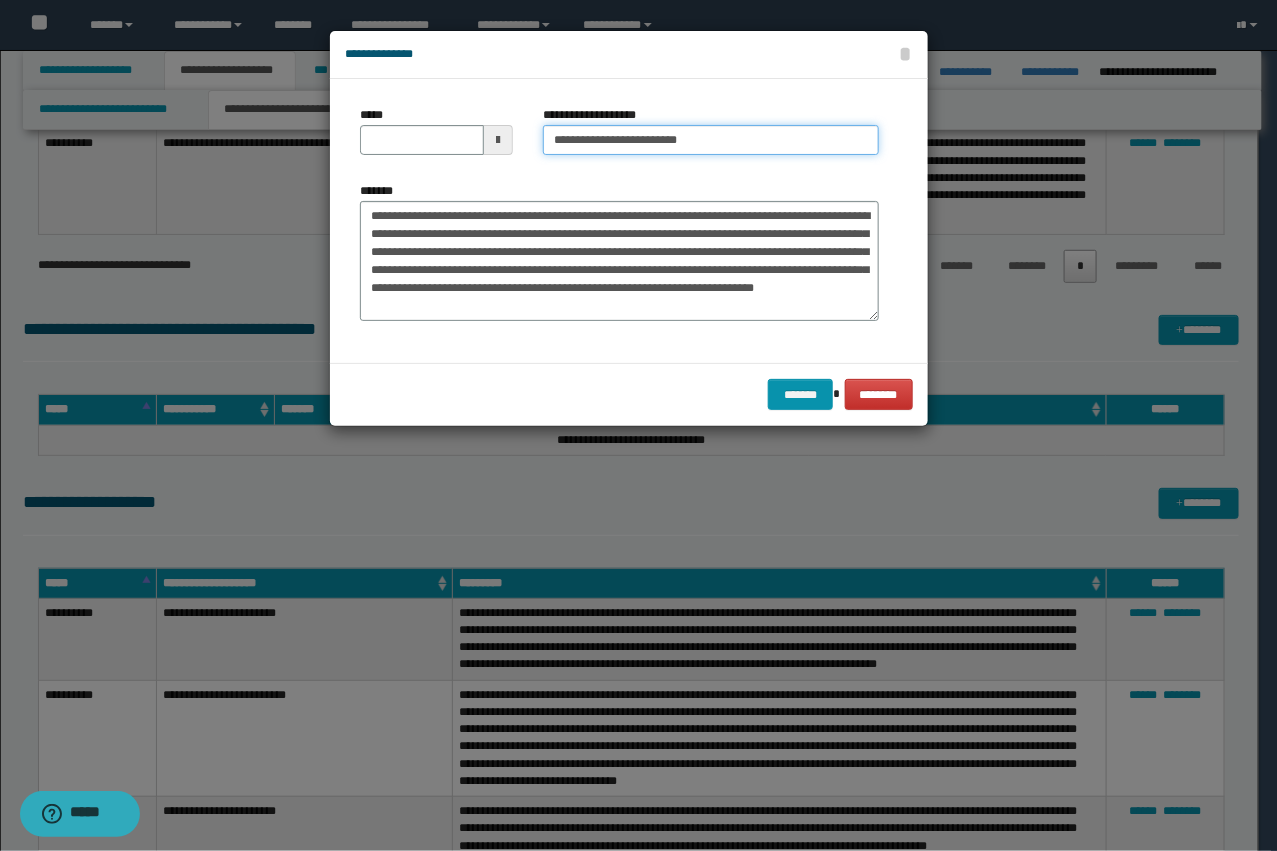 type on "**********" 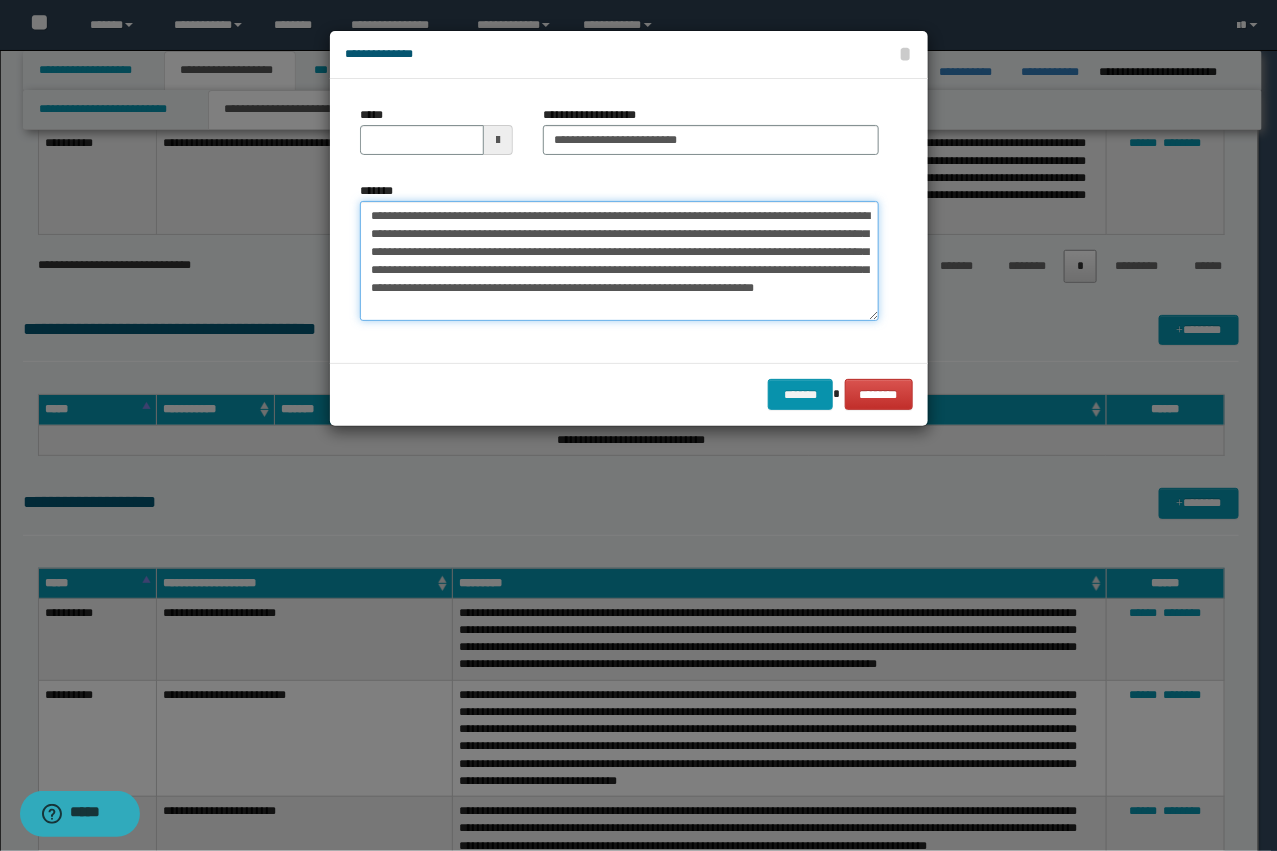 drag, startPoint x: 432, startPoint y: 216, endPoint x: 322, endPoint y: 211, distance: 110.11358 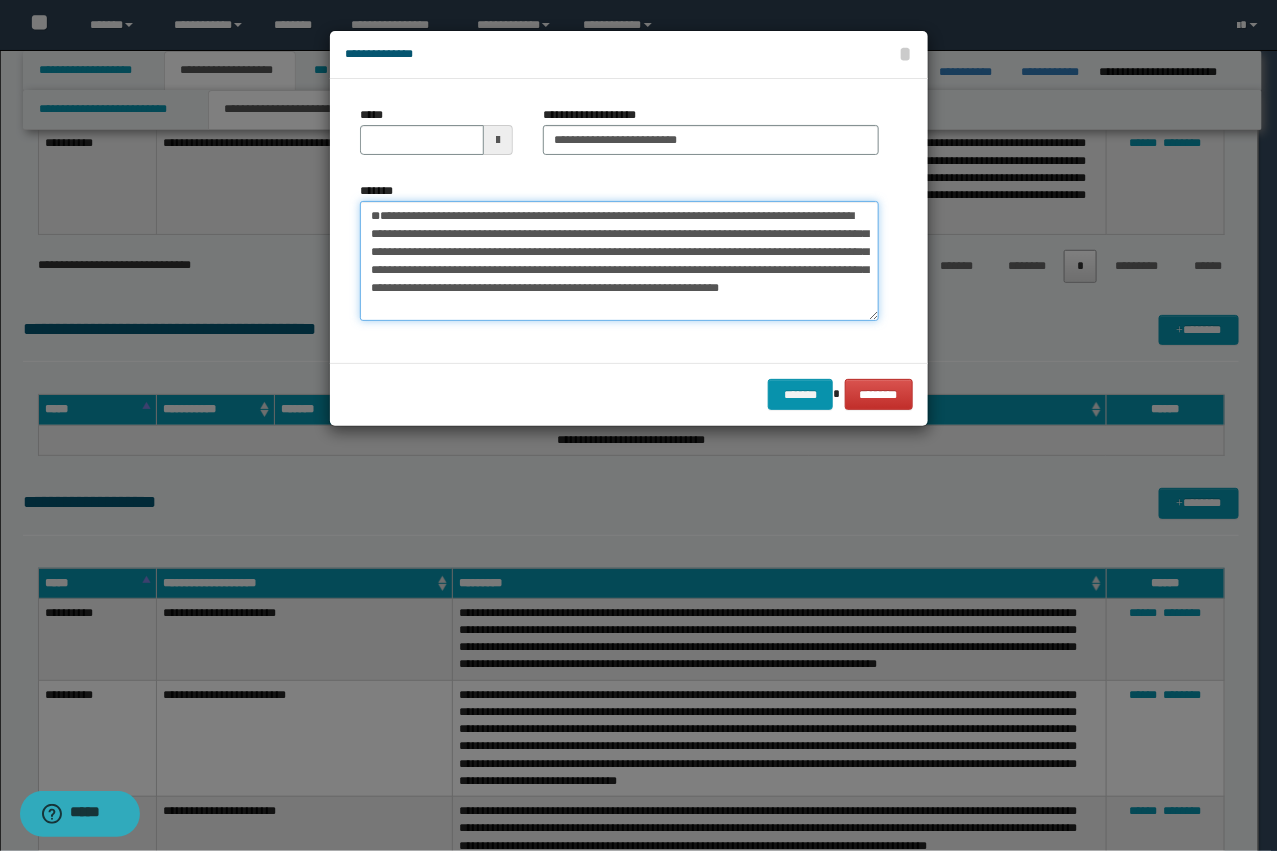 type on "**********" 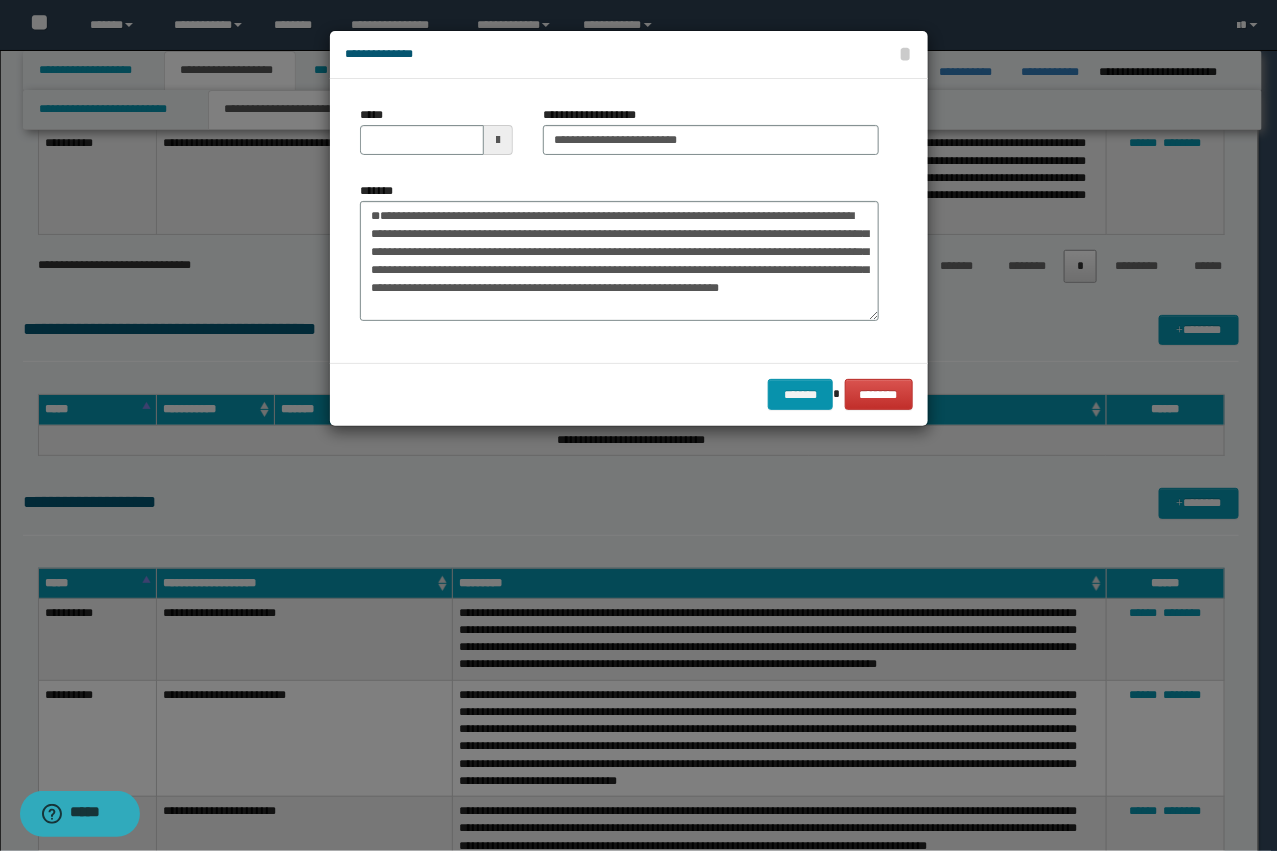 click at bounding box center (498, 140) 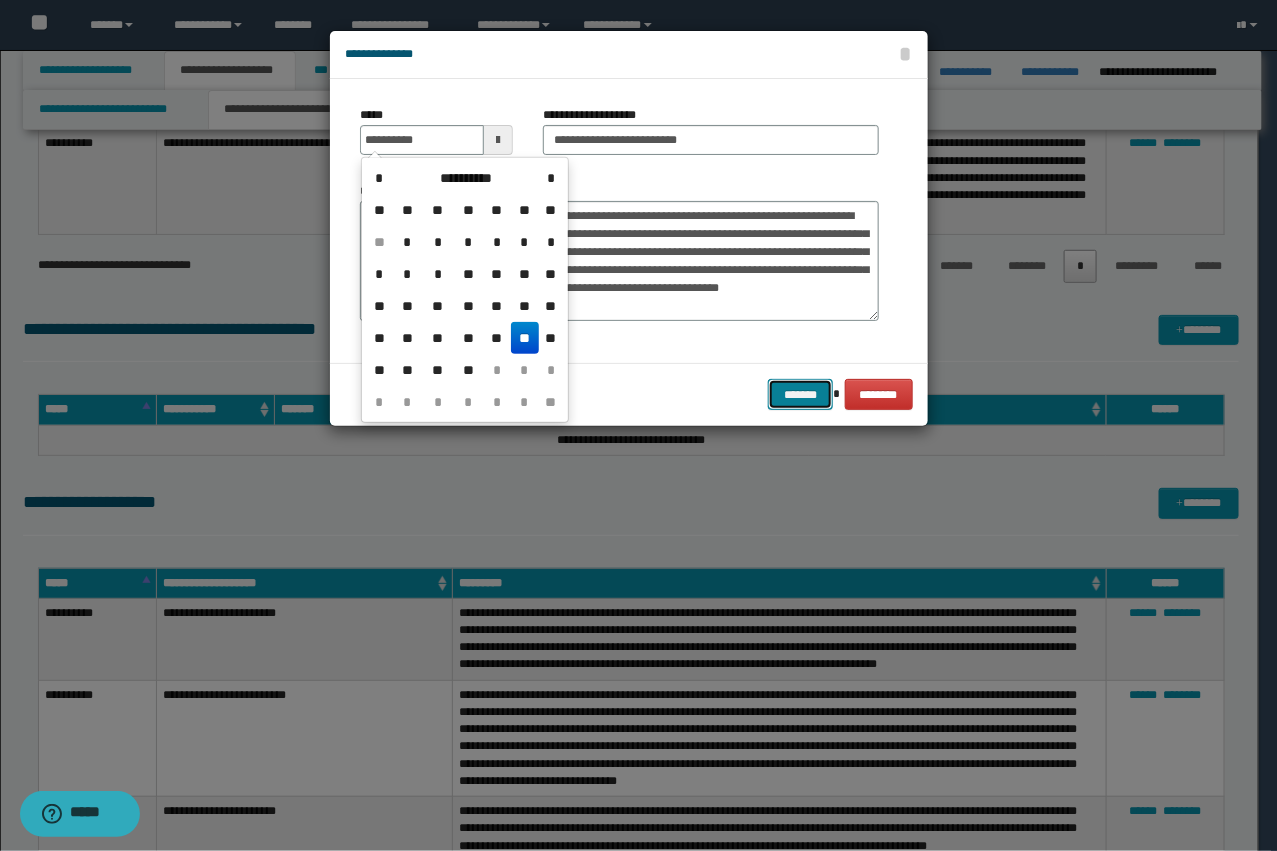 type on "**********" 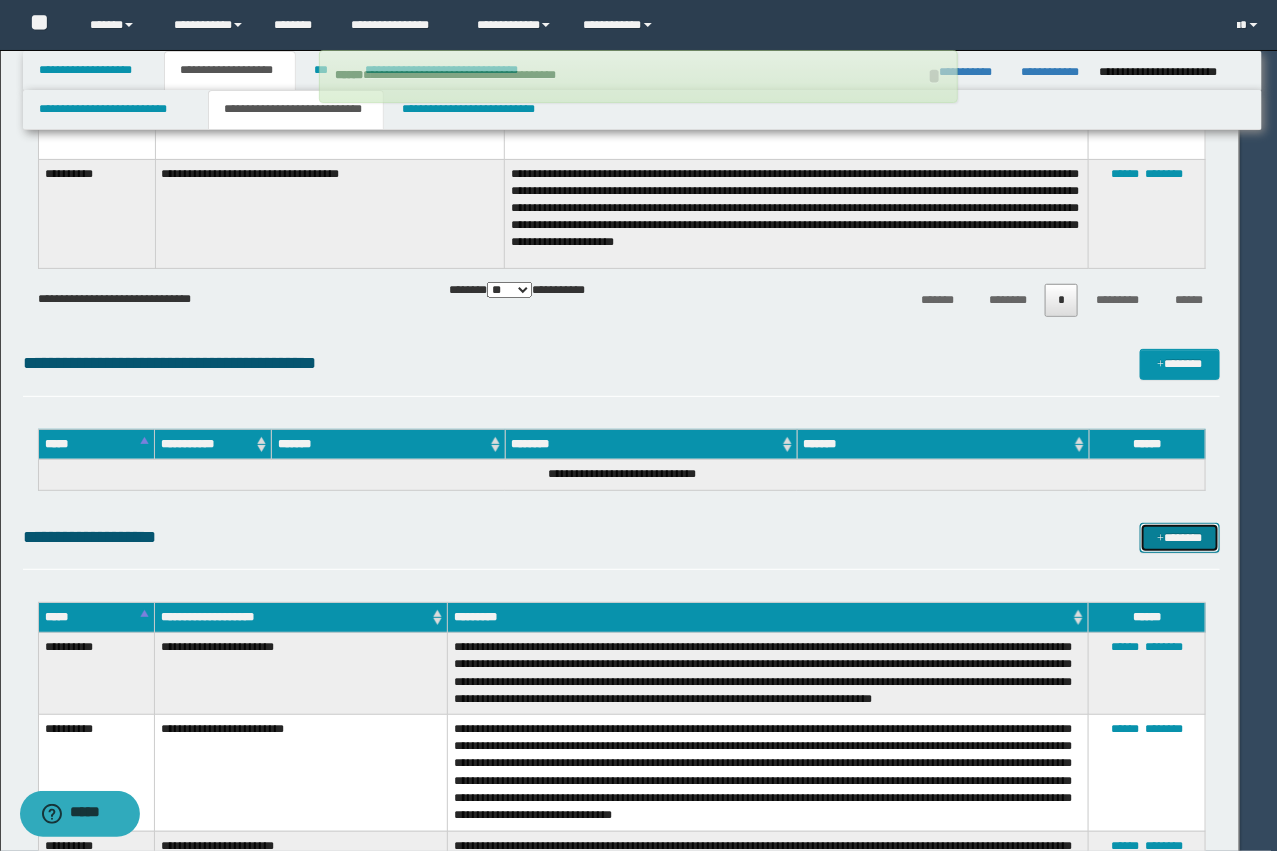type 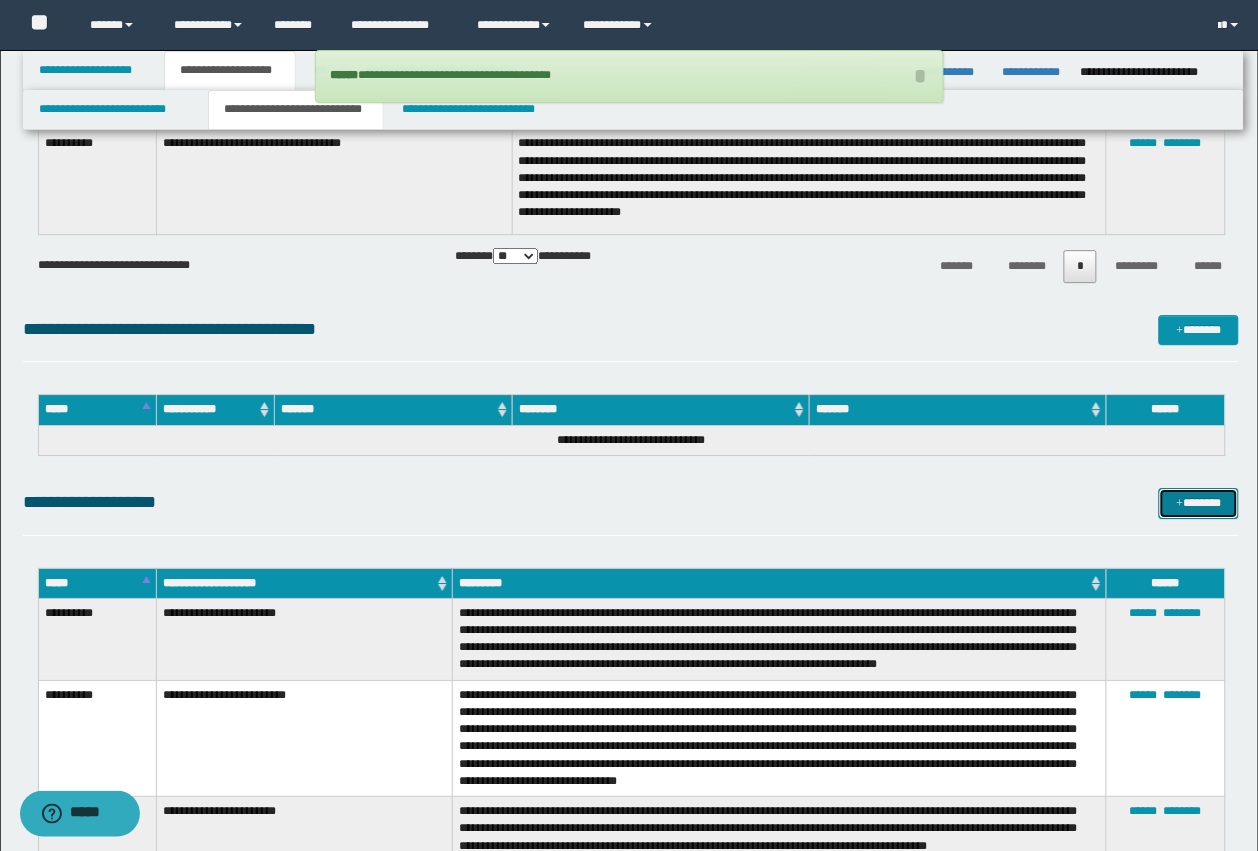 click on "*******" at bounding box center (1199, 503) 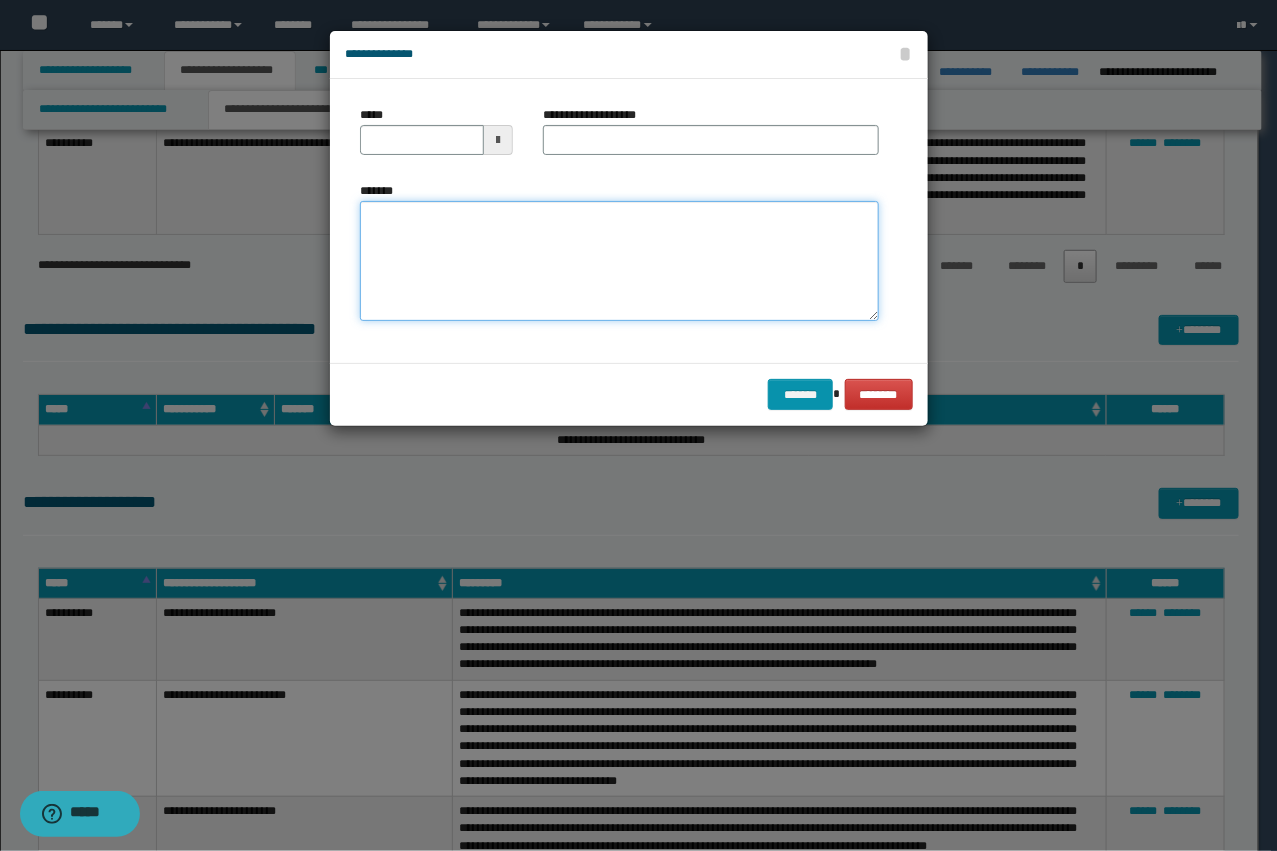 click on "*******" at bounding box center (619, 261) 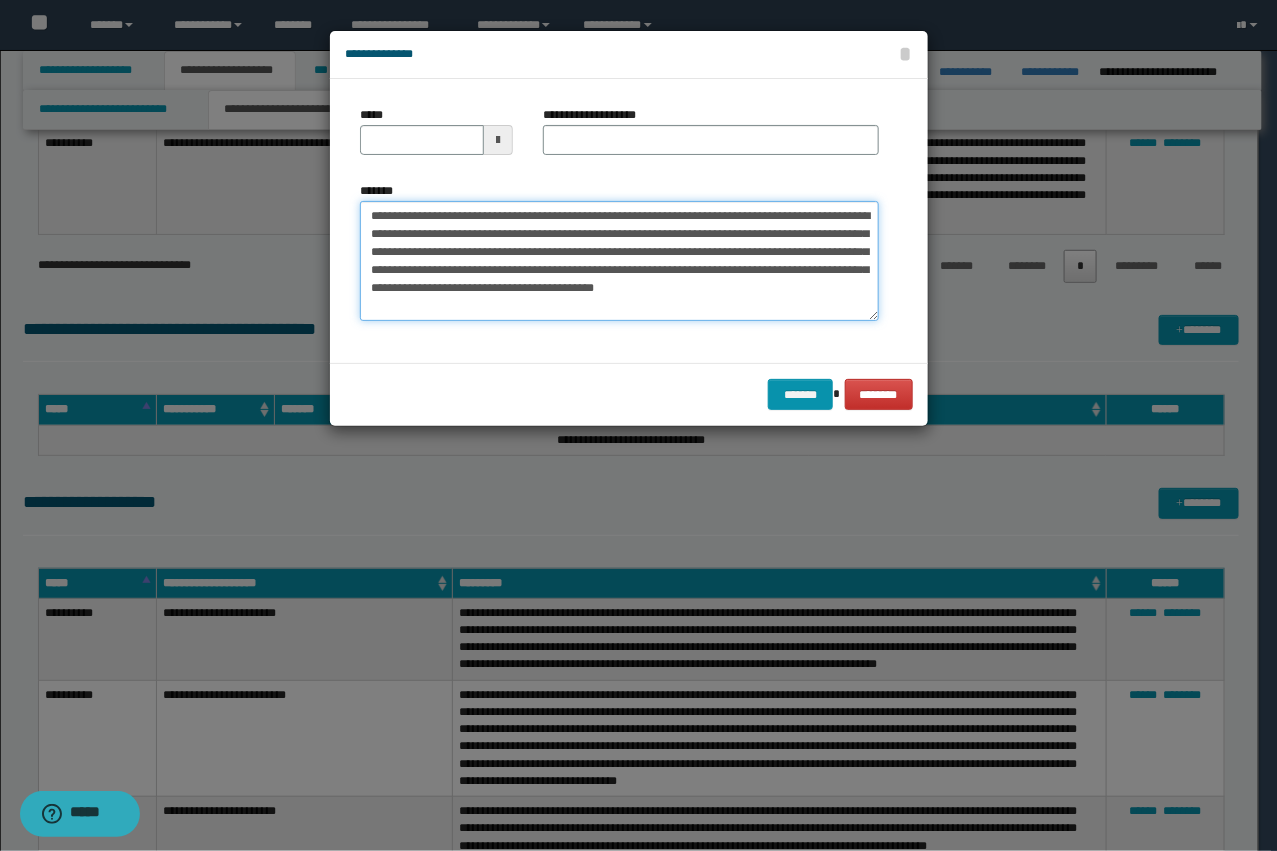drag, startPoint x: 595, startPoint y: 213, endPoint x: 433, endPoint y: 210, distance: 162.02777 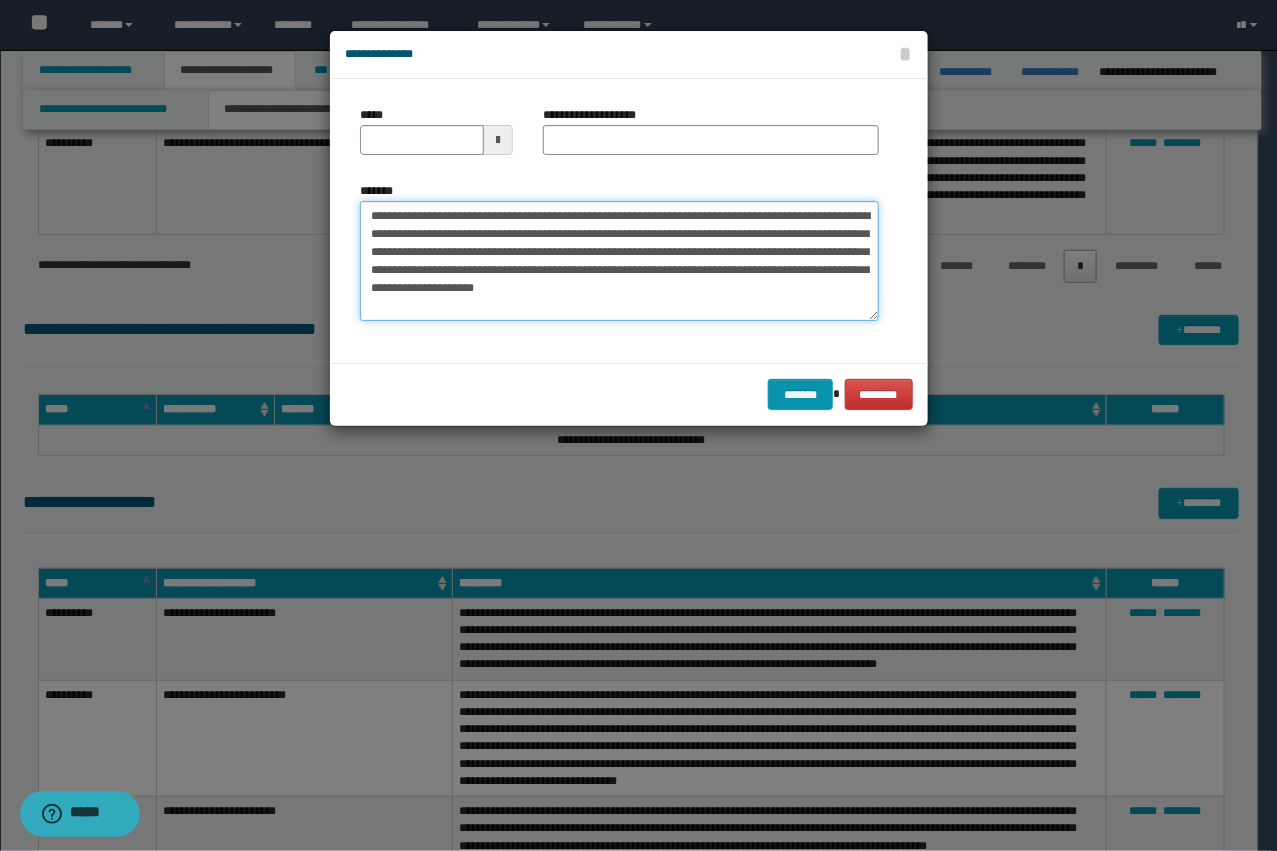 type on "**********" 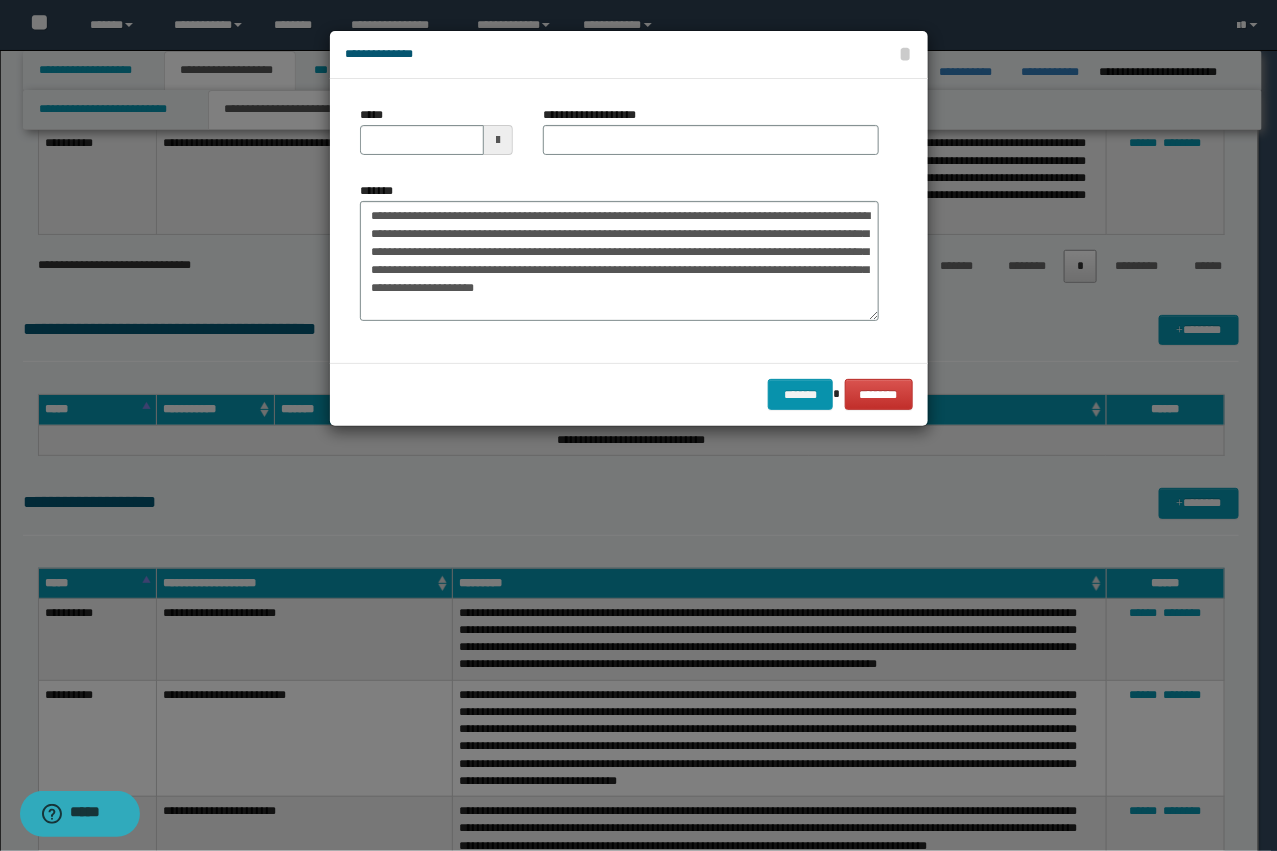 click on "**********" at bounding box center [711, 138] 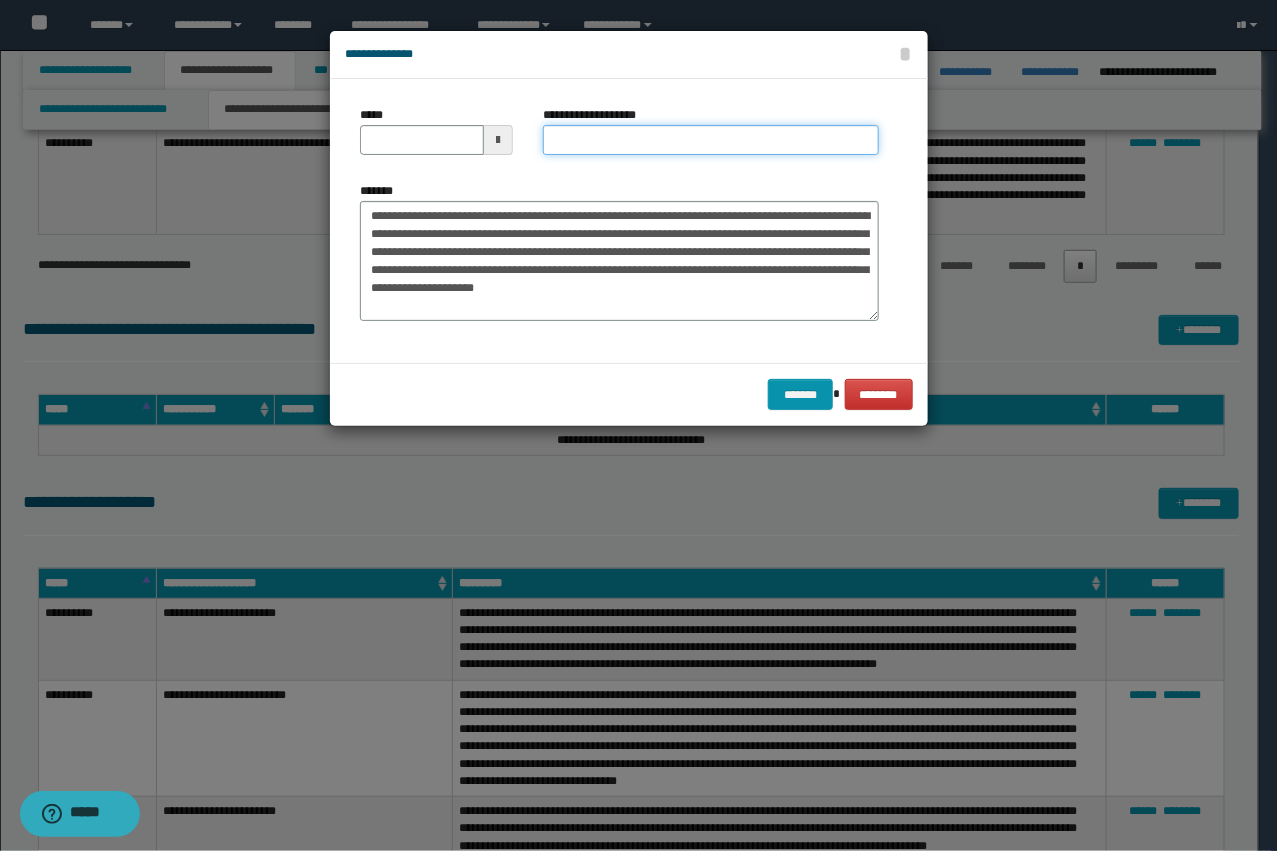 click on "**********" at bounding box center [711, 140] 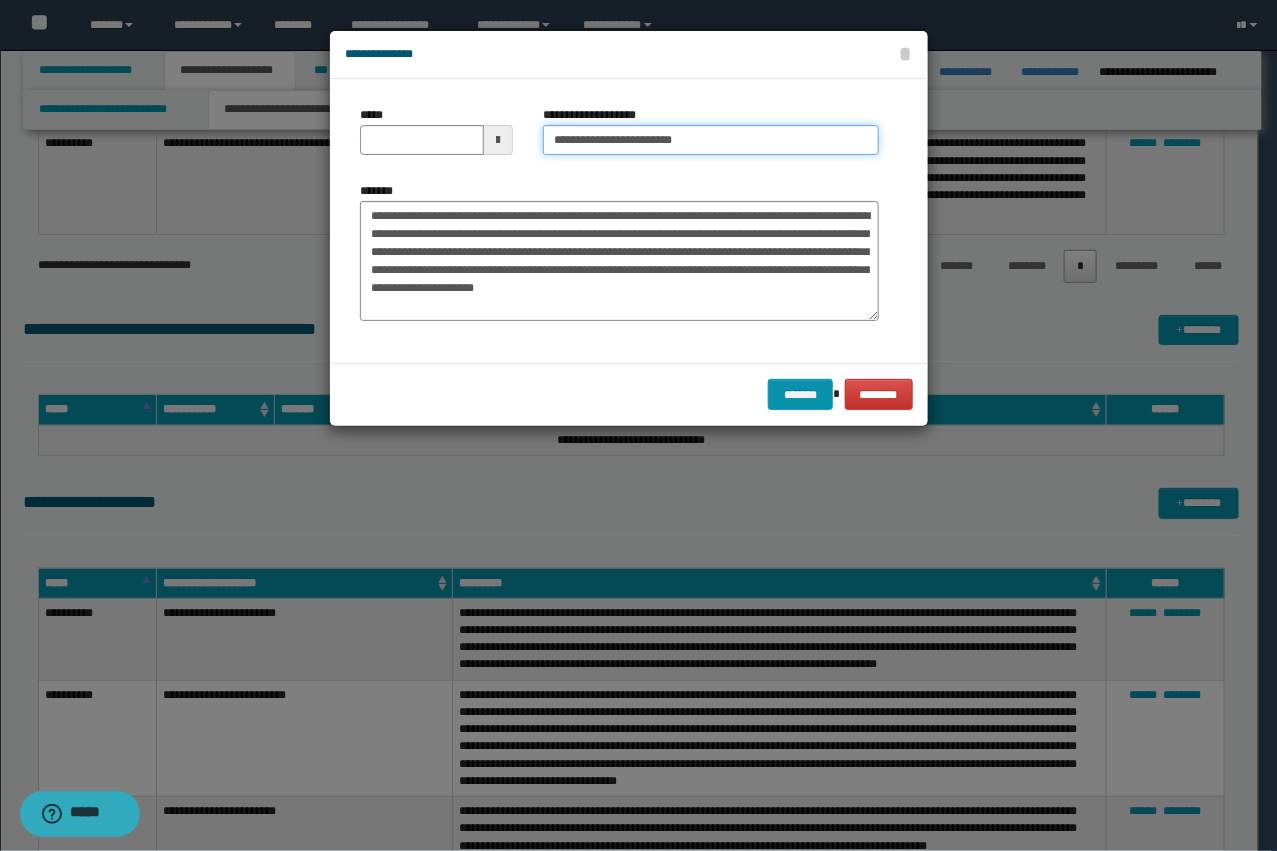 type on "**********" 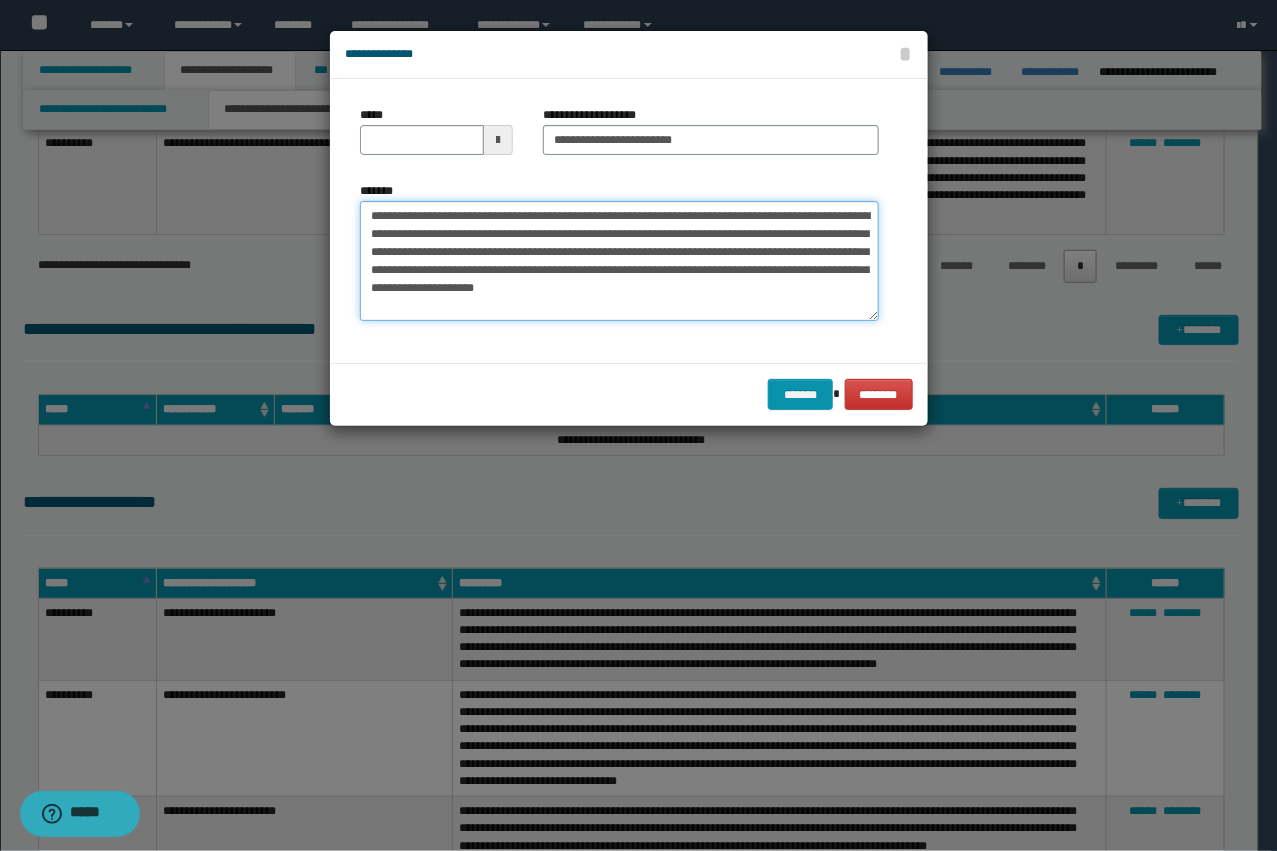 drag, startPoint x: 436, startPoint y: 216, endPoint x: 340, endPoint y: 205, distance: 96.62815 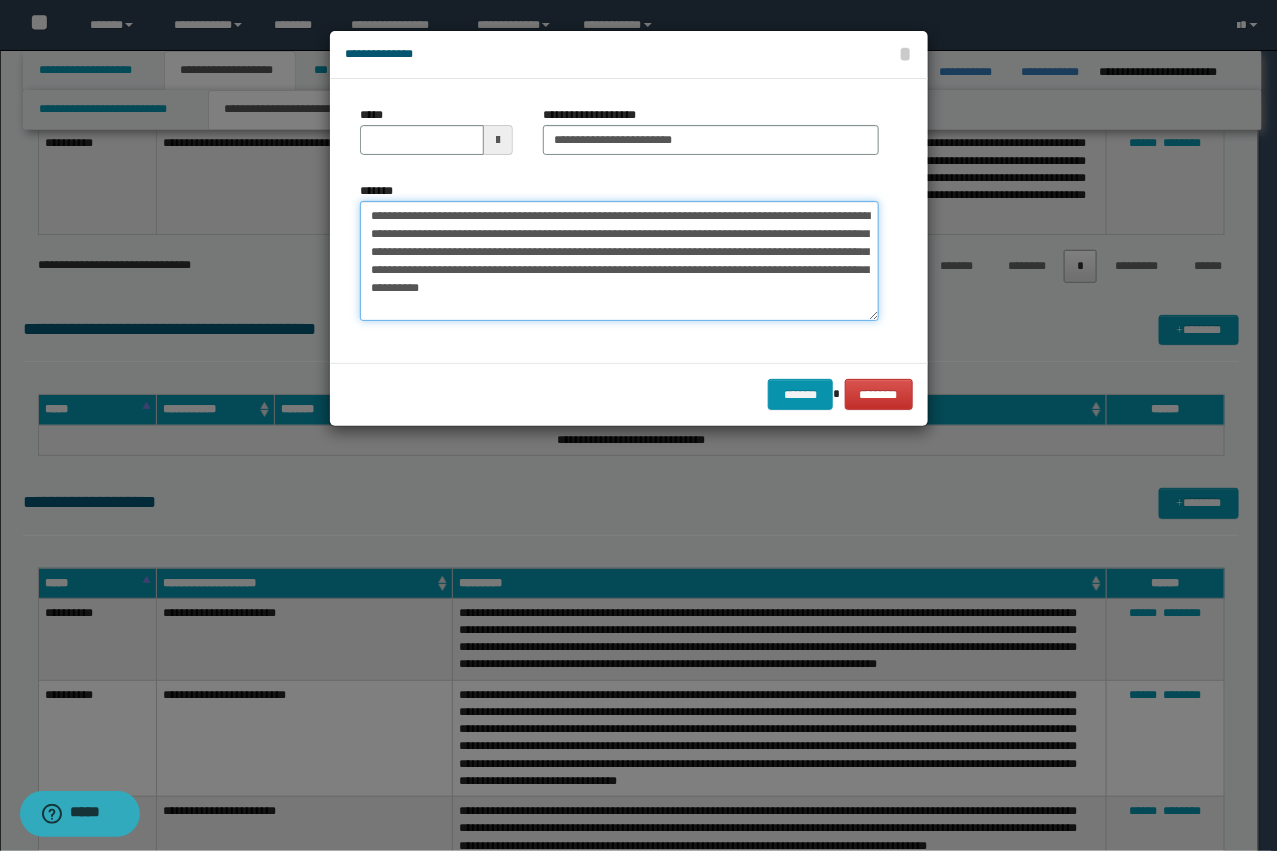 type 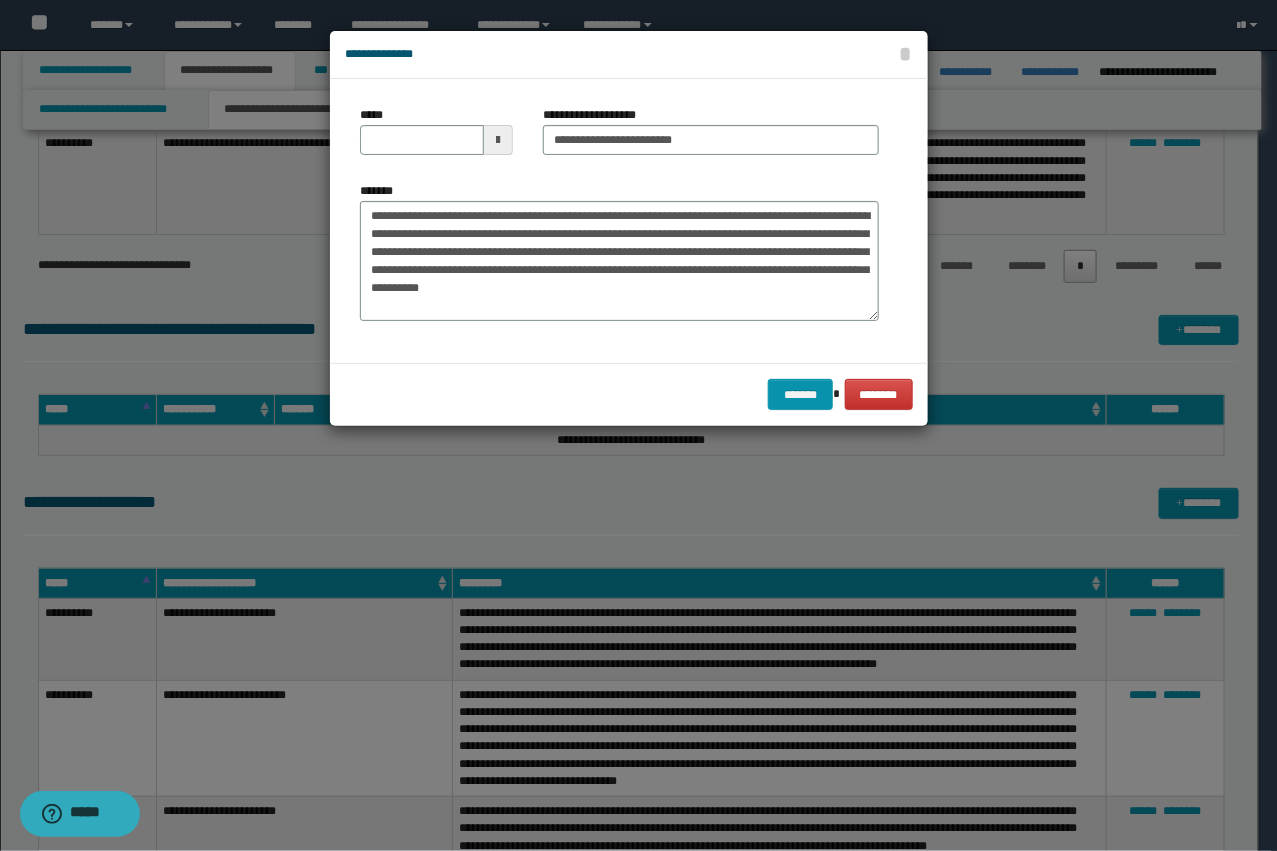 click on "*****" at bounding box center (436, 130) 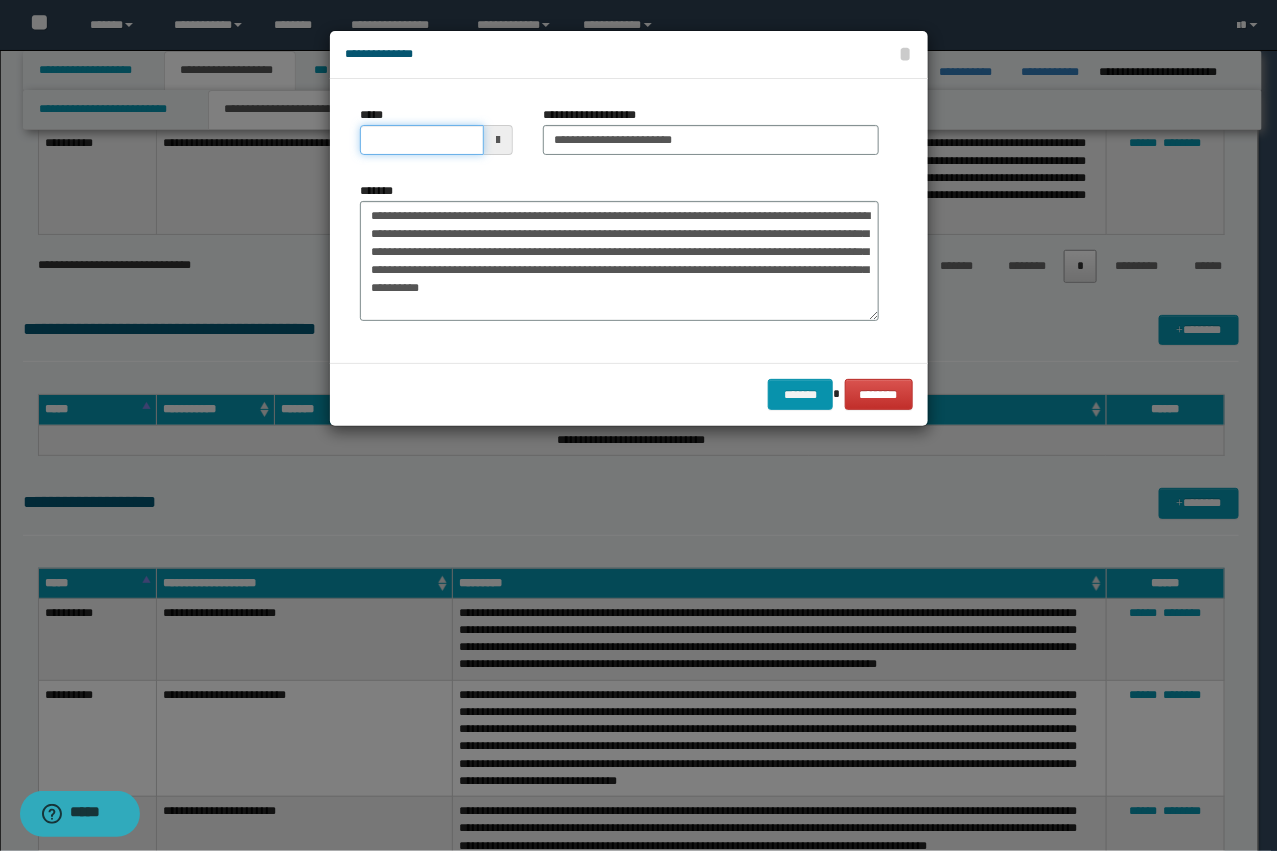click on "*****" at bounding box center [422, 140] 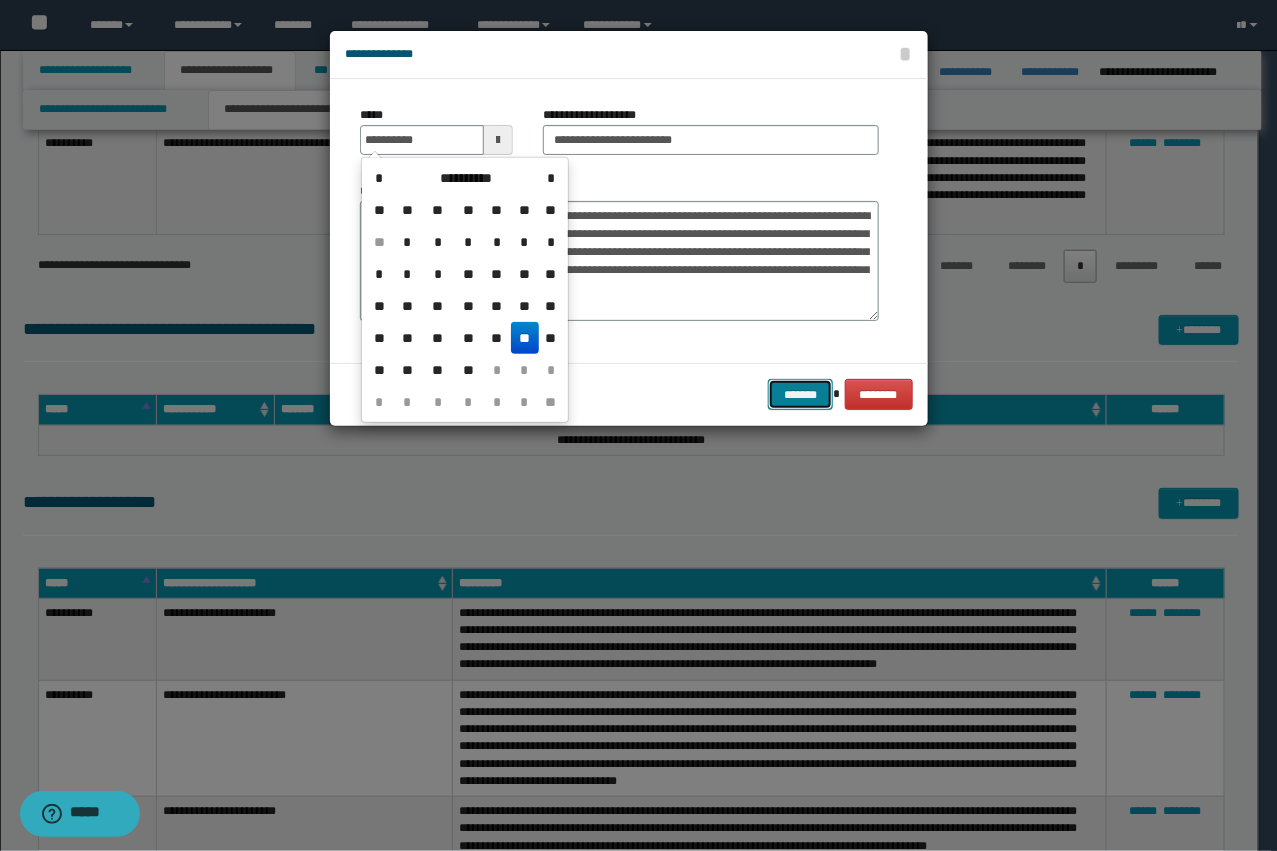 type on "**********" 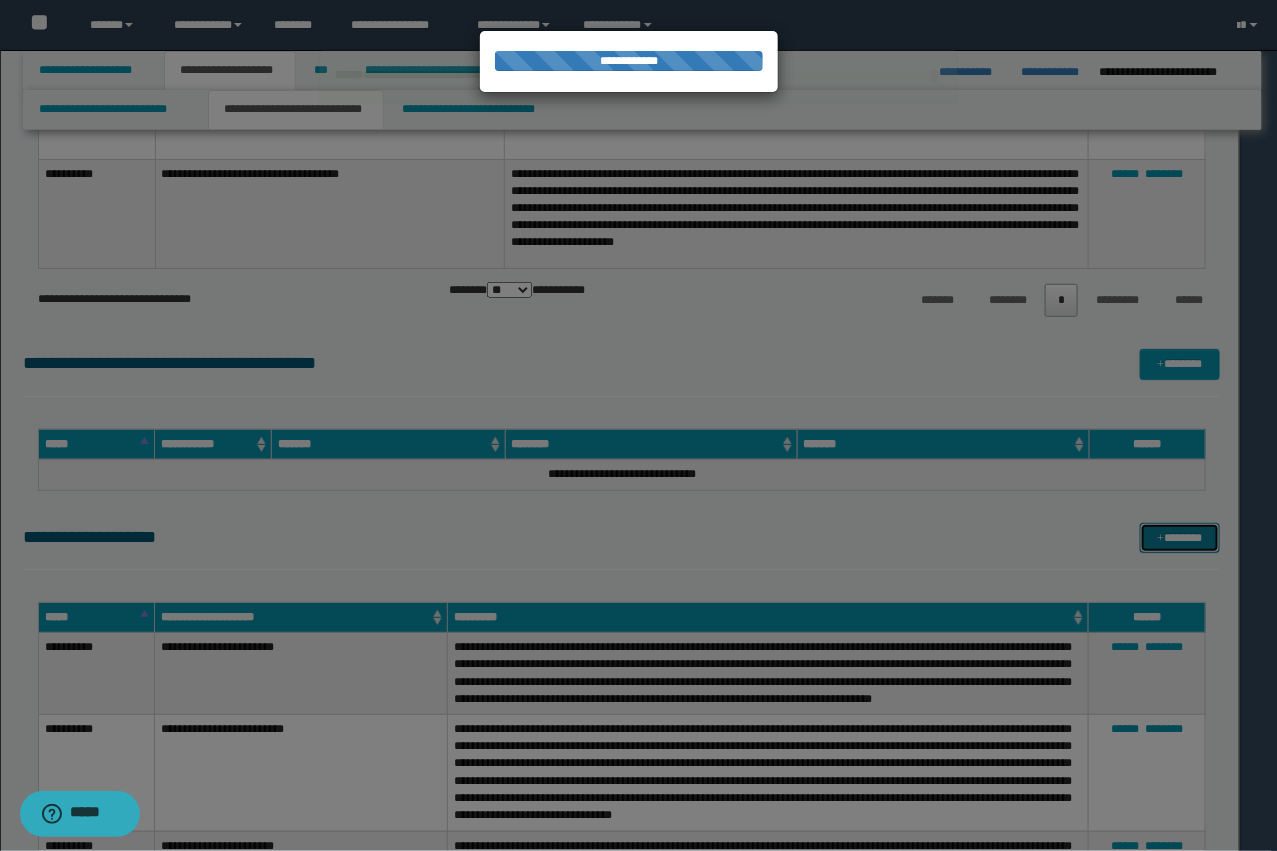 type 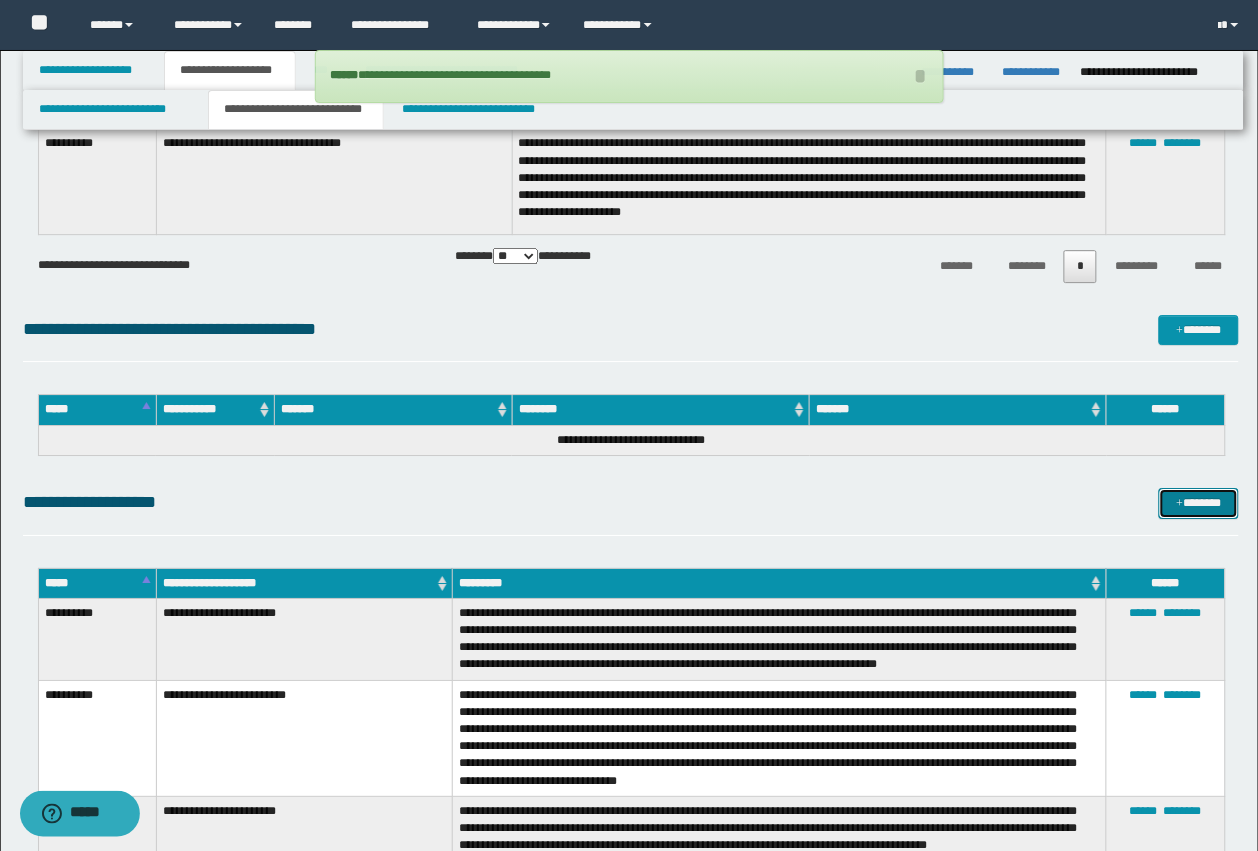 click on "*******" at bounding box center (1199, 503) 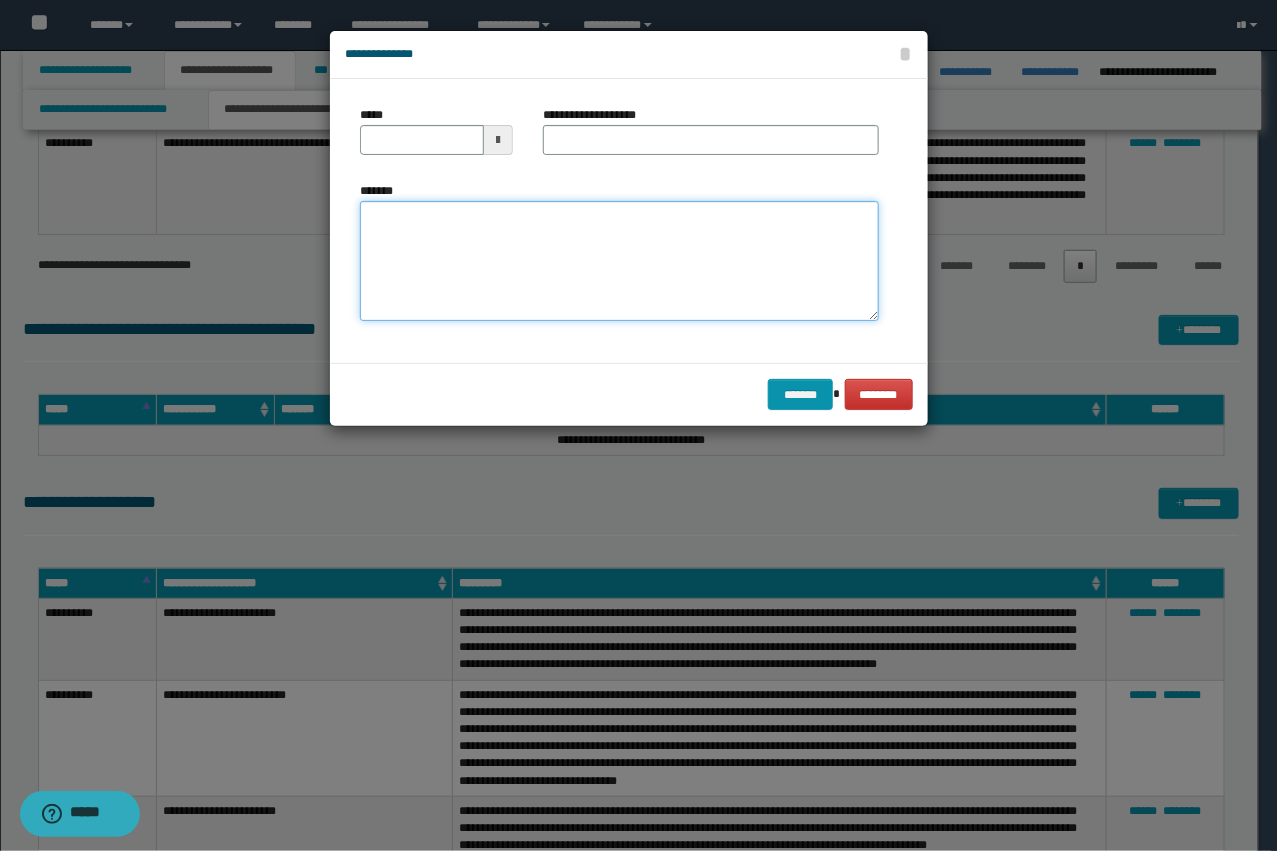 click on "*******" at bounding box center (619, 261) 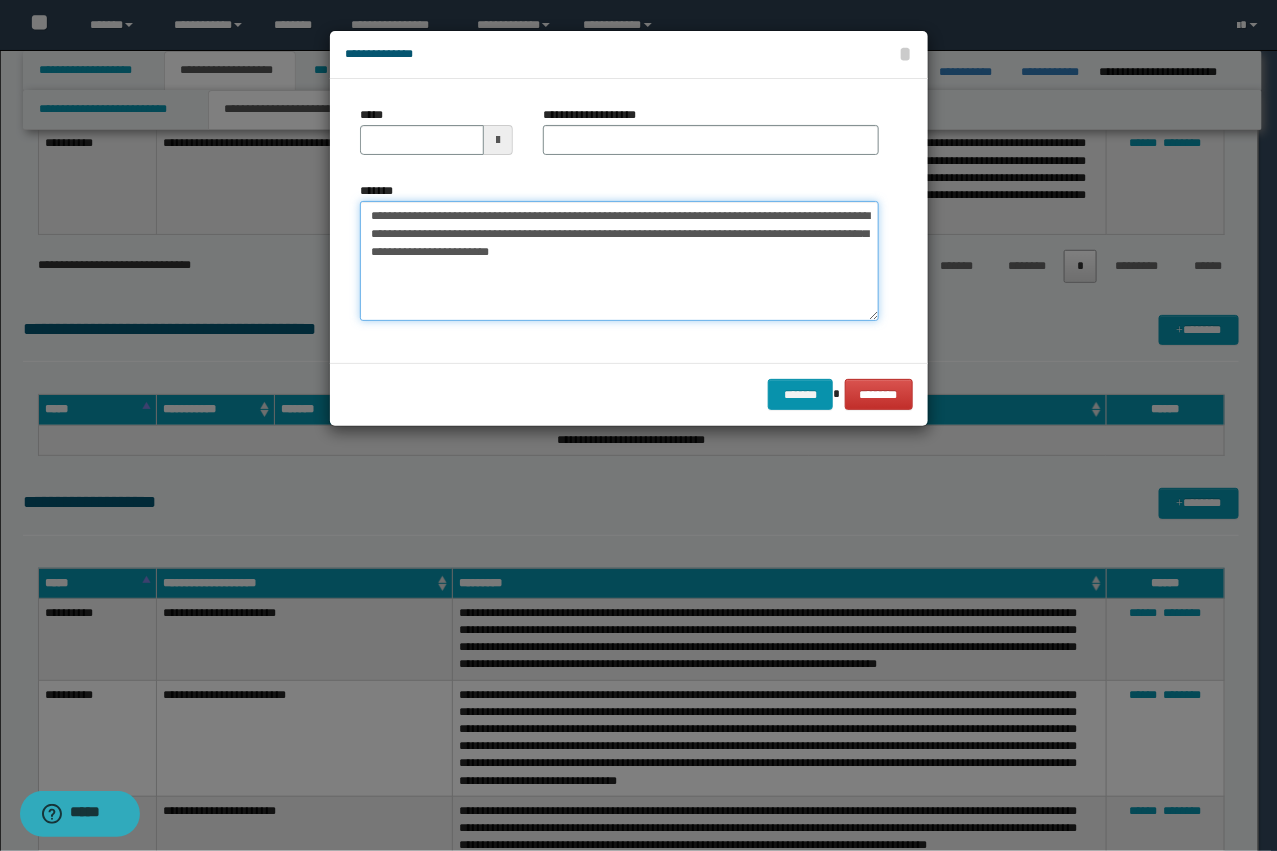 drag, startPoint x: 588, startPoint y: 217, endPoint x: 435, endPoint y: 210, distance: 153.16005 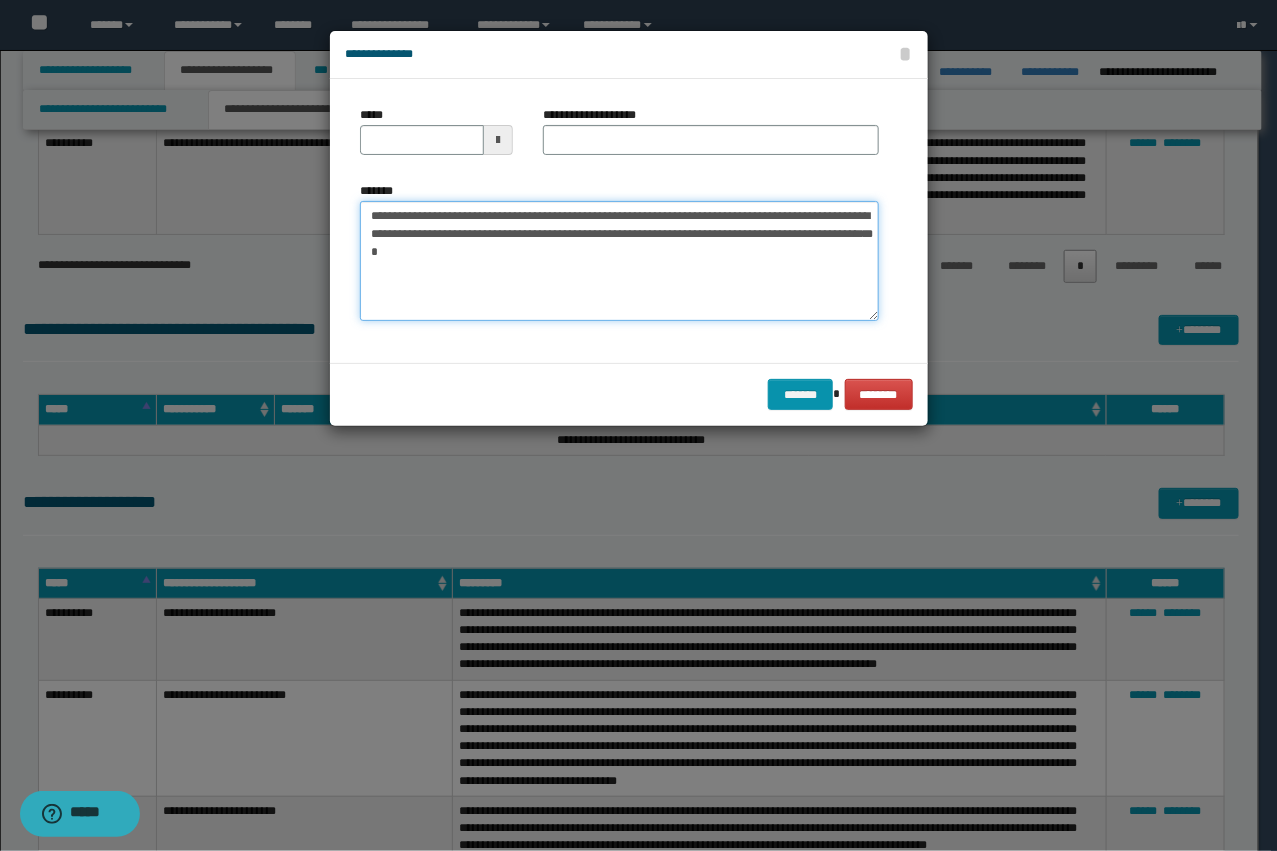 type on "**********" 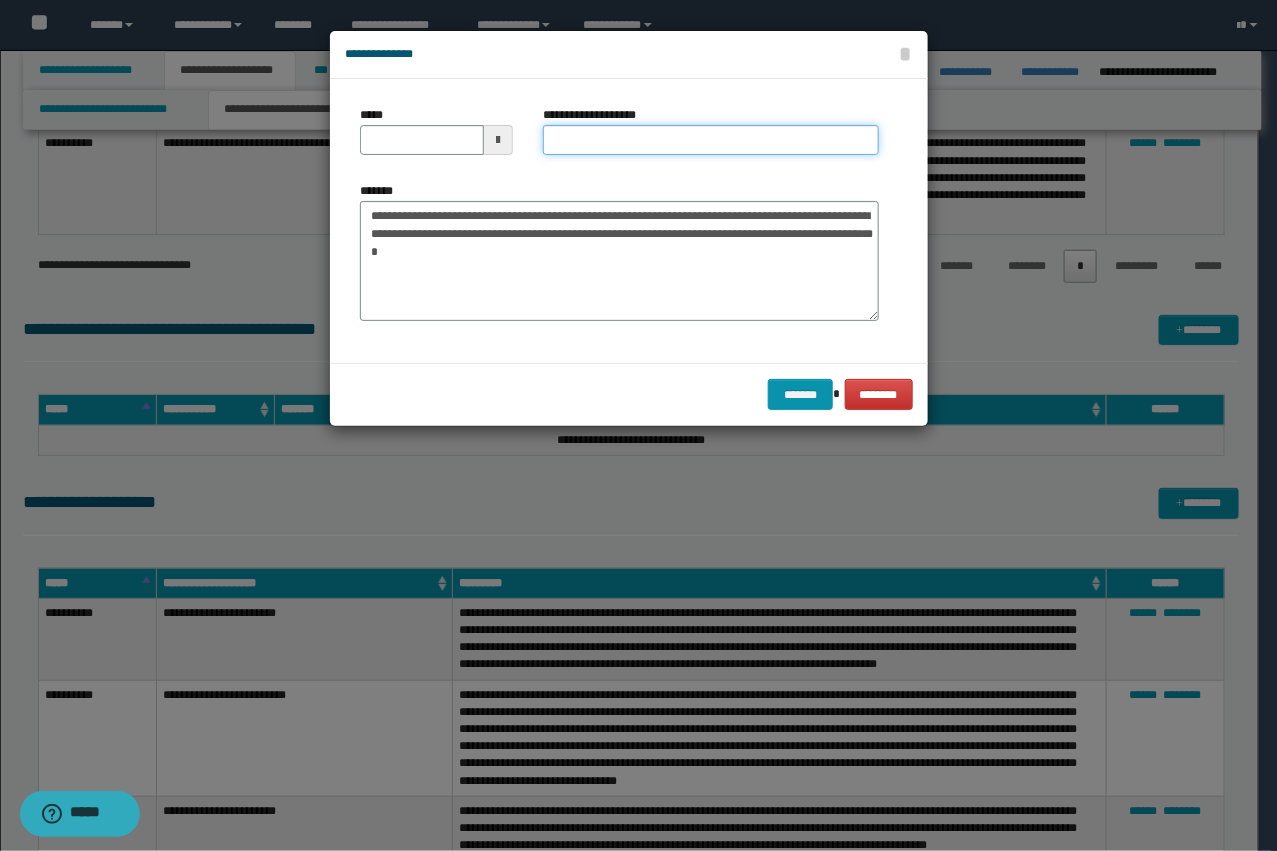 click on "**********" at bounding box center [711, 140] 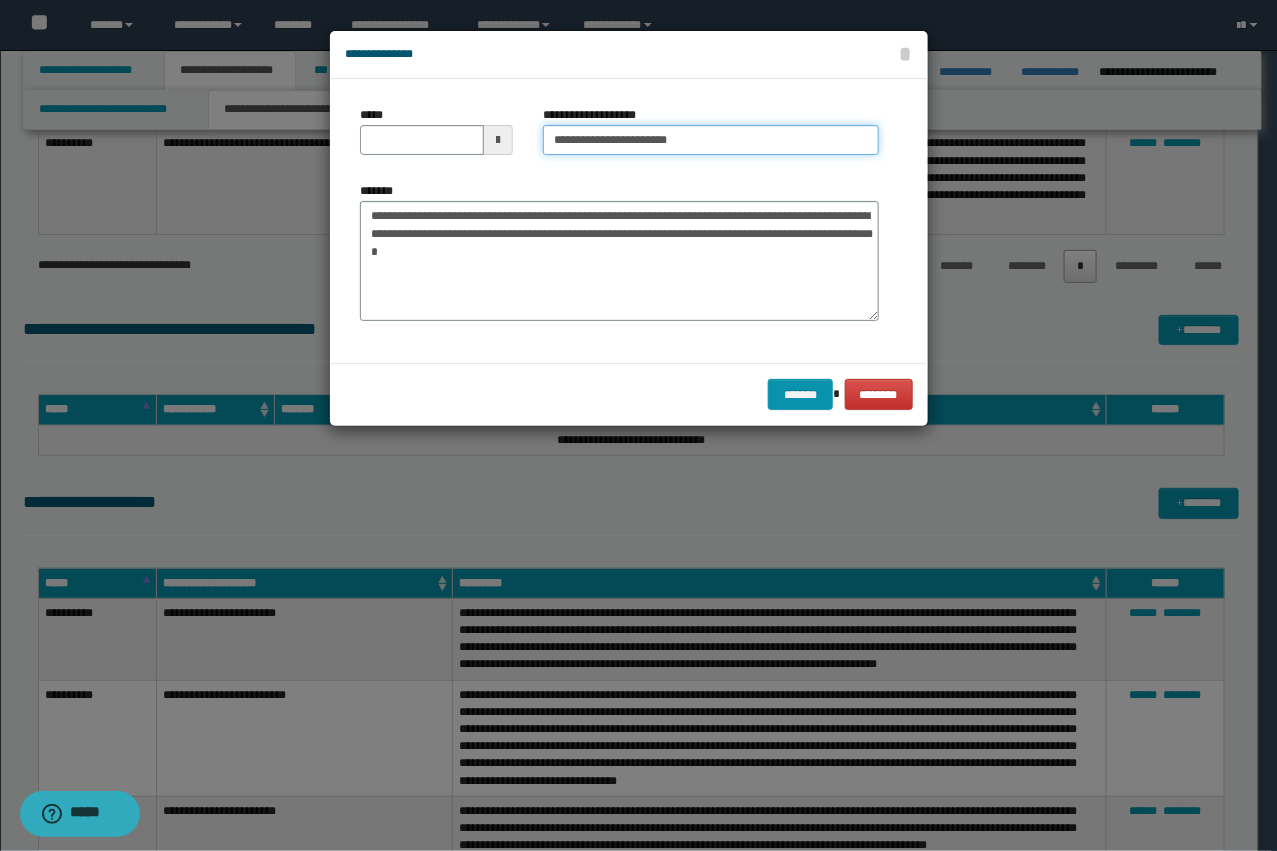 type on "**********" 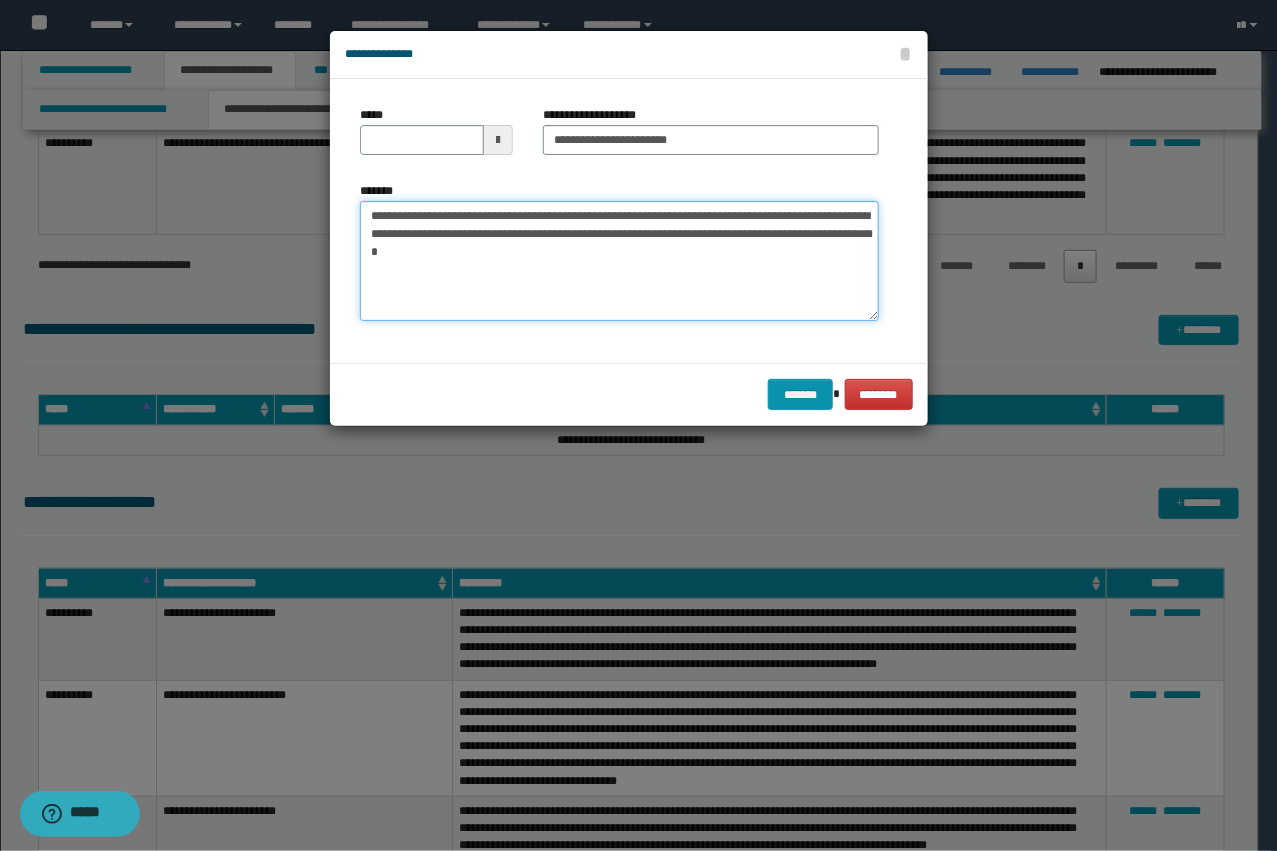 drag, startPoint x: 443, startPoint y: 216, endPoint x: 347, endPoint y: 202, distance: 97.015465 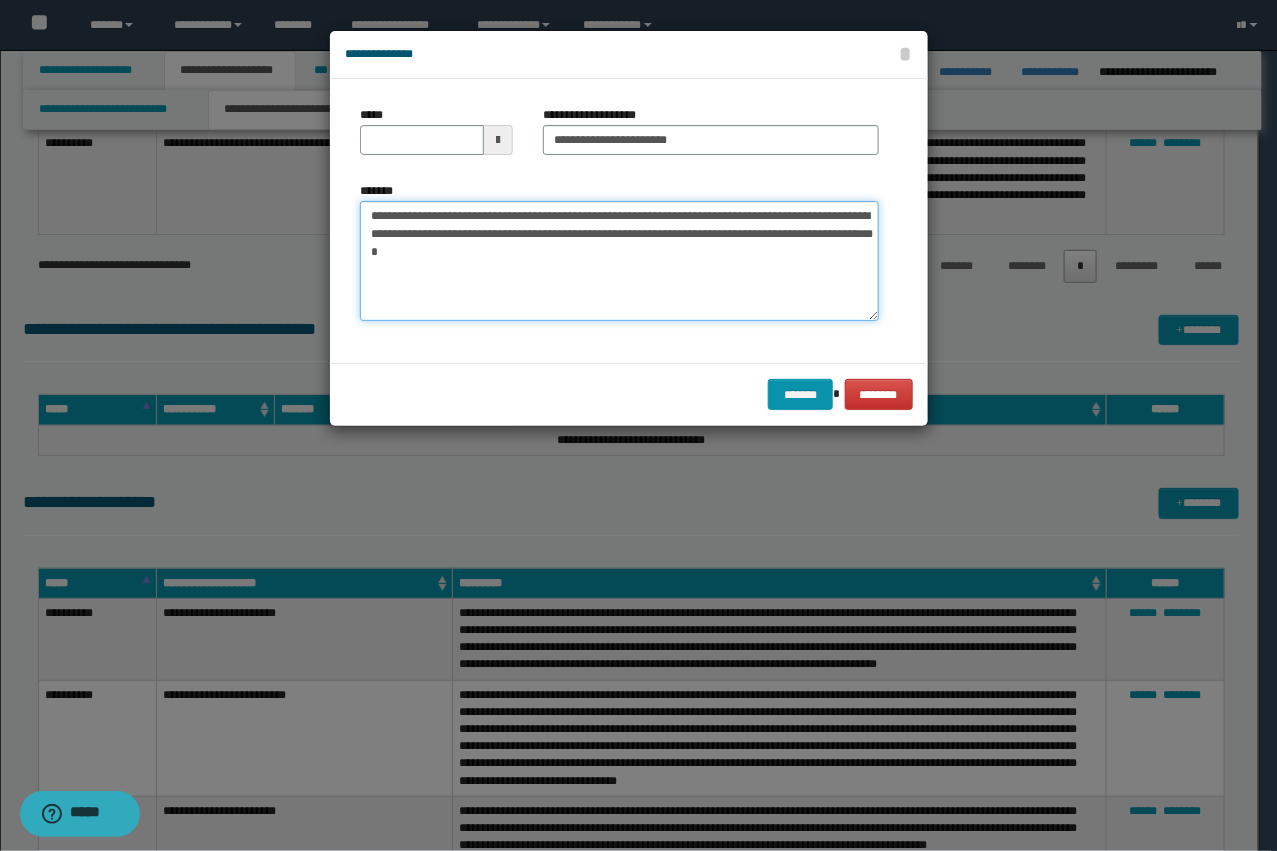 drag, startPoint x: 437, startPoint y: 221, endPoint x: 290, endPoint y: 223, distance: 147.01361 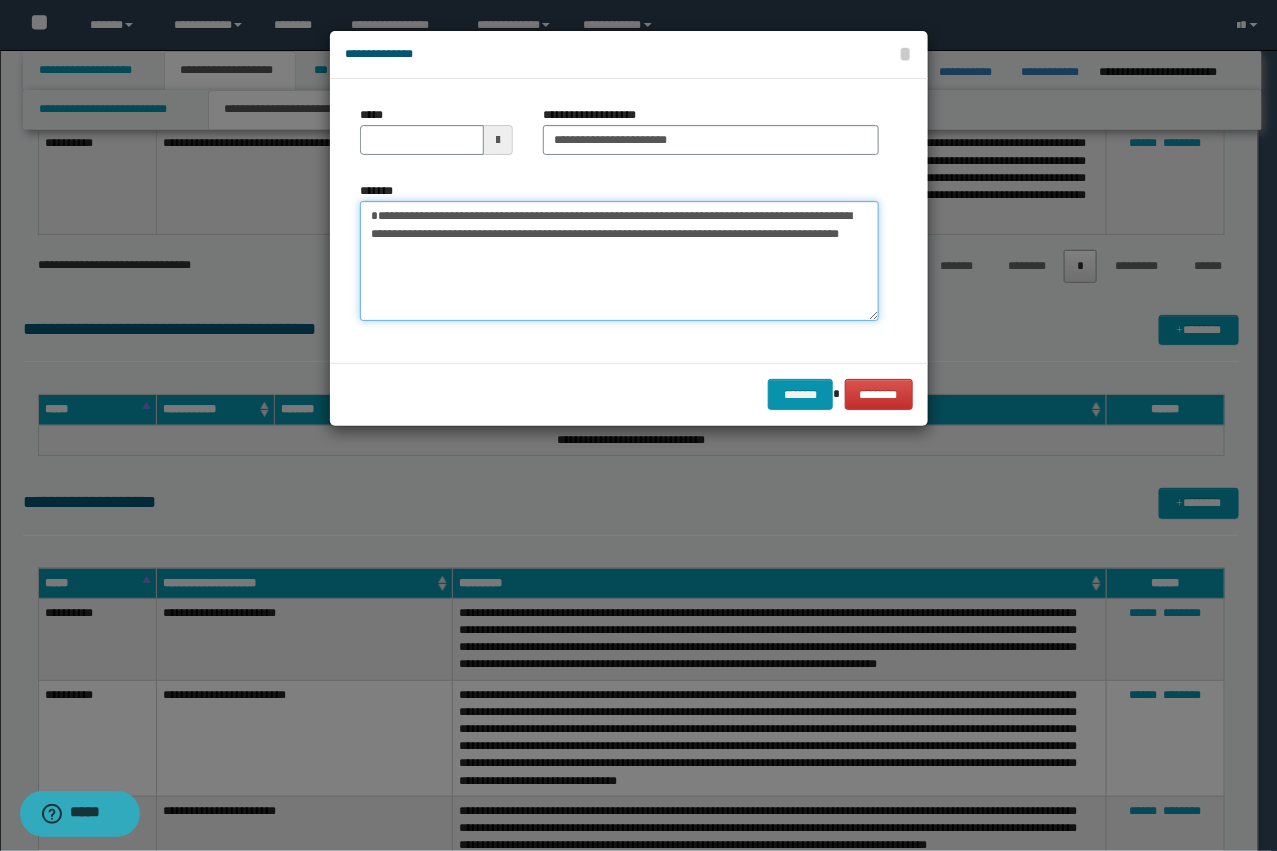 type 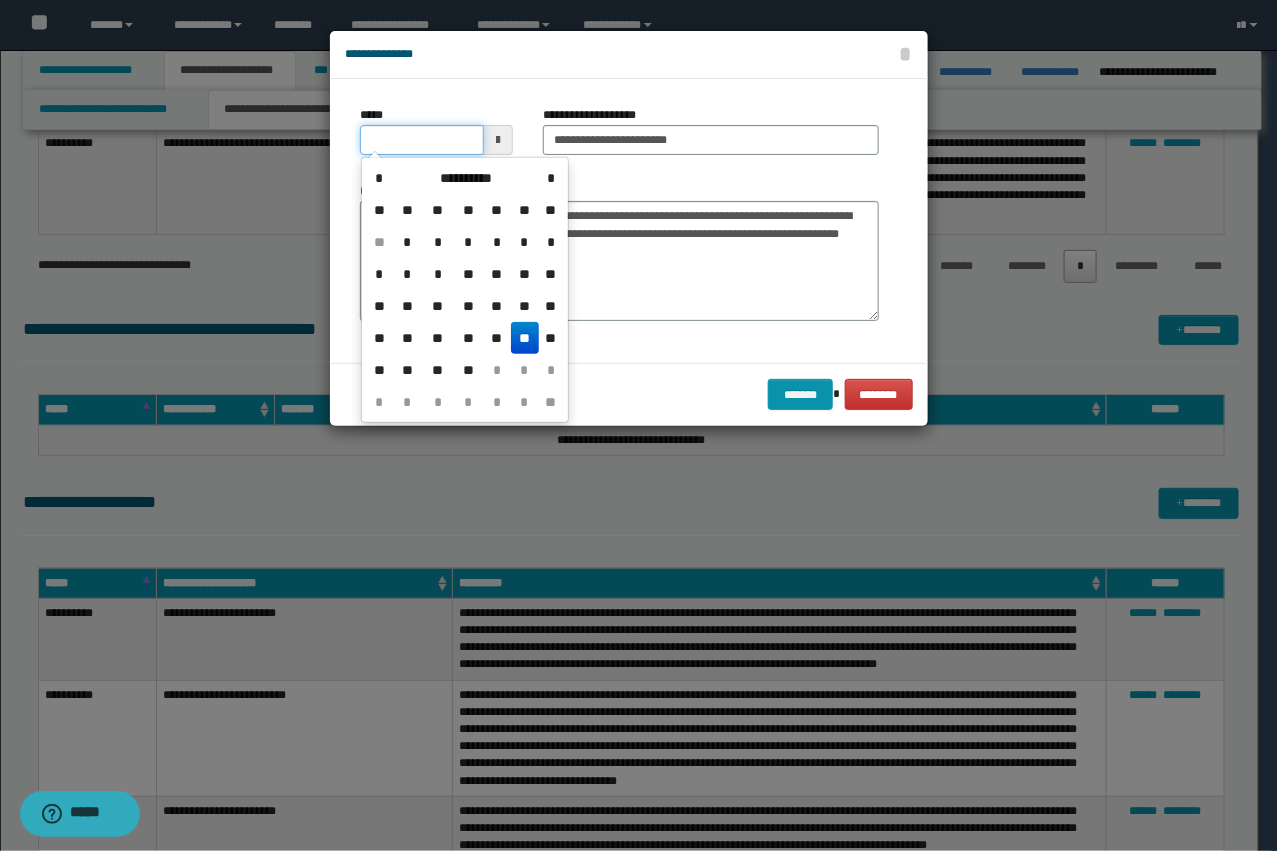 click on "*****" at bounding box center [422, 140] 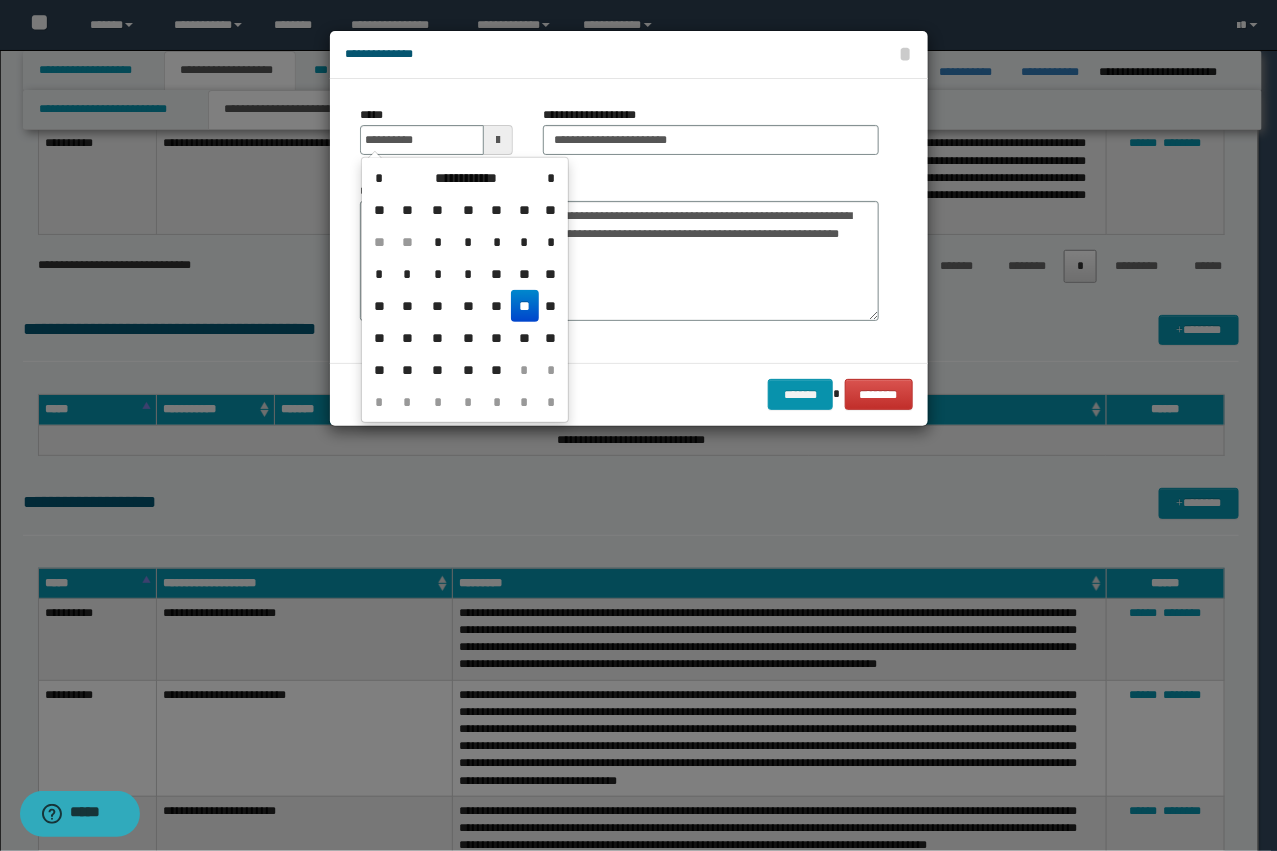 type on "**********" 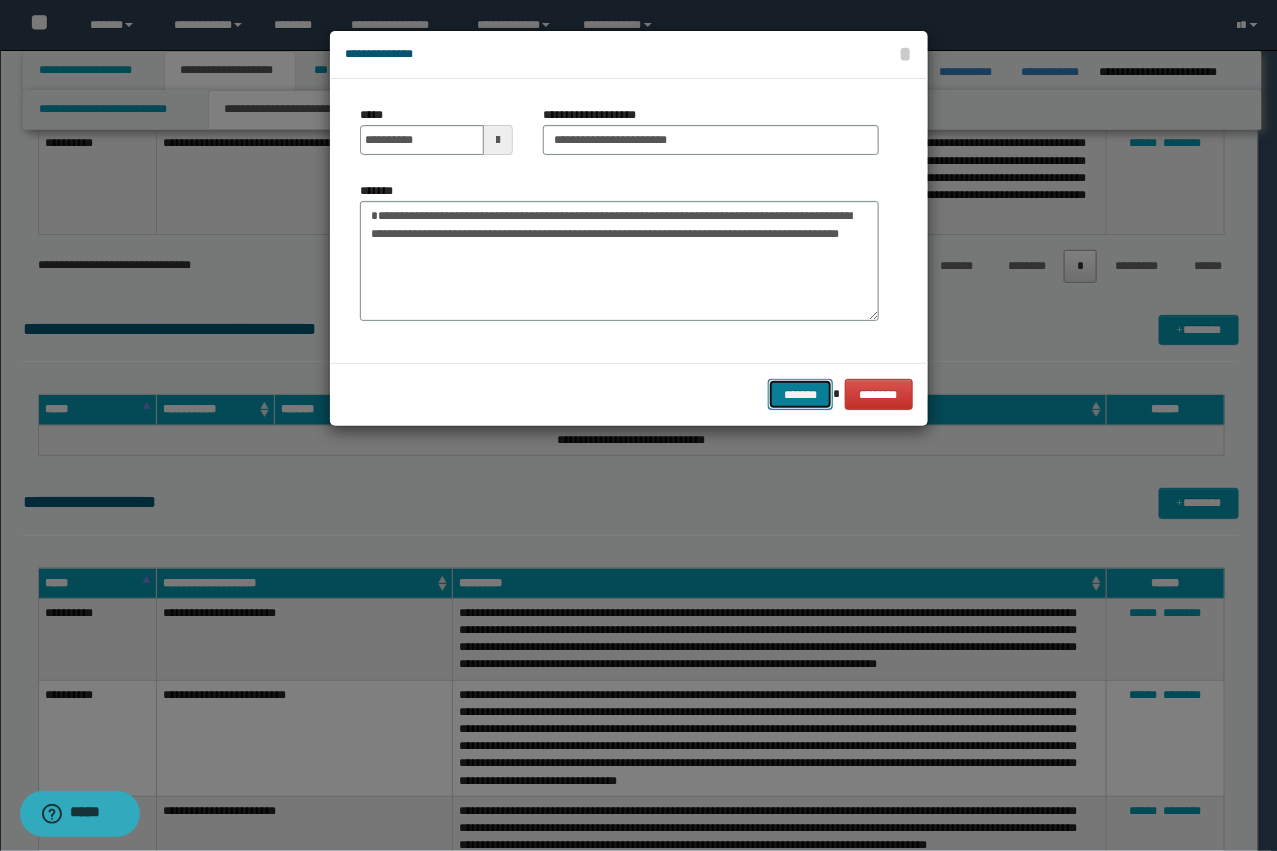 click on "*******" at bounding box center [800, 394] 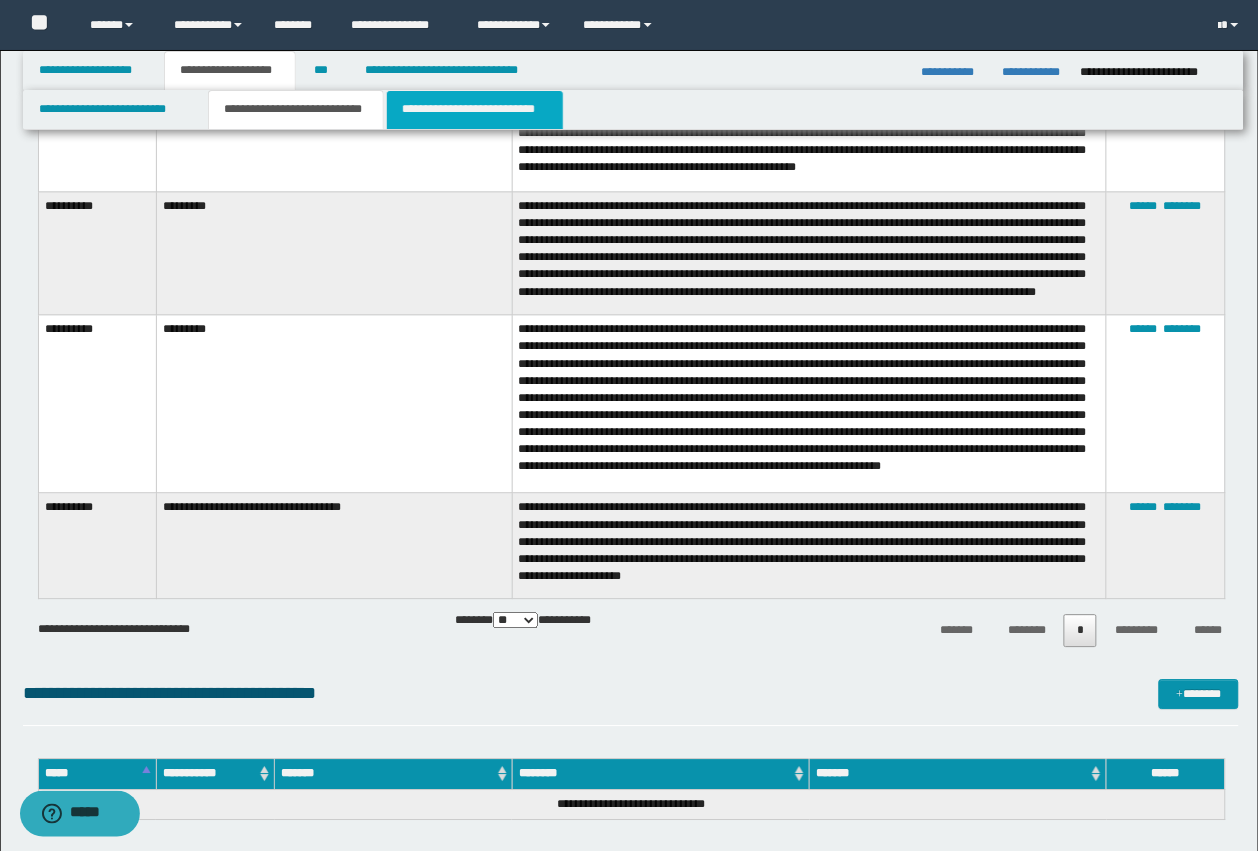 scroll, scrollTop: 2501, scrollLeft: 0, axis: vertical 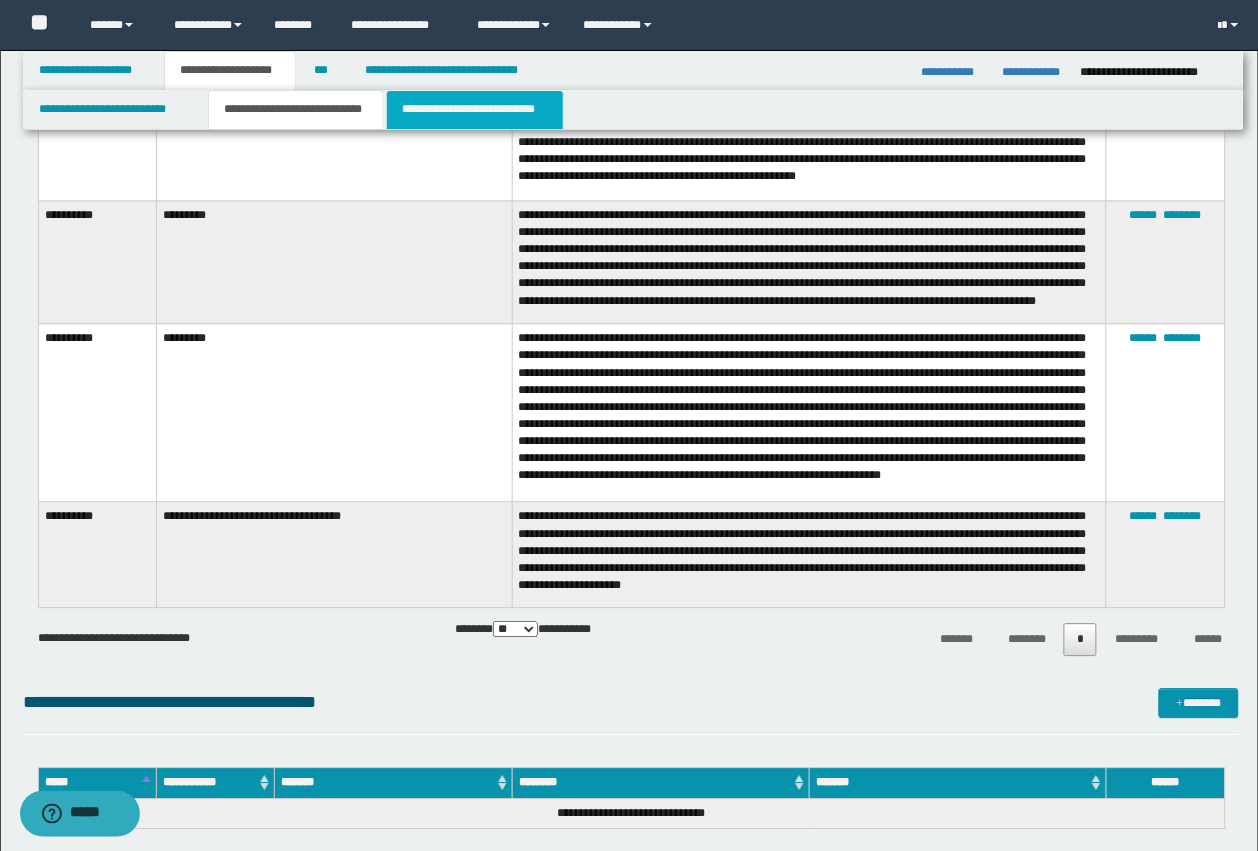 click on "**********" at bounding box center [475, 110] 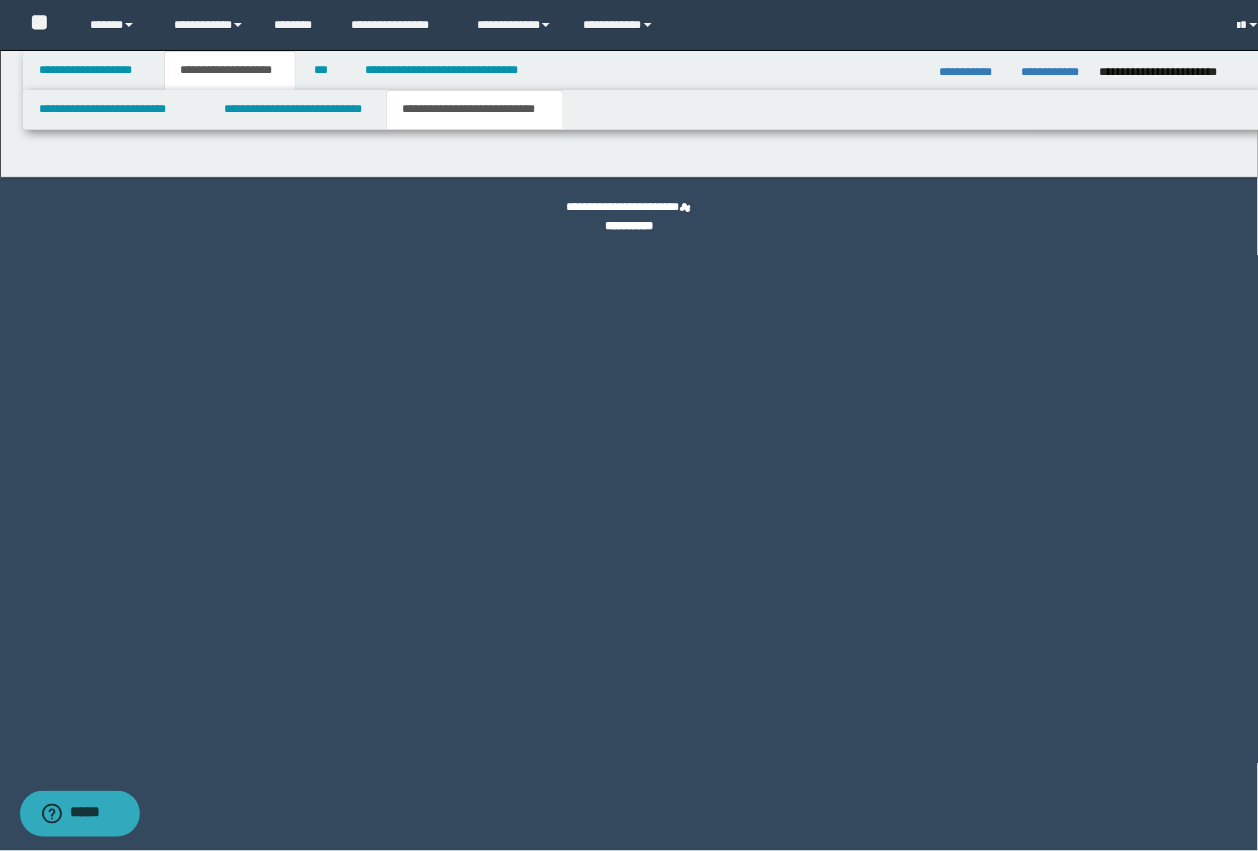 scroll, scrollTop: 0, scrollLeft: 0, axis: both 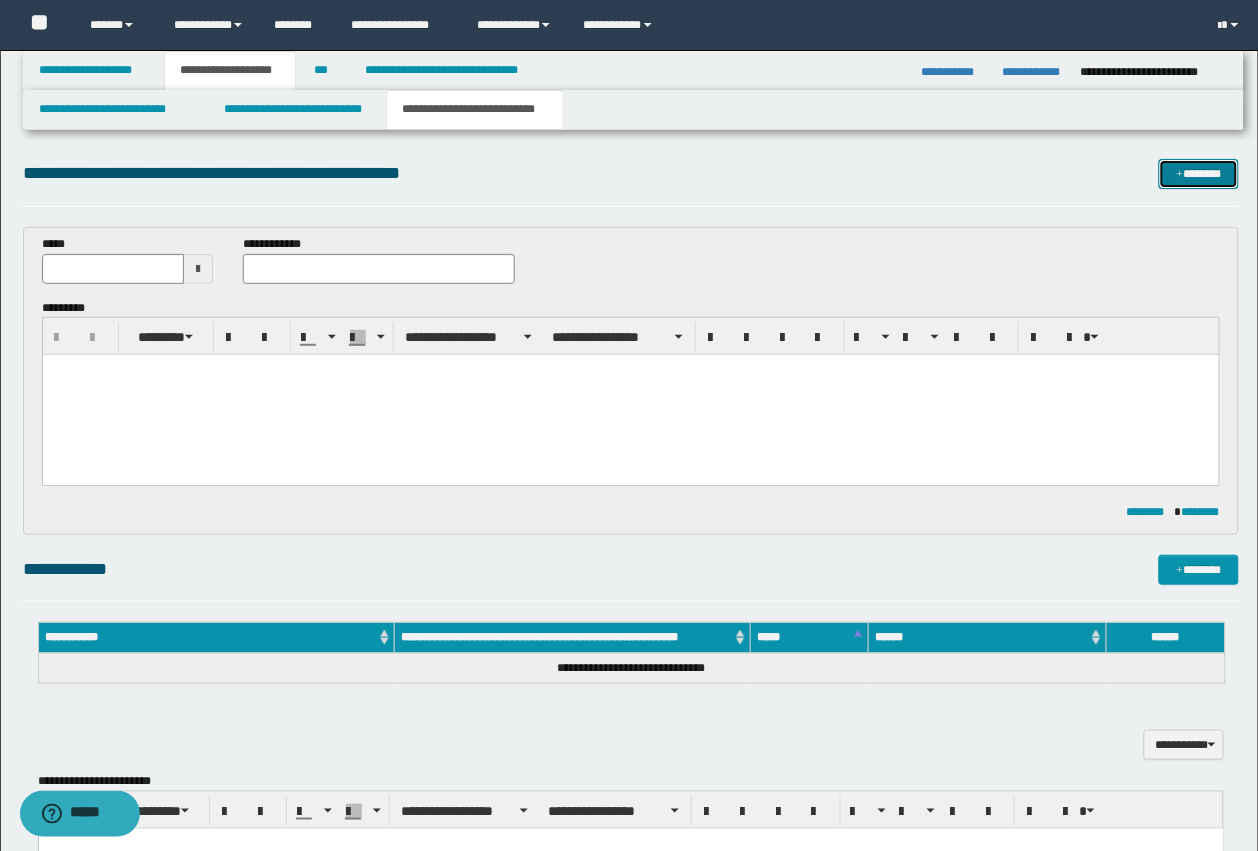 click on "*******" at bounding box center (1199, 174) 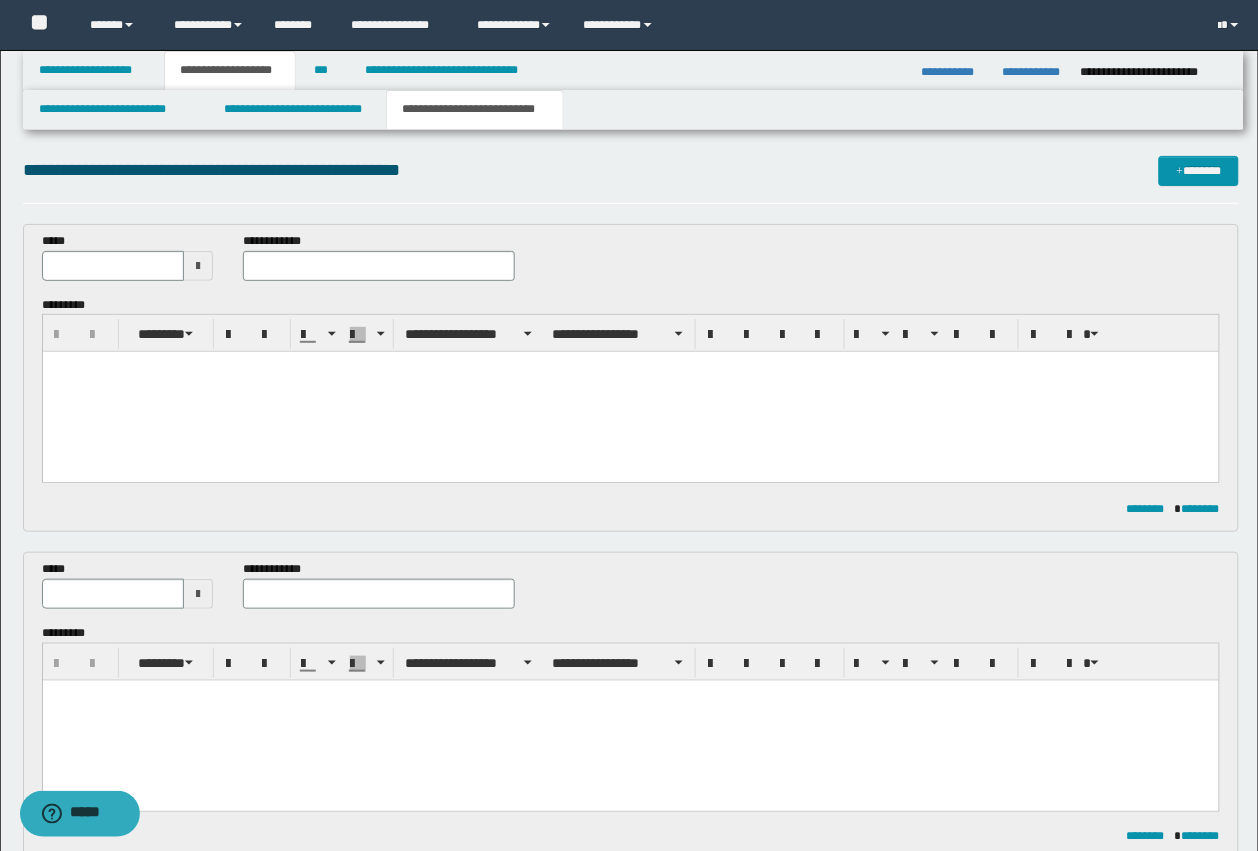 scroll, scrollTop: 0, scrollLeft: 0, axis: both 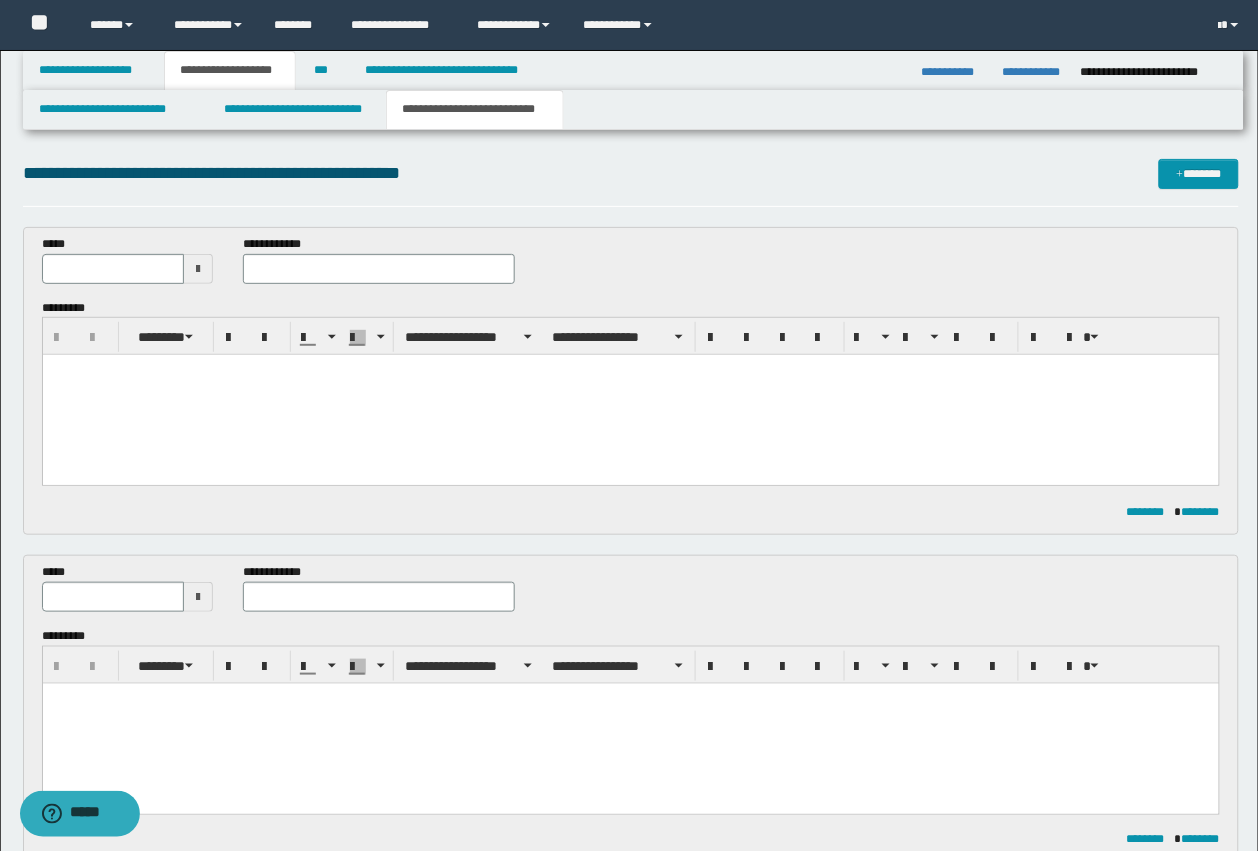 click at bounding box center [630, 395] 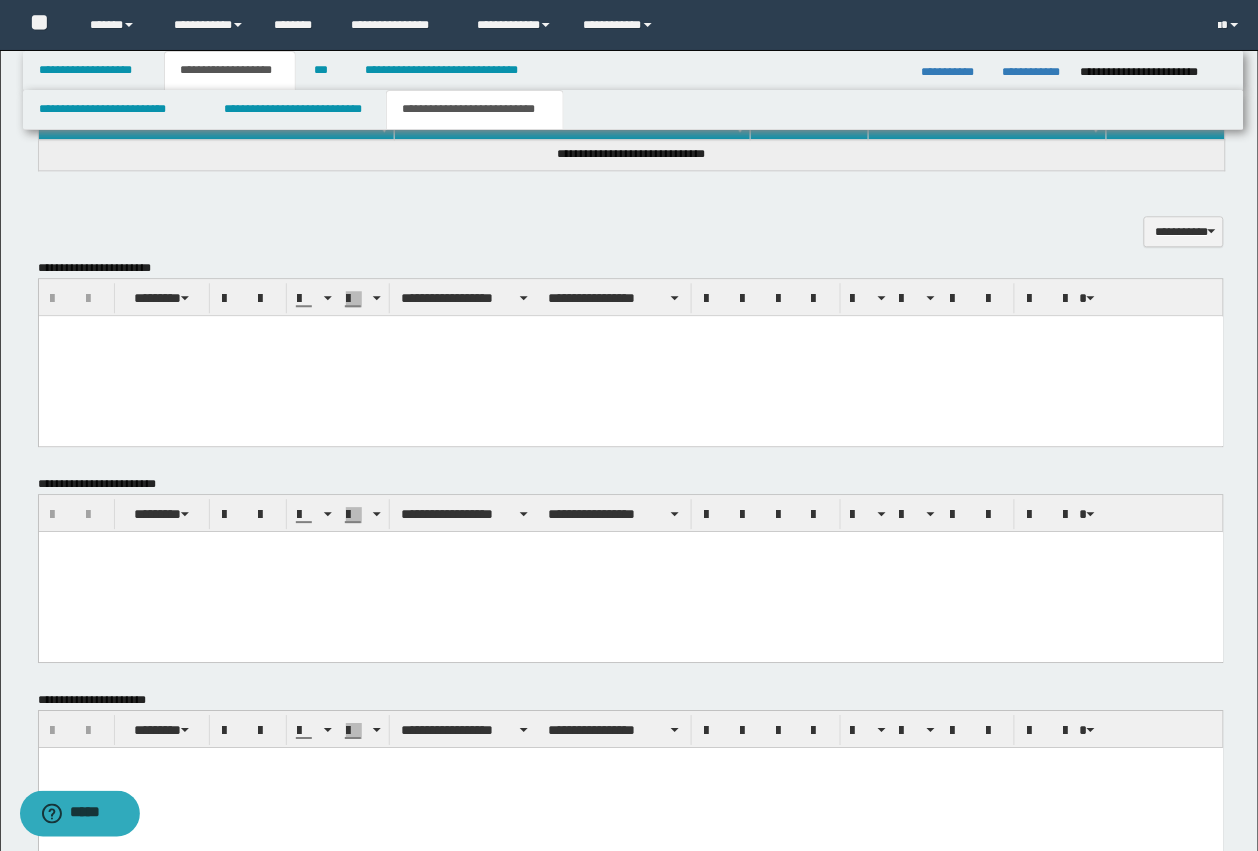scroll, scrollTop: 1091, scrollLeft: 0, axis: vertical 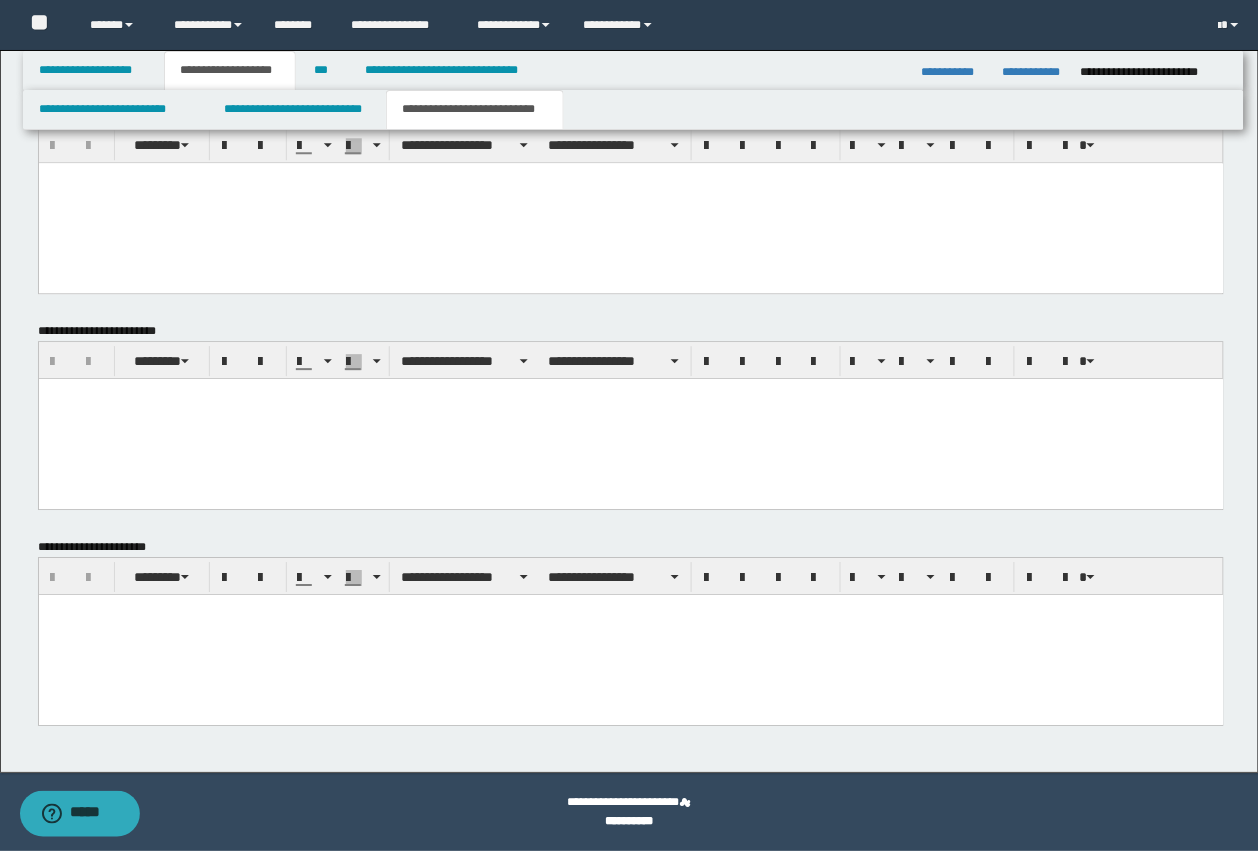click at bounding box center (630, 634) 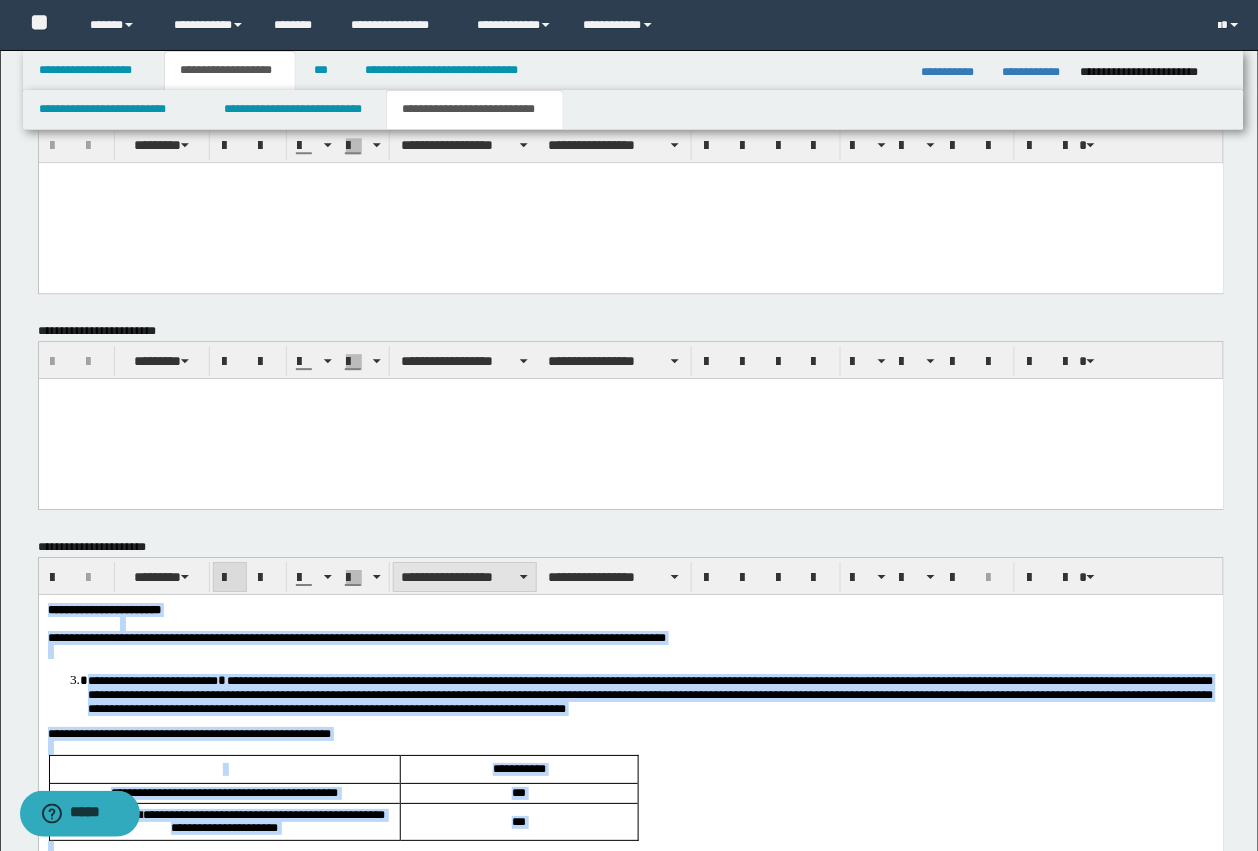 click on "**********" at bounding box center (465, 577) 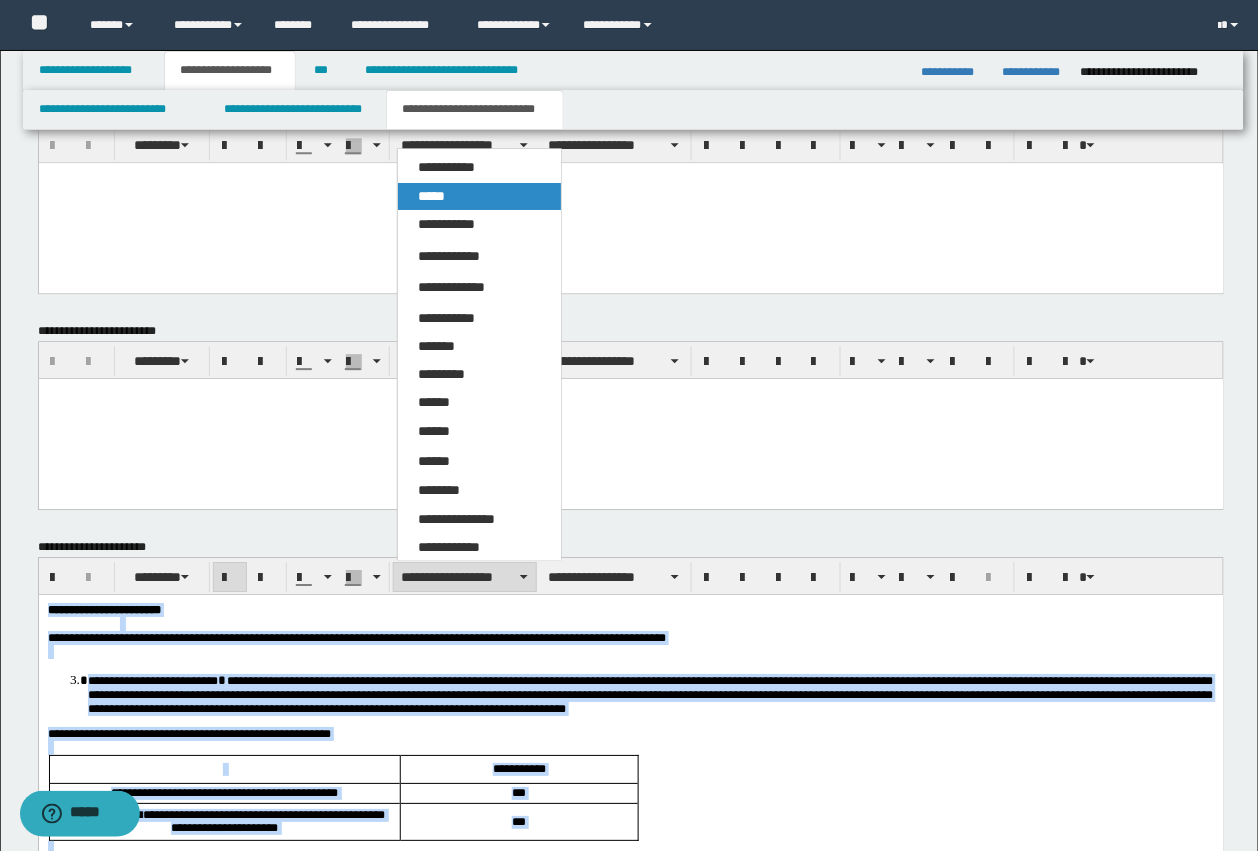 click on "*****" at bounding box center (479, 196) 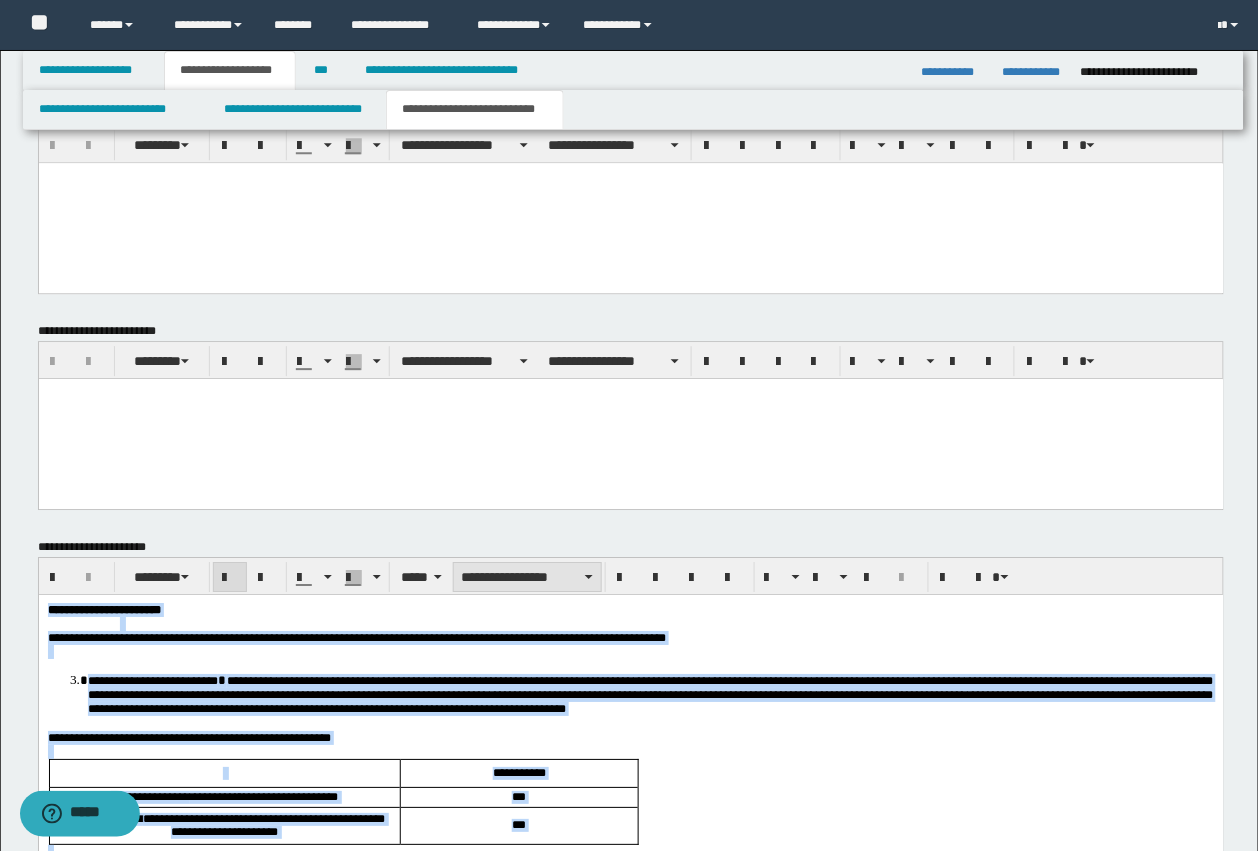 click on "**********" at bounding box center (527, 577) 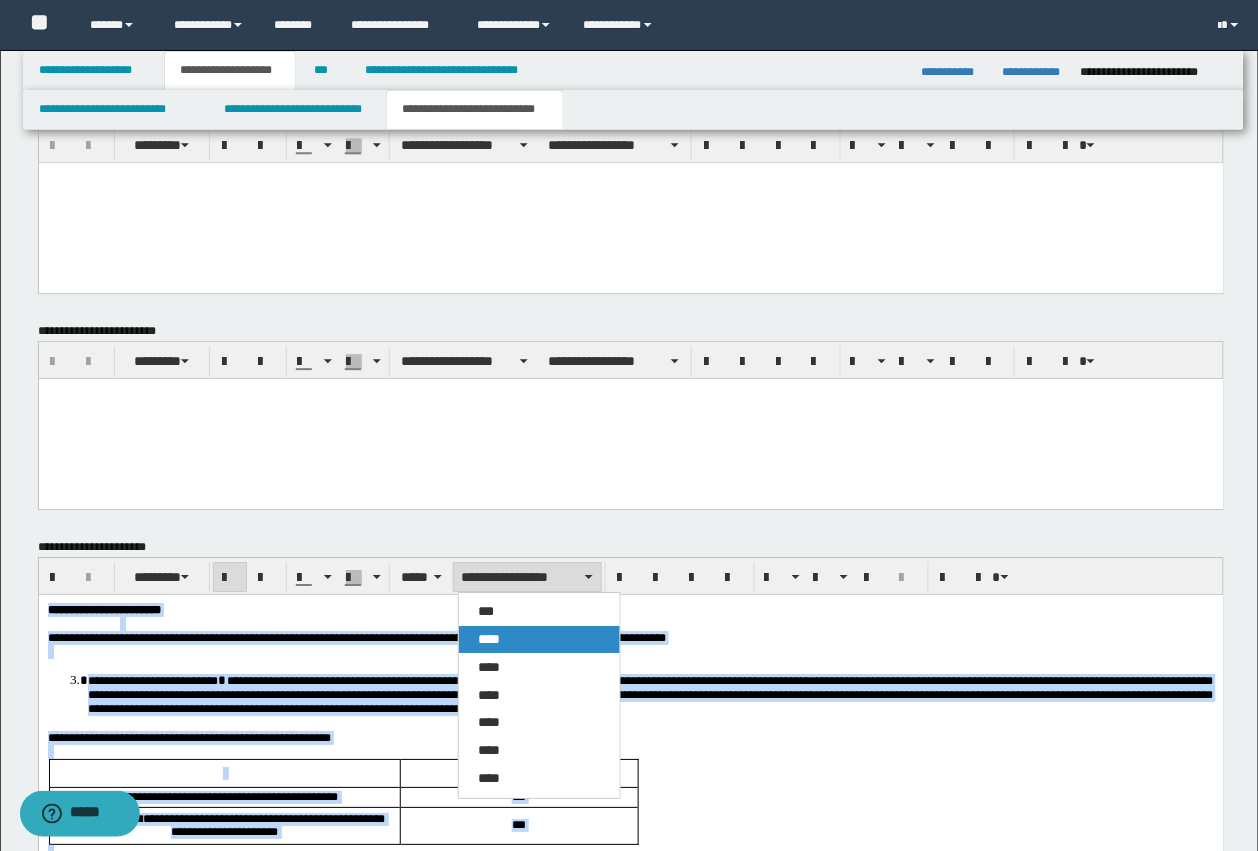 click on "****" at bounding box center [539, 639] 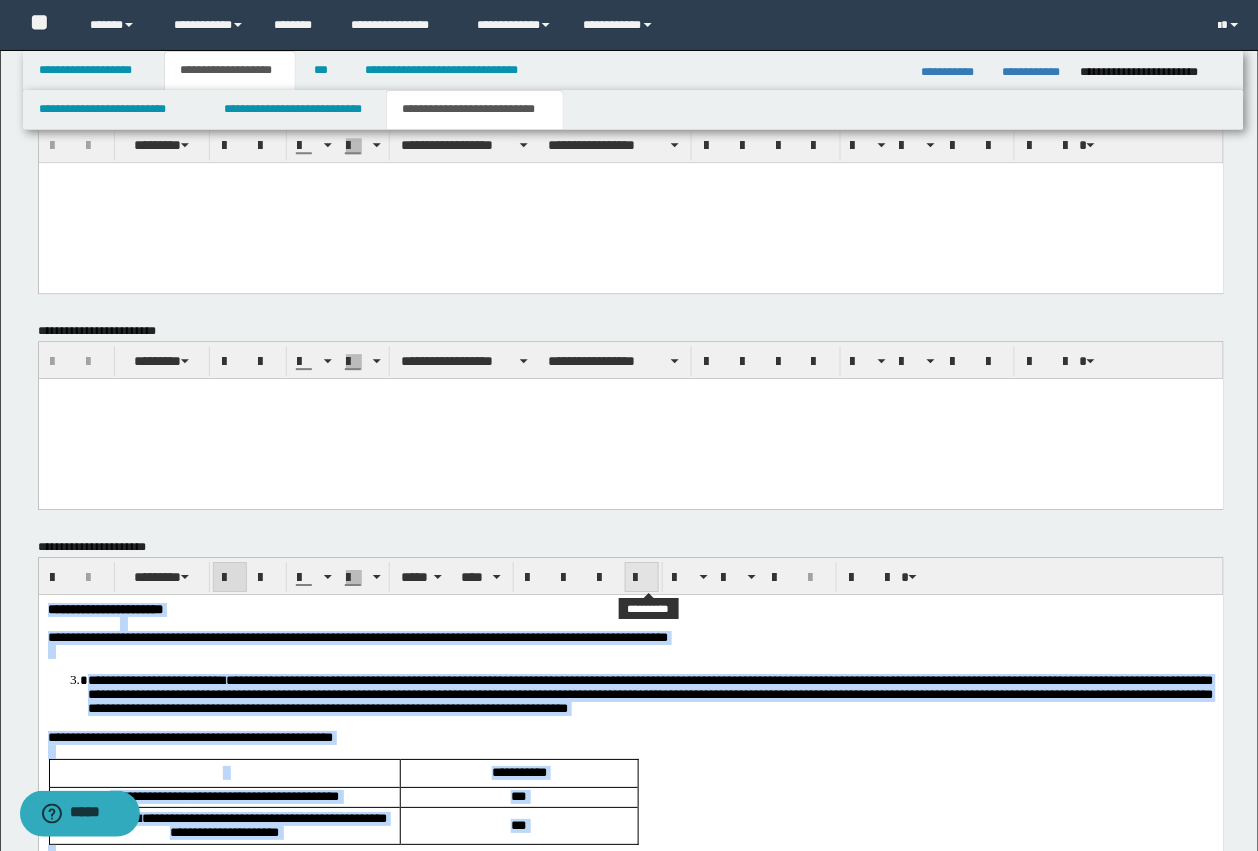 click at bounding box center (642, 577) 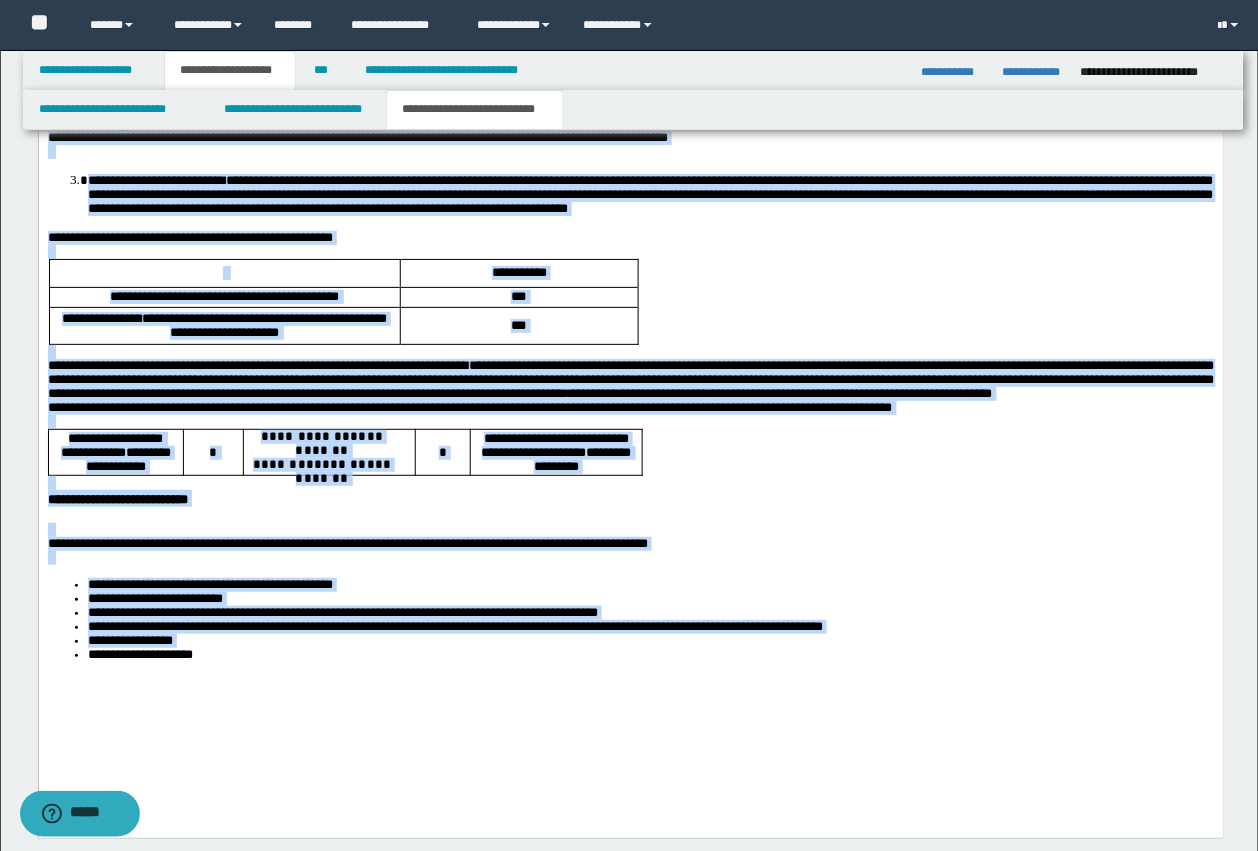 click at bounding box center [630, 557] 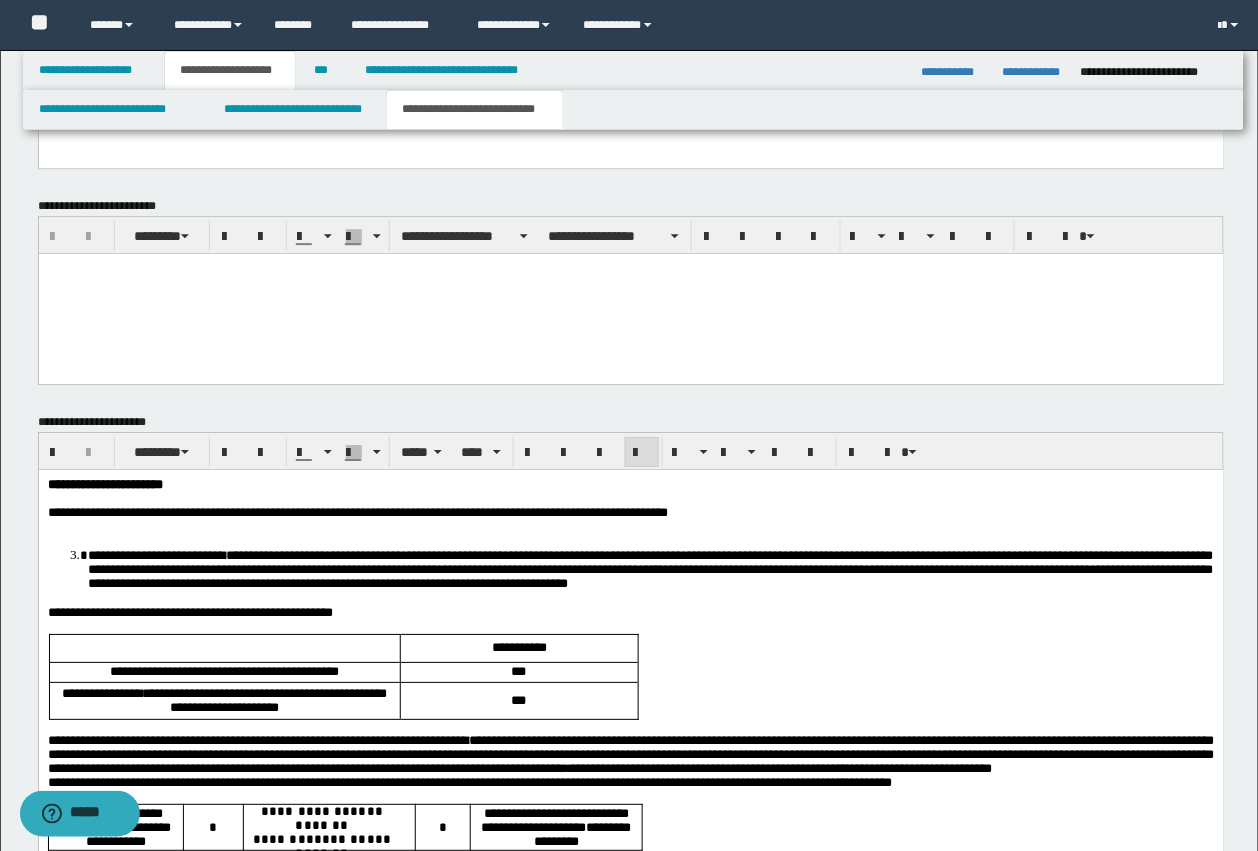 scroll, scrollTop: 716, scrollLeft: 0, axis: vertical 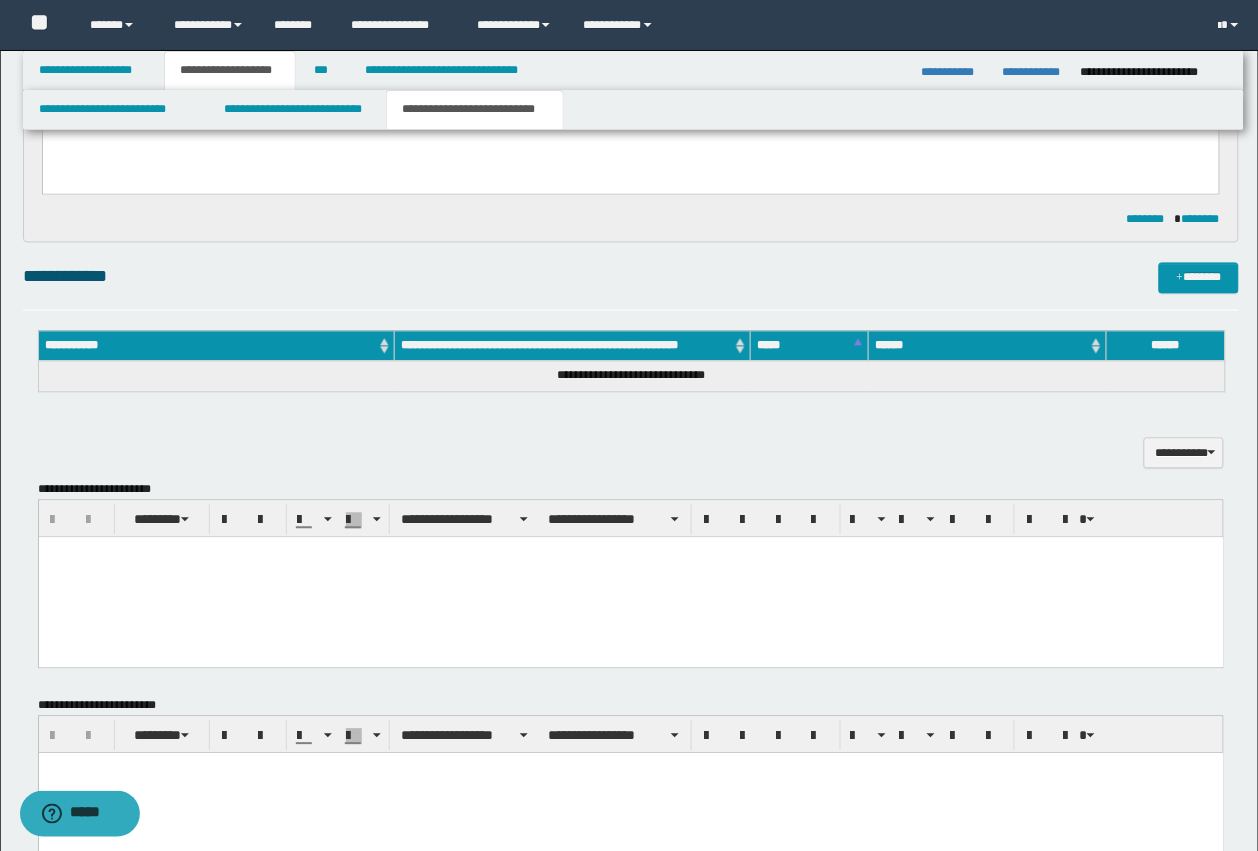 click at bounding box center (630, 577) 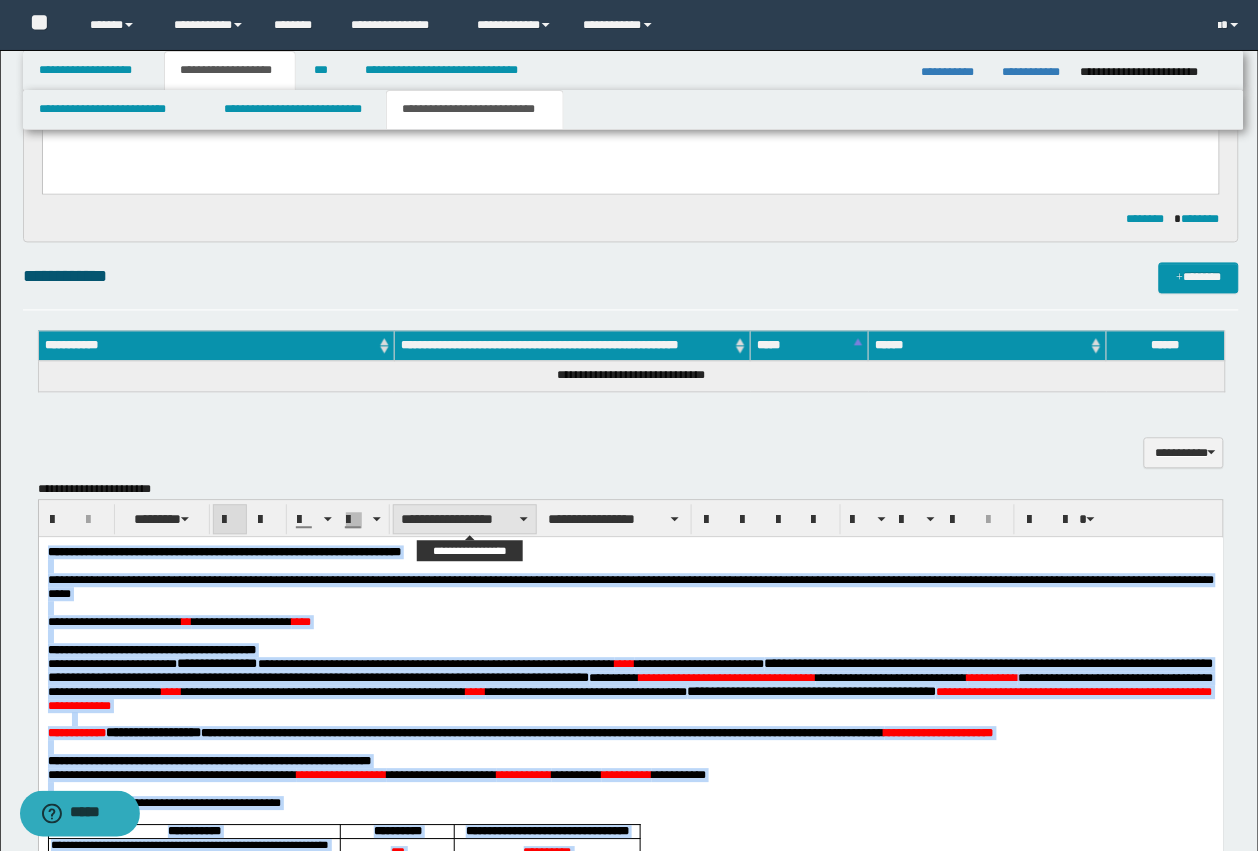click on "**********" at bounding box center (465, 520) 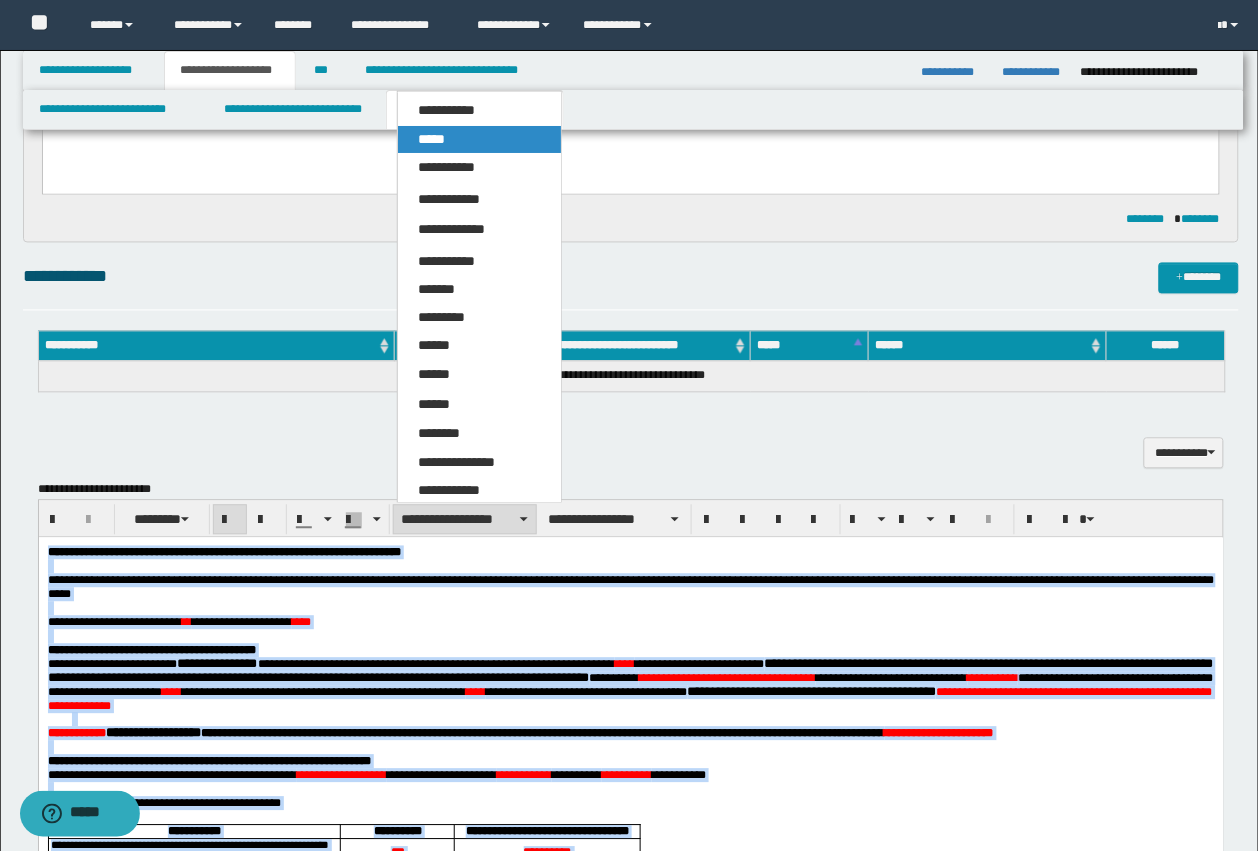 click on "*****" at bounding box center [479, 139] 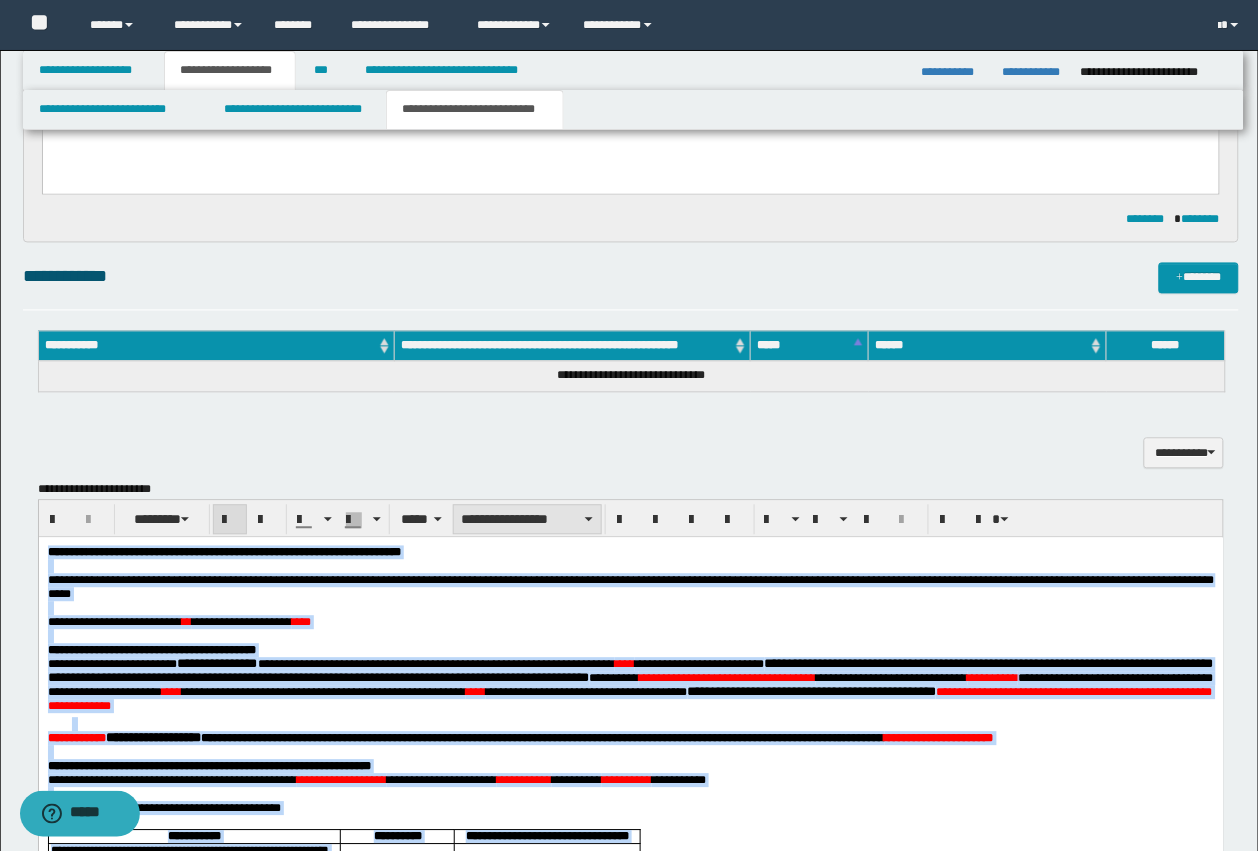 click on "**********" at bounding box center (527, 520) 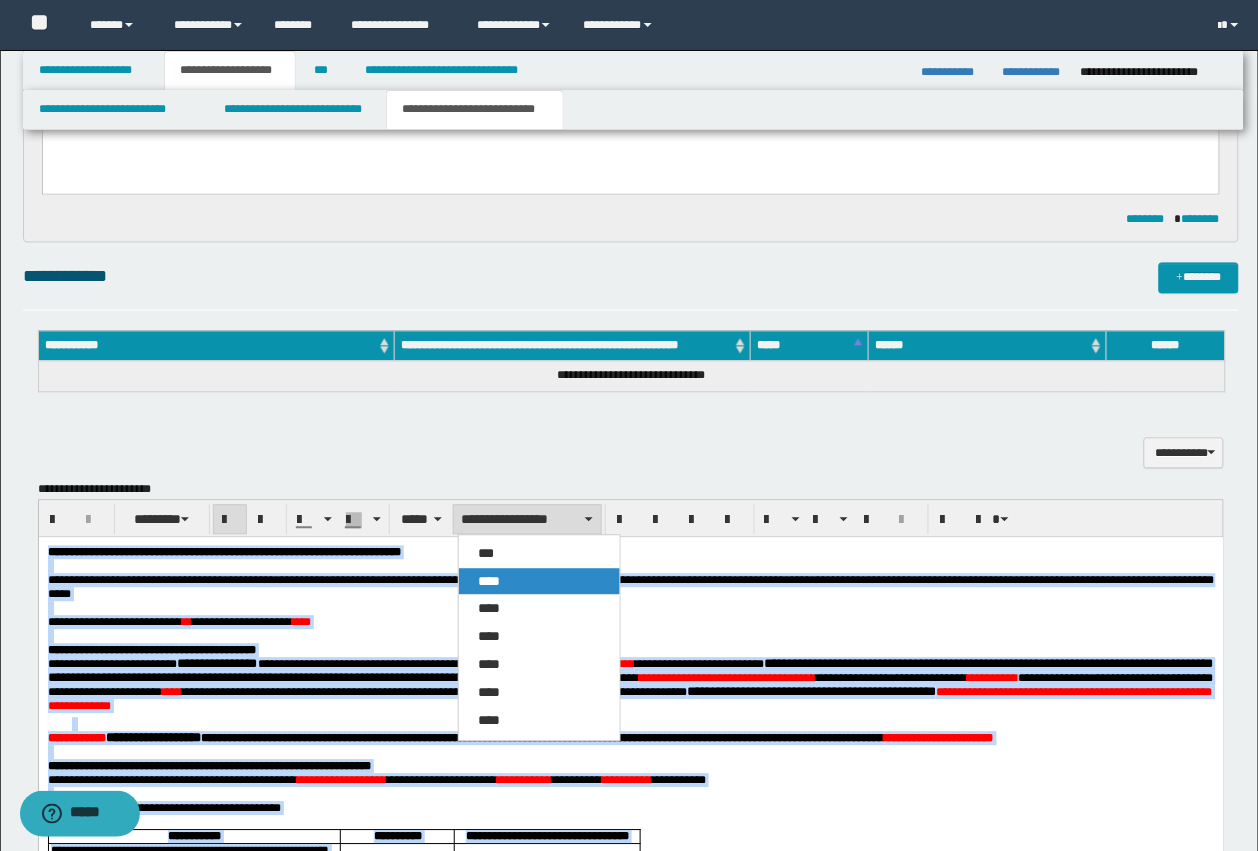 click on "***   ****   ****   ****   ****   ****   ****" at bounding box center (539, 638) 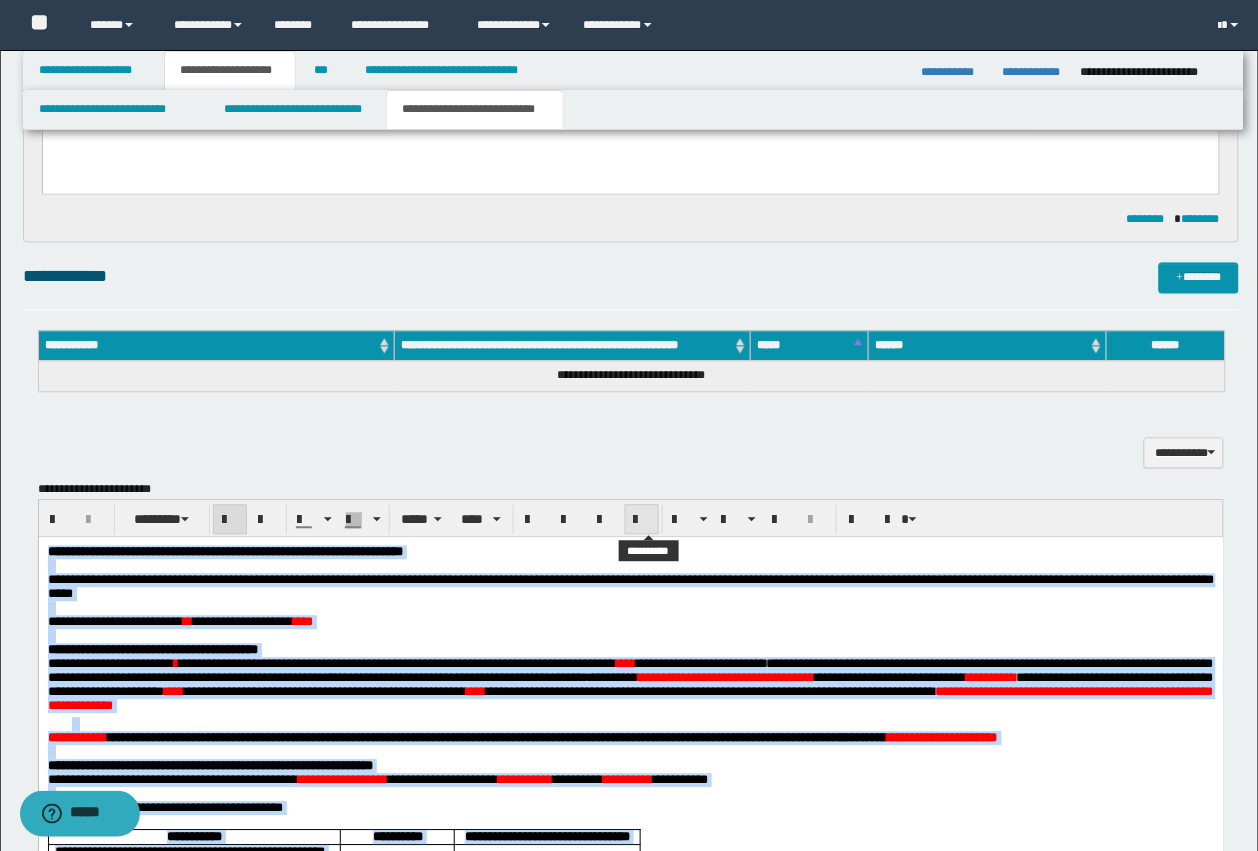 click at bounding box center [642, 520] 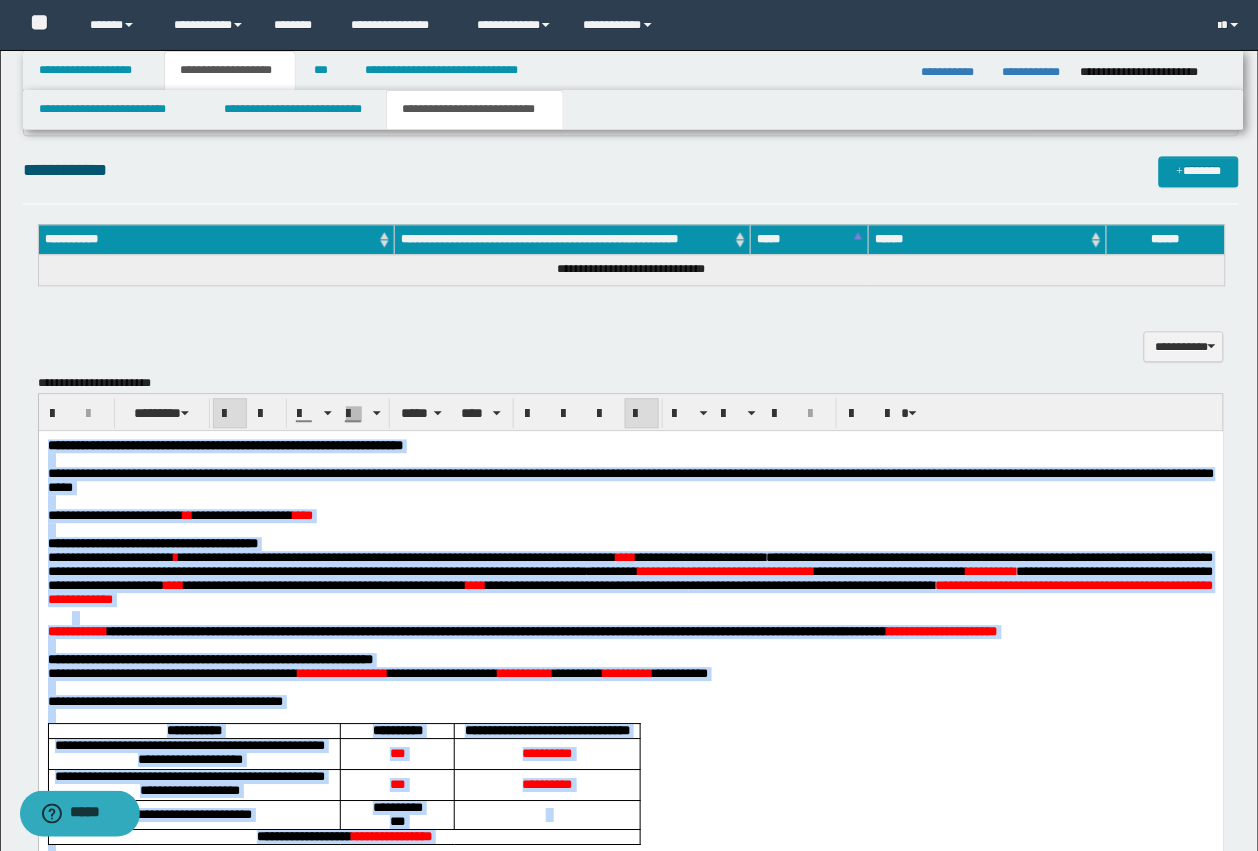 scroll, scrollTop: 966, scrollLeft: 0, axis: vertical 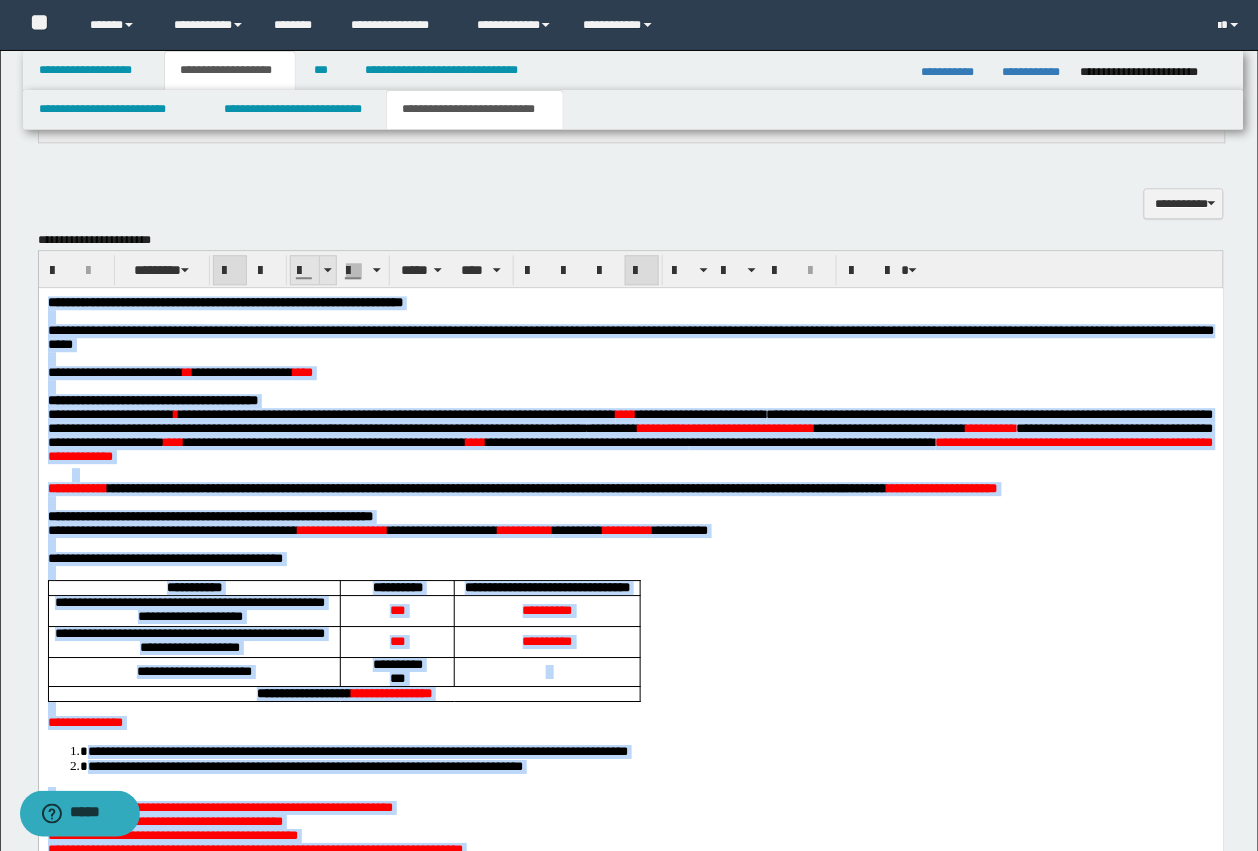 click at bounding box center (305, 271) 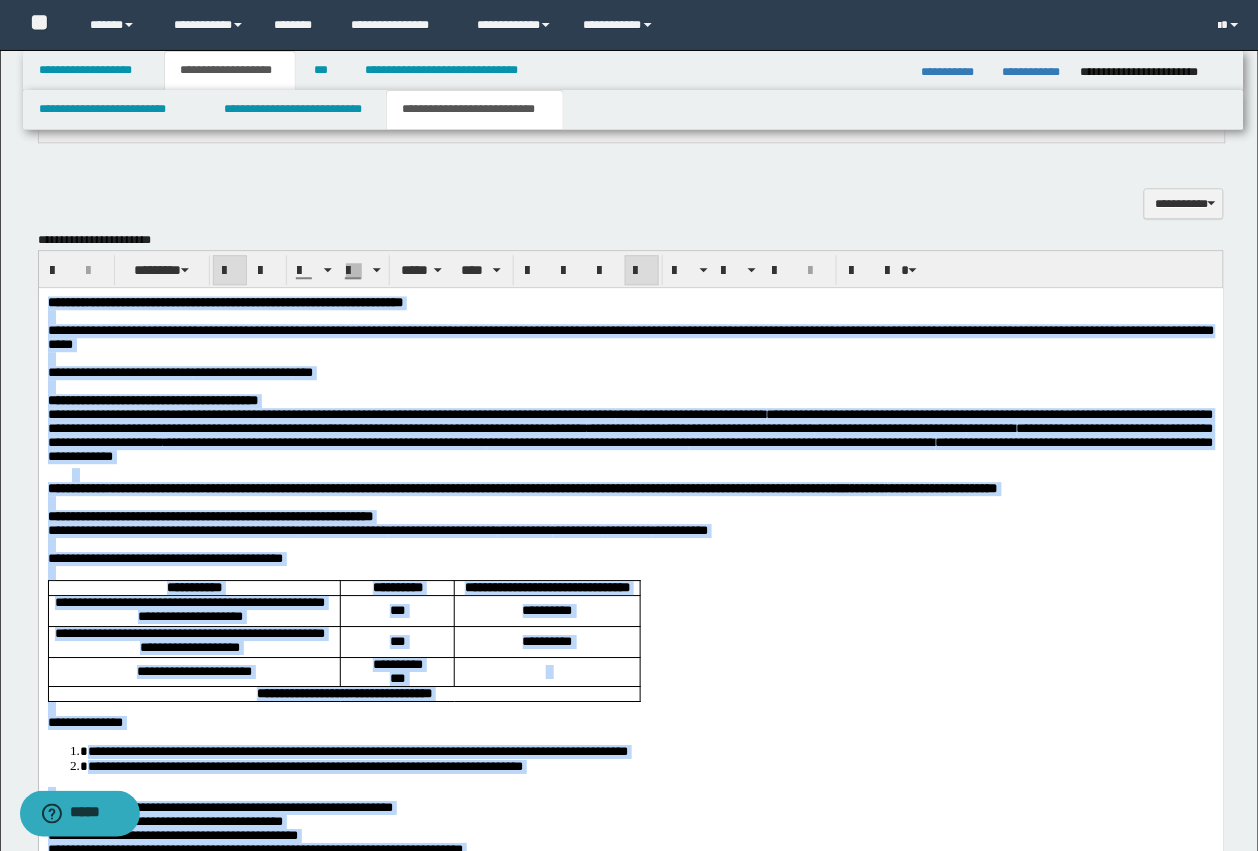 click on "**********" at bounding box center (630, 372) 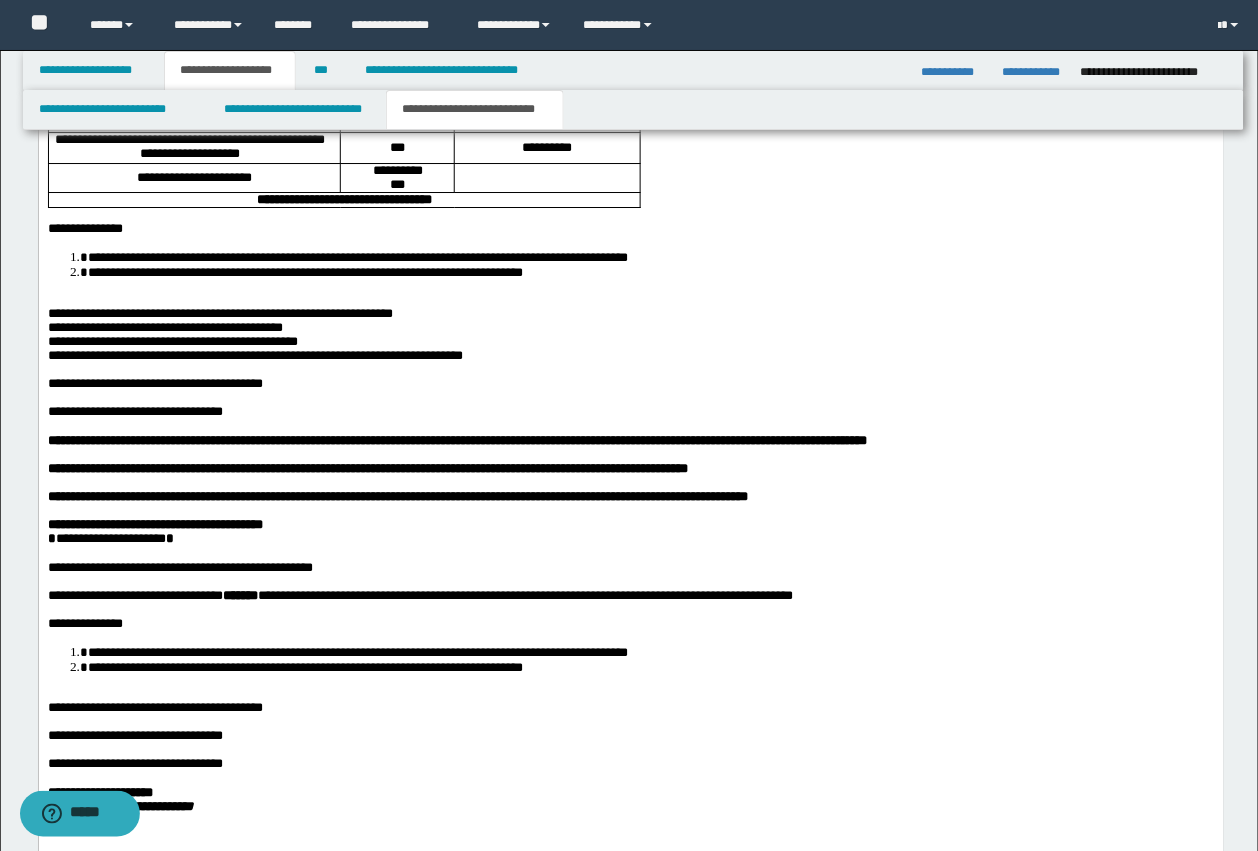 scroll, scrollTop: 1466, scrollLeft: 0, axis: vertical 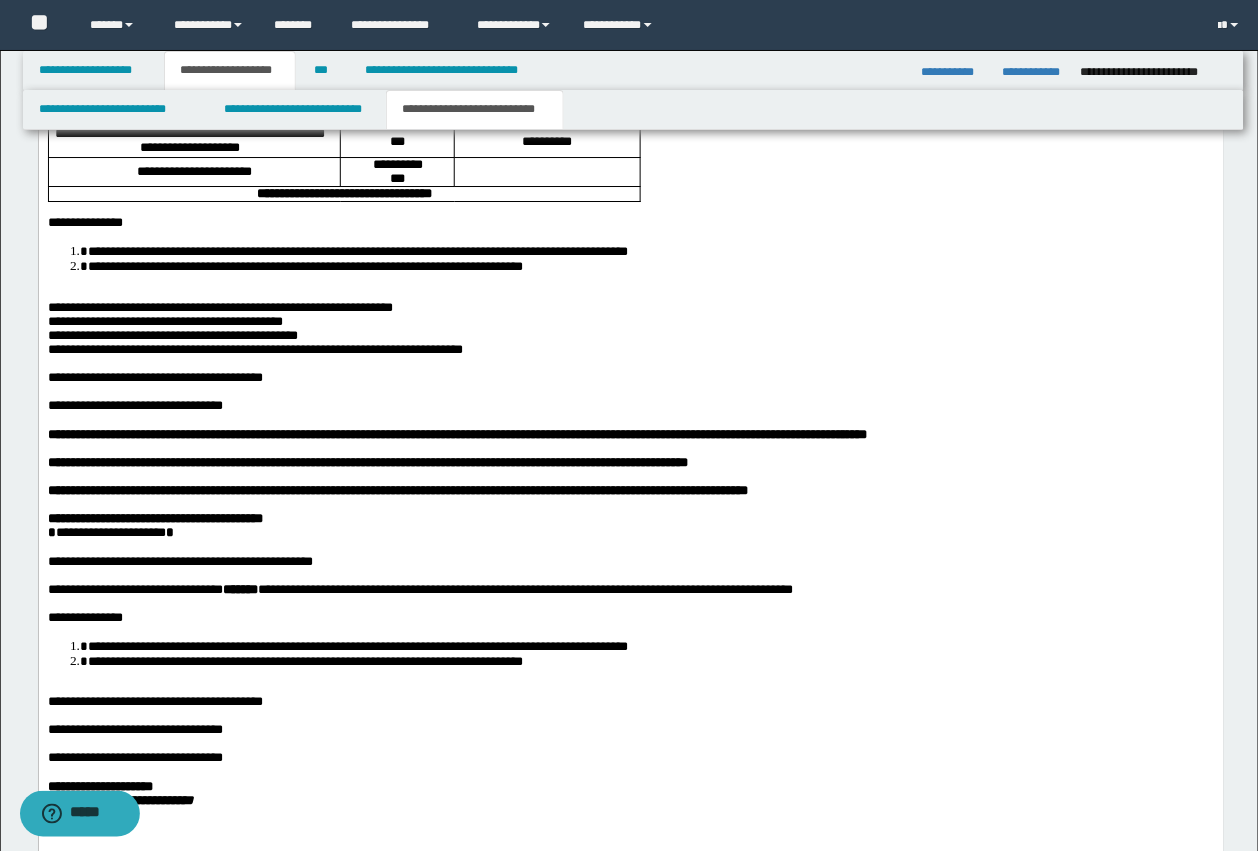 click on "**********" at bounding box center (357, 251) 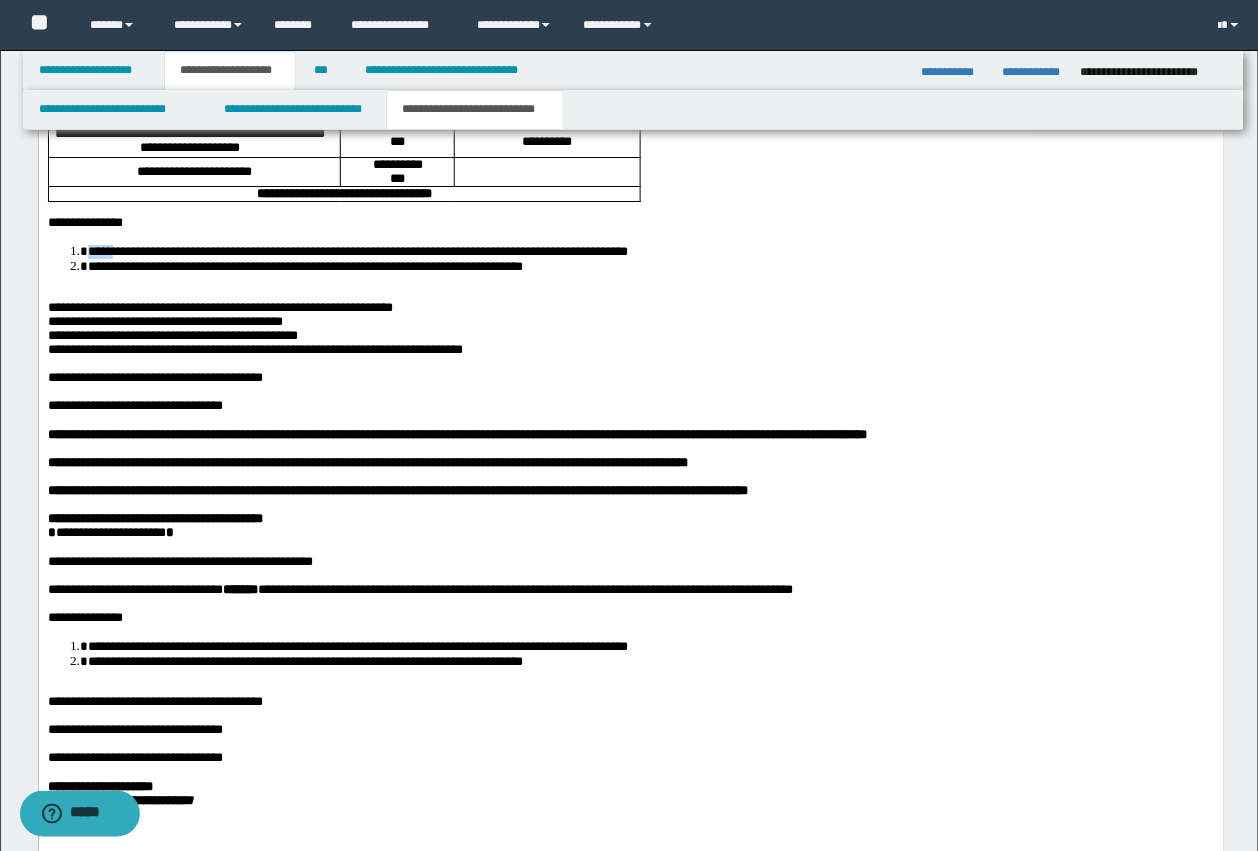 click on "**********" at bounding box center [357, 251] 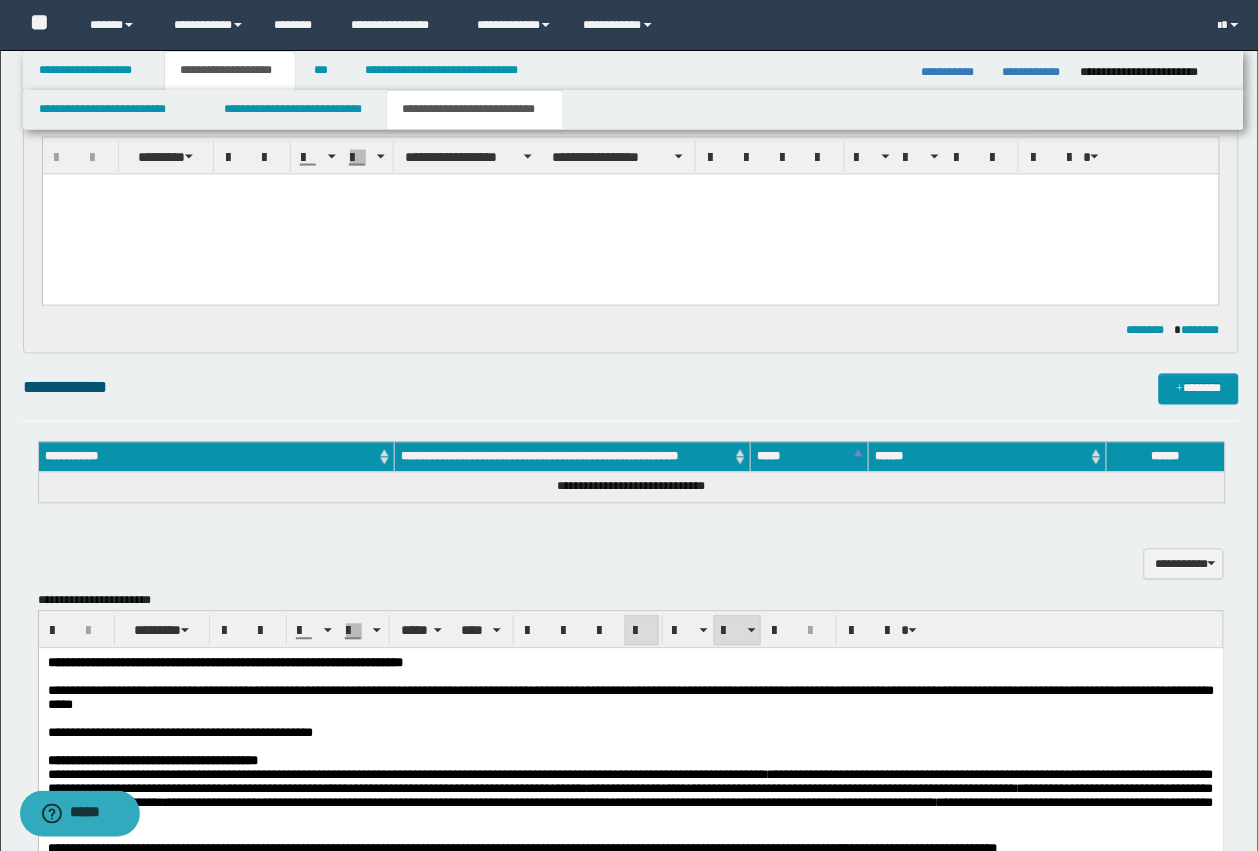 scroll, scrollTop: 591, scrollLeft: 0, axis: vertical 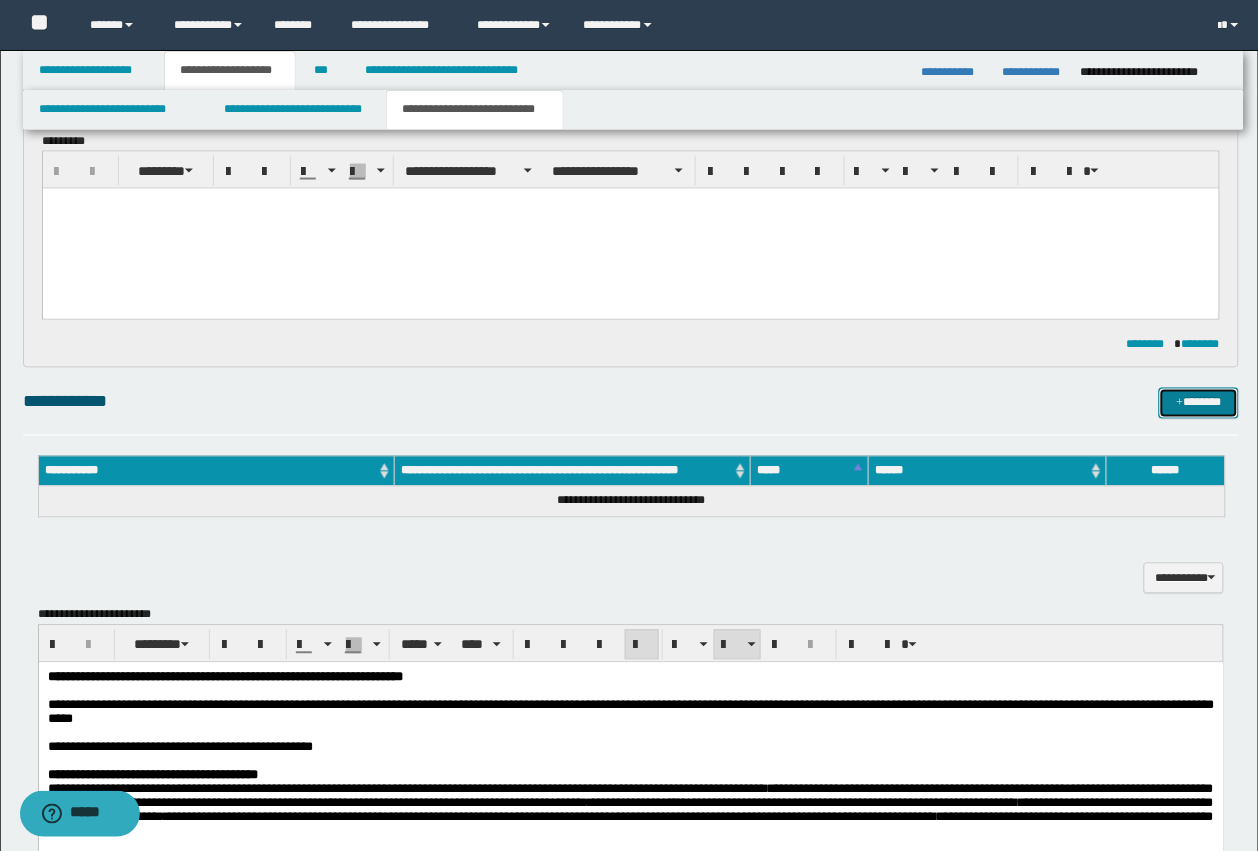 click on "*******" at bounding box center [1199, 403] 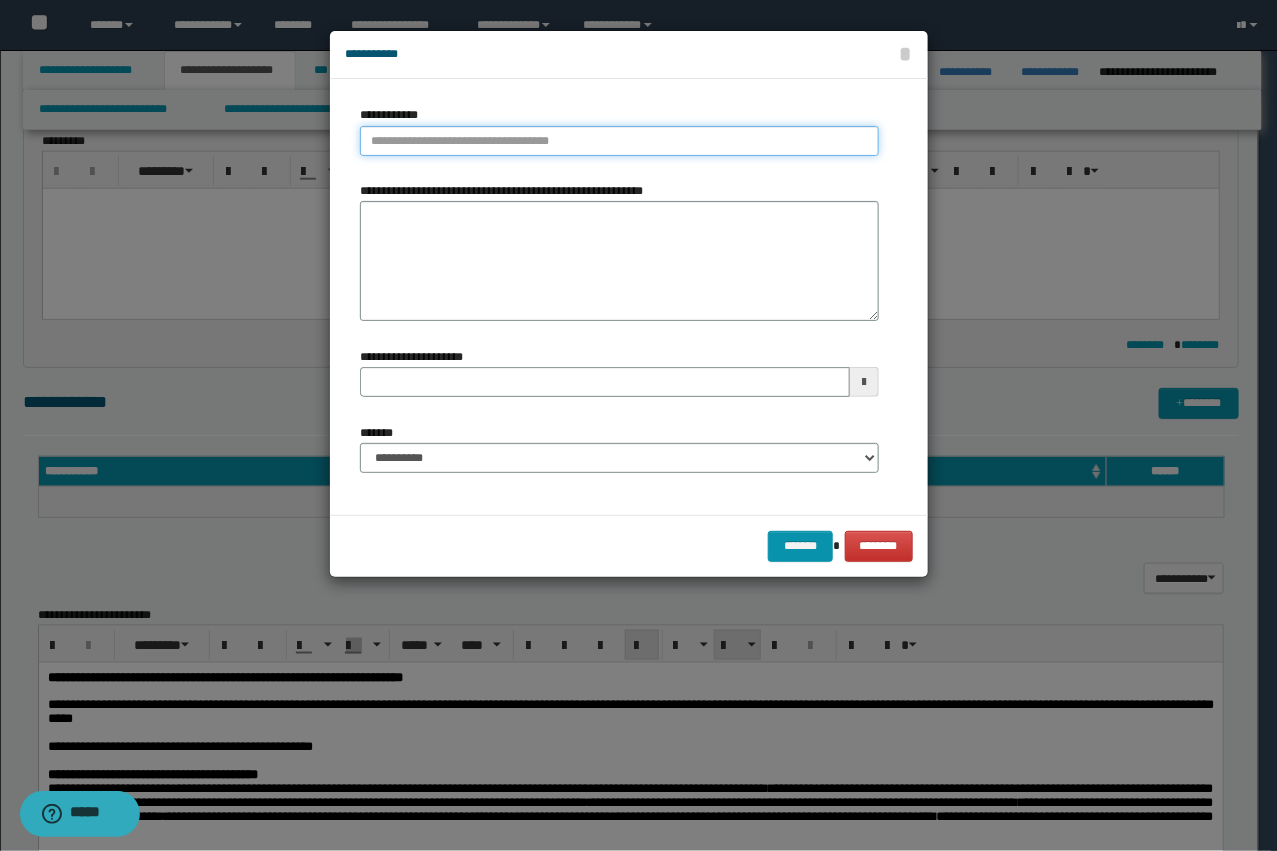 click on "**********" at bounding box center (619, 141) 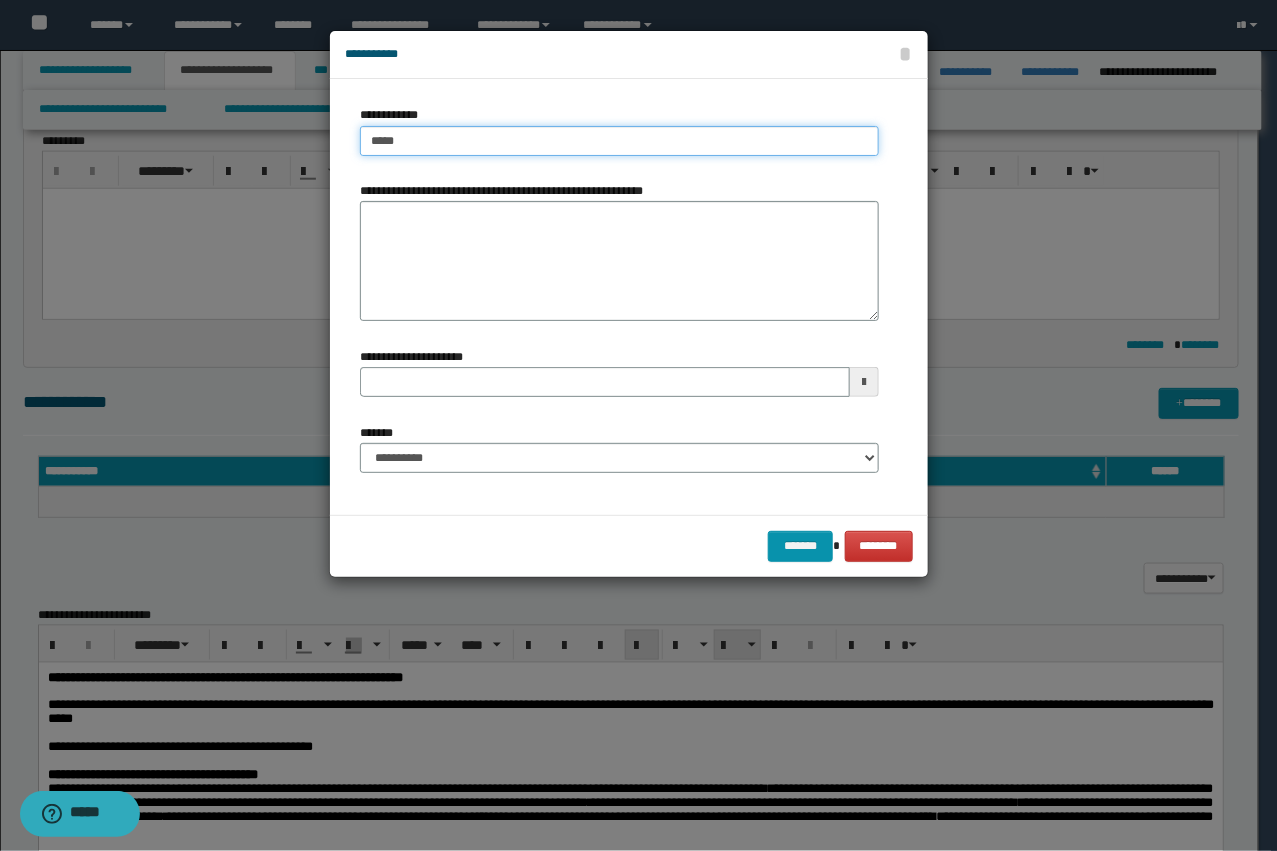 type on "****" 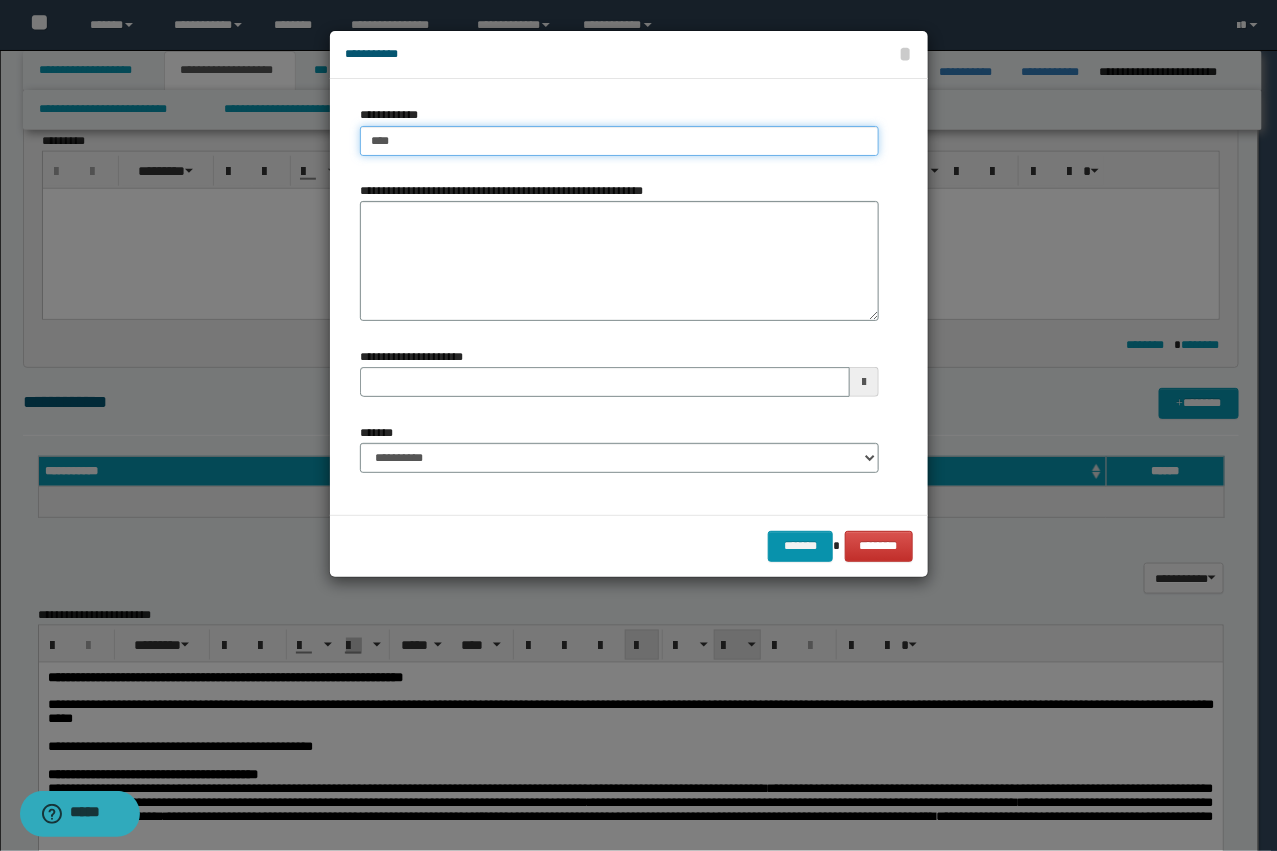 type on "****" 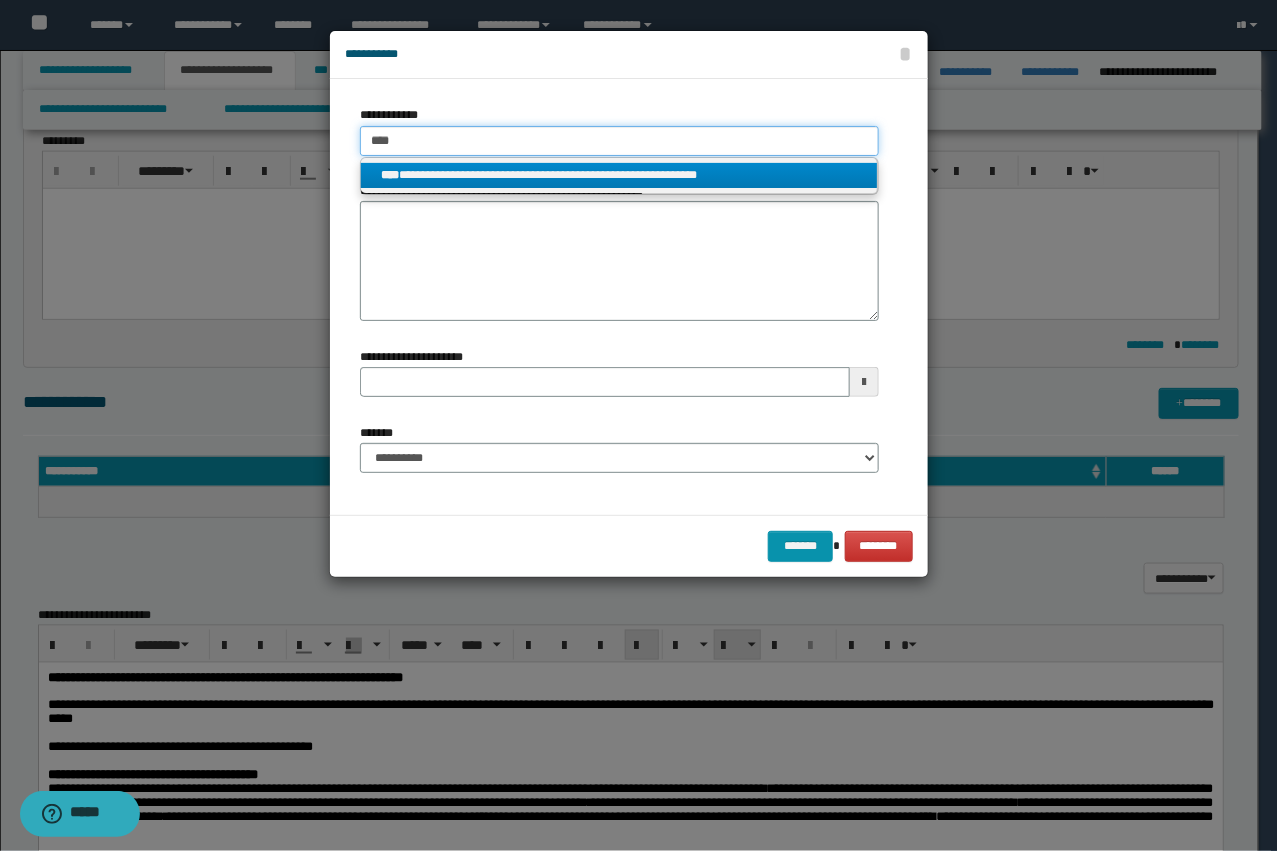 type on "****" 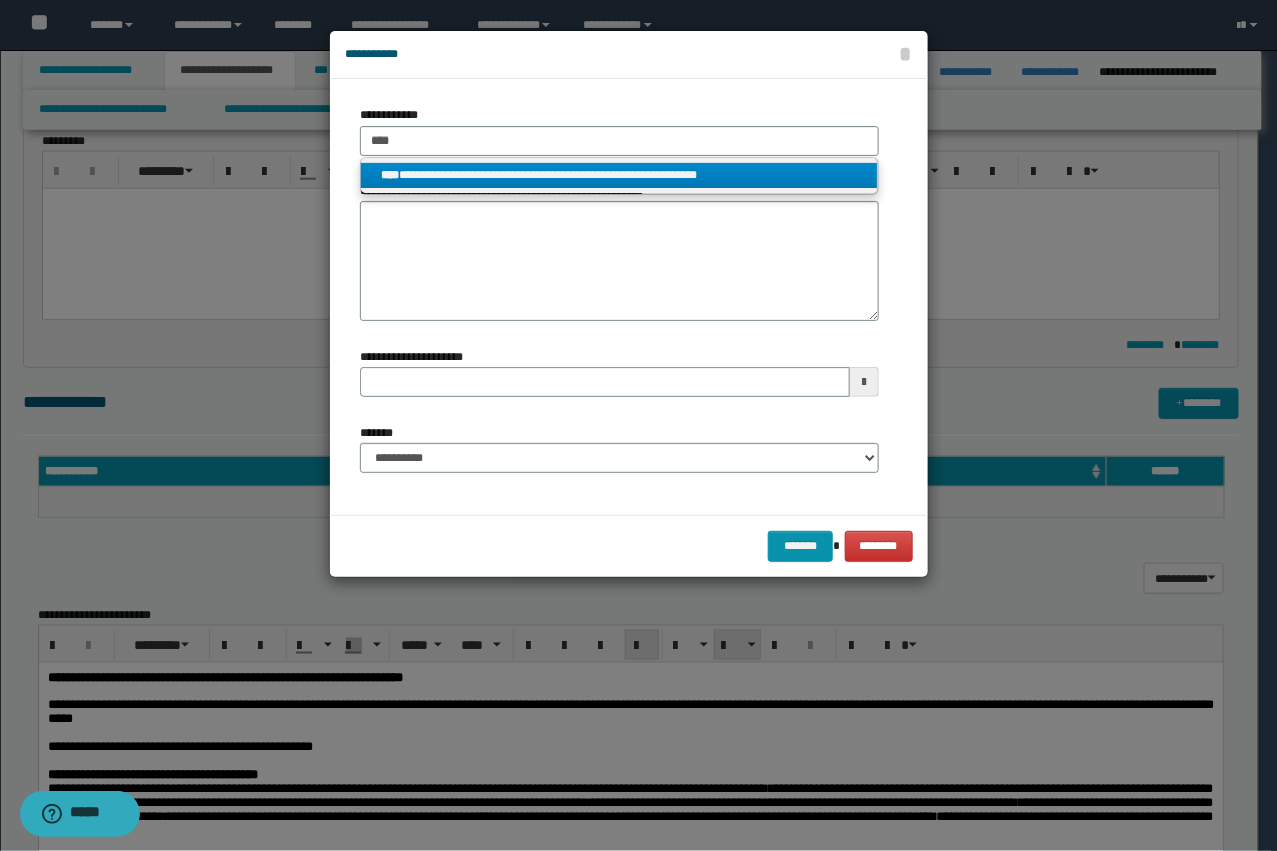 click on "**********" at bounding box center [619, 175] 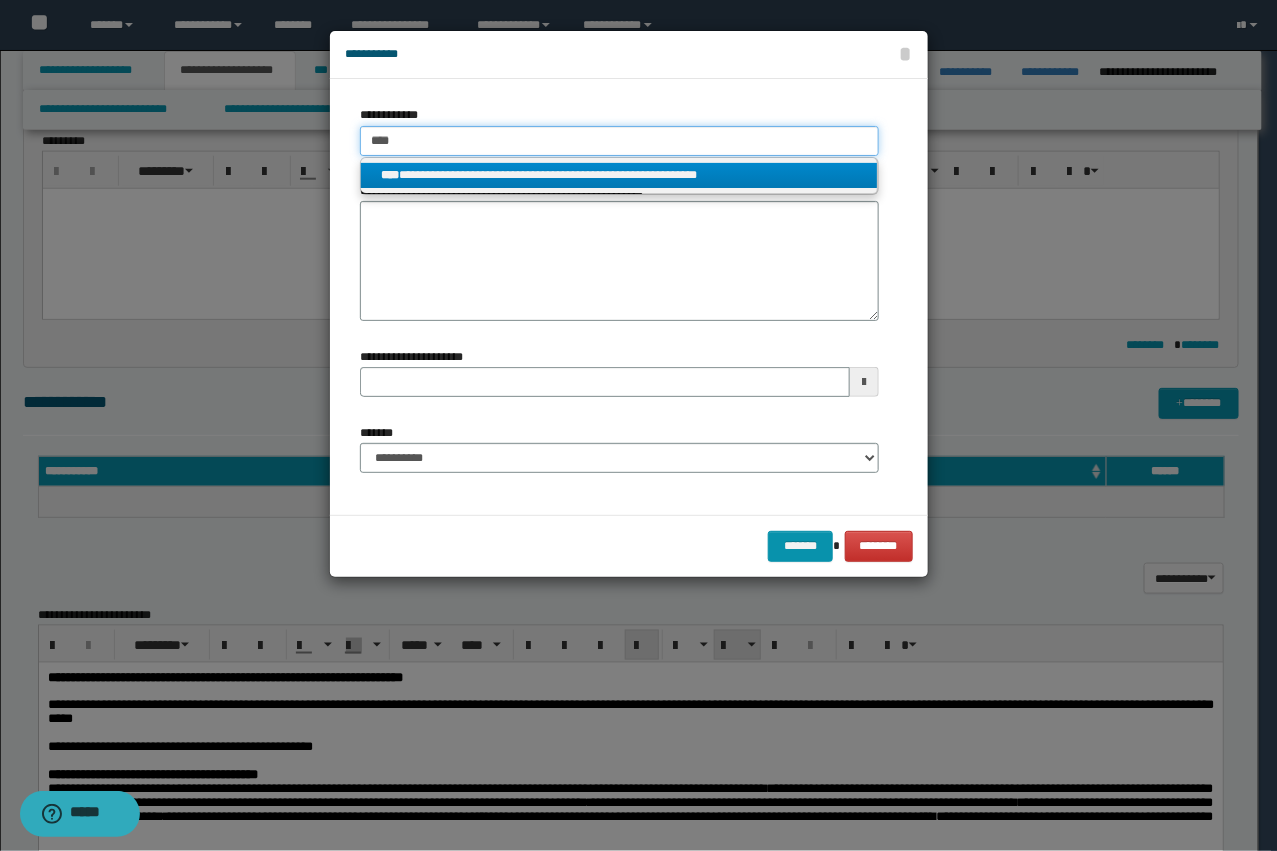 type 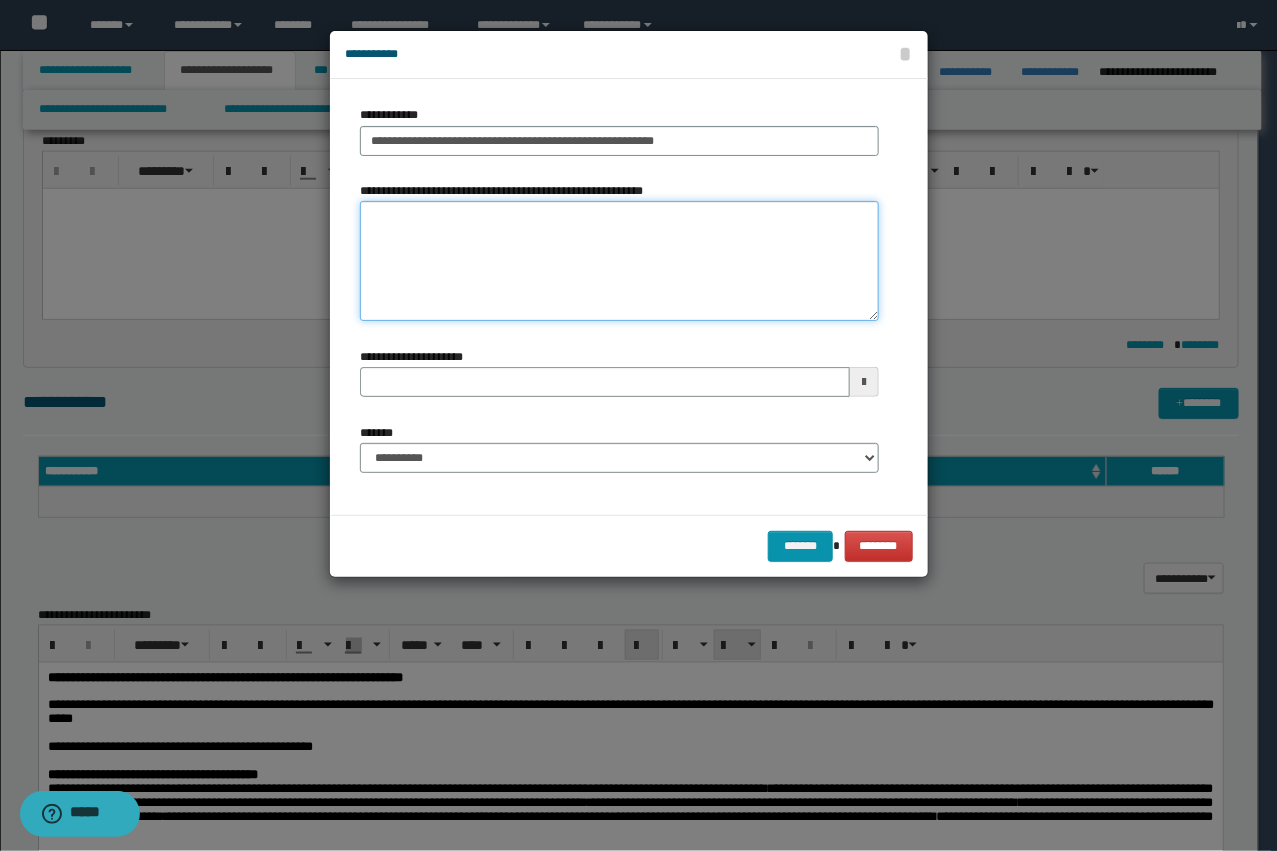 click on "**********" at bounding box center [619, 261] 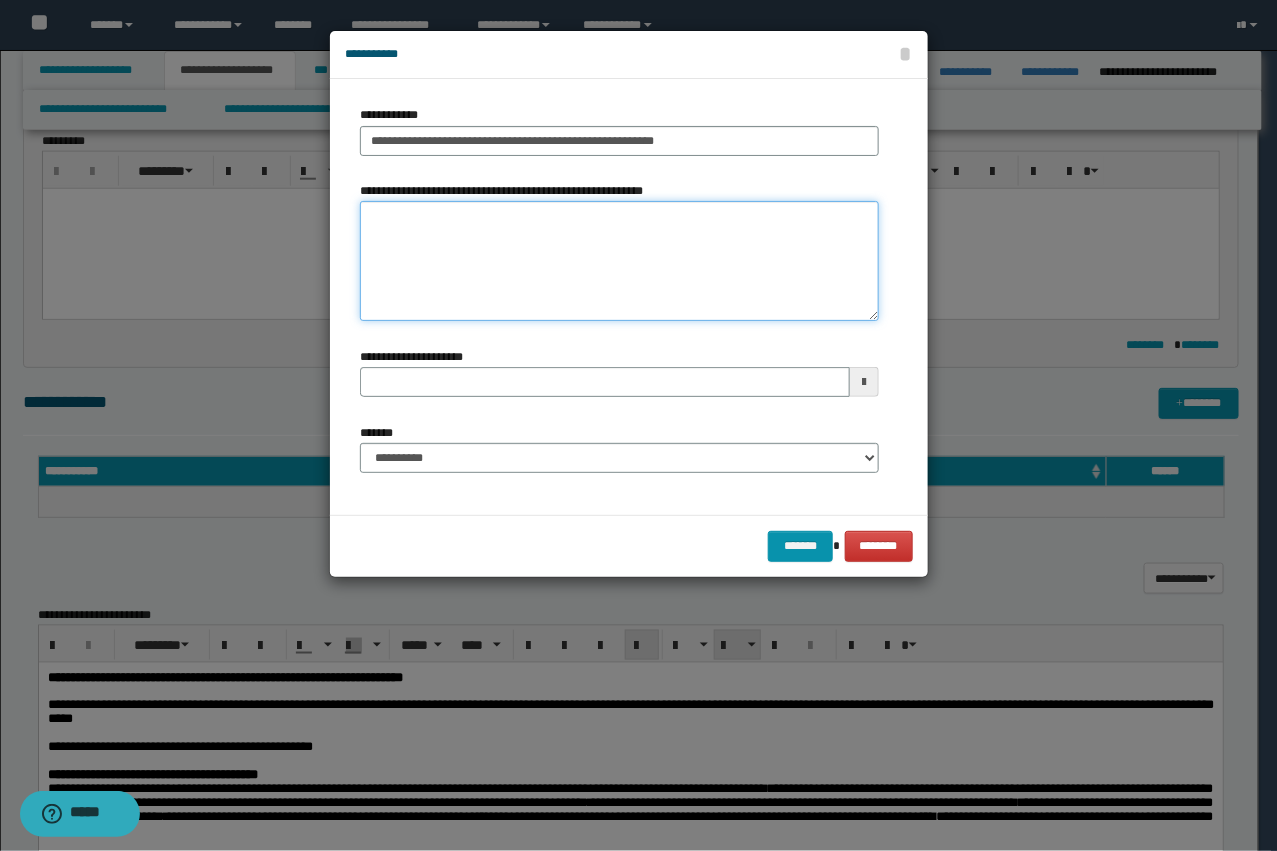 type 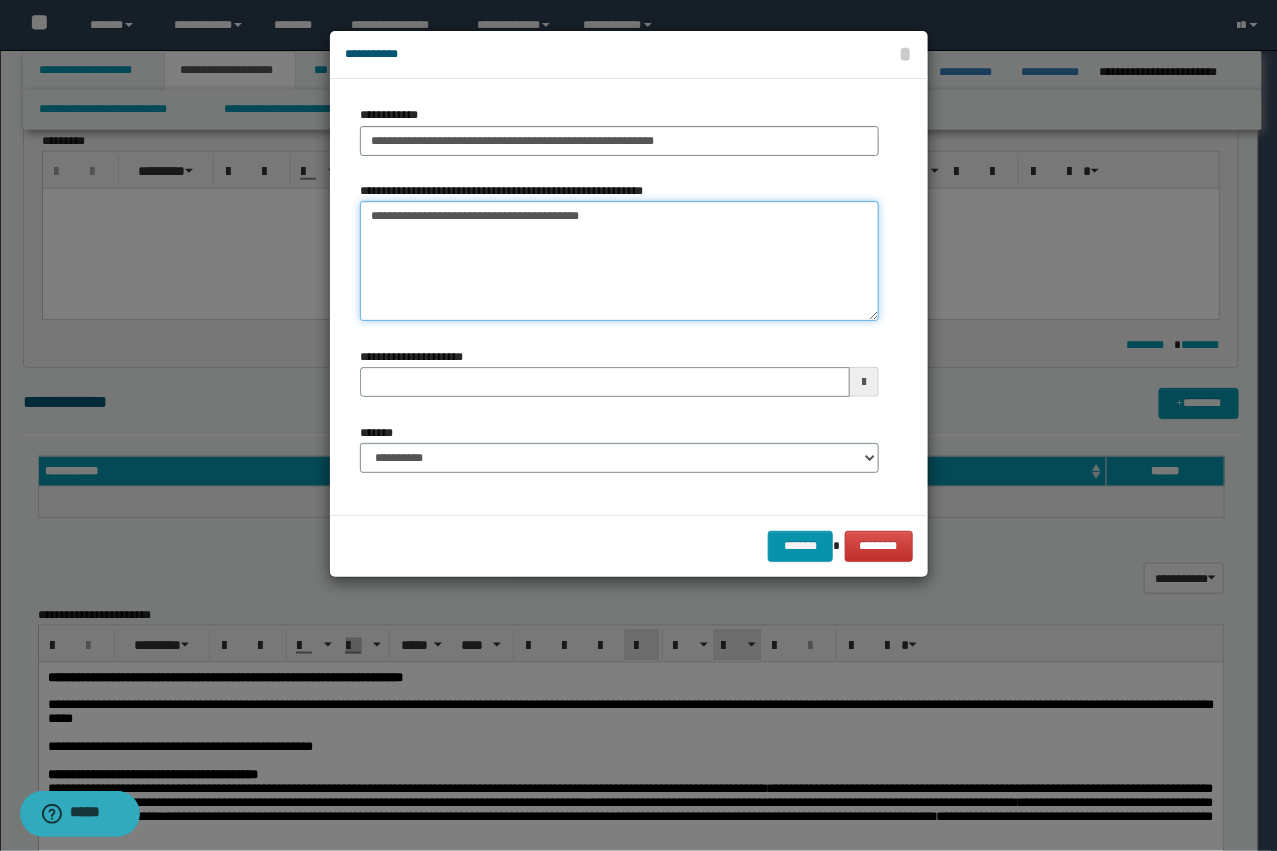 type on "**********" 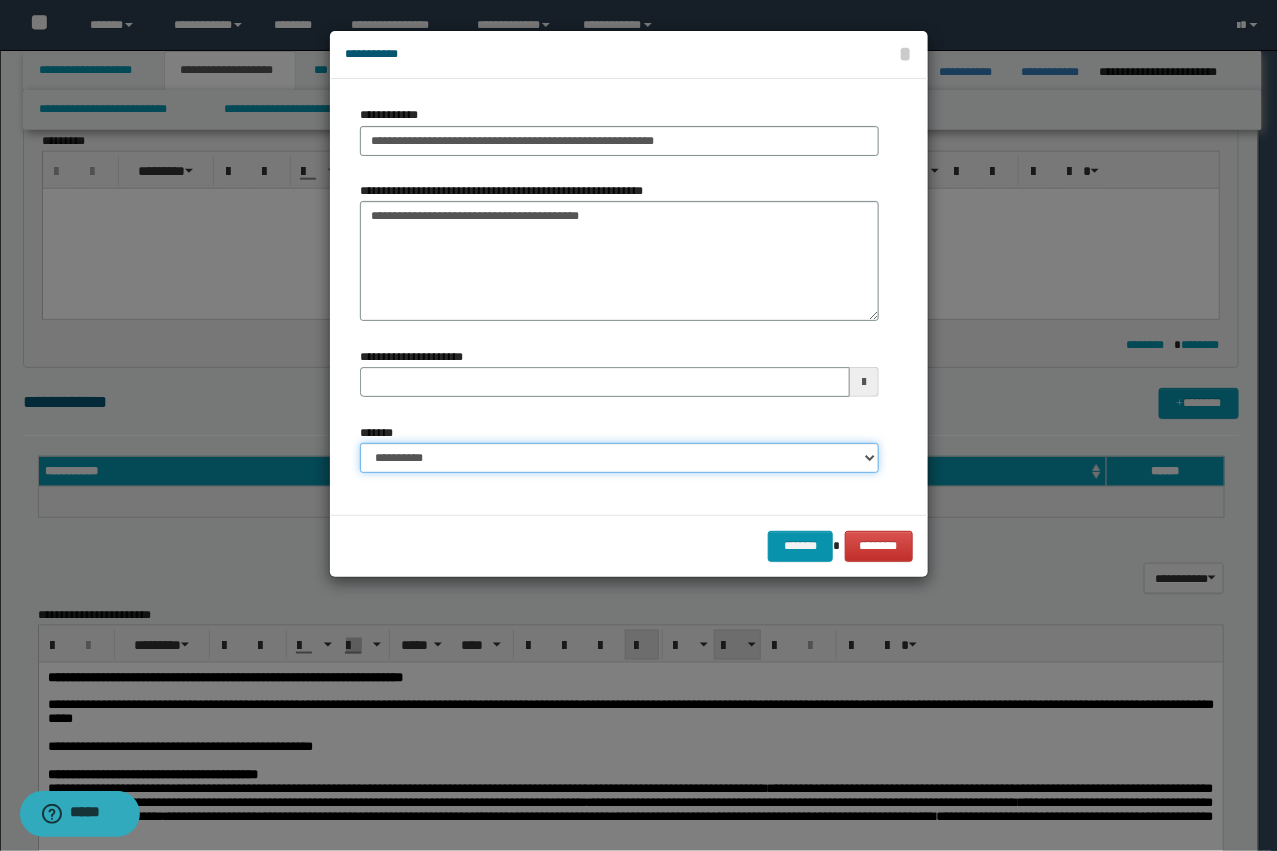 click on "**********" at bounding box center [619, 458] 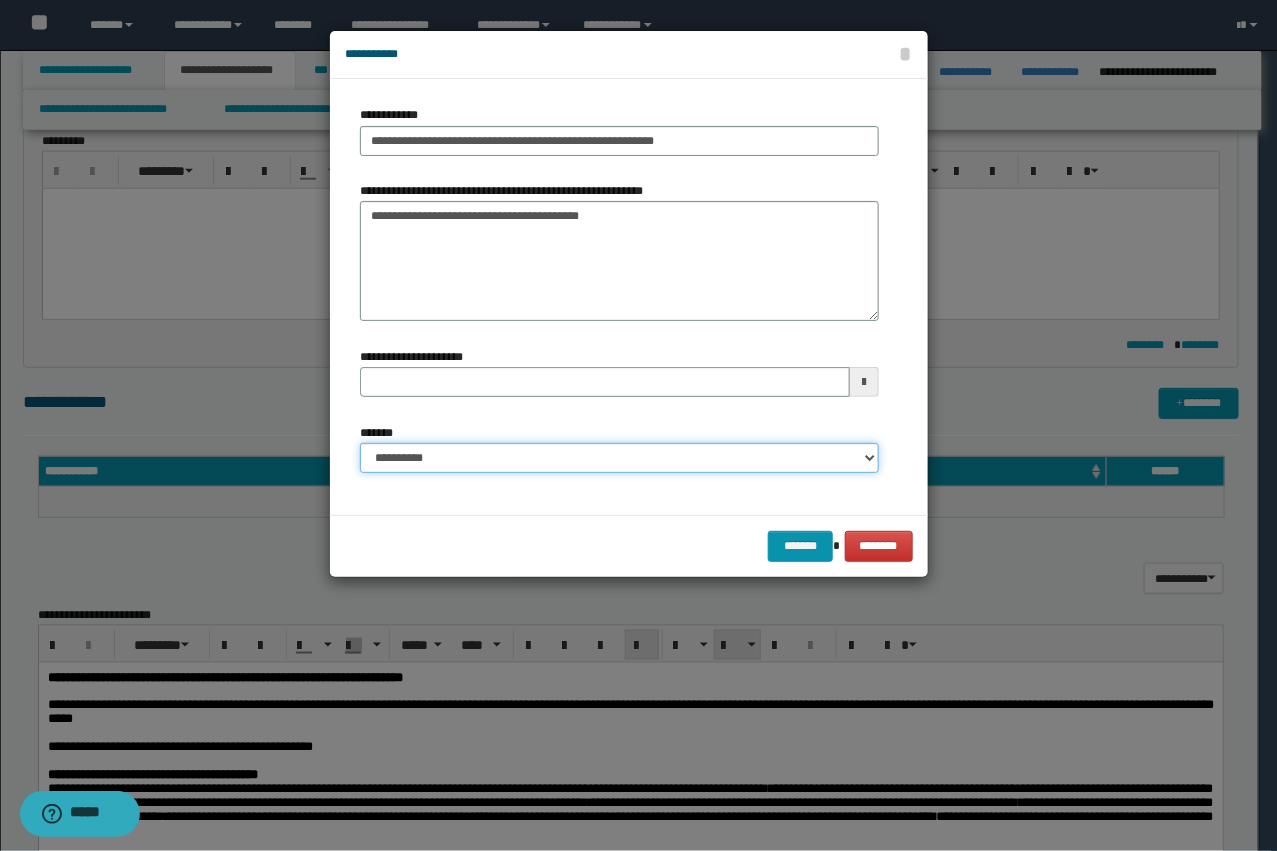 click on "**********" at bounding box center (619, 458) 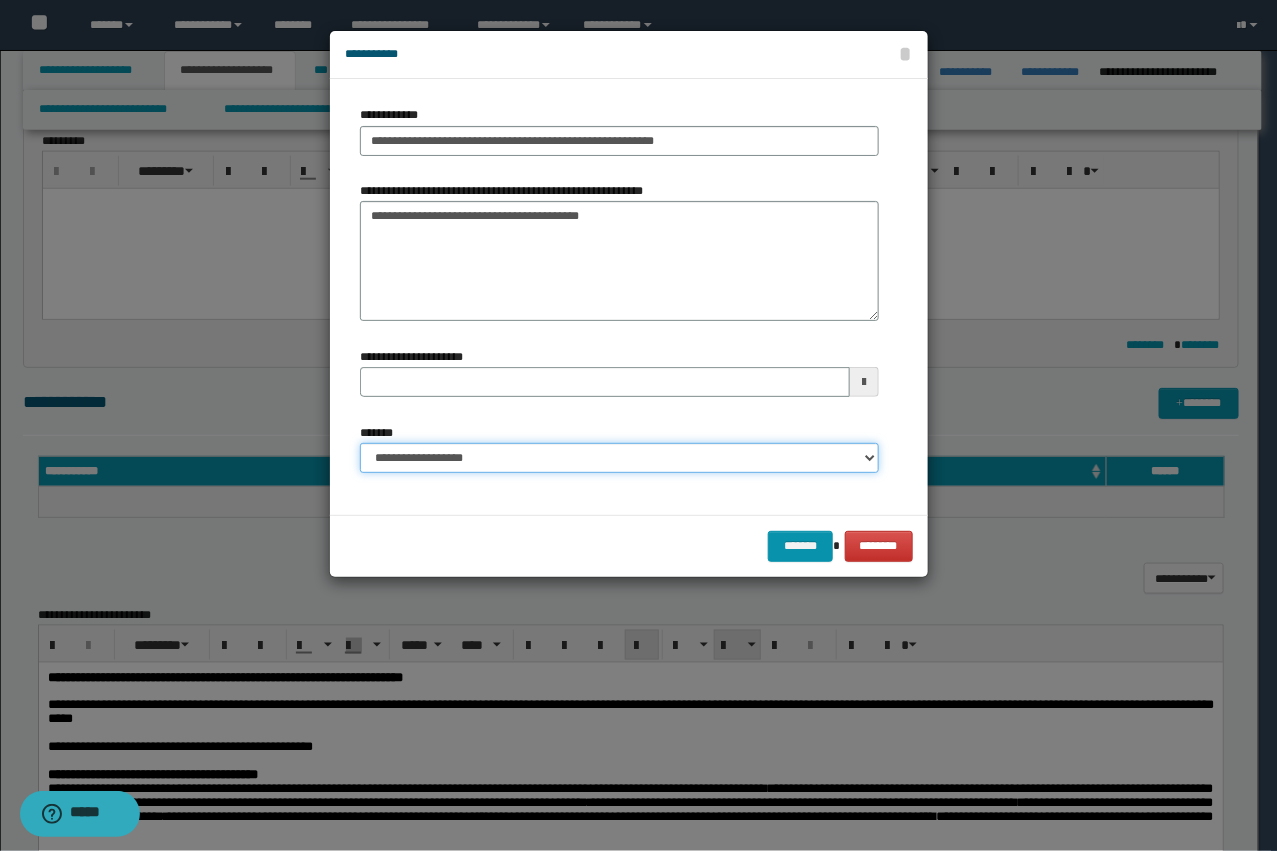 click on "**********" at bounding box center [619, 458] 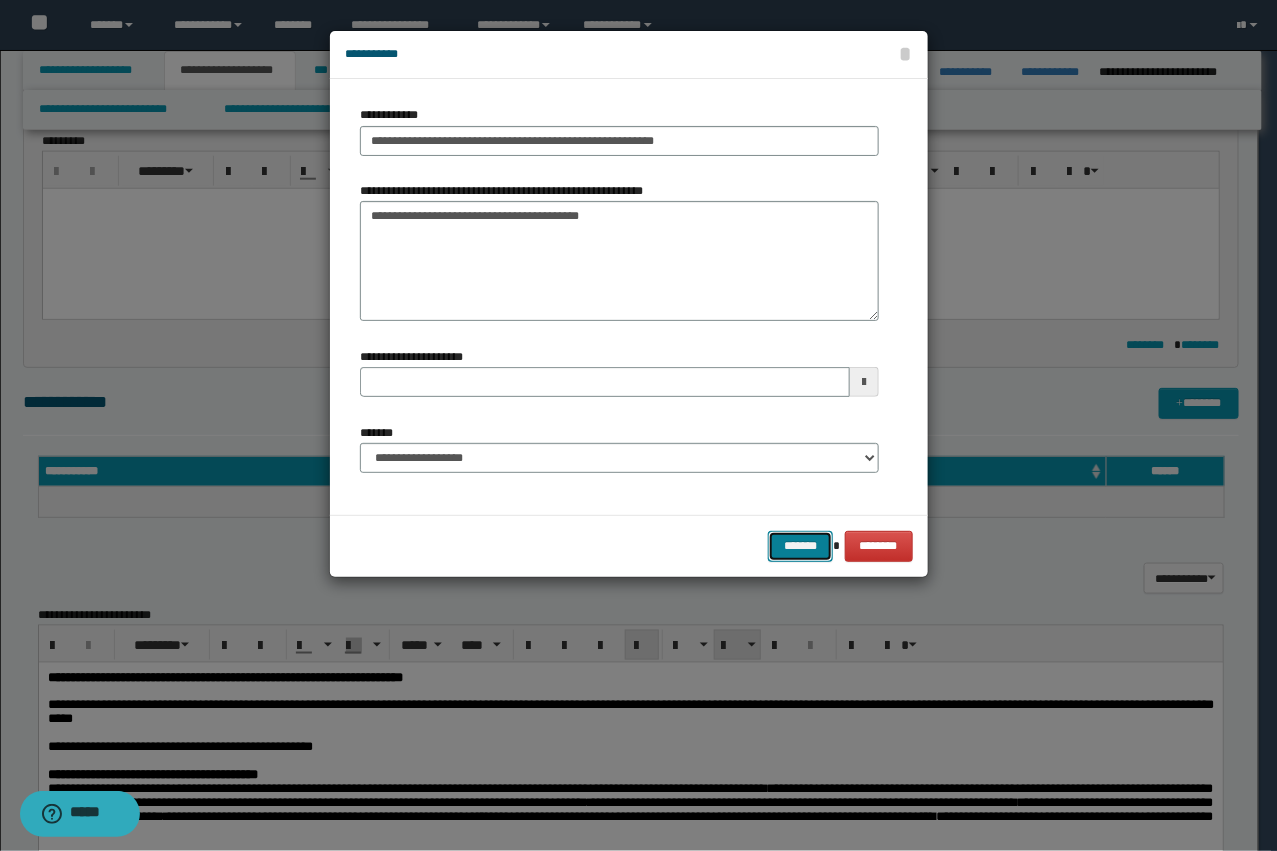 click on "*******" at bounding box center [800, 546] 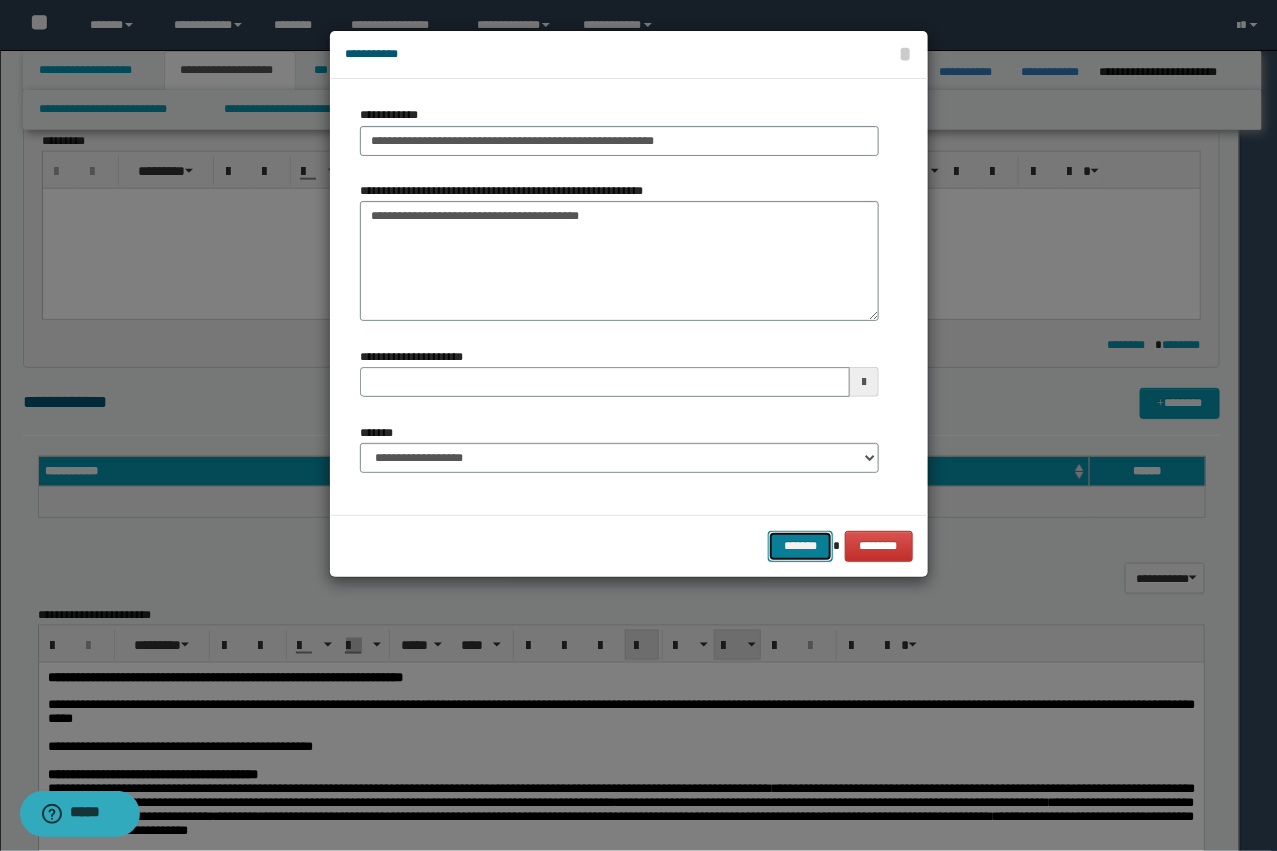 type 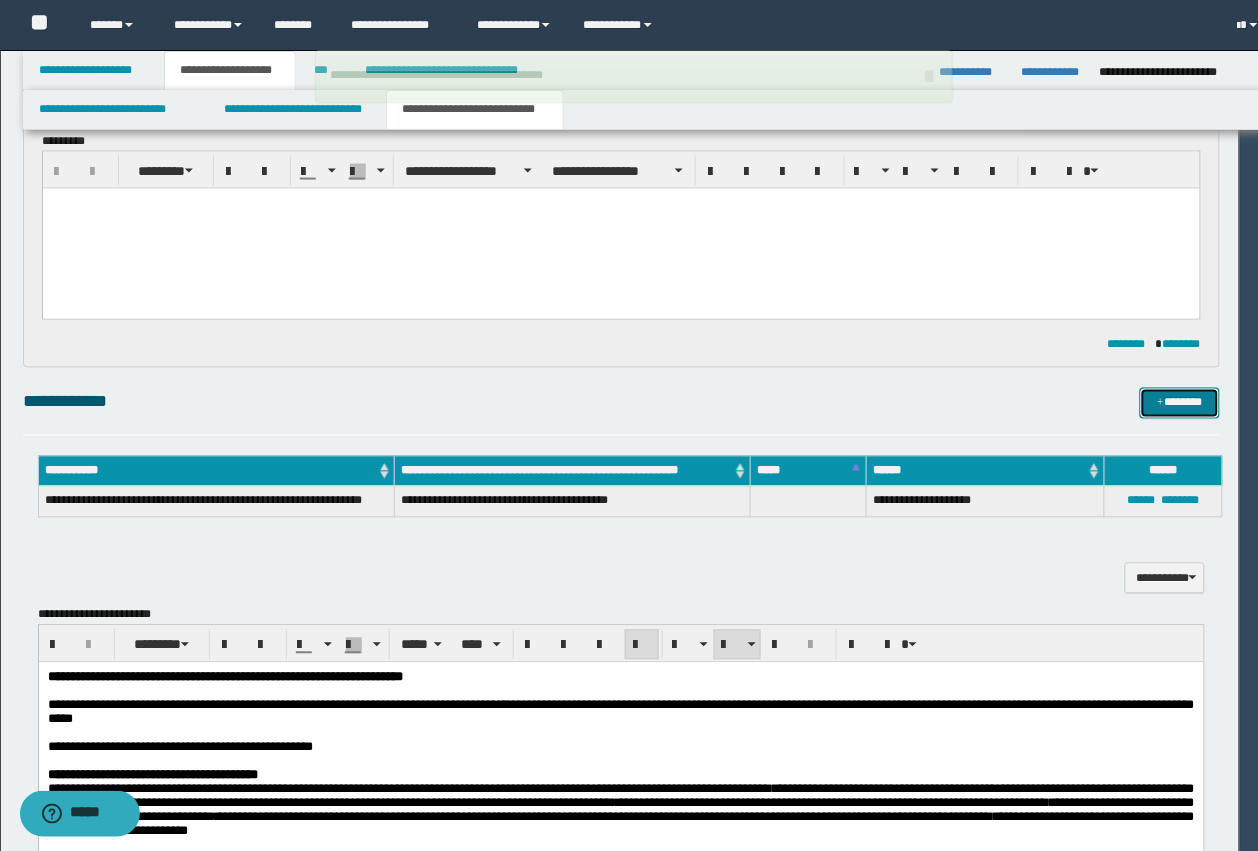 type 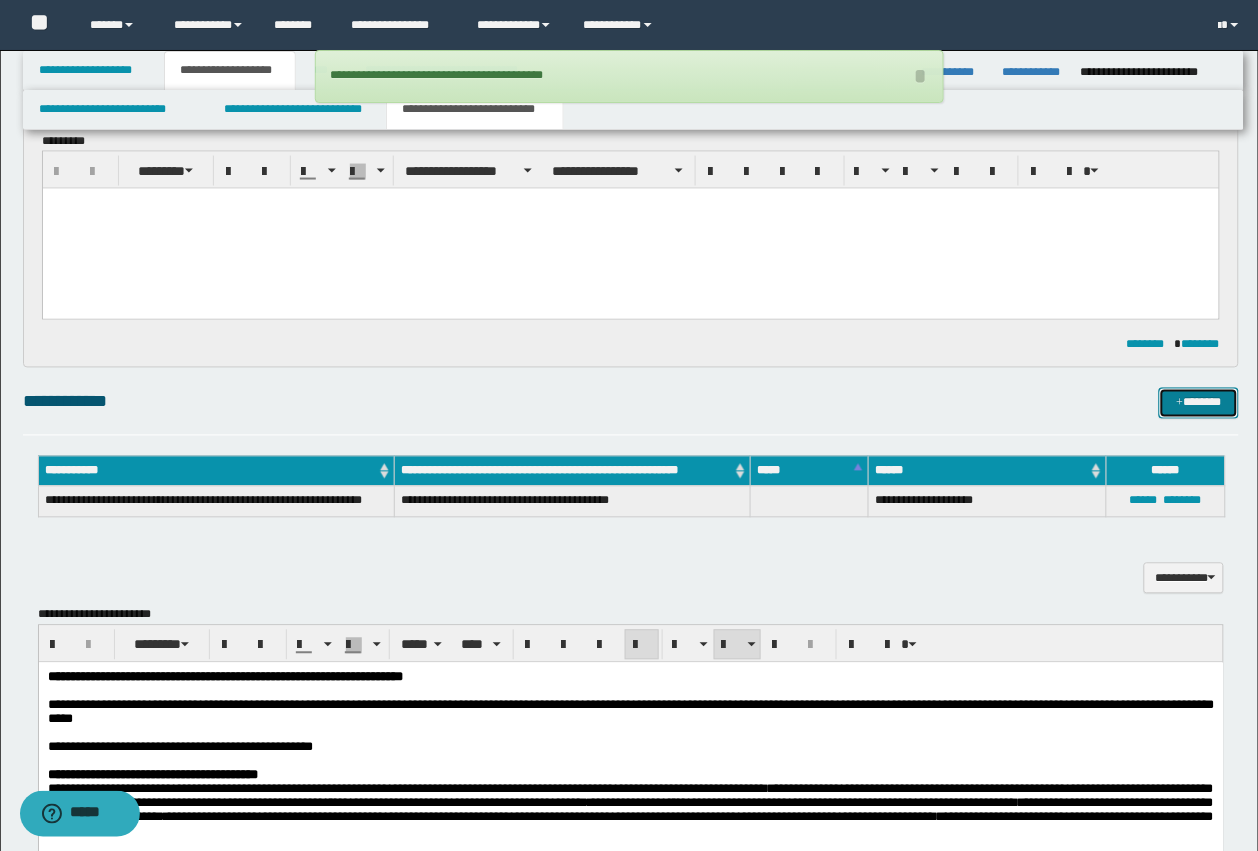 click on "*******" at bounding box center [1199, 403] 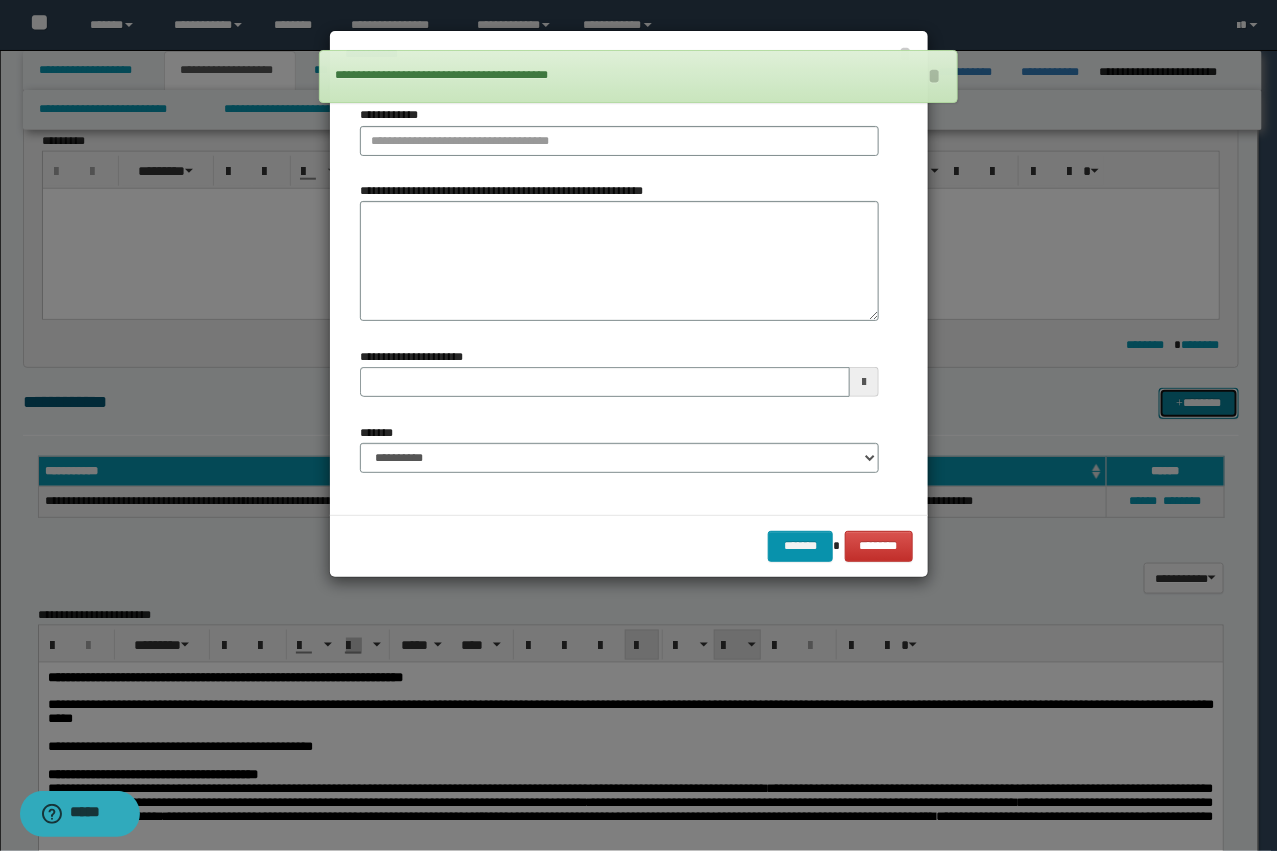 type 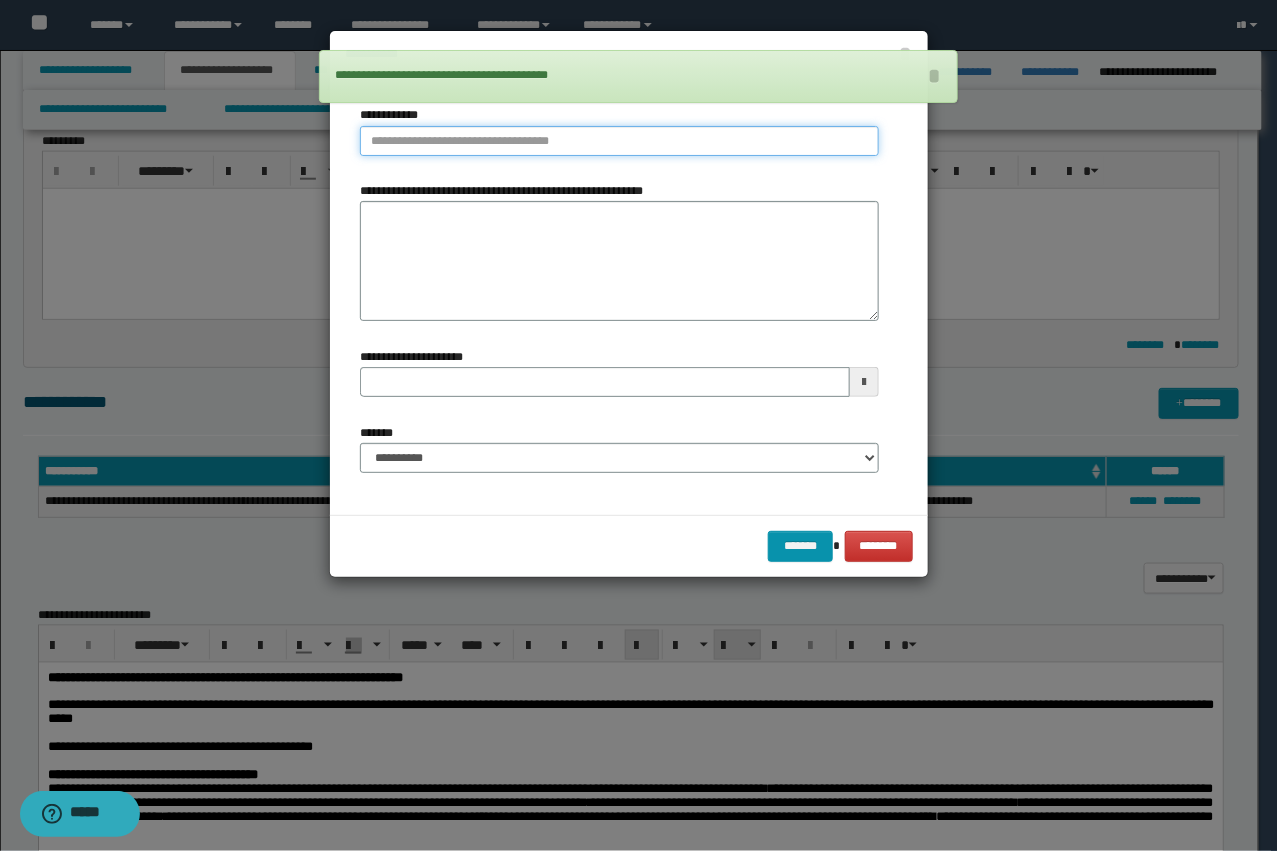 type on "**********" 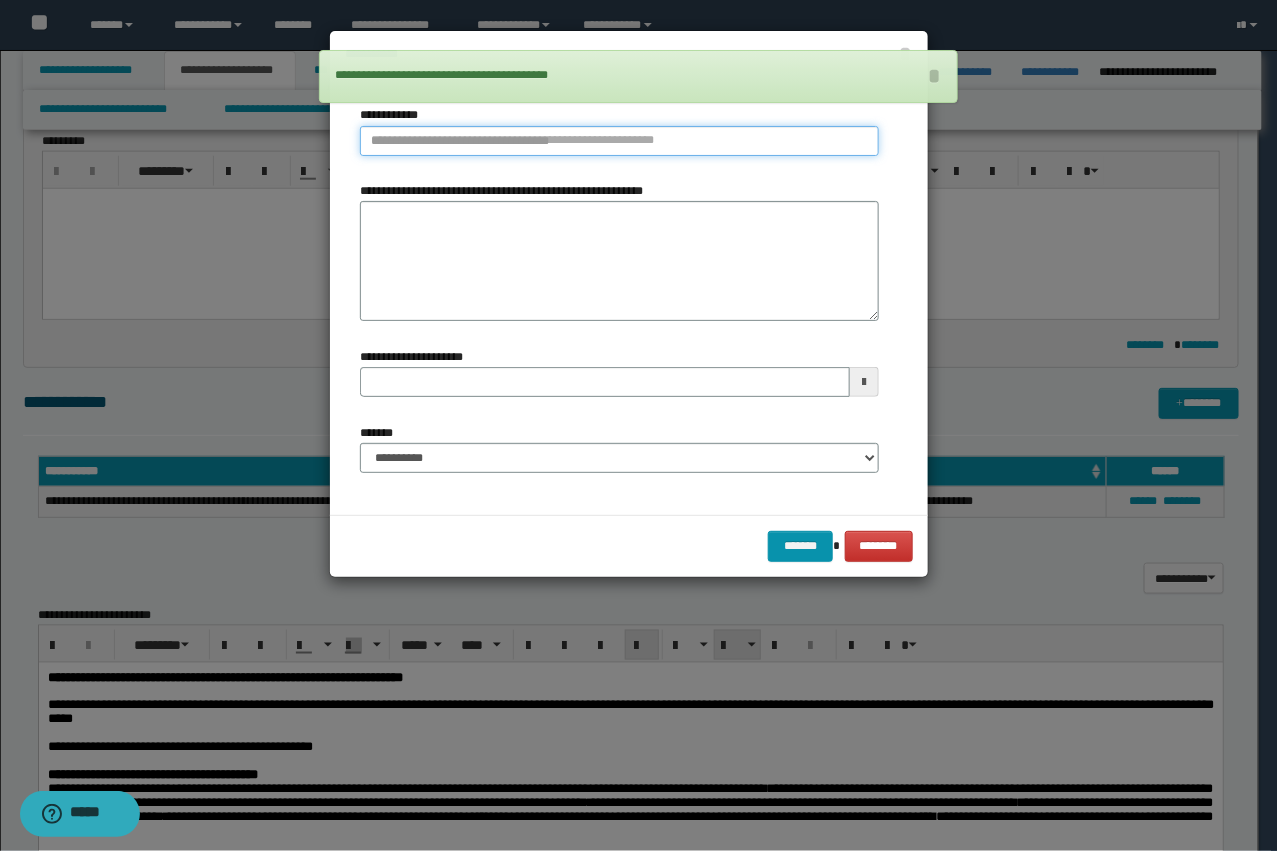 click on "**********" at bounding box center (619, 141) 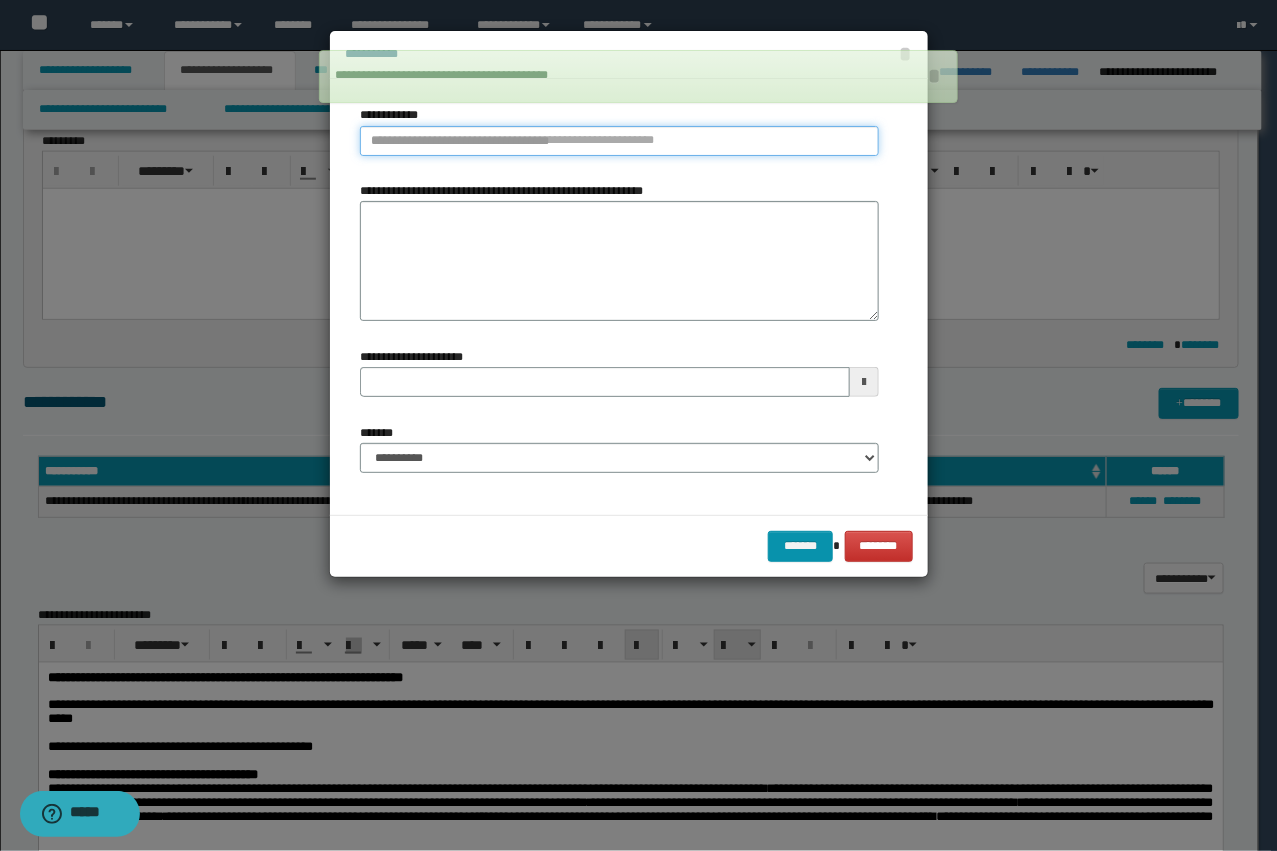 type 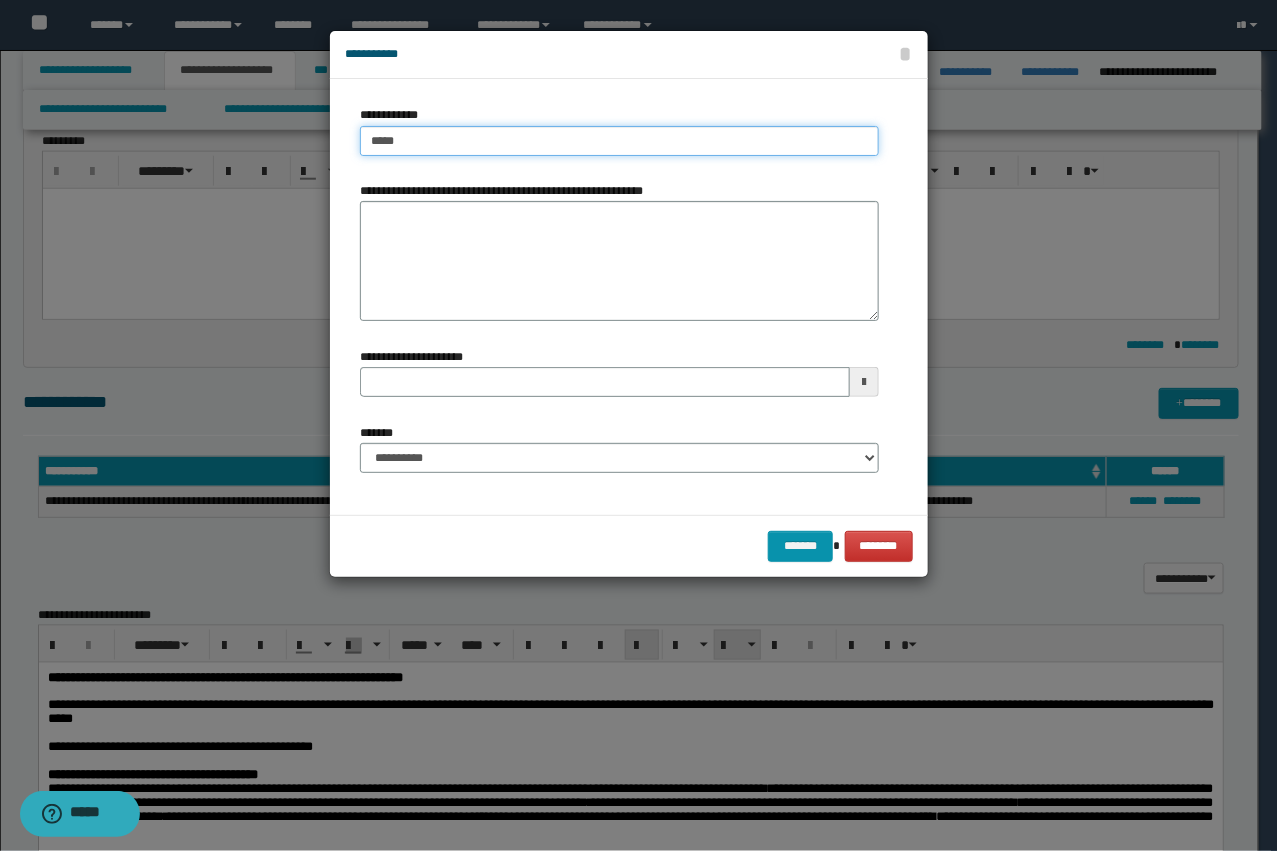 type on "****" 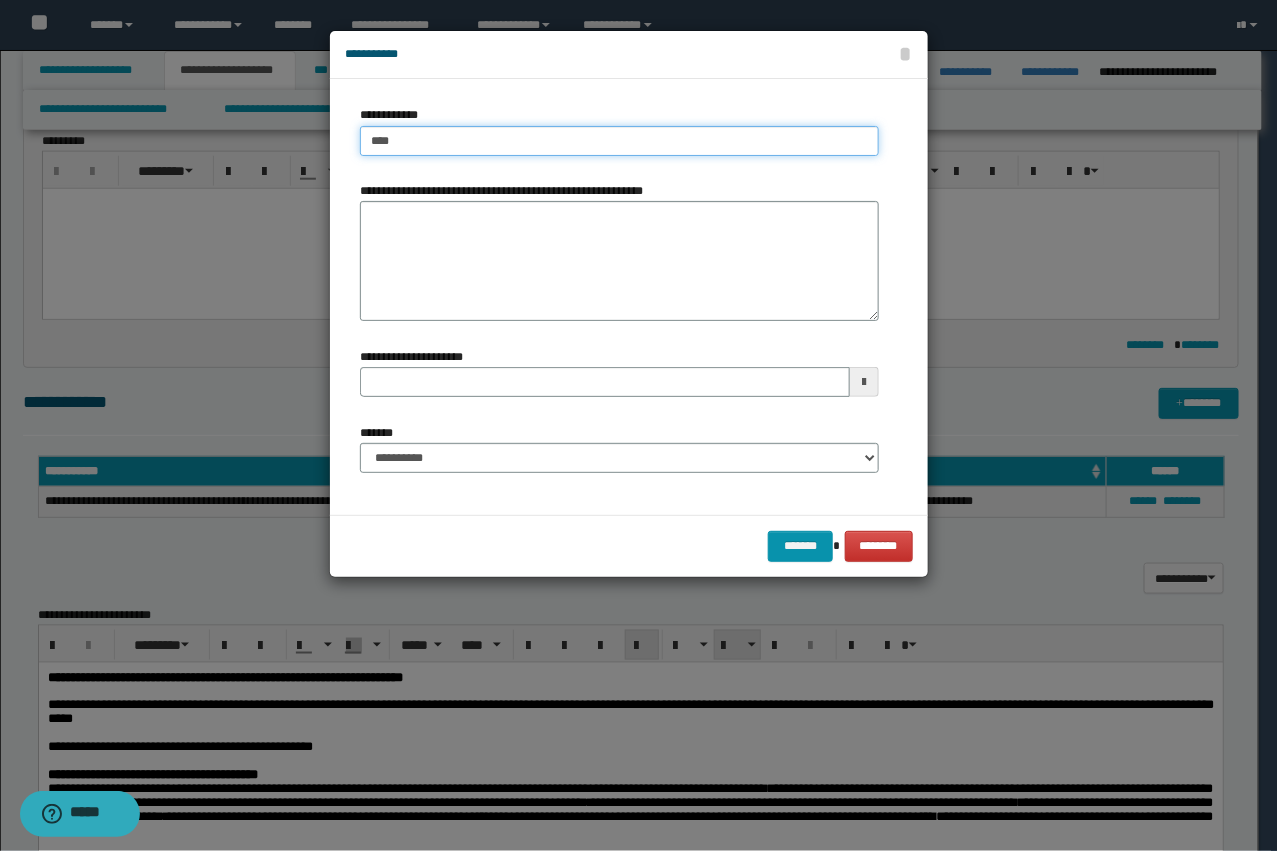 type on "****" 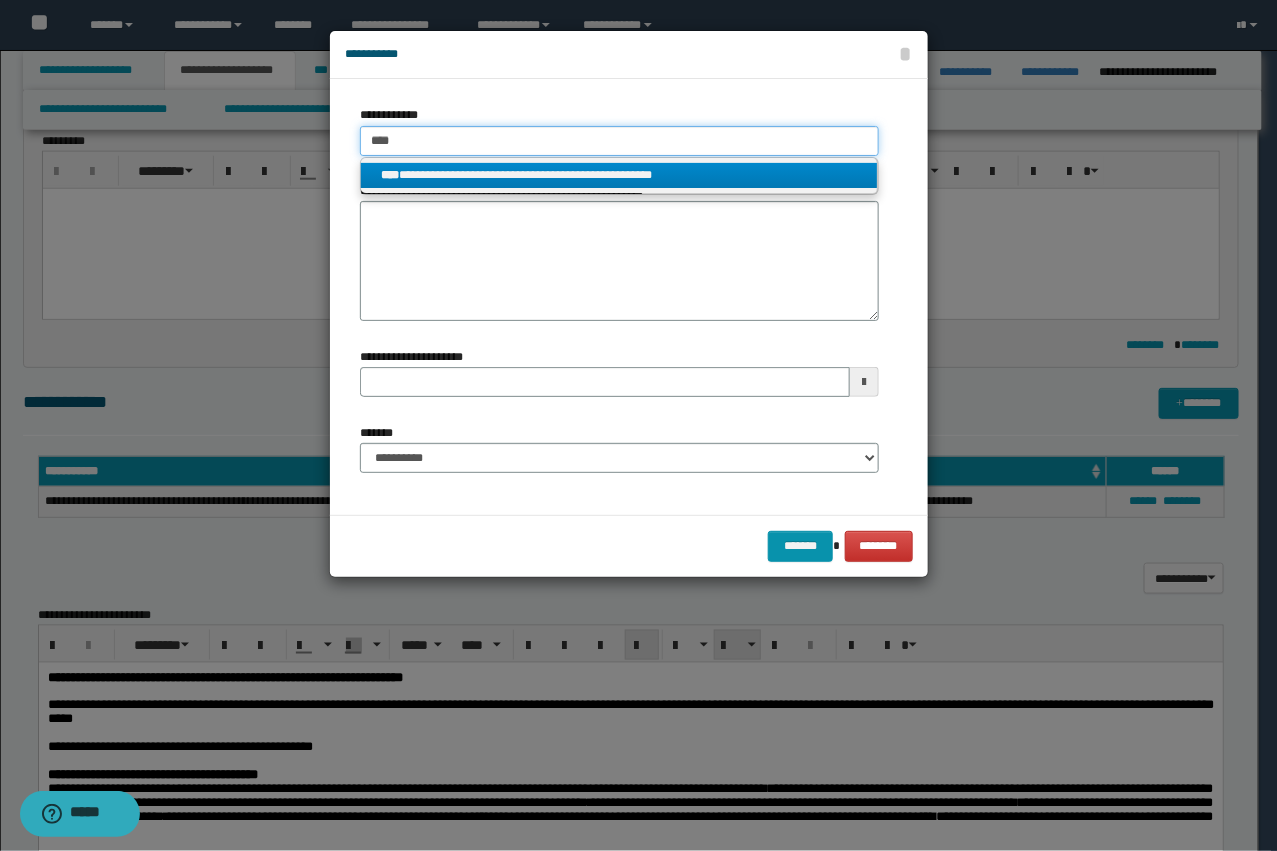 type on "****" 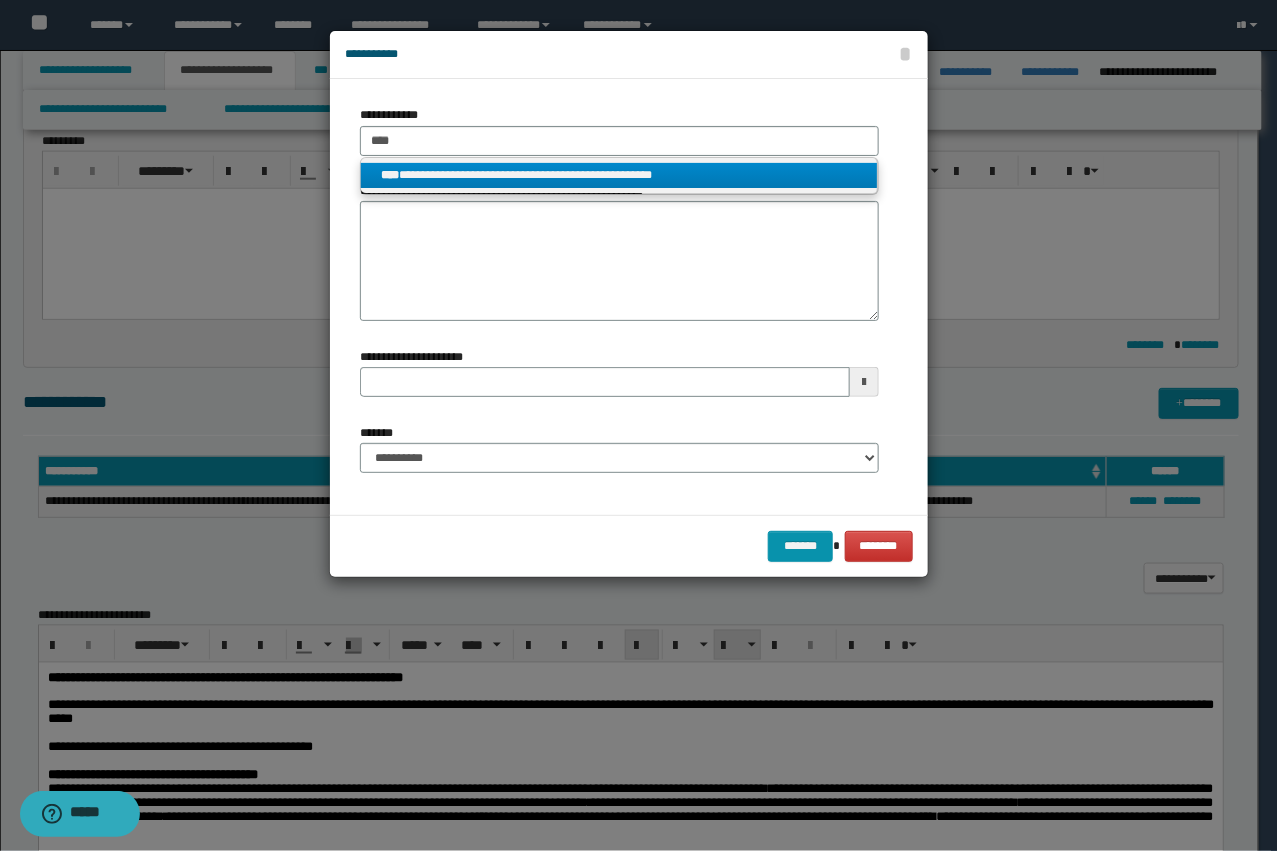 click on "**********" at bounding box center (619, 175) 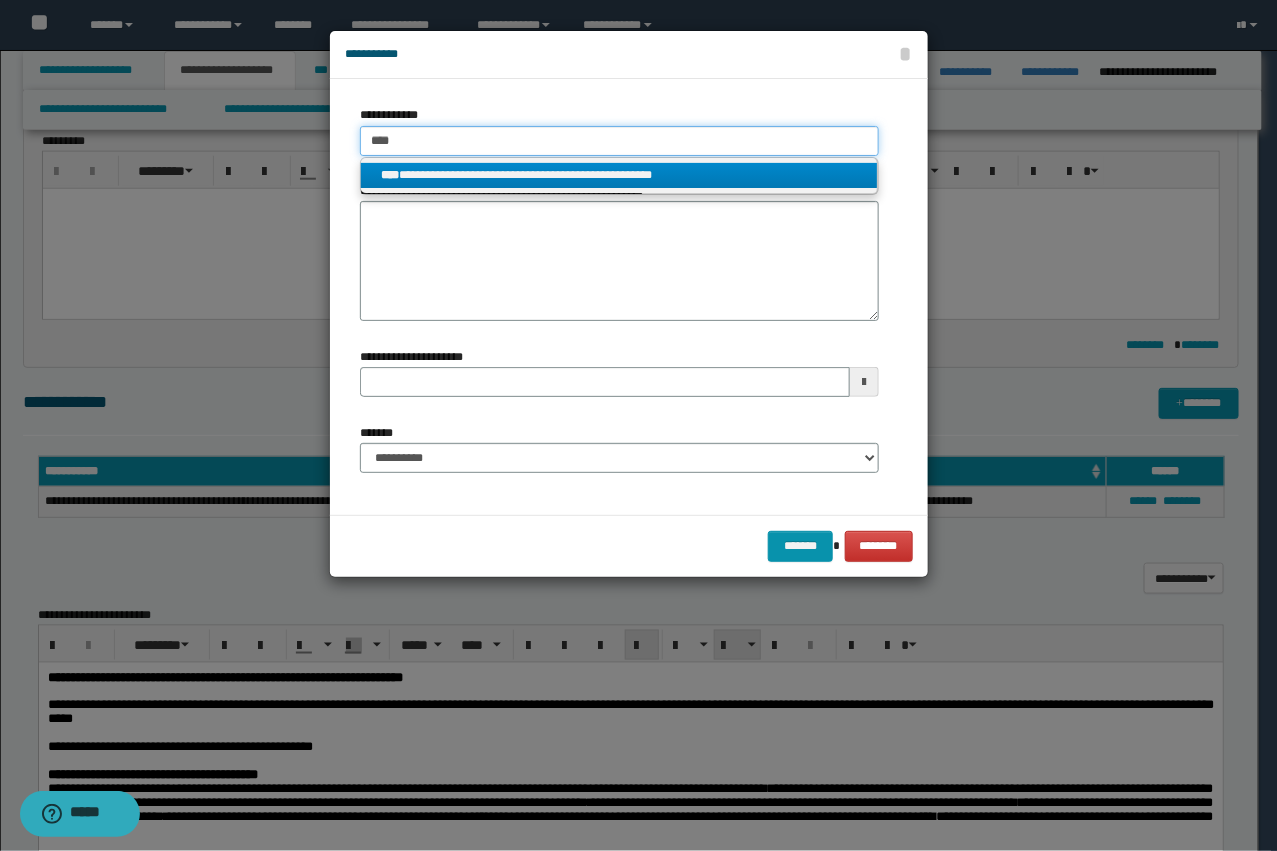 type 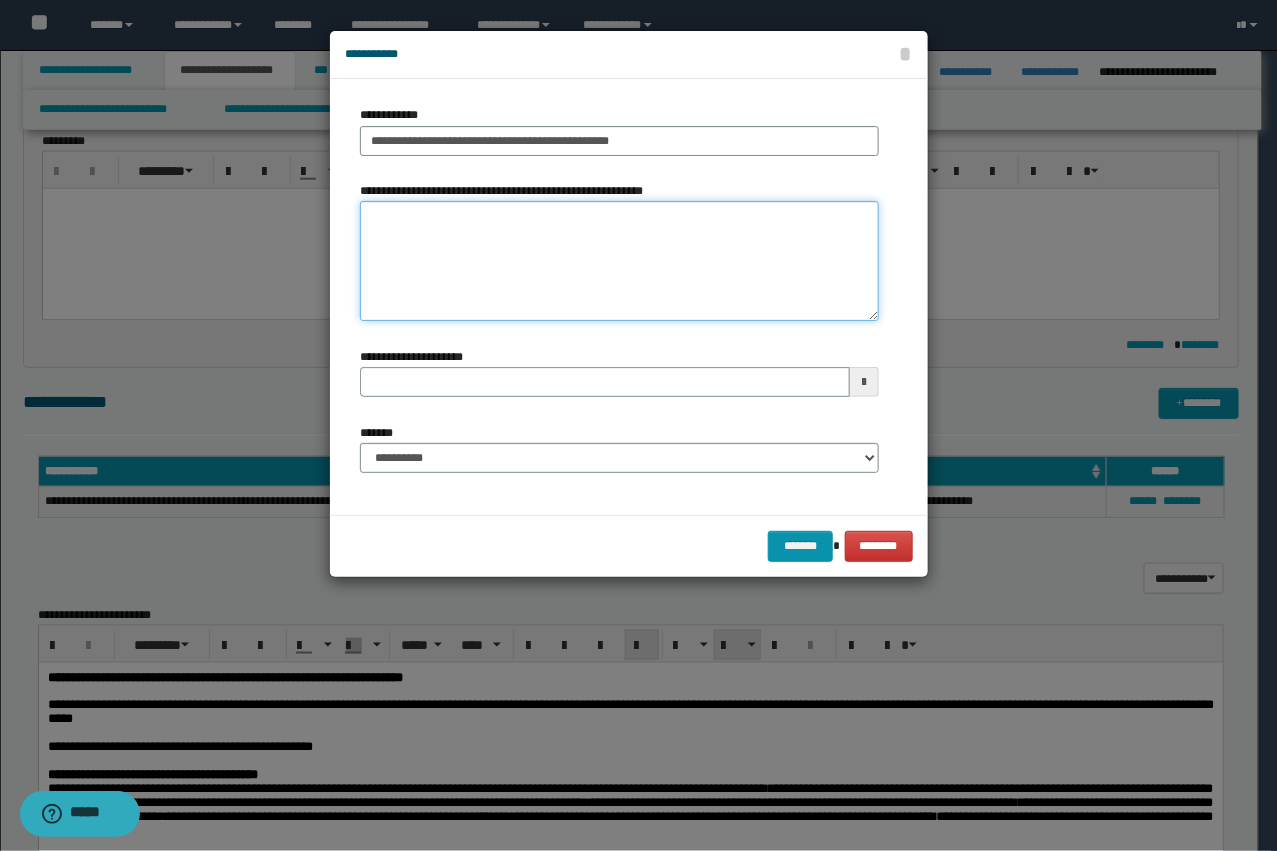 click on "**********" at bounding box center [619, 261] 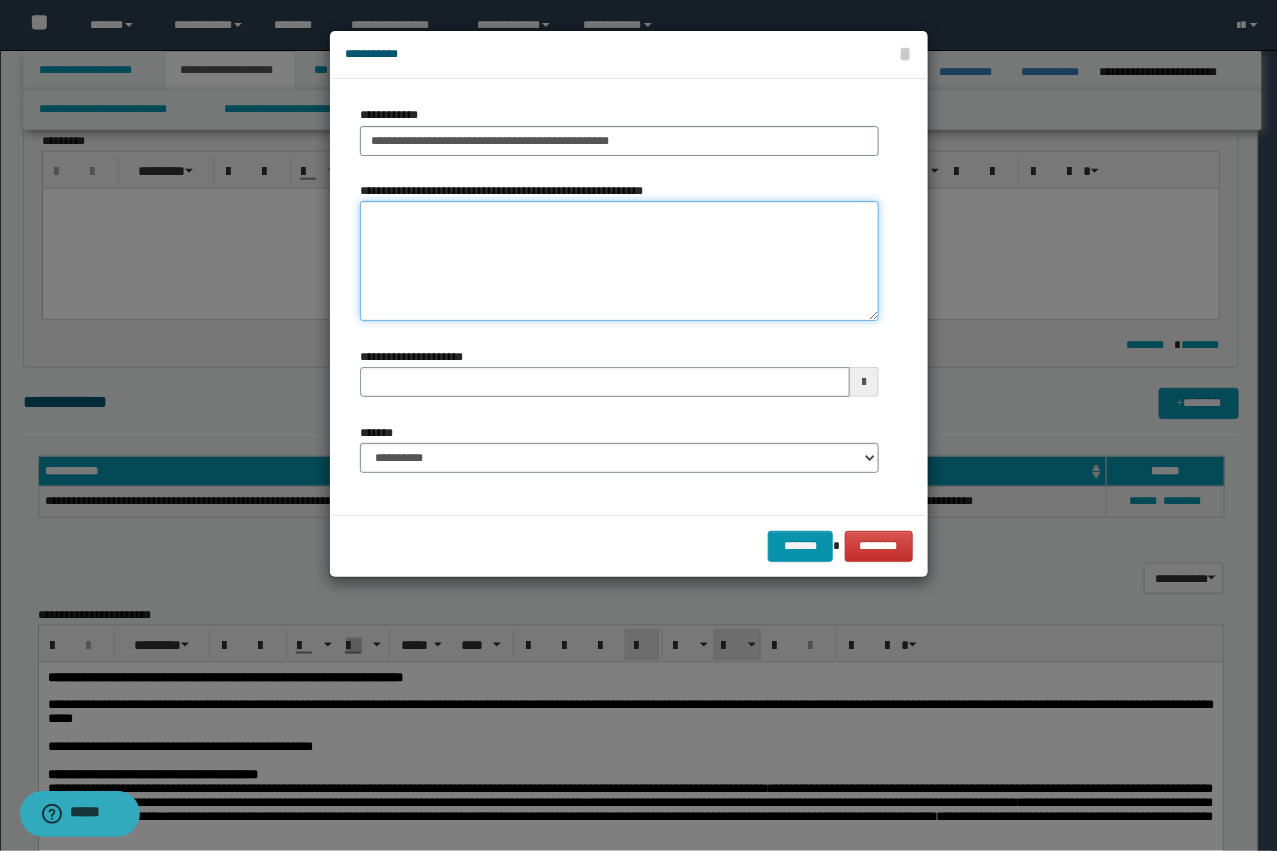 type 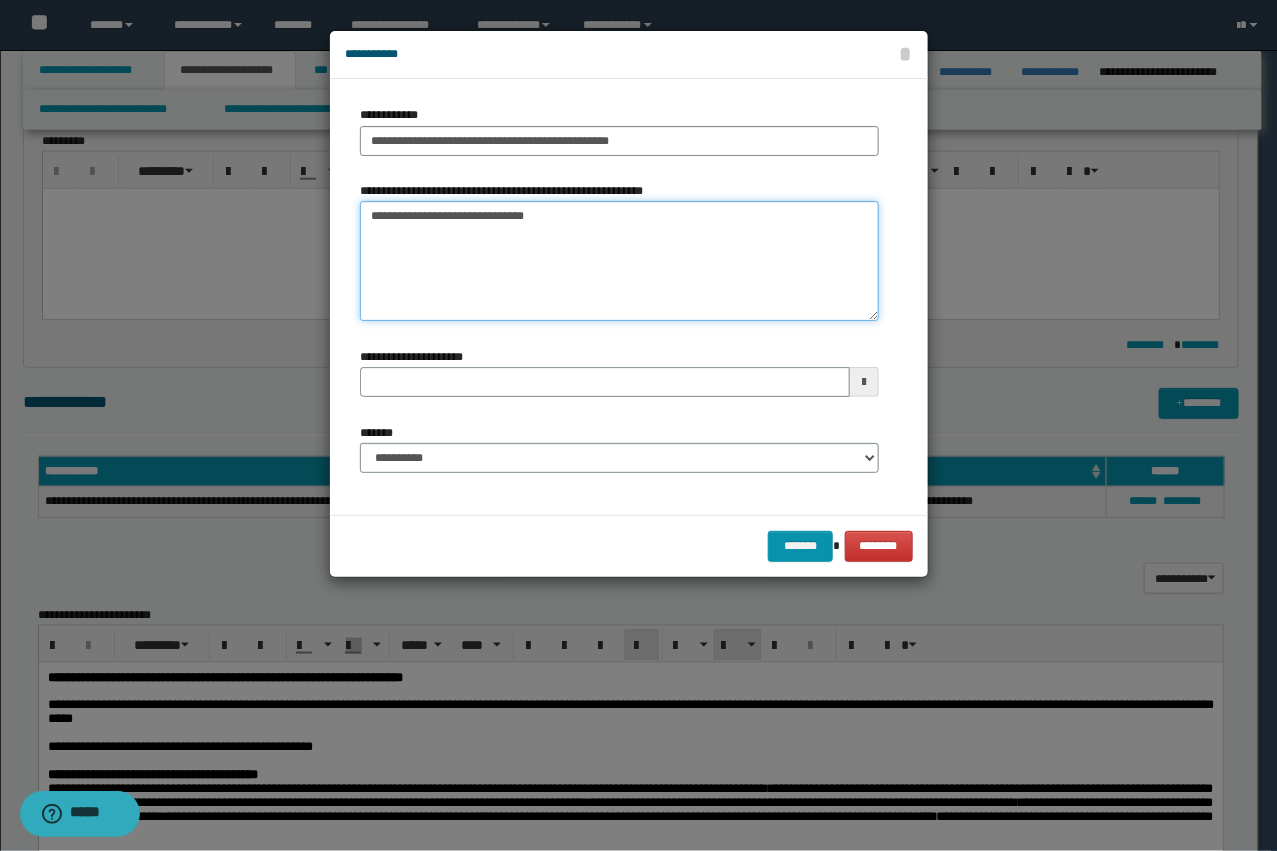 type on "**********" 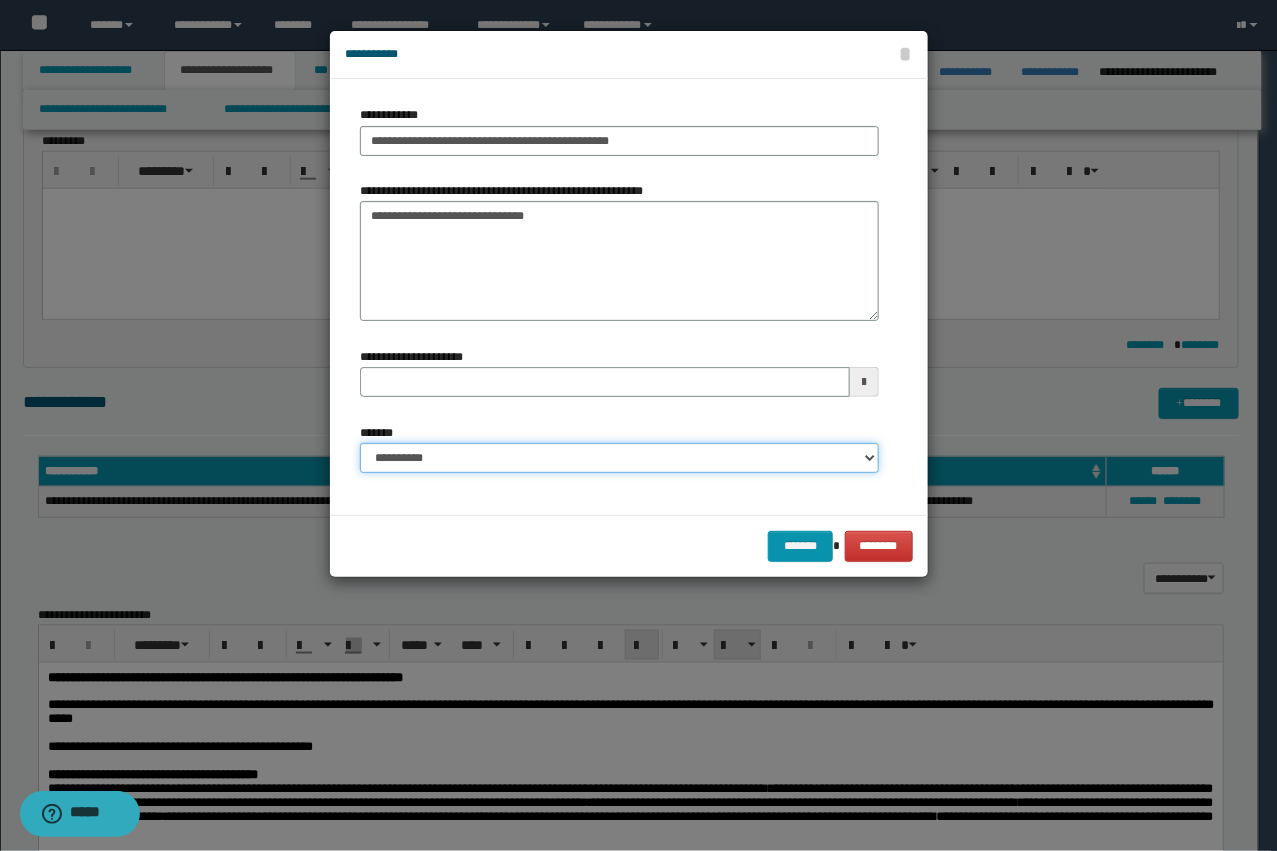 drag, startPoint x: 477, startPoint y: 450, endPoint x: 490, endPoint y: 472, distance: 25.553865 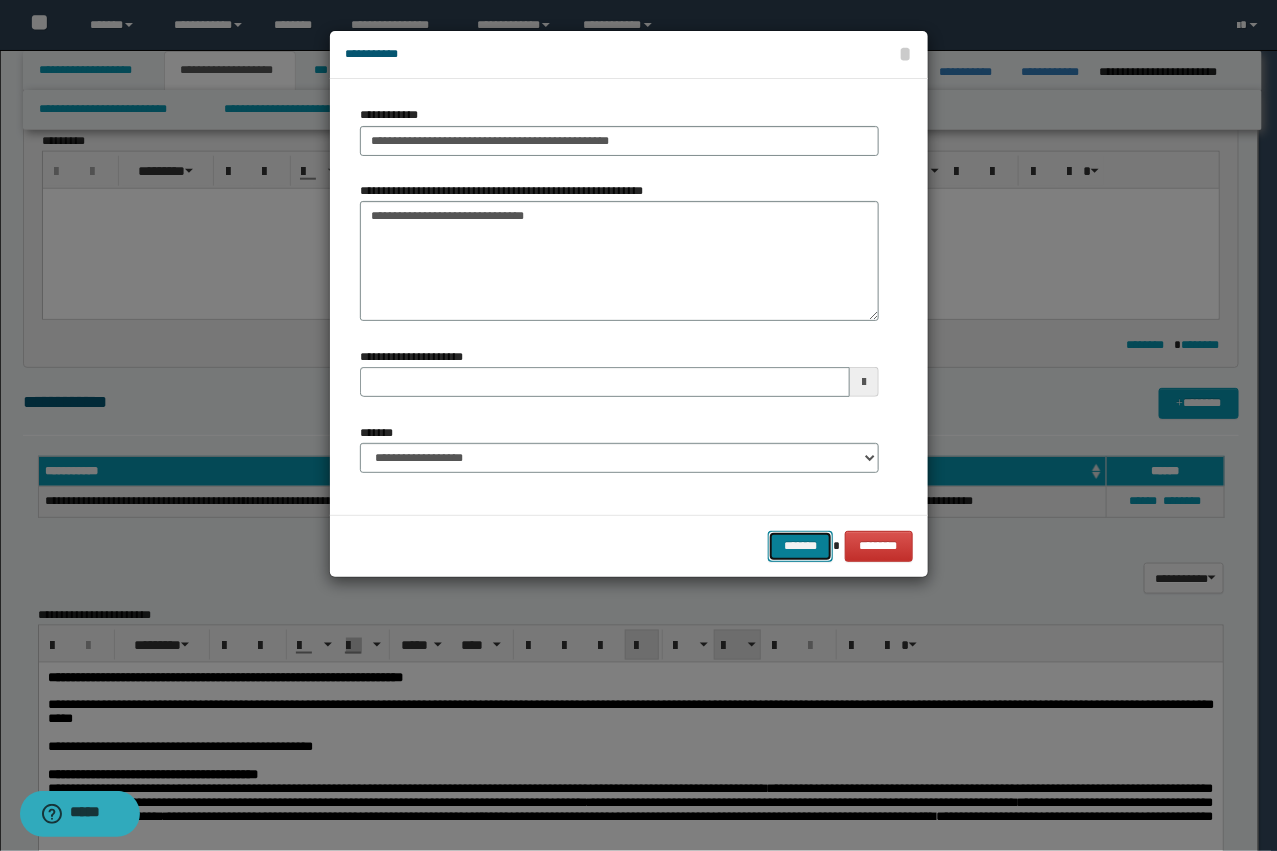 click on "*******" at bounding box center [800, 546] 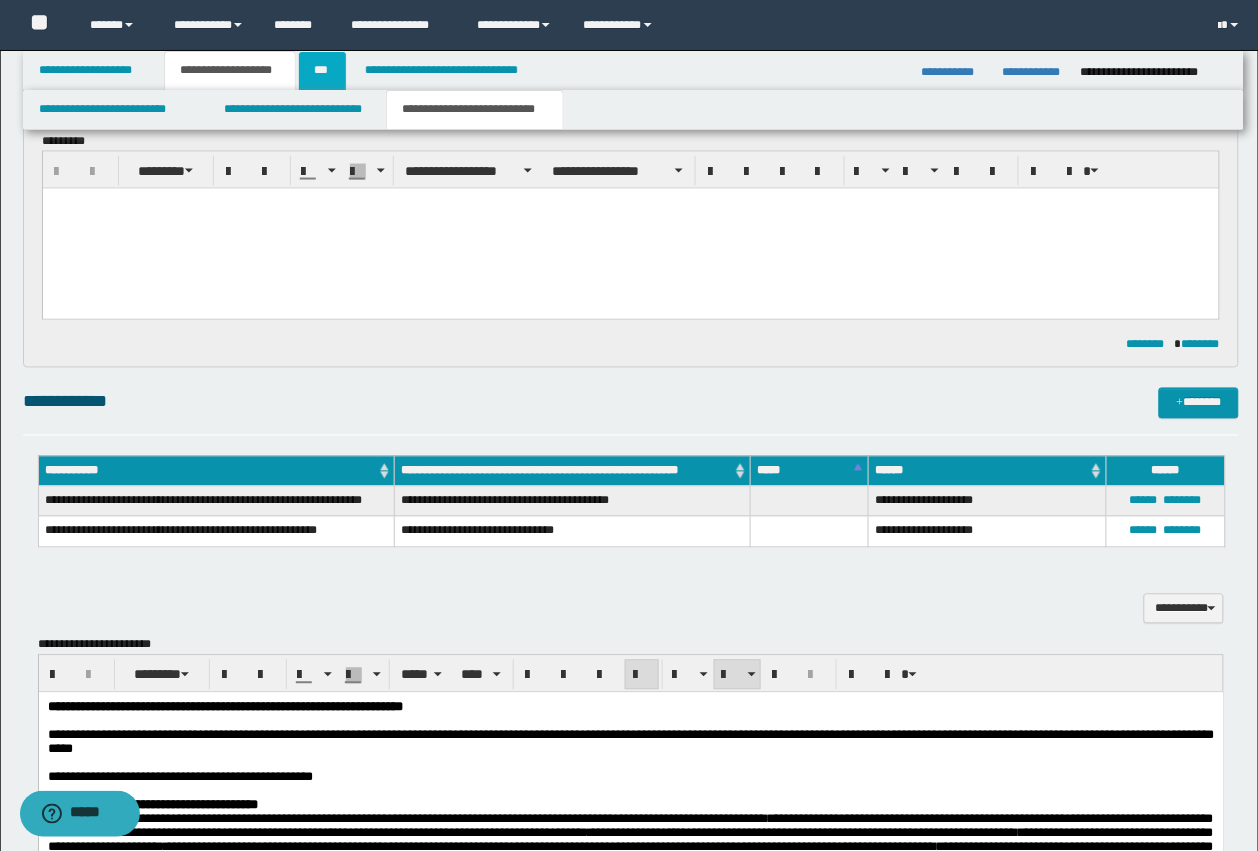 click on "***" at bounding box center (322, 71) 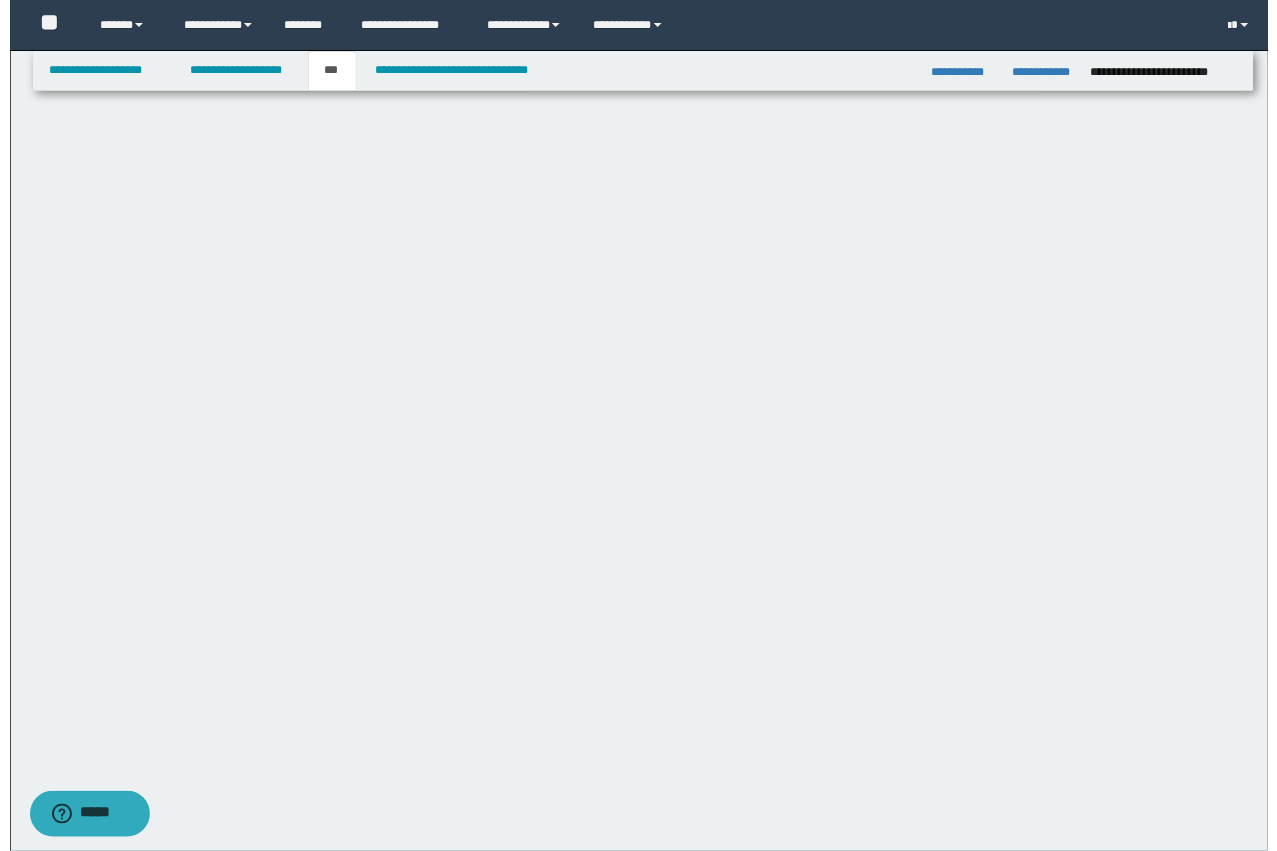 scroll, scrollTop: 0, scrollLeft: 0, axis: both 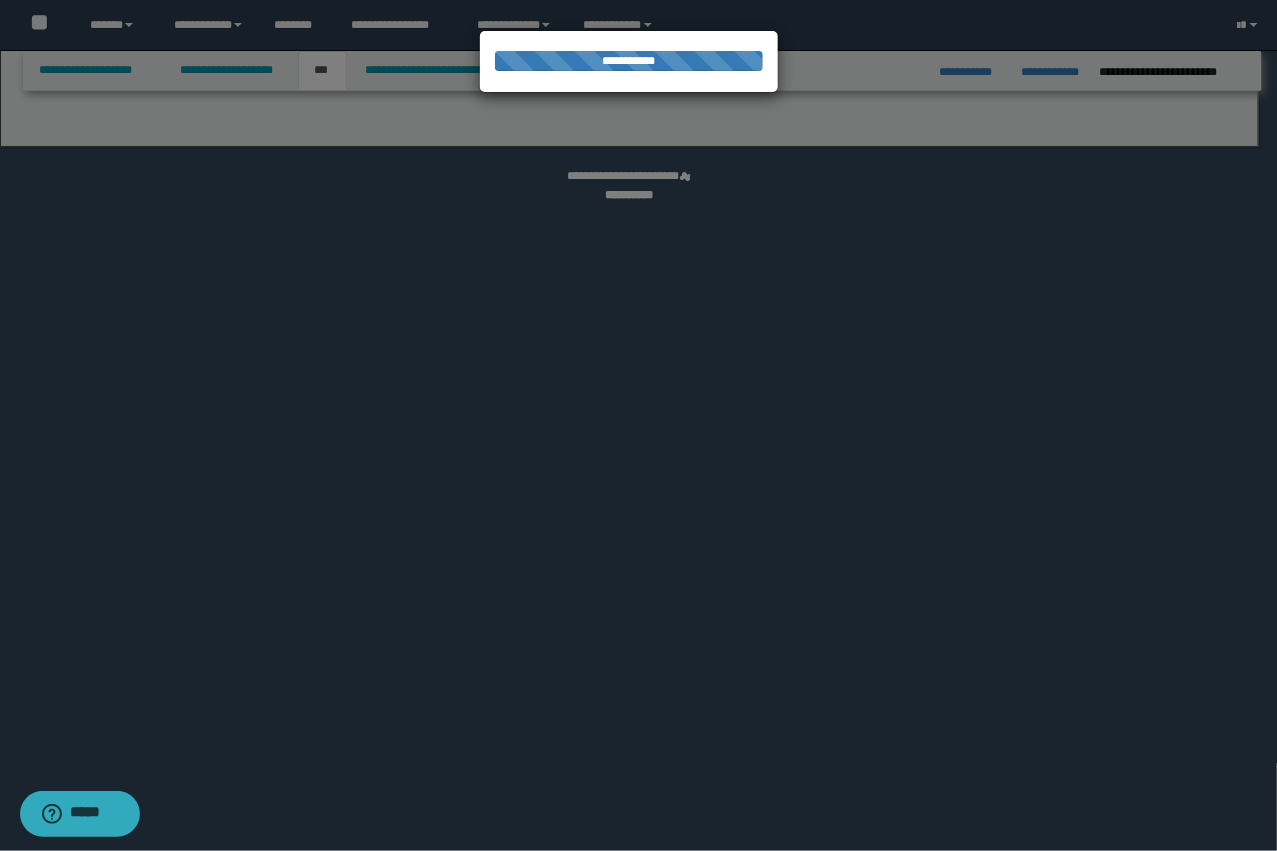 select on "*" 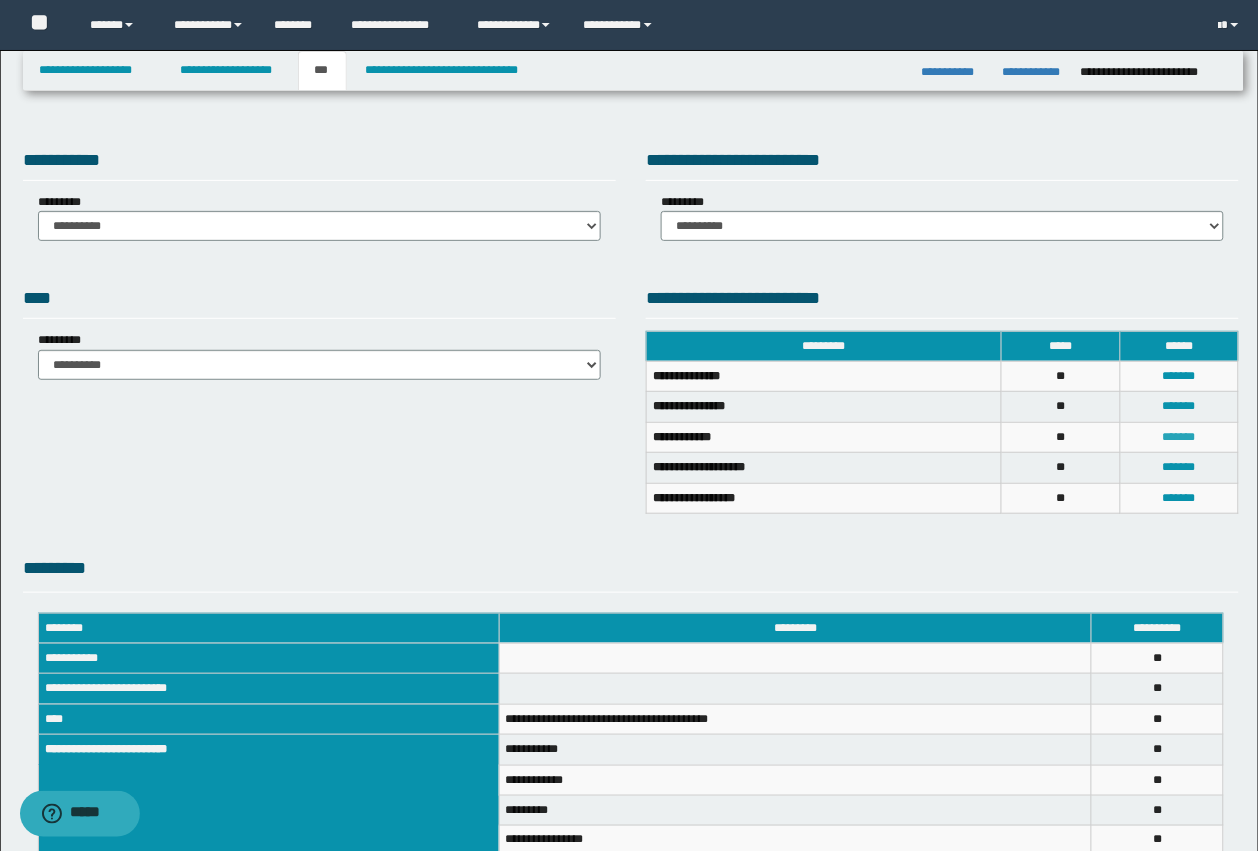 click on "*******" at bounding box center [1179, 437] 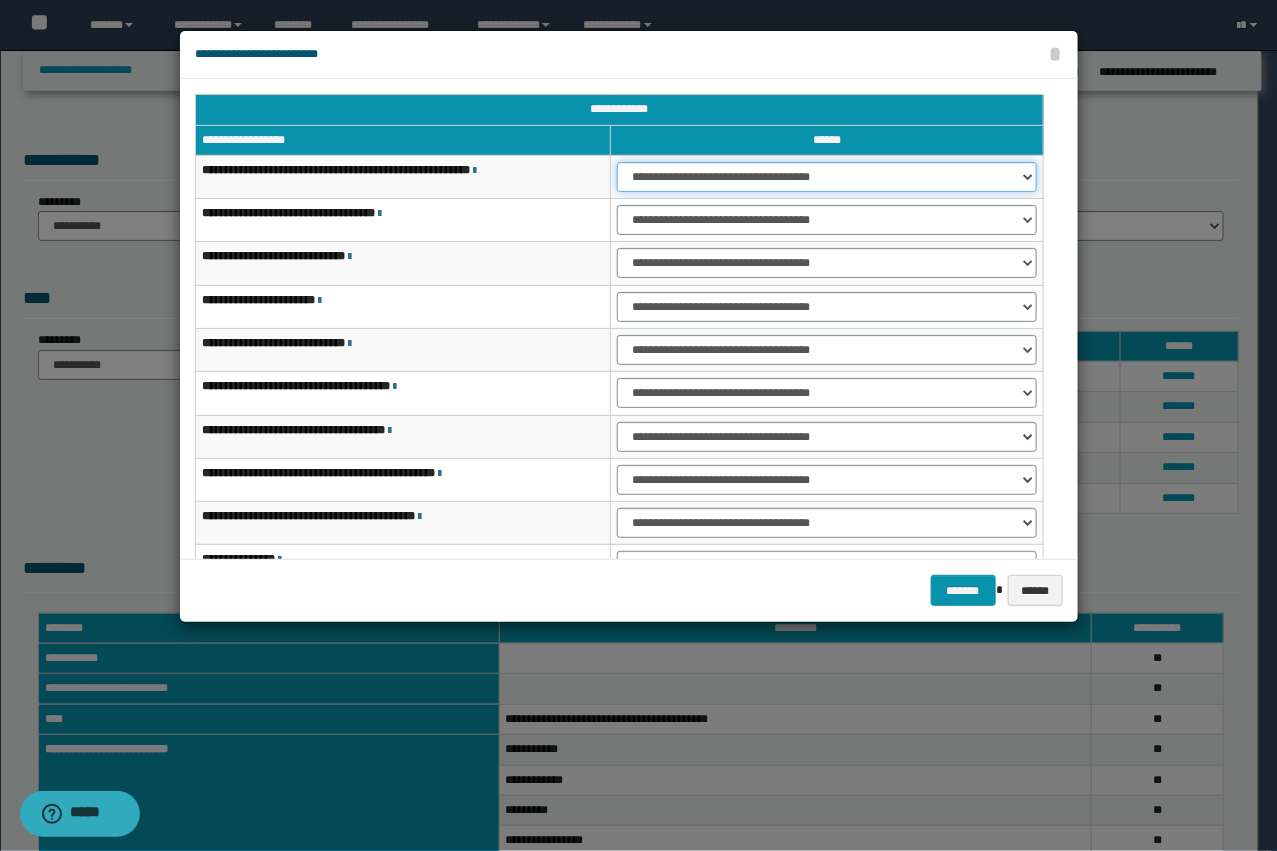 click on "**********" at bounding box center (826, 177) 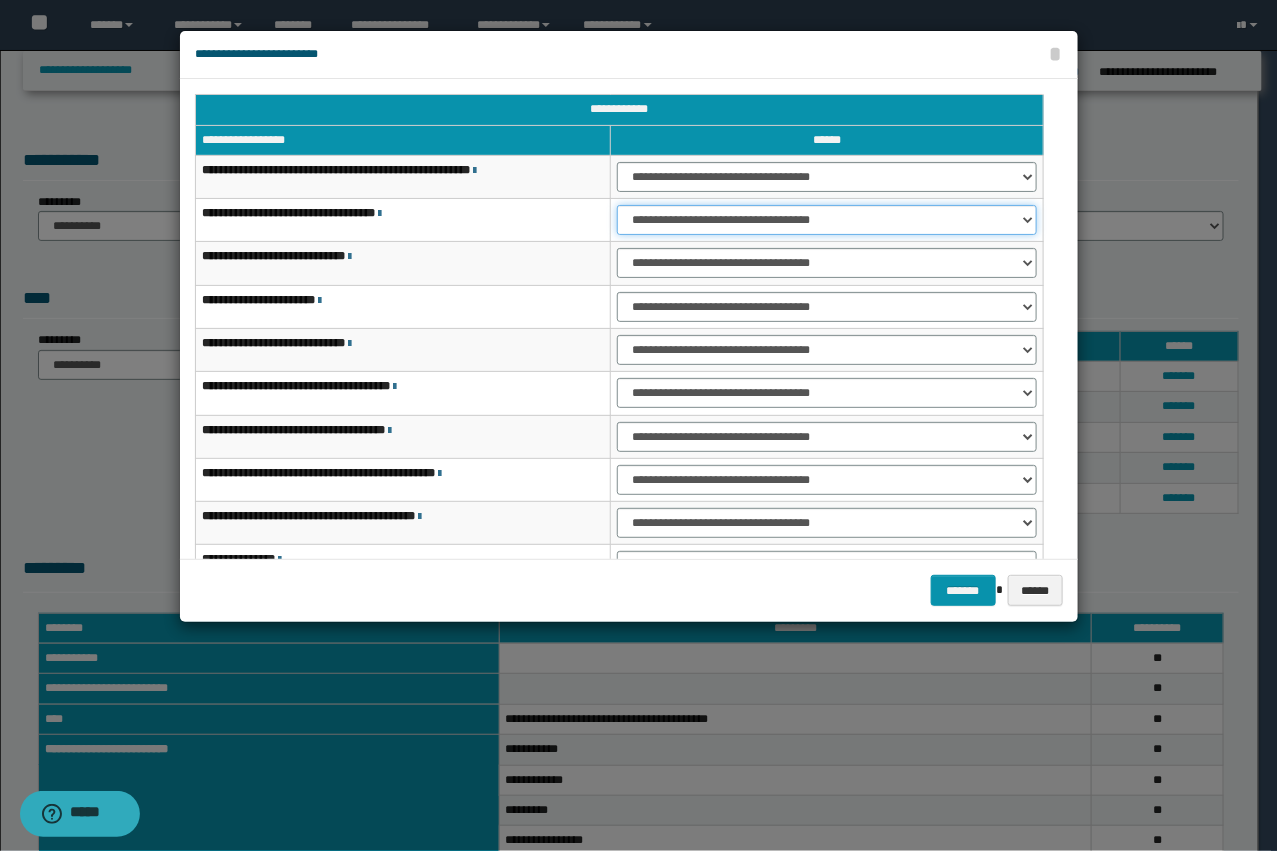 click on "**********" at bounding box center [826, 220] 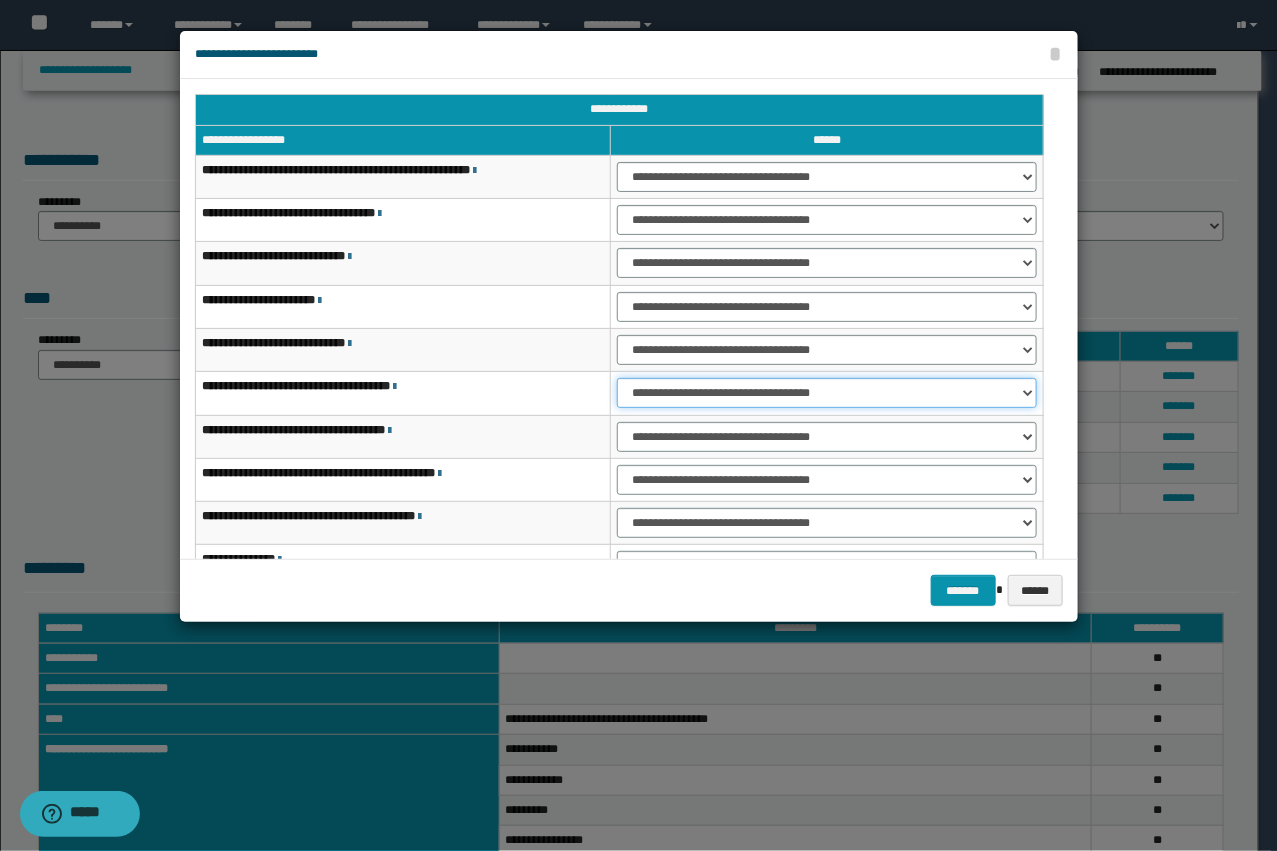 click on "**********" at bounding box center (826, 393) 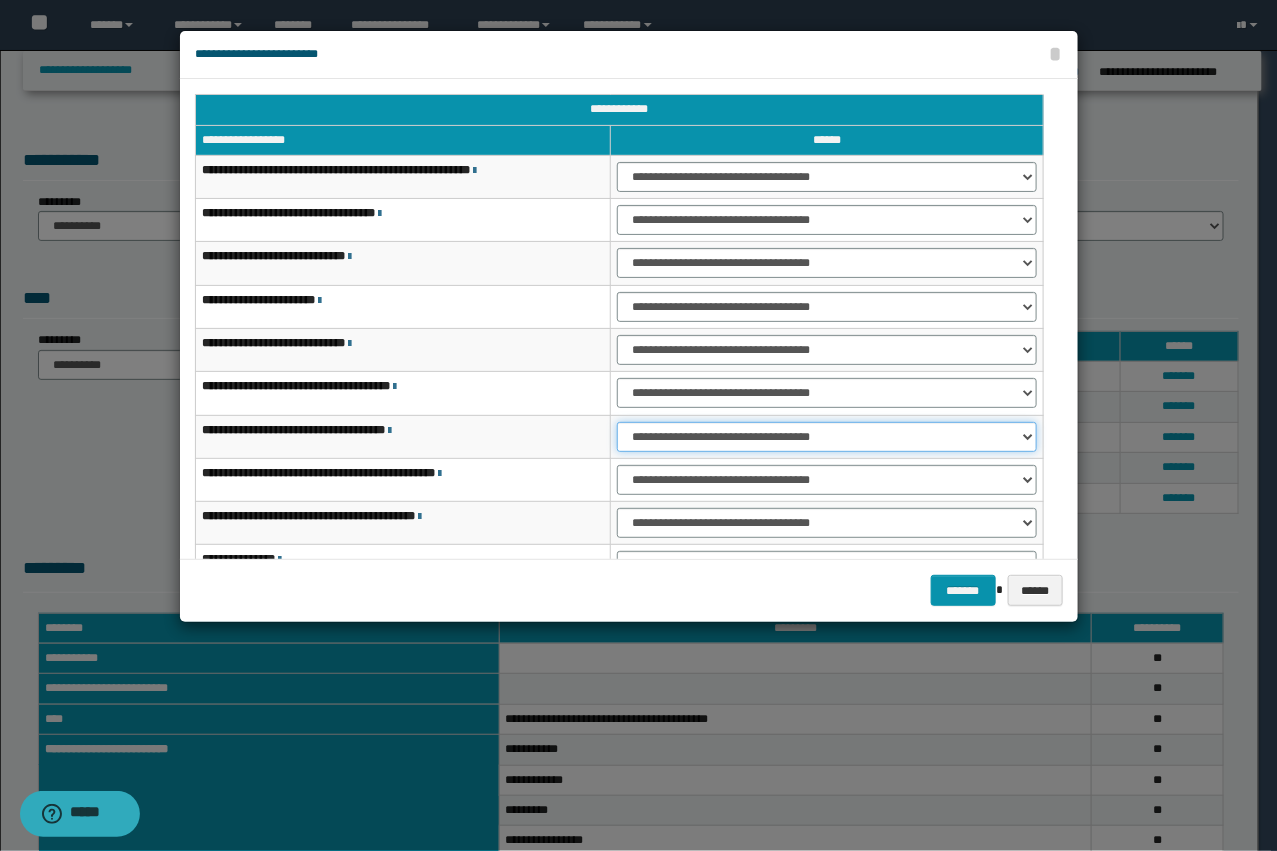 click on "**********" at bounding box center [826, 437] 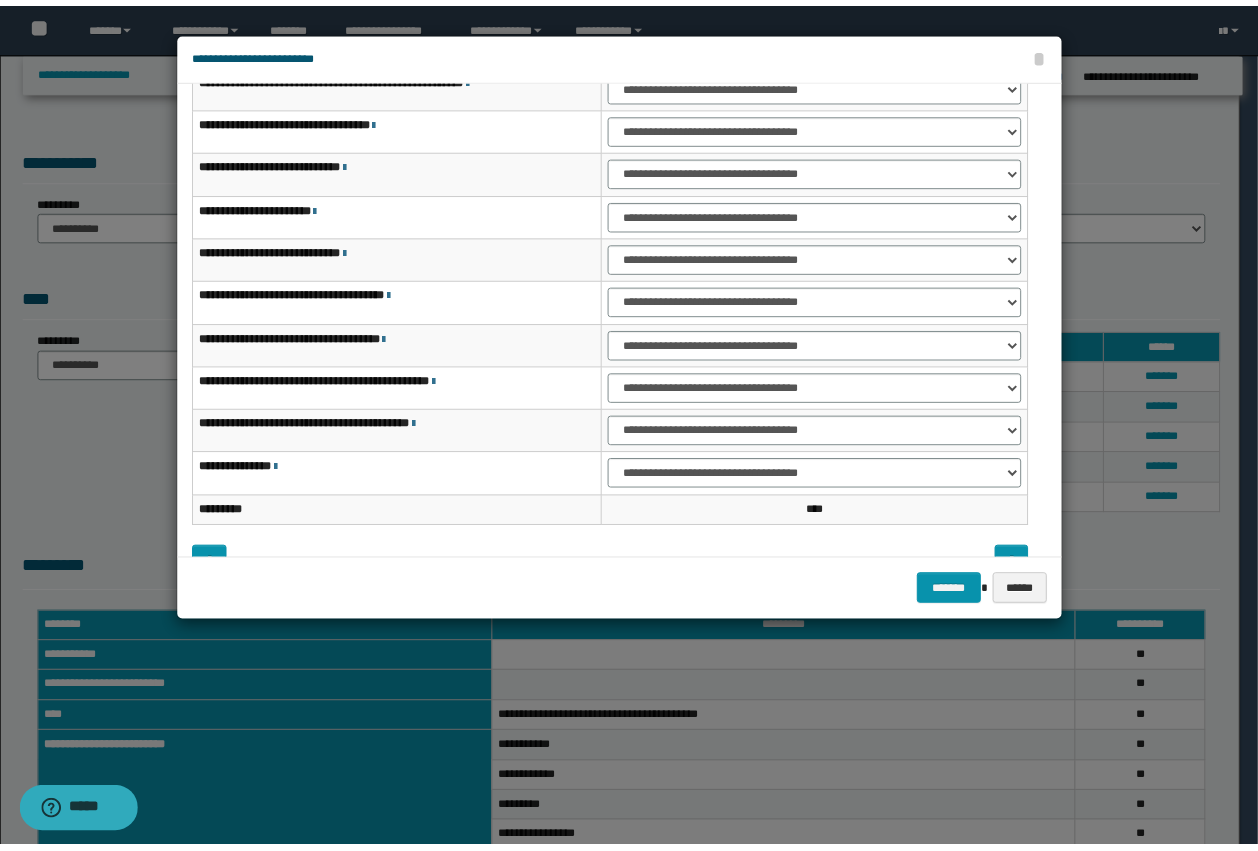 scroll, scrollTop: 93, scrollLeft: 0, axis: vertical 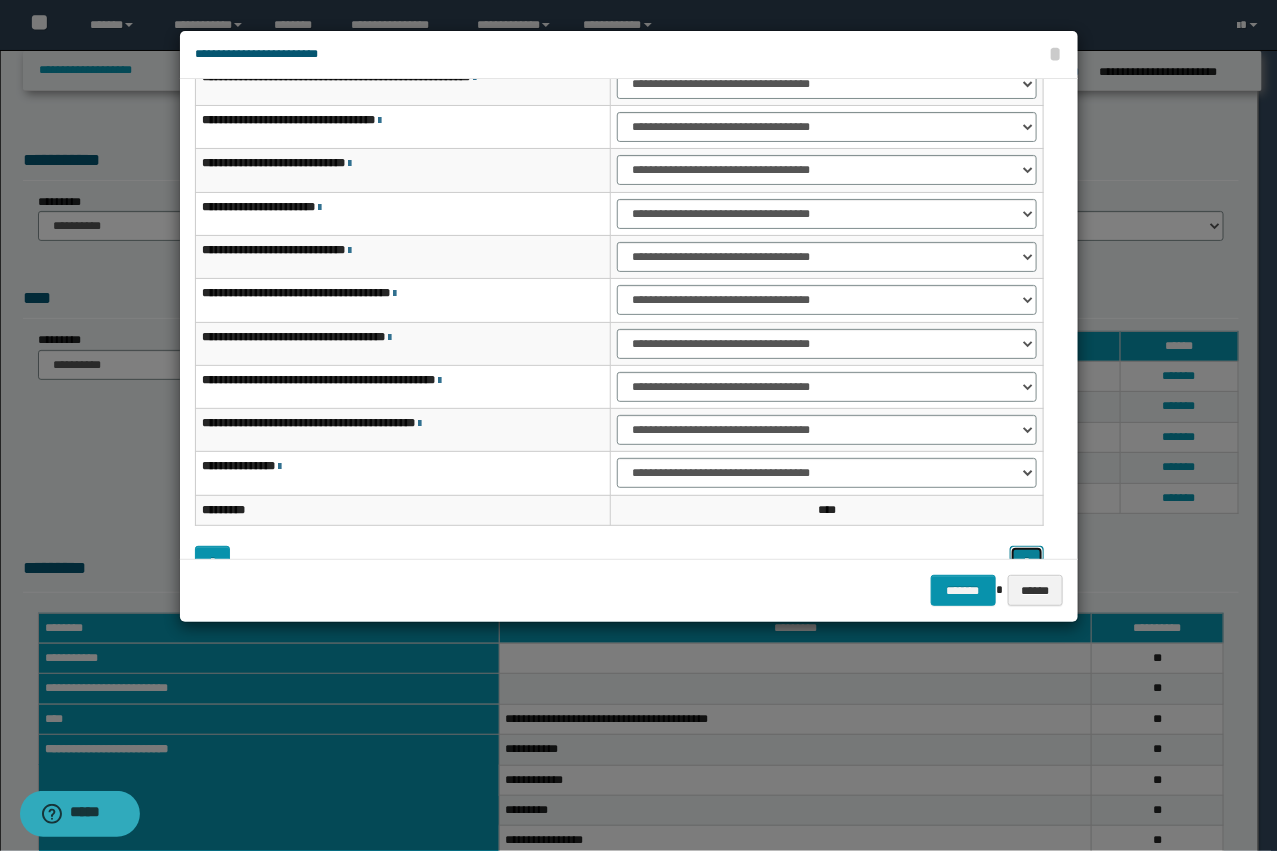 click at bounding box center [1026, 562] 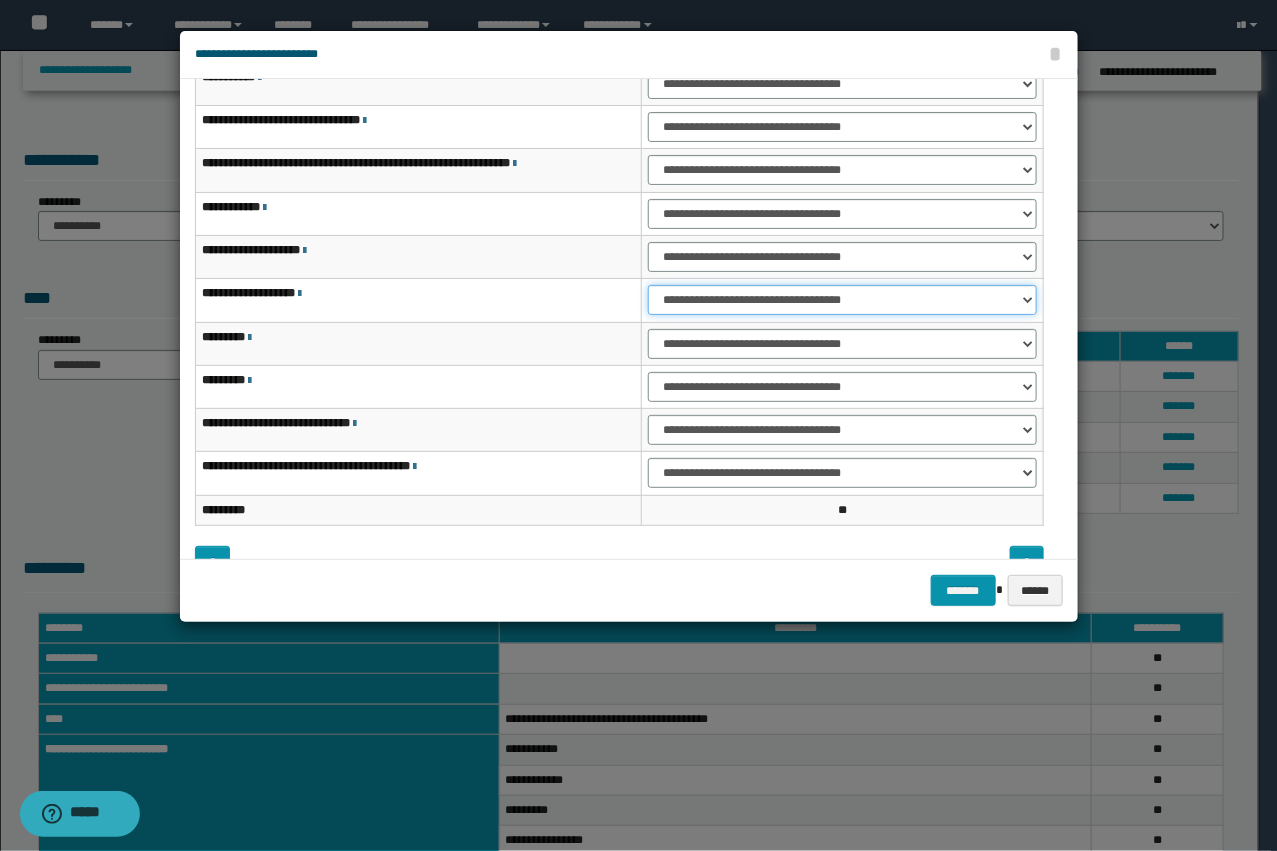 click on "**********" at bounding box center (842, 300) 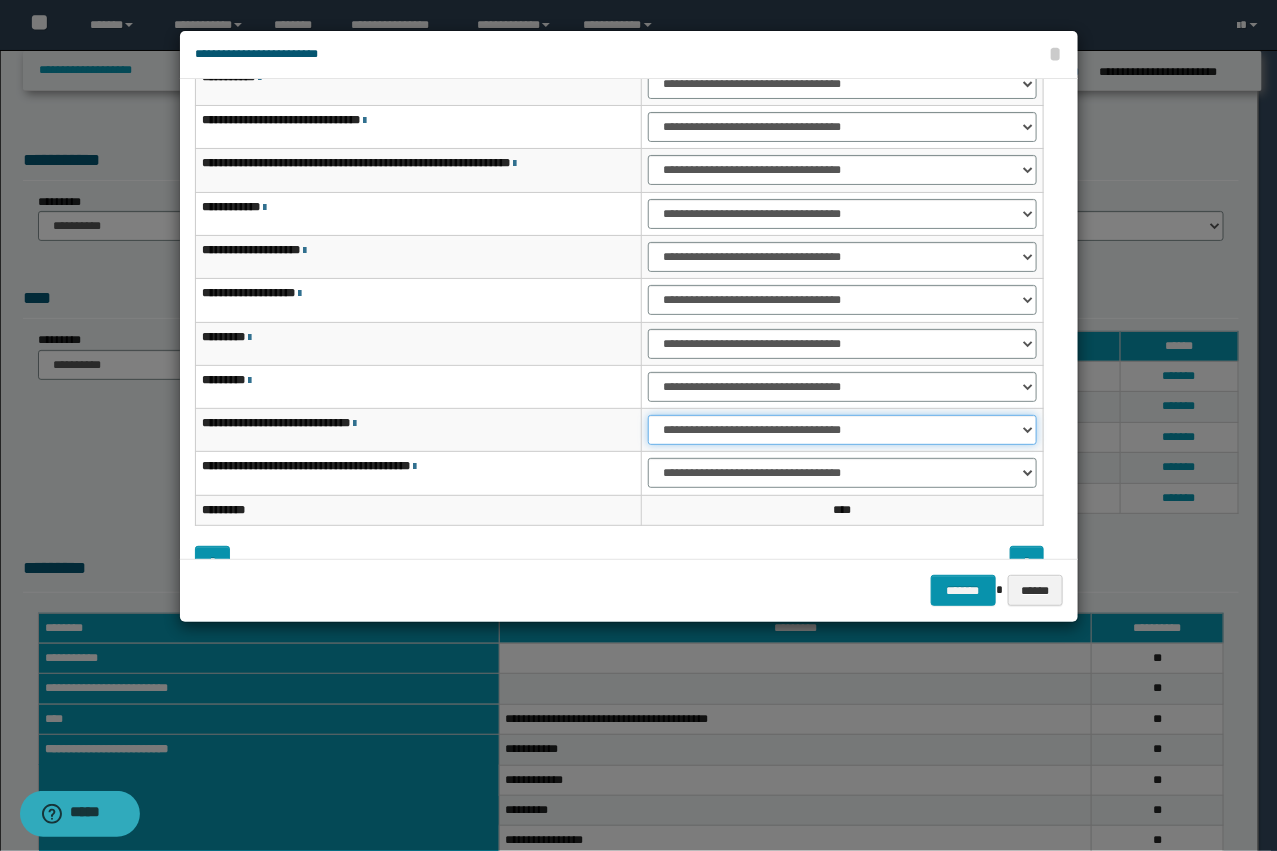 click on "**********" at bounding box center (842, 430) 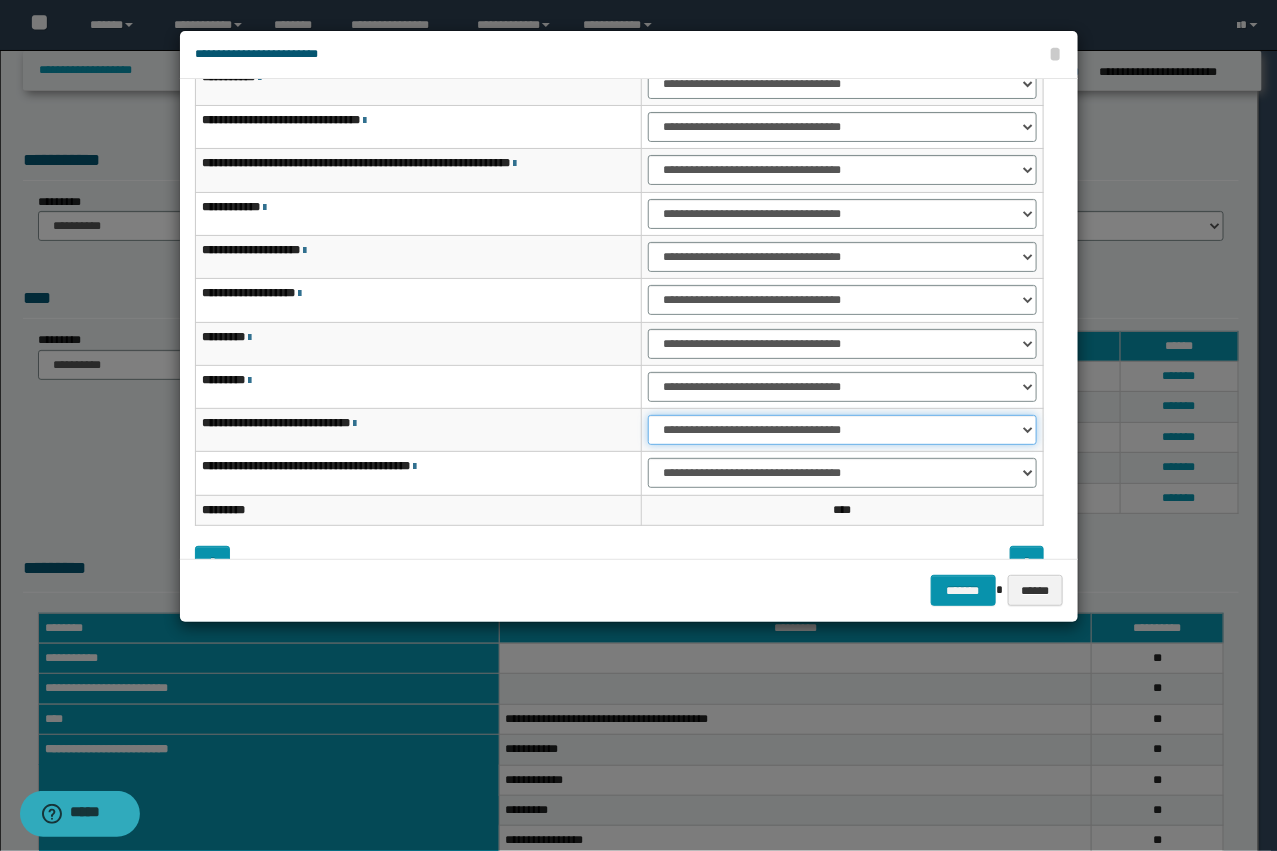 select on "***" 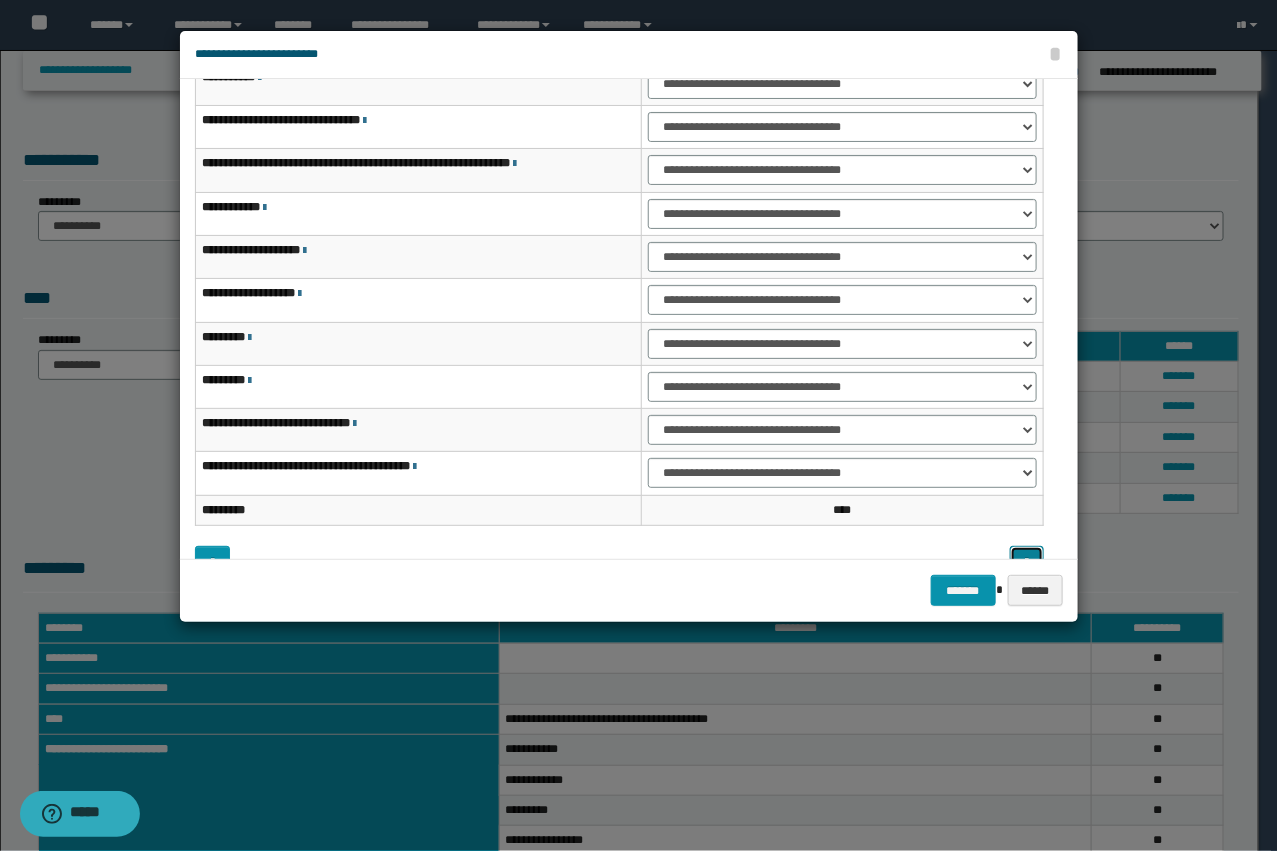 click at bounding box center (1026, 562) 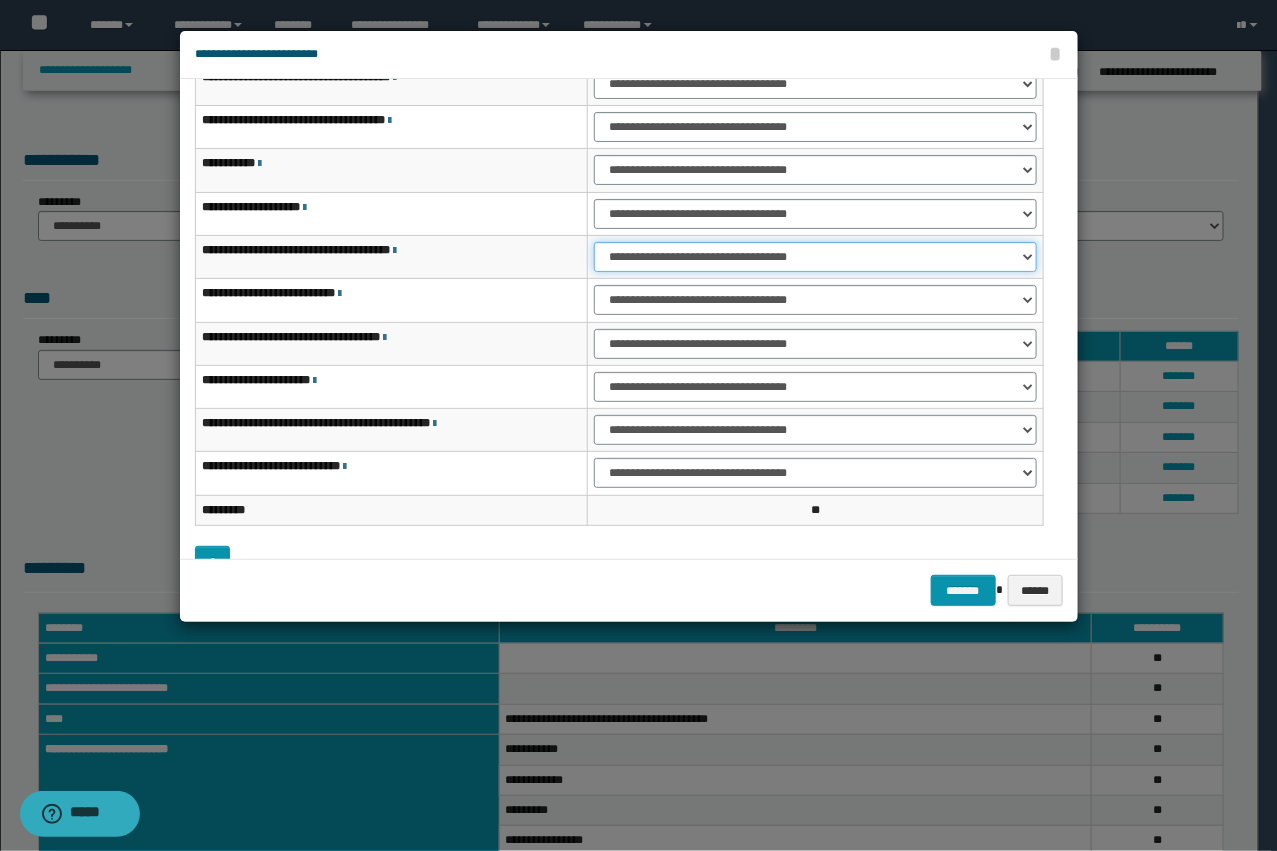 click on "**********" at bounding box center (815, 257) 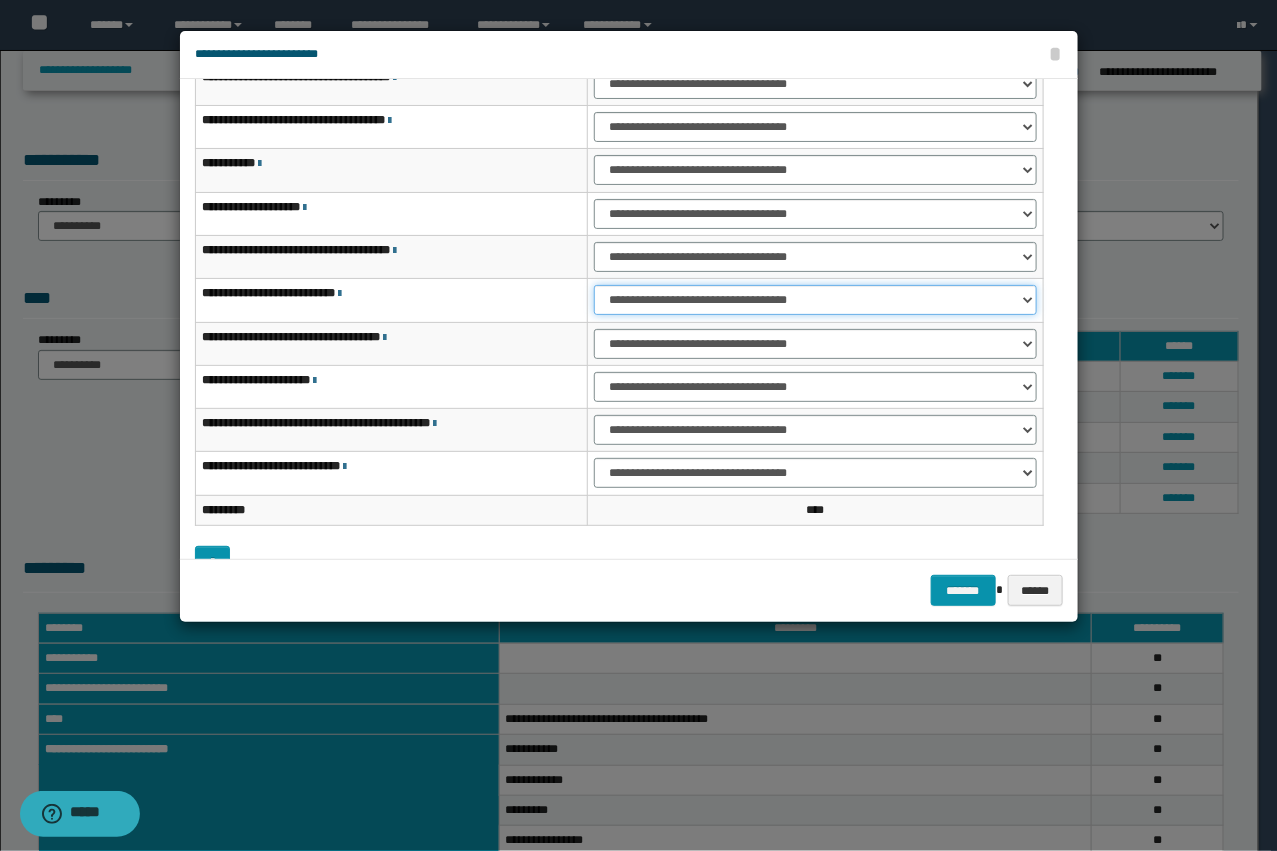drag, startPoint x: 660, startPoint y: 295, endPoint x: 656, endPoint y: 305, distance: 10.770329 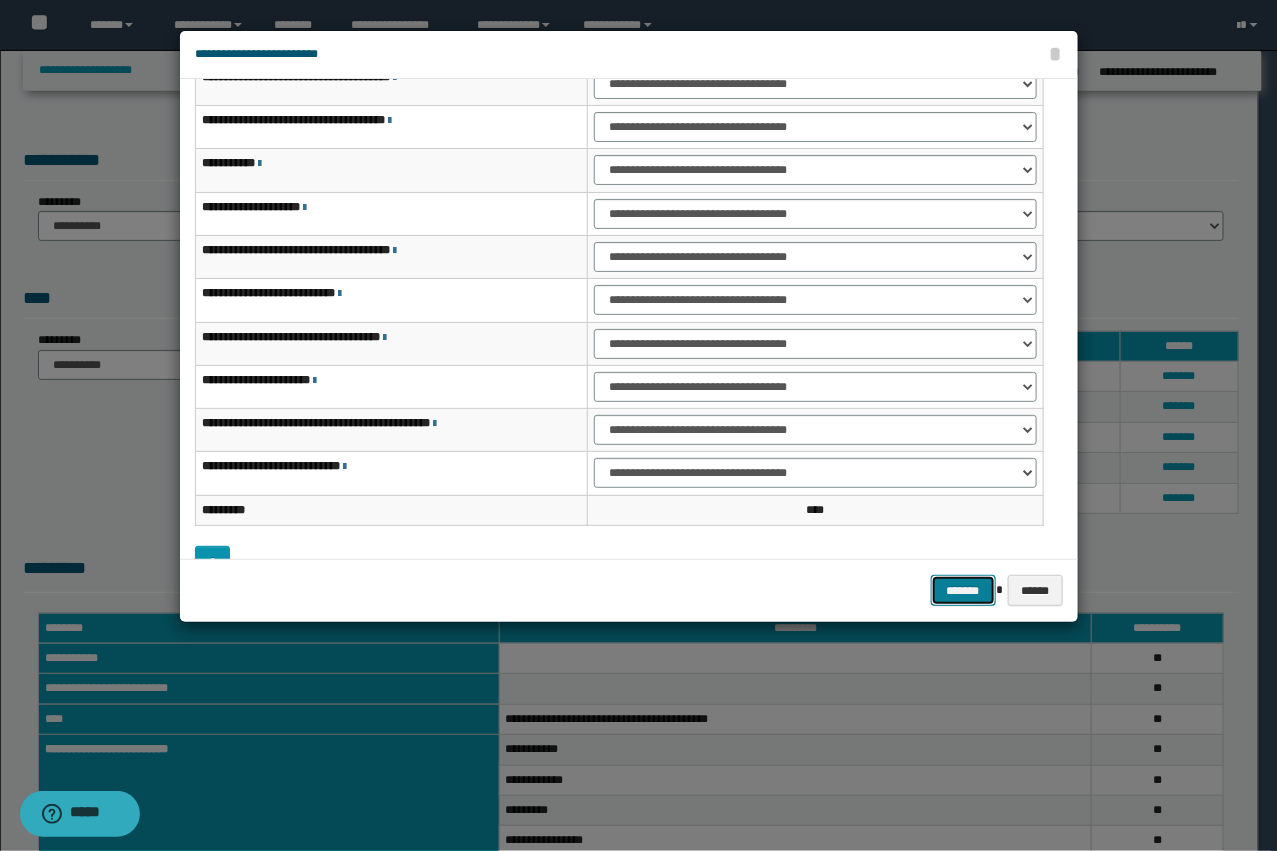 click on "*******" at bounding box center (963, 590) 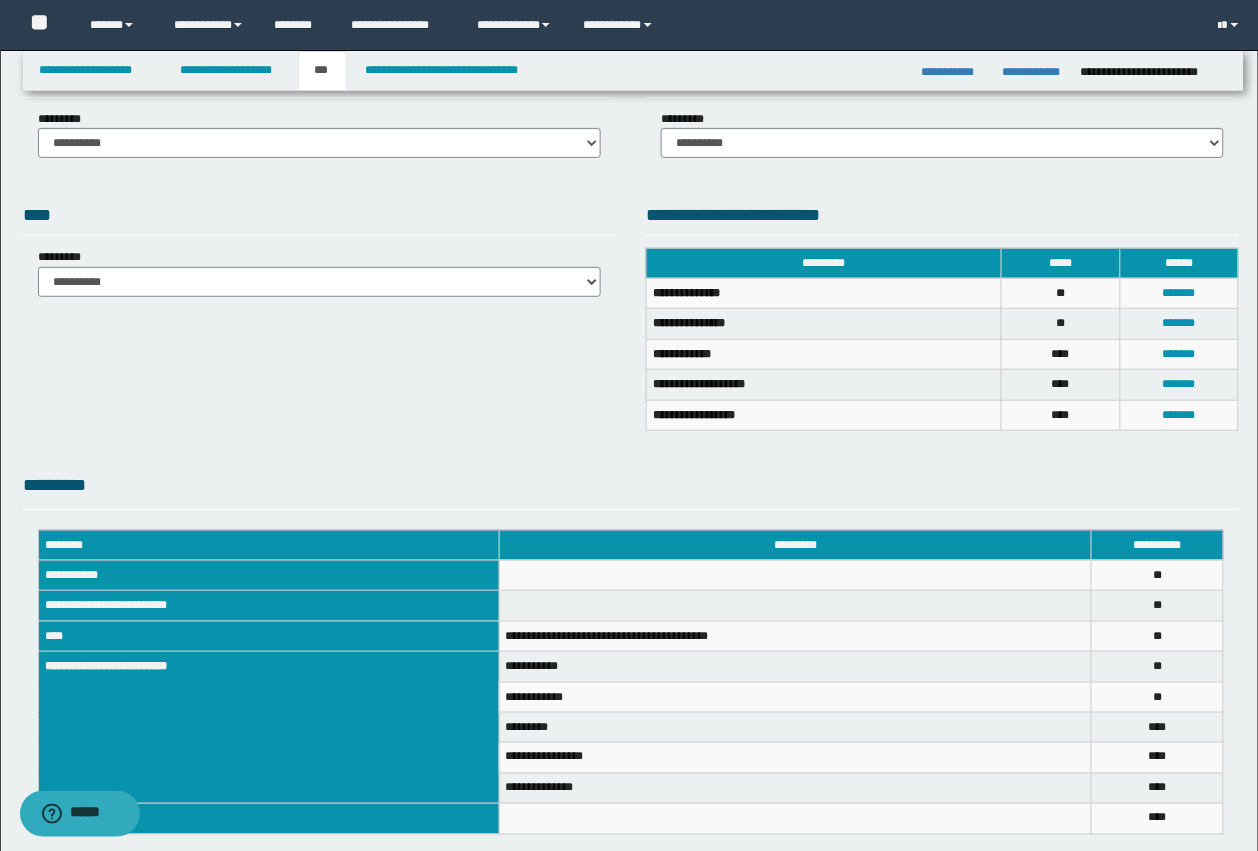 scroll, scrollTop: 196, scrollLeft: 0, axis: vertical 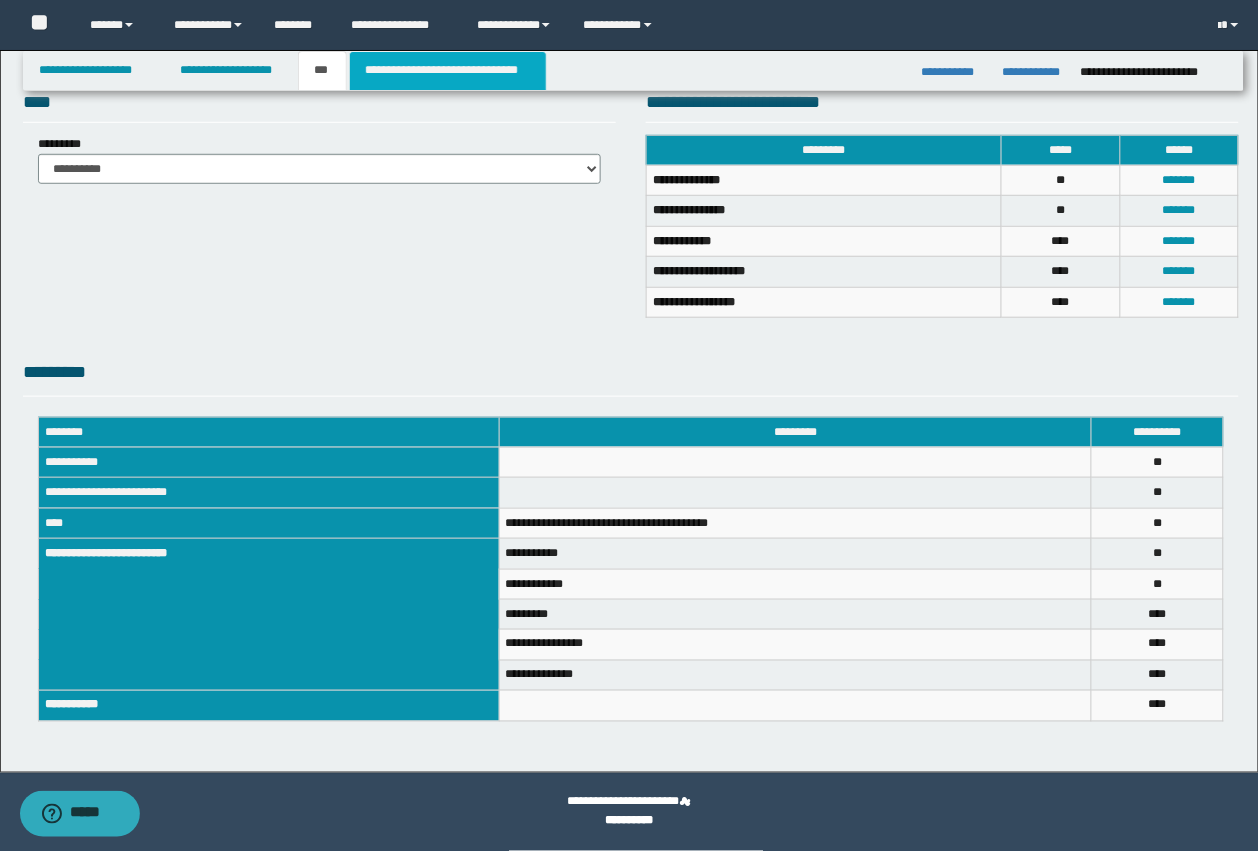 click on "**********" at bounding box center (448, 71) 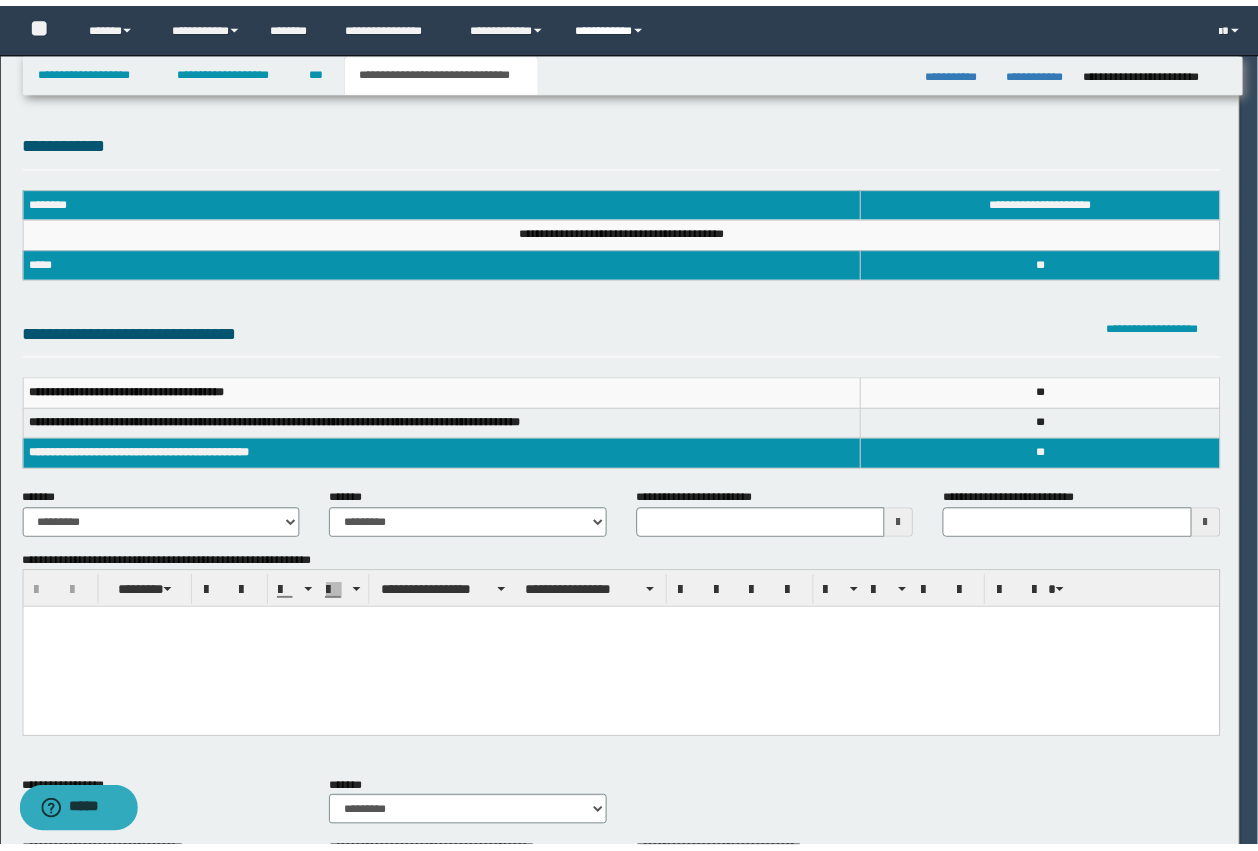 scroll, scrollTop: 0, scrollLeft: 0, axis: both 